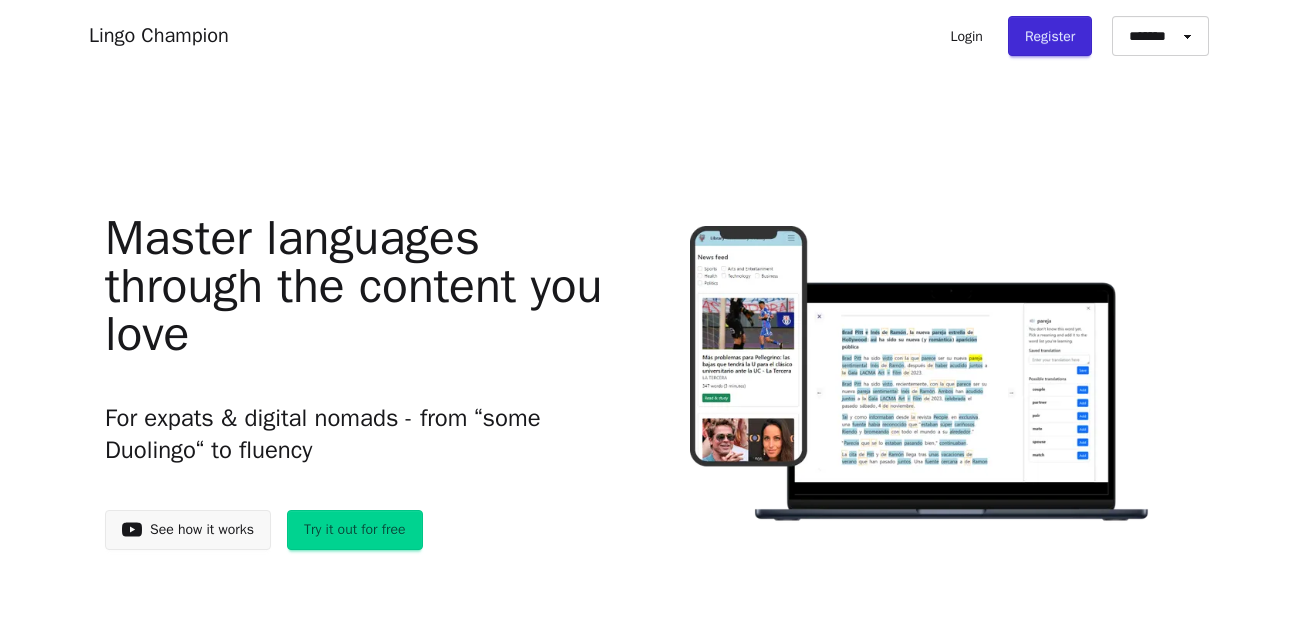 scroll, scrollTop: 0, scrollLeft: 0, axis: both 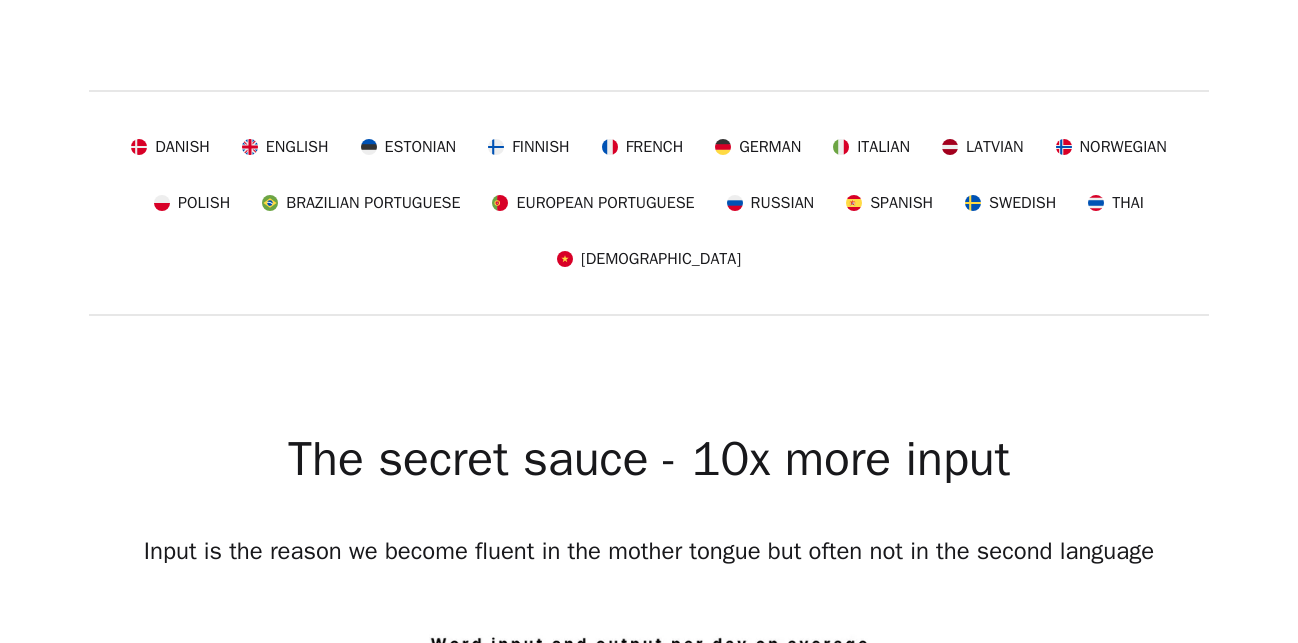 click on "Italian" at bounding box center (883, 147) 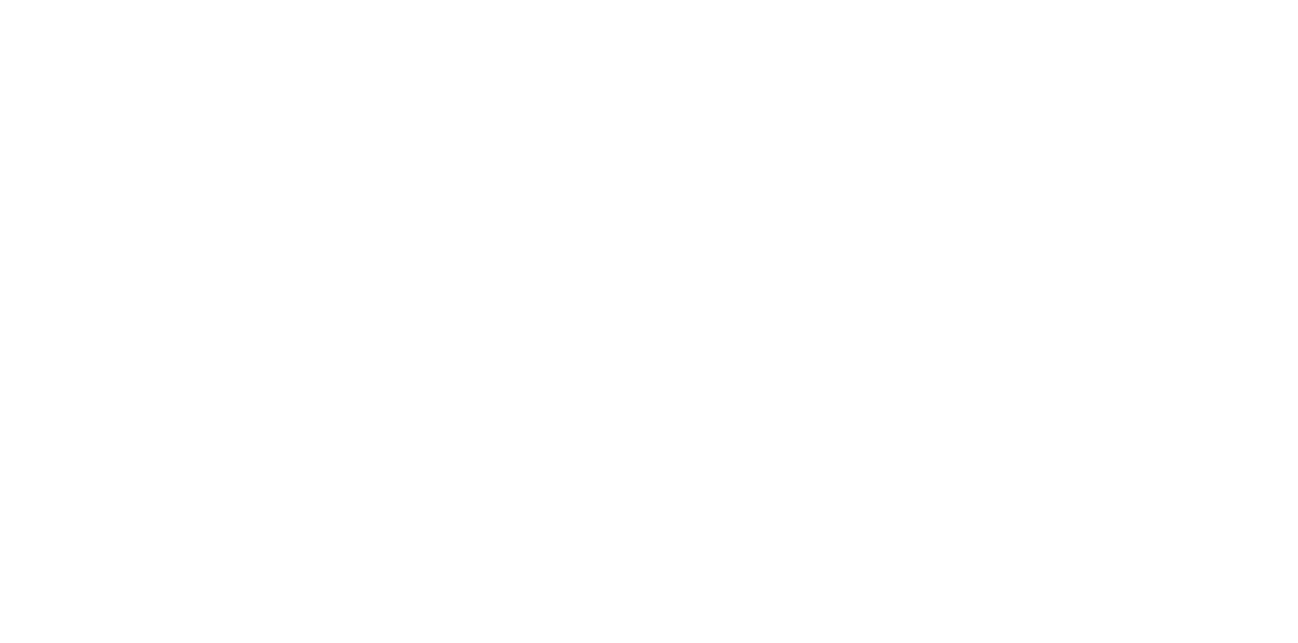 scroll, scrollTop: 0, scrollLeft: 0, axis: both 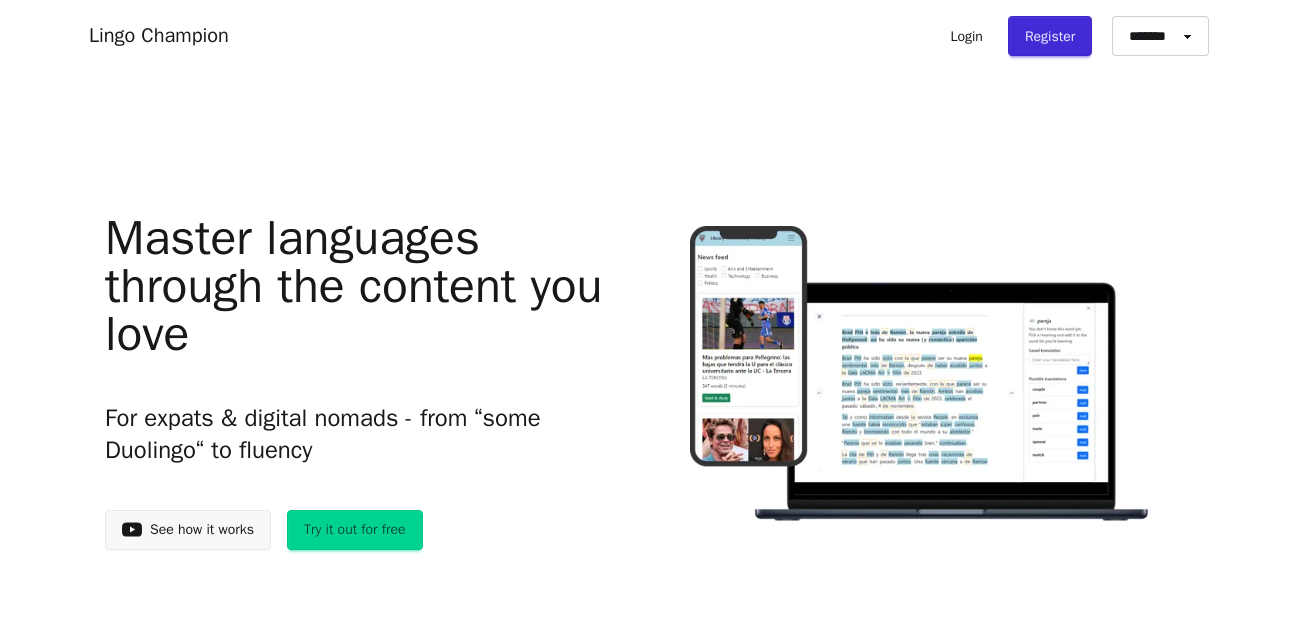 click on "Try it out for free" at bounding box center [355, 530] 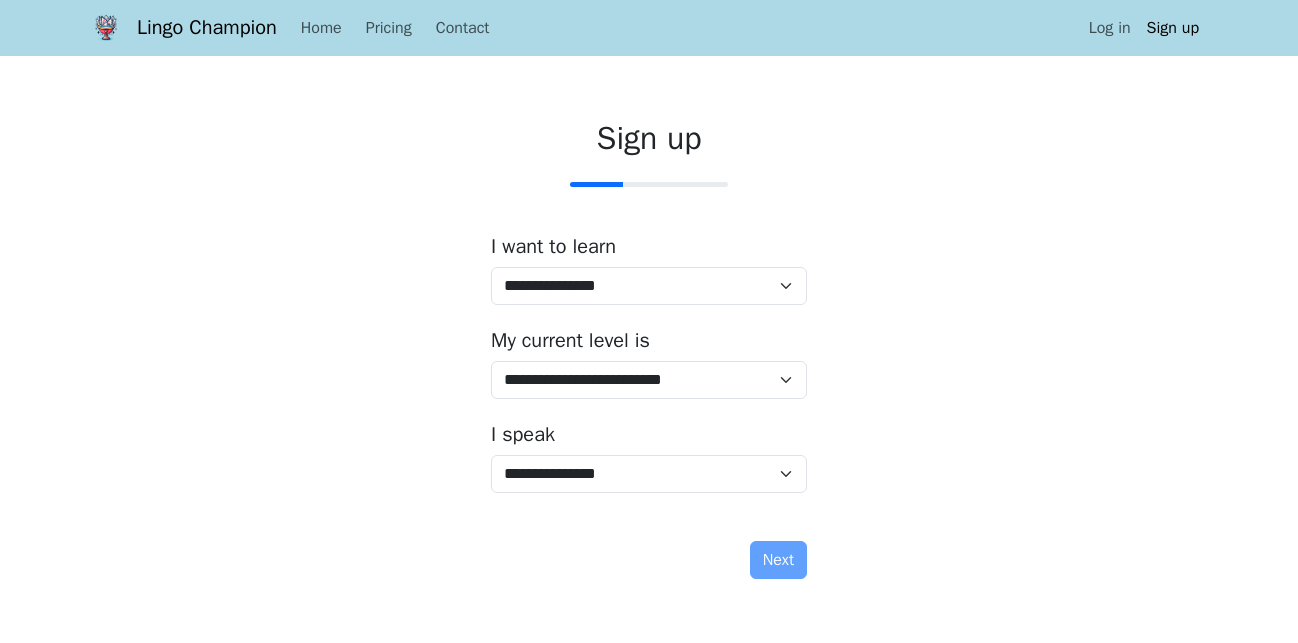 scroll, scrollTop: 0, scrollLeft: 0, axis: both 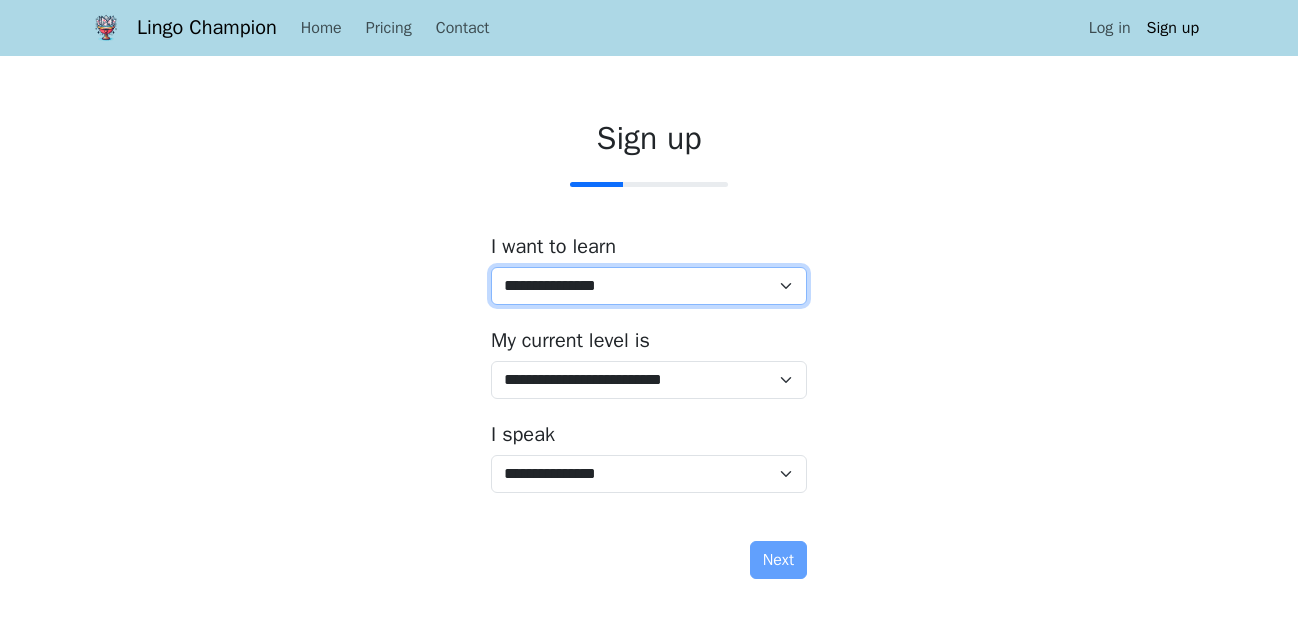 click on "**********" at bounding box center (649, 286) 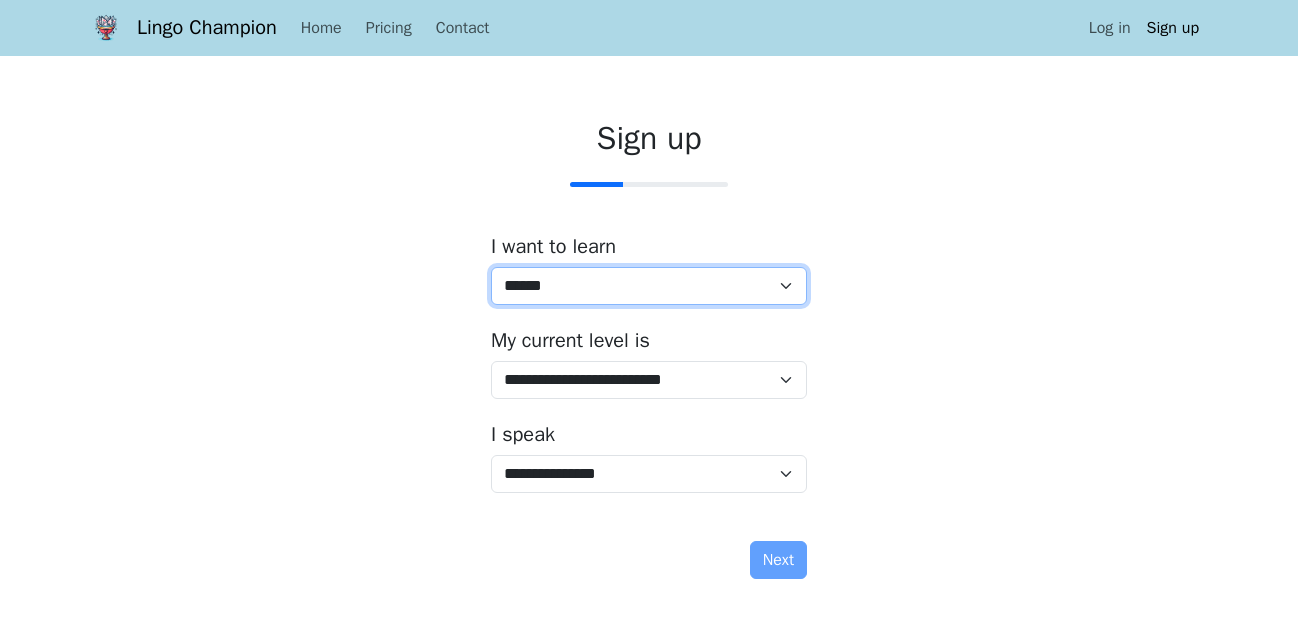 click on "*******" at bounding box center [0, 0] 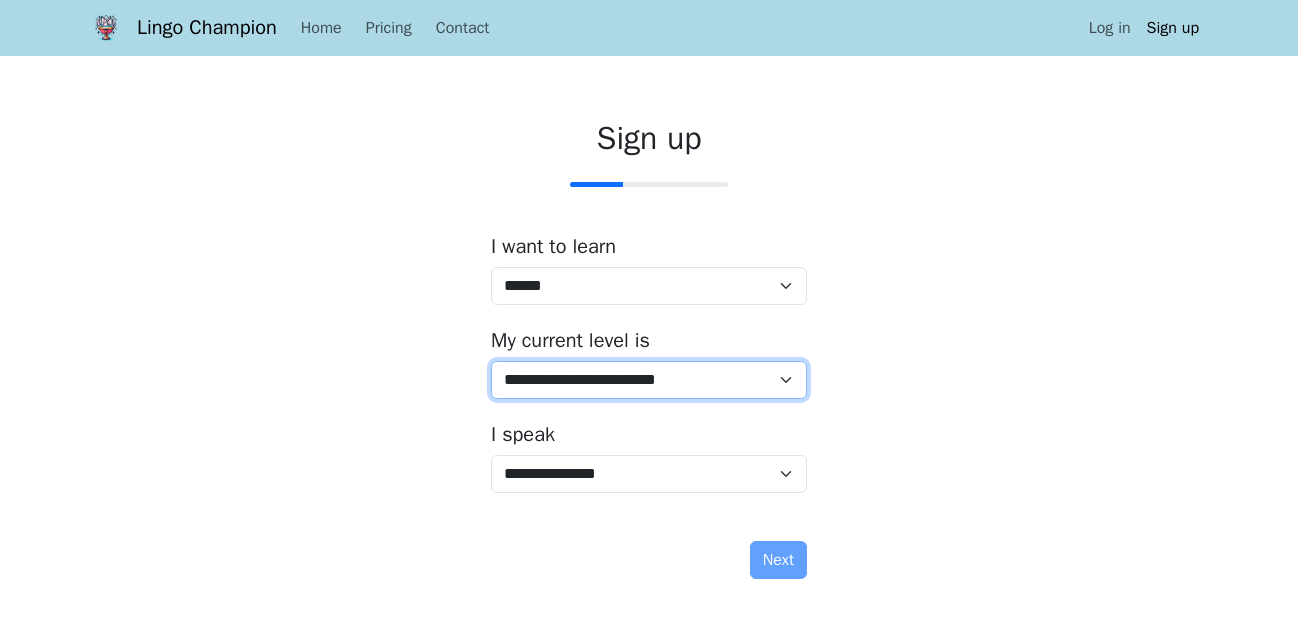 click on "**********" at bounding box center (649, 380) 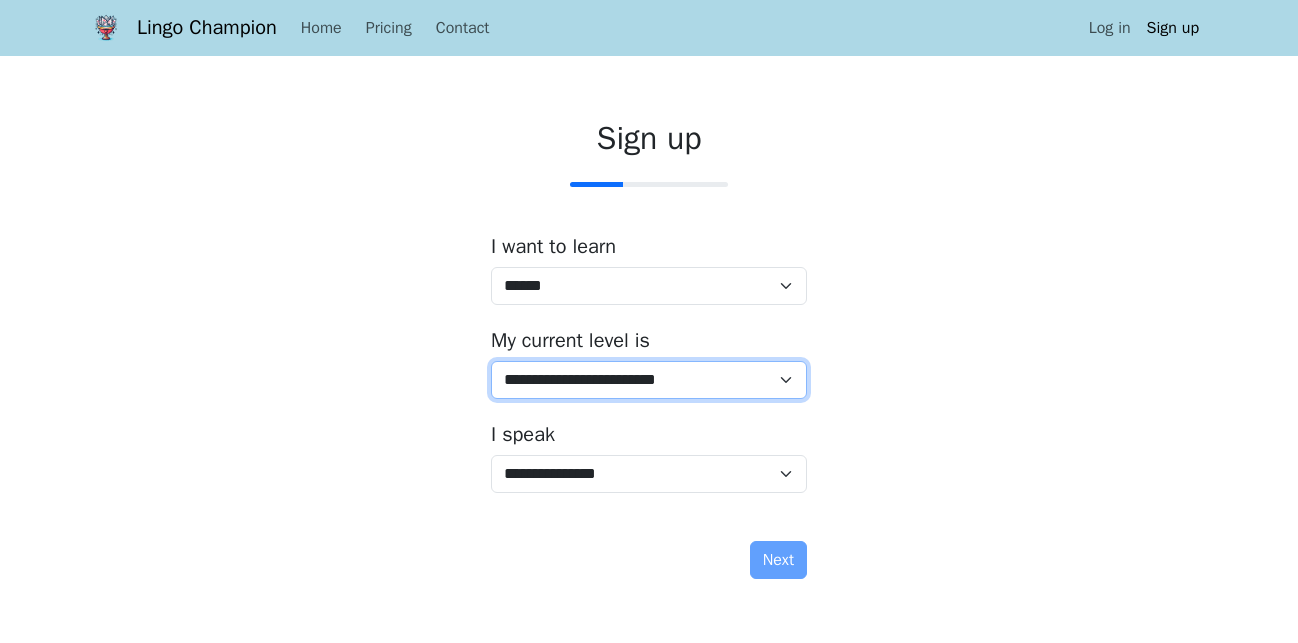 select on "*" 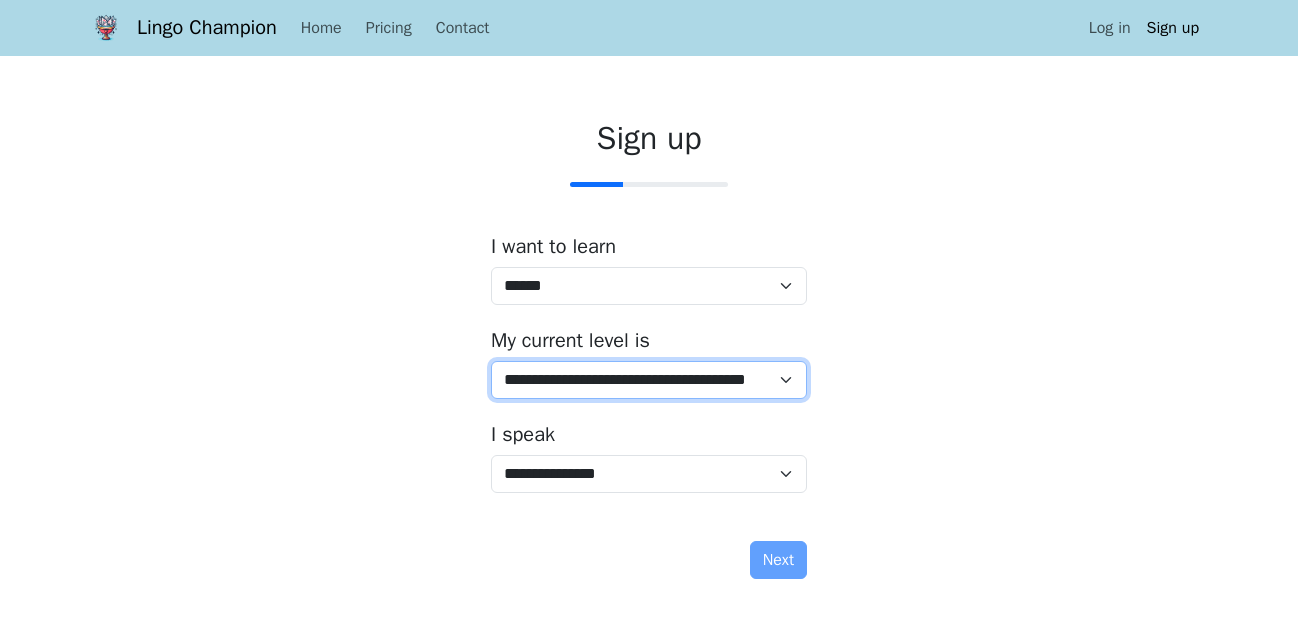 click on "**********" at bounding box center (0, 0) 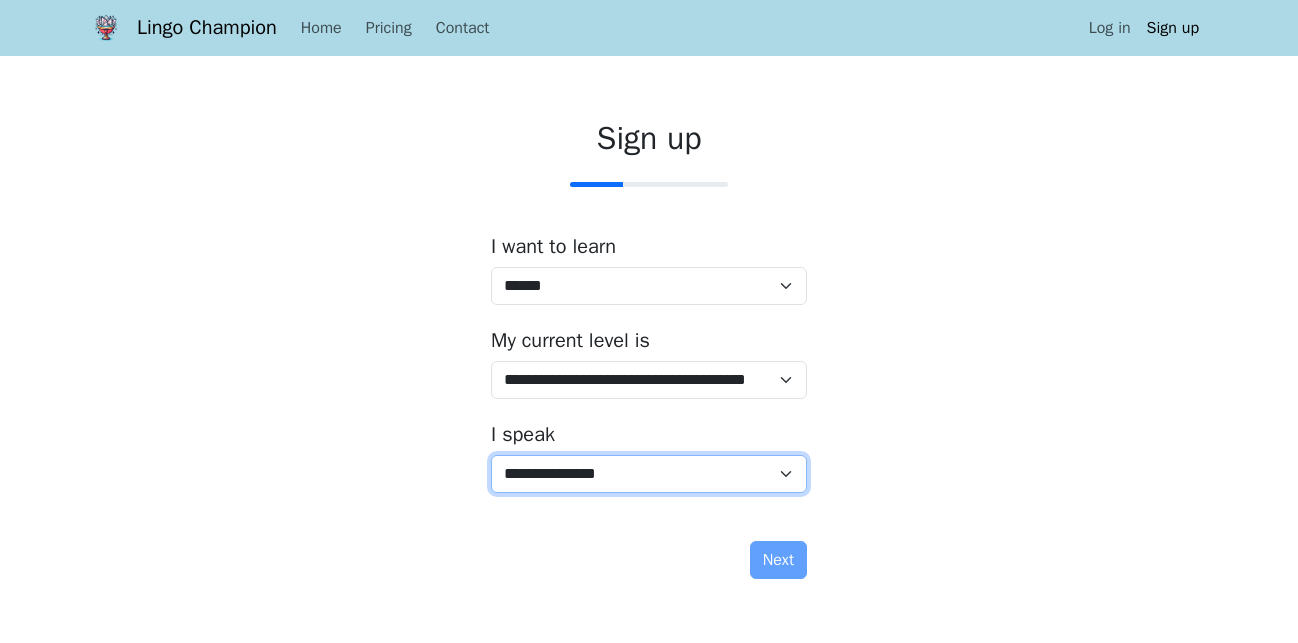 click on "**********" at bounding box center (649, 474) 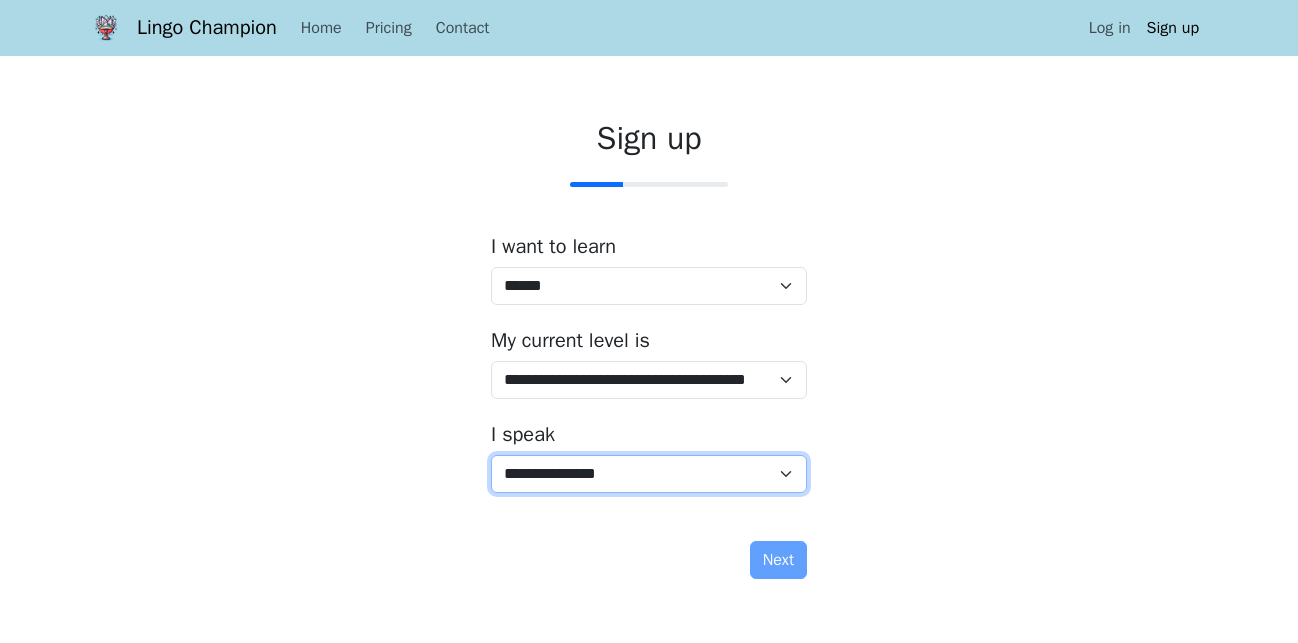 select on "**" 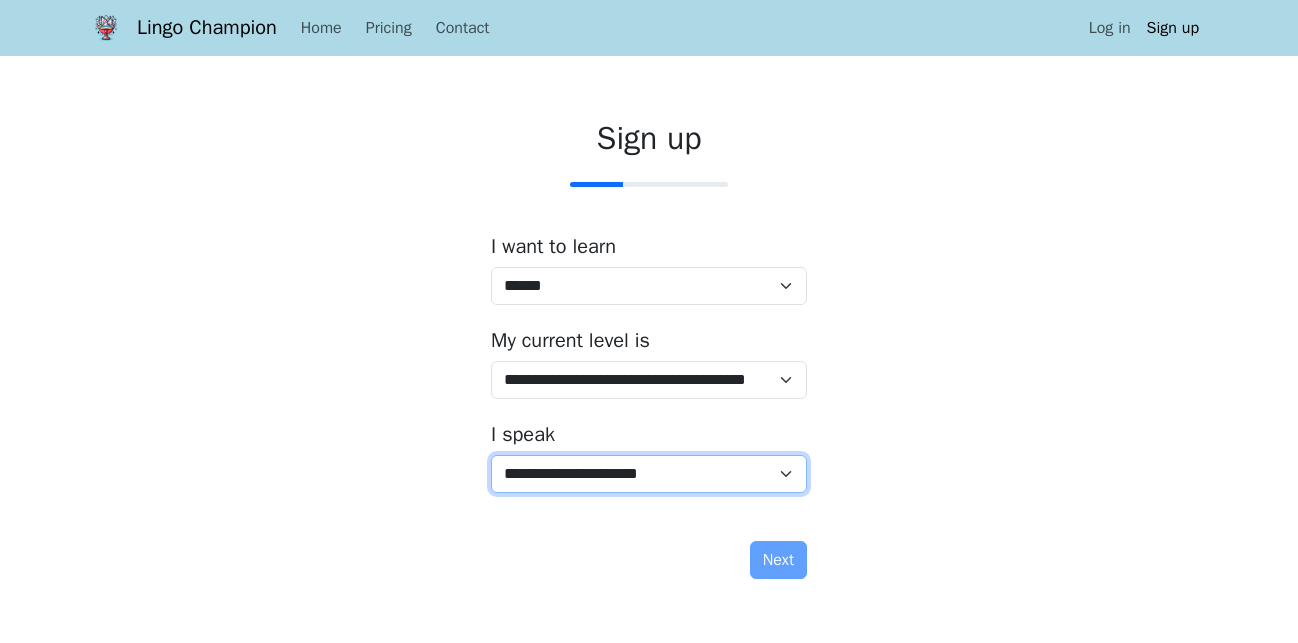 click on "**********" at bounding box center (0, 0) 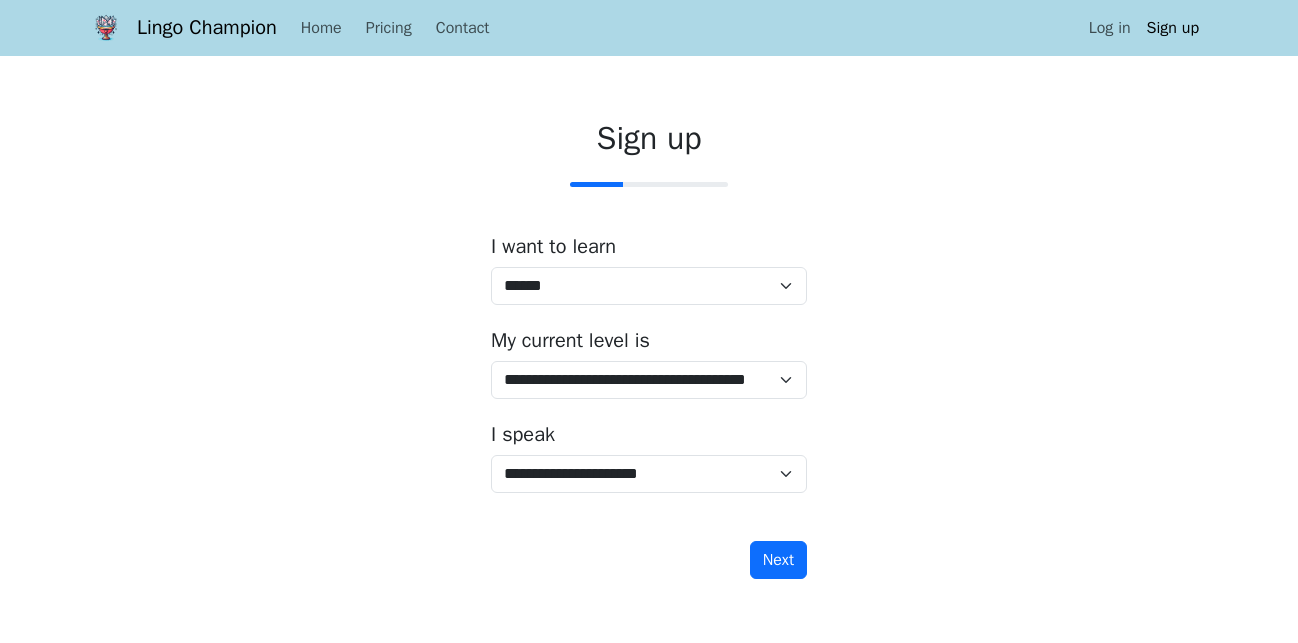 click on "**********" at bounding box center (649, 353) 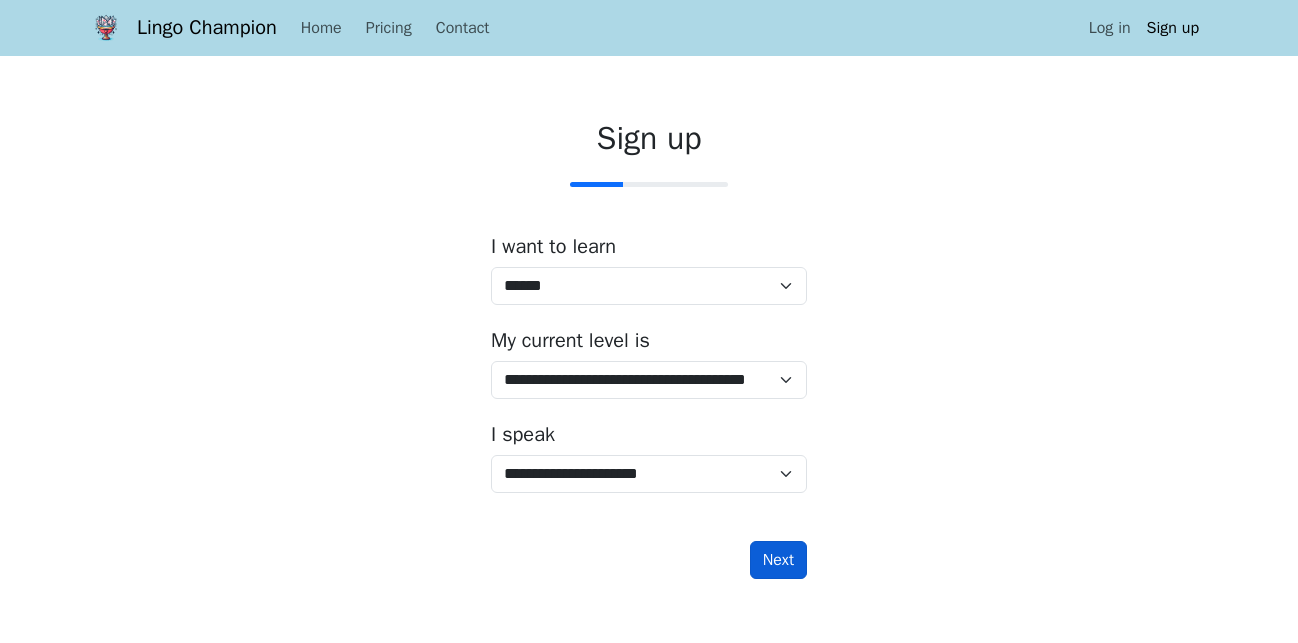 click on "Next" at bounding box center [778, 560] 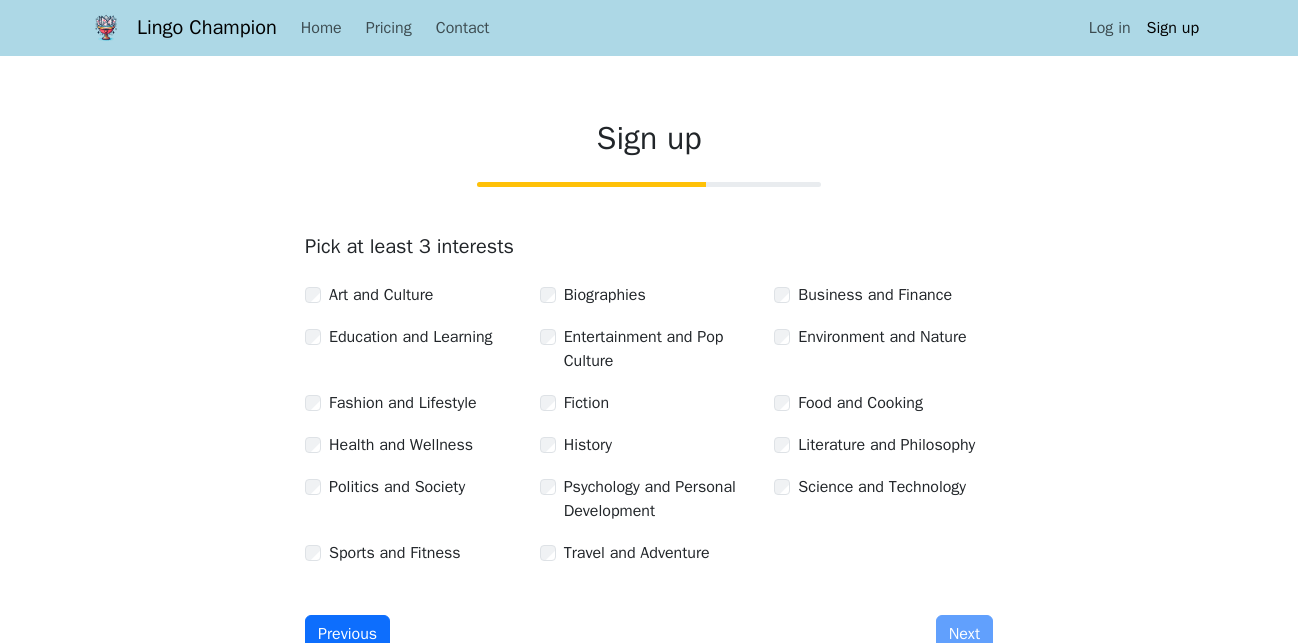 click on "Fashion and Lifestyle" at bounding box center (414, 403) 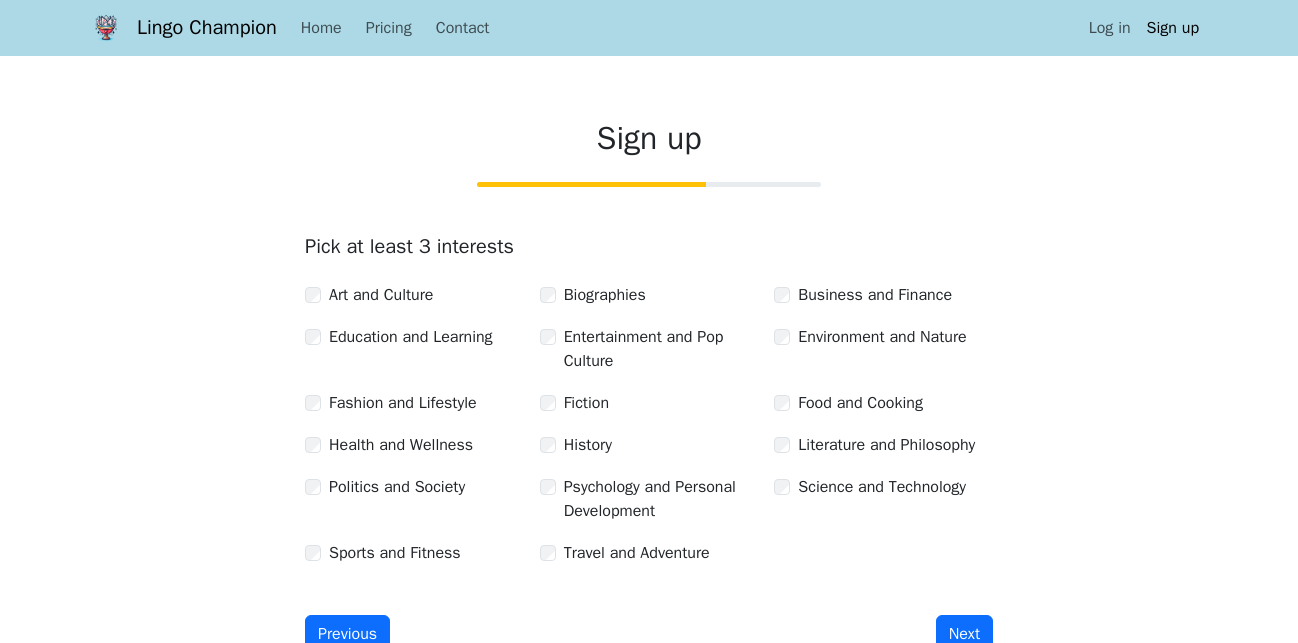 click on "Travel and Adventure" at bounding box center (649, 553) 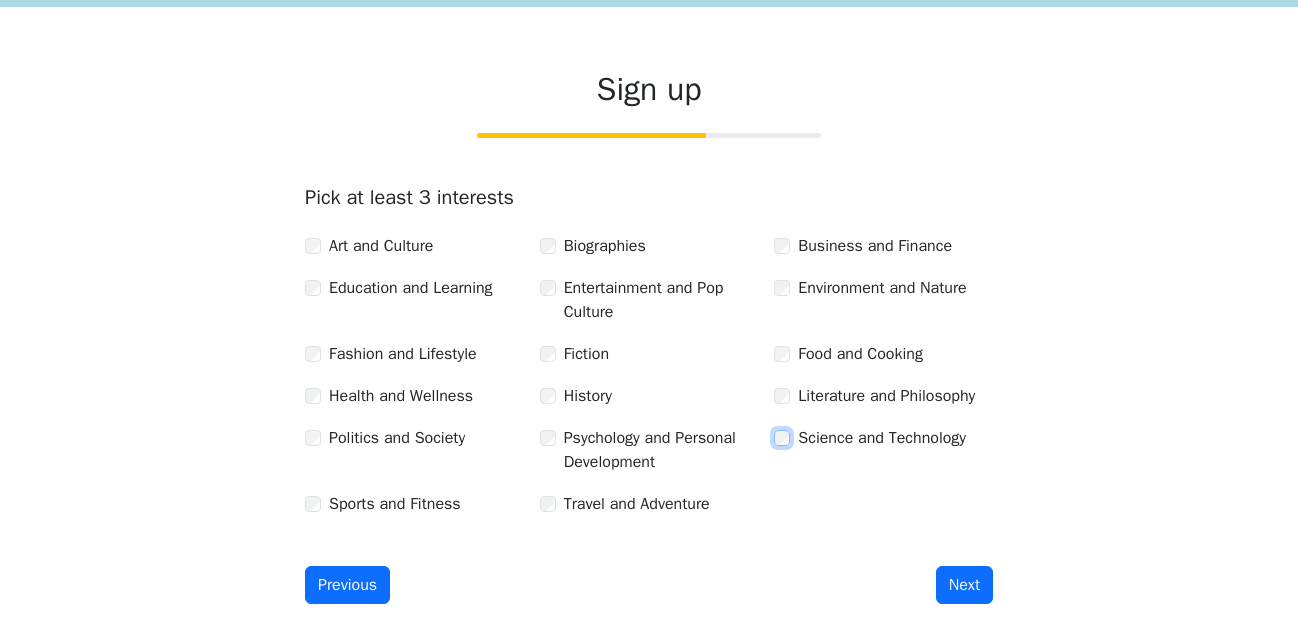 scroll, scrollTop: 102, scrollLeft: 0, axis: vertical 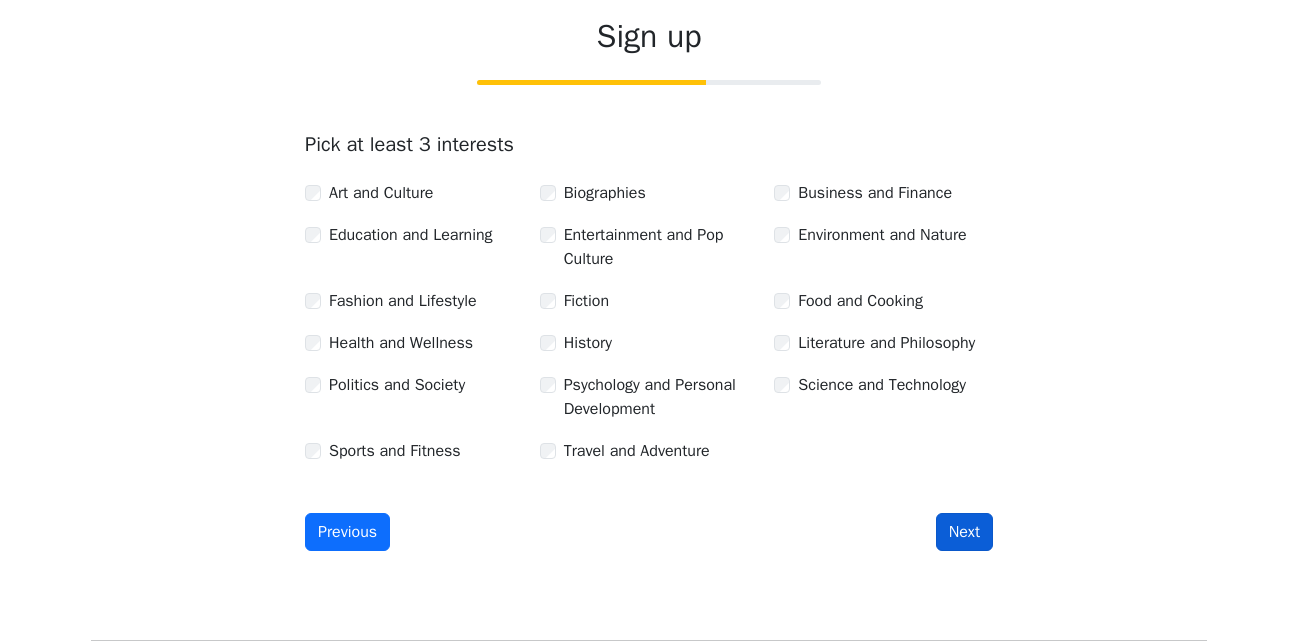 click on "Next" at bounding box center [964, 532] 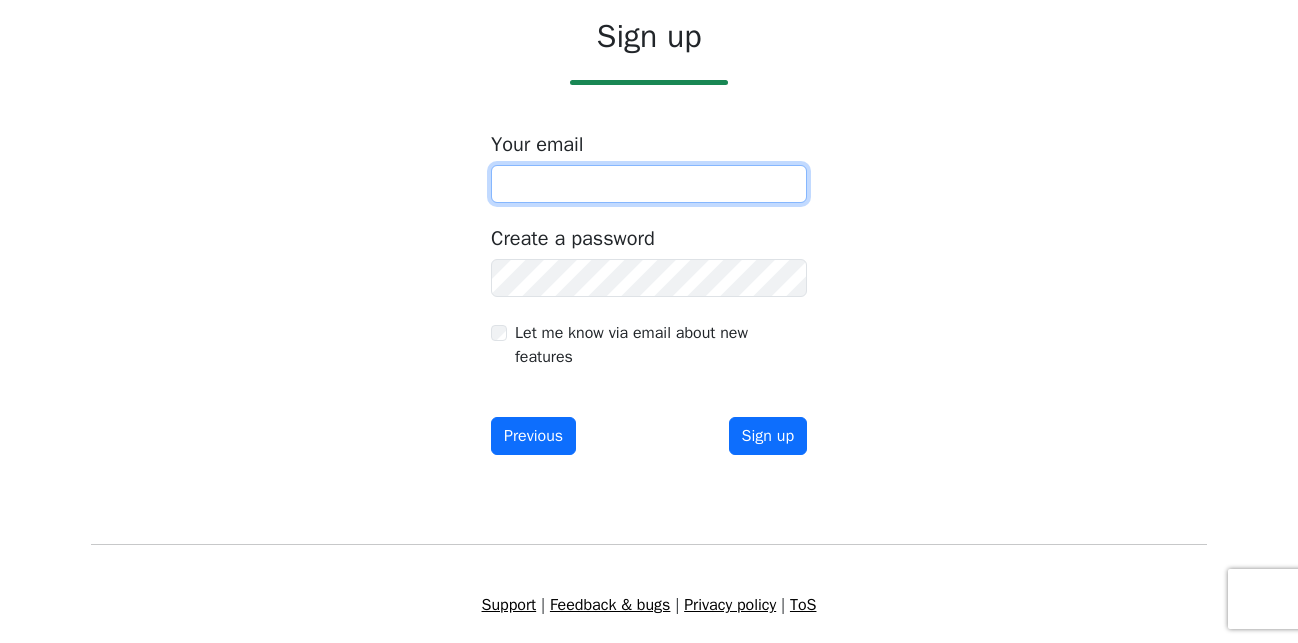 click at bounding box center (649, 184) 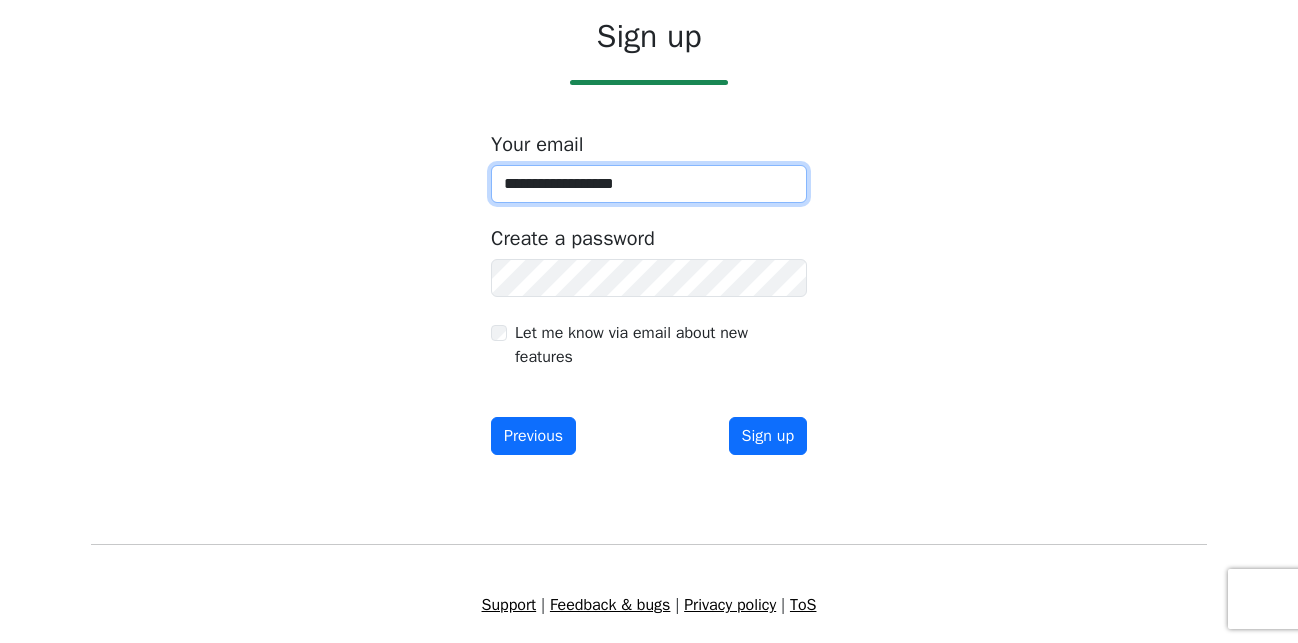 type on "**********" 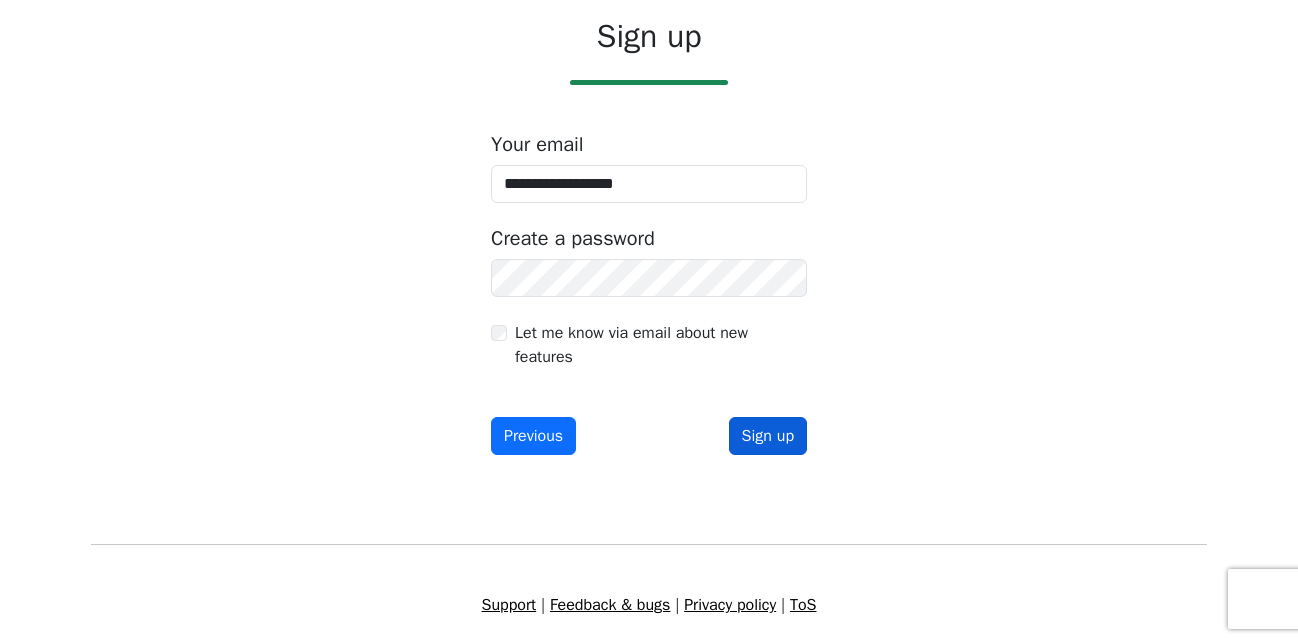 click on "Sign up" at bounding box center [768, 436] 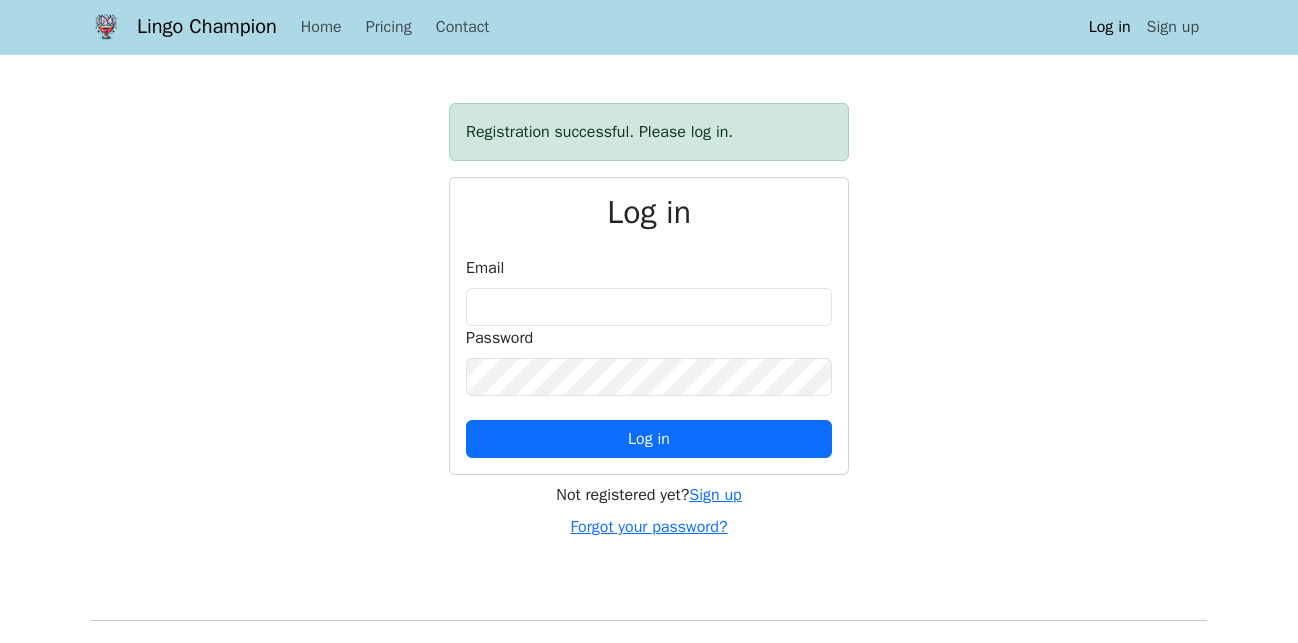 scroll, scrollTop: 0, scrollLeft: 0, axis: both 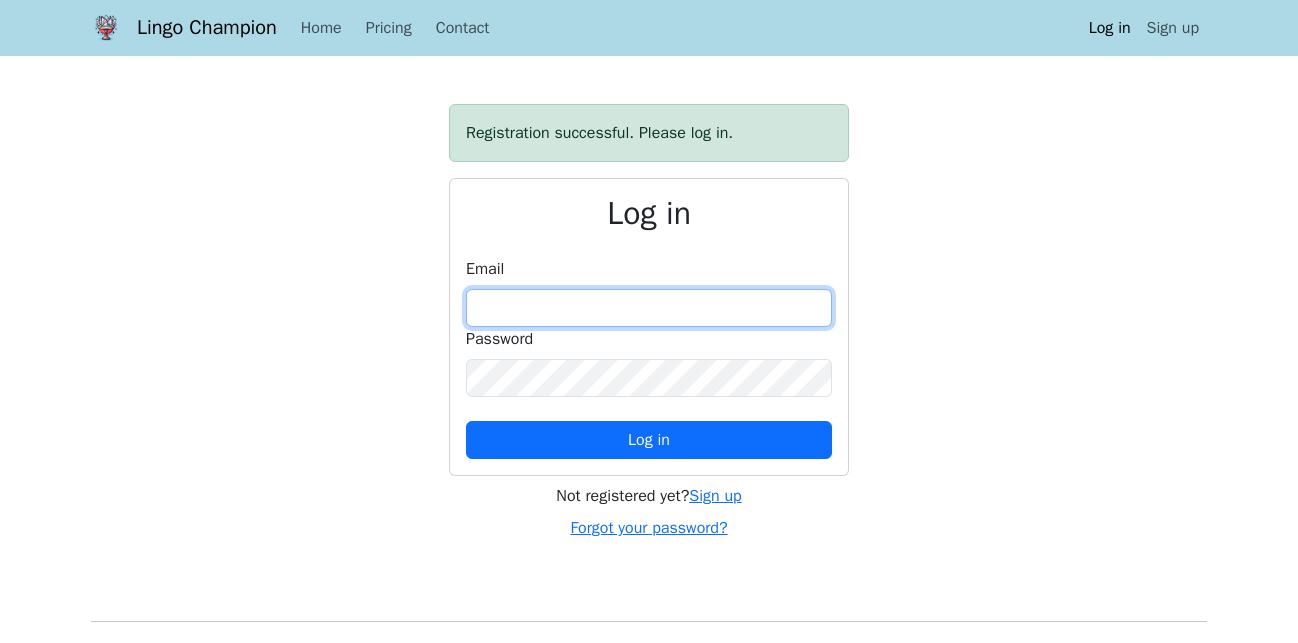 click at bounding box center [649, 308] 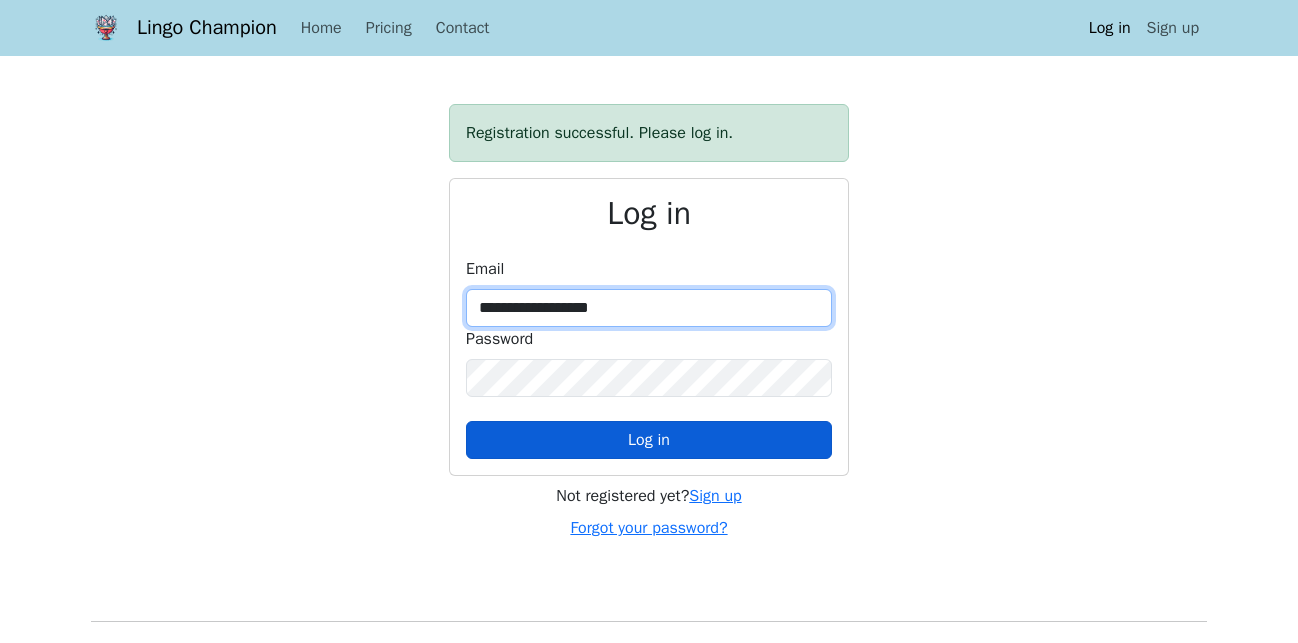 type on "**********" 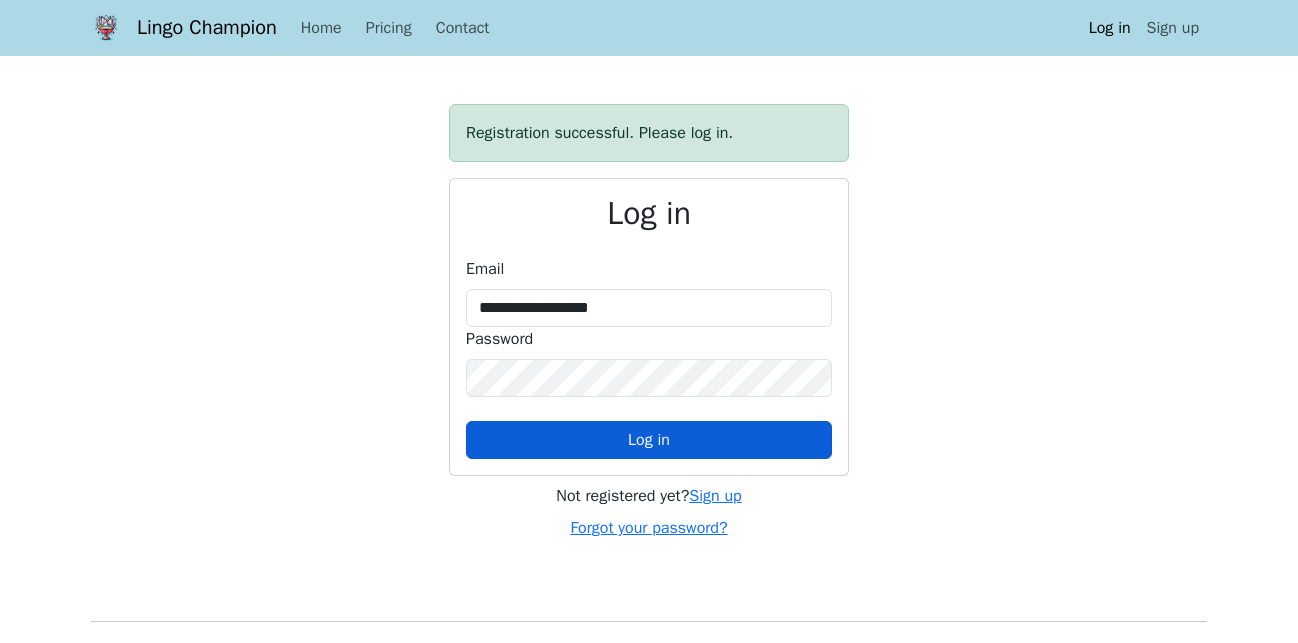 click on "Log in" at bounding box center (649, 440) 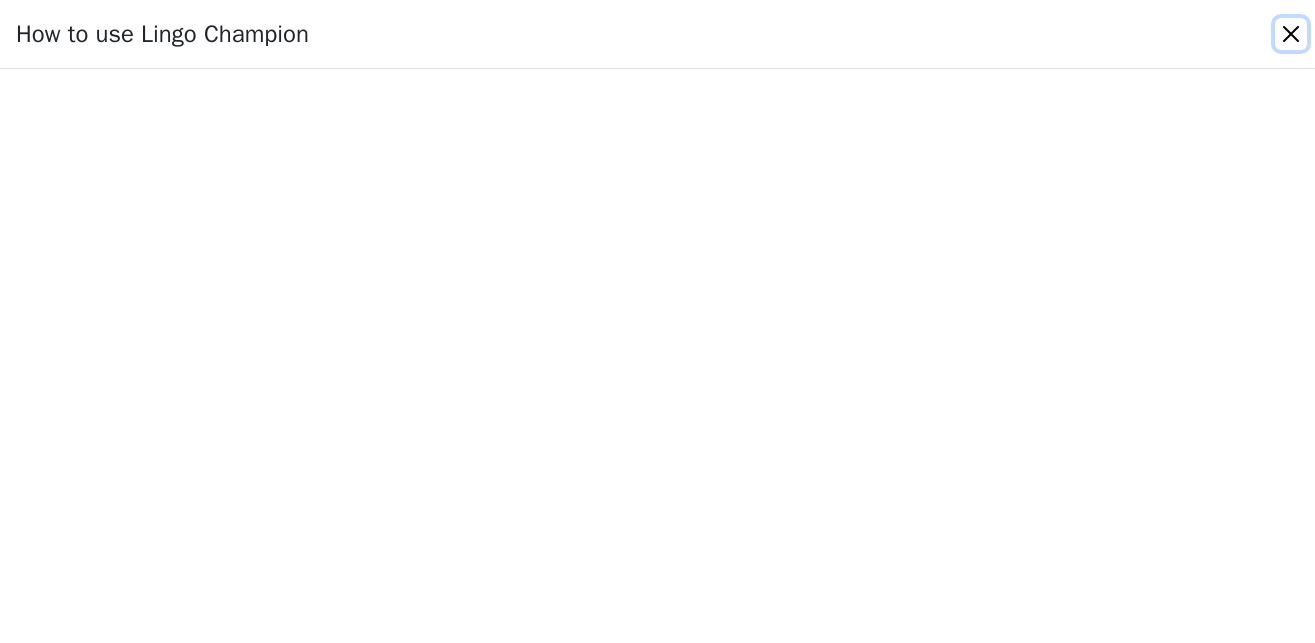 click at bounding box center [1291, 34] 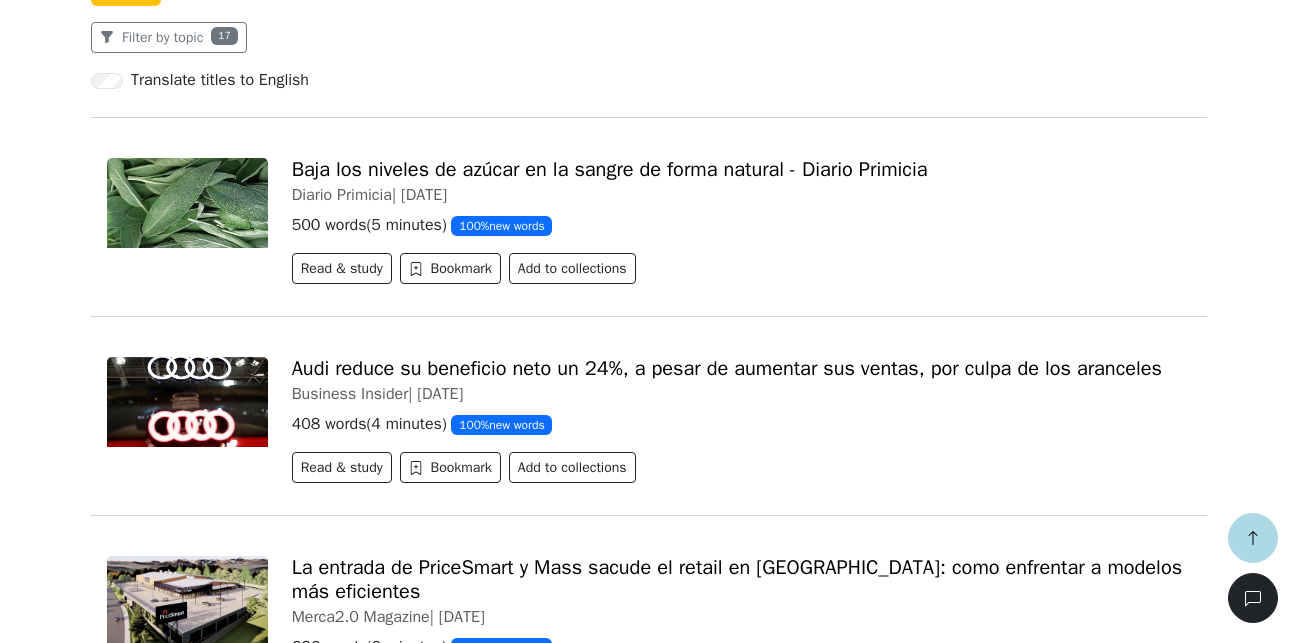 scroll, scrollTop: 510, scrollLeft: 0, axis: vertical 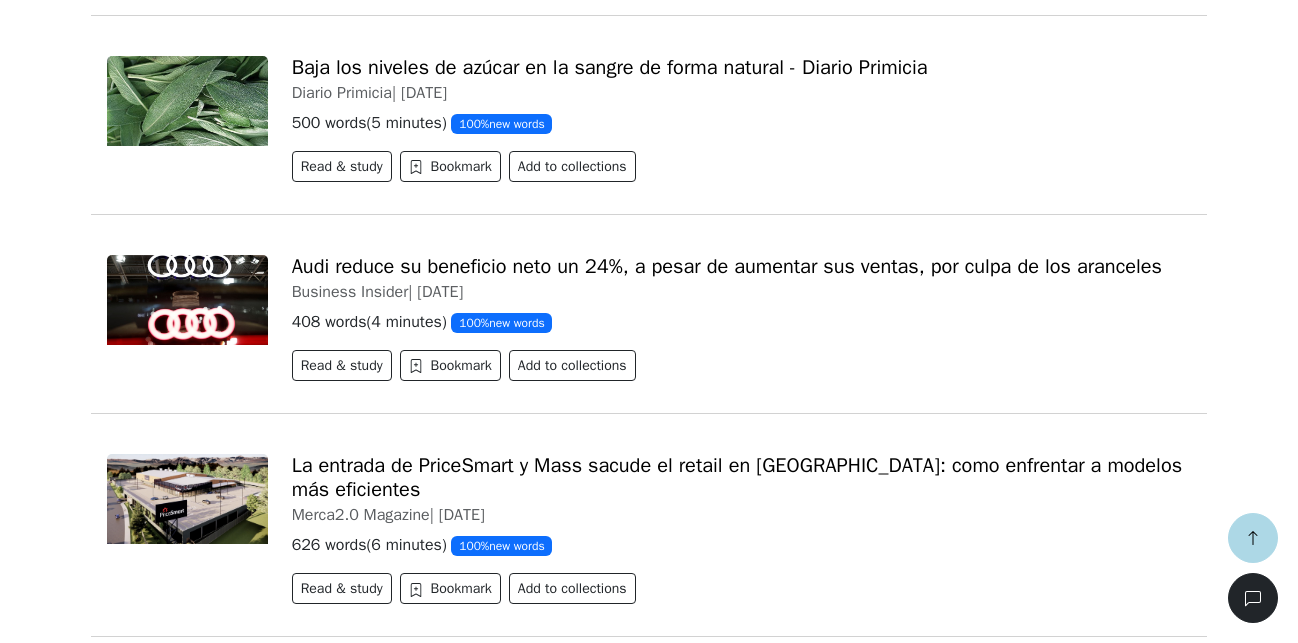 click on "Audi reduce su beneficio neto un 24%, a pesar de aumentar sus ventas, por culpa de los aranceles" at bounding box center (727, 266) 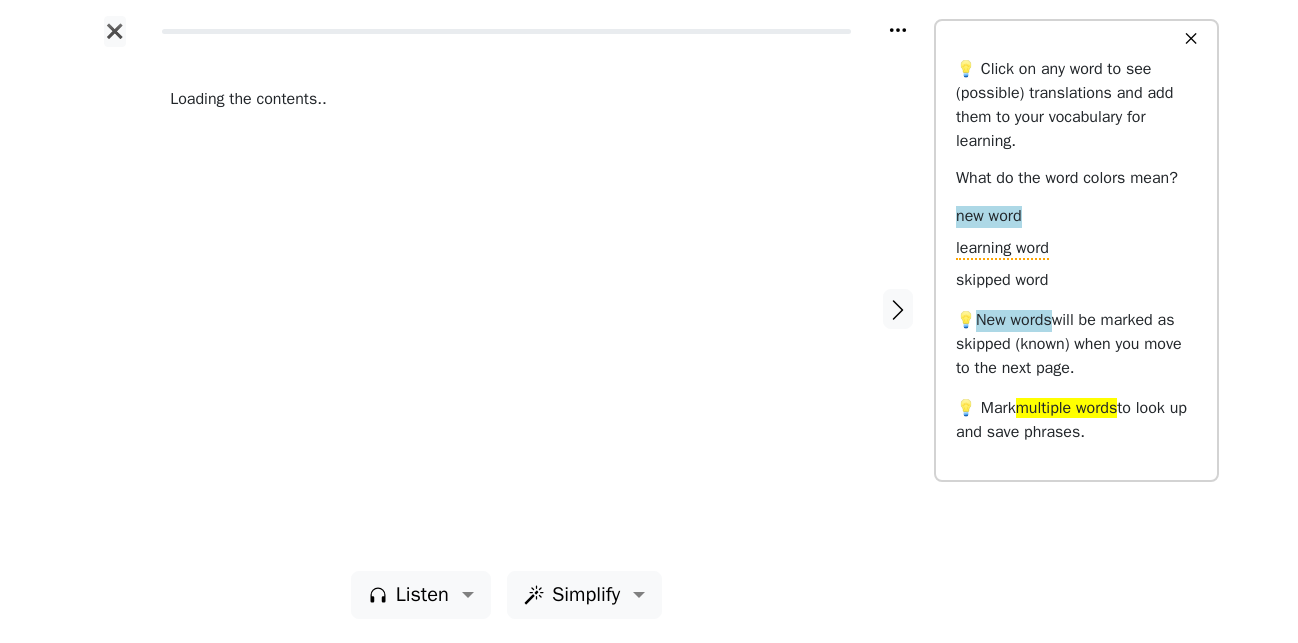 scroll, scrollTop: 0, scrollLeft: 0, axis: both 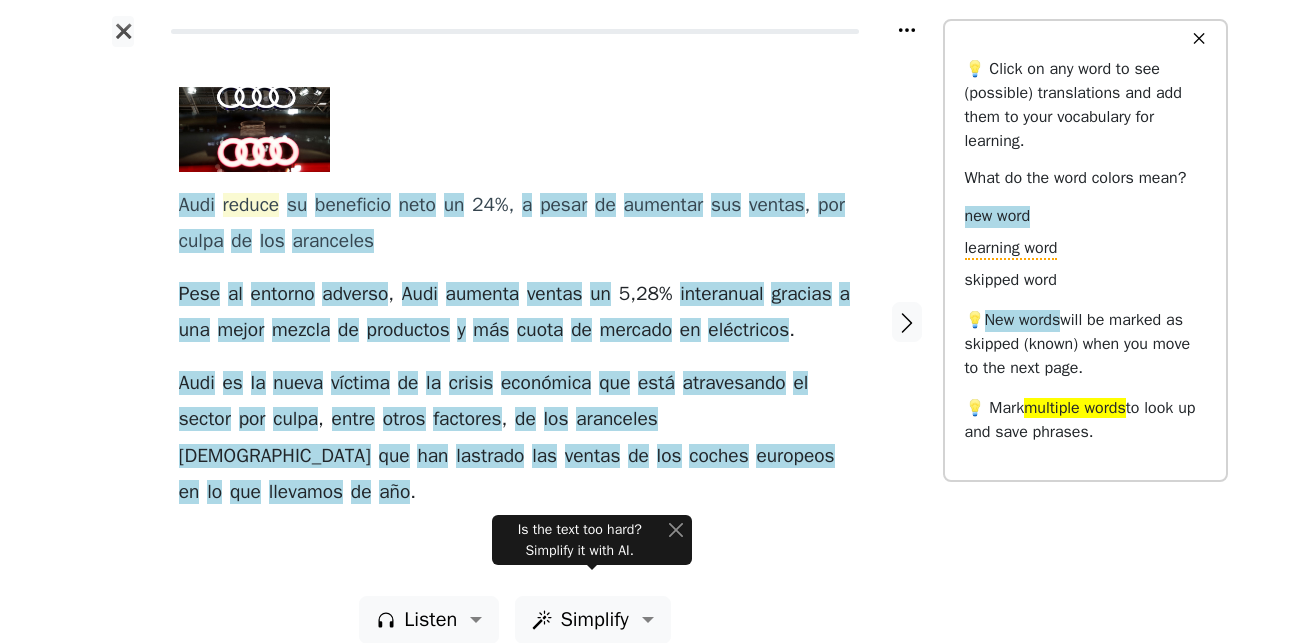 click on "reduce" at bounding box center [251, 206] 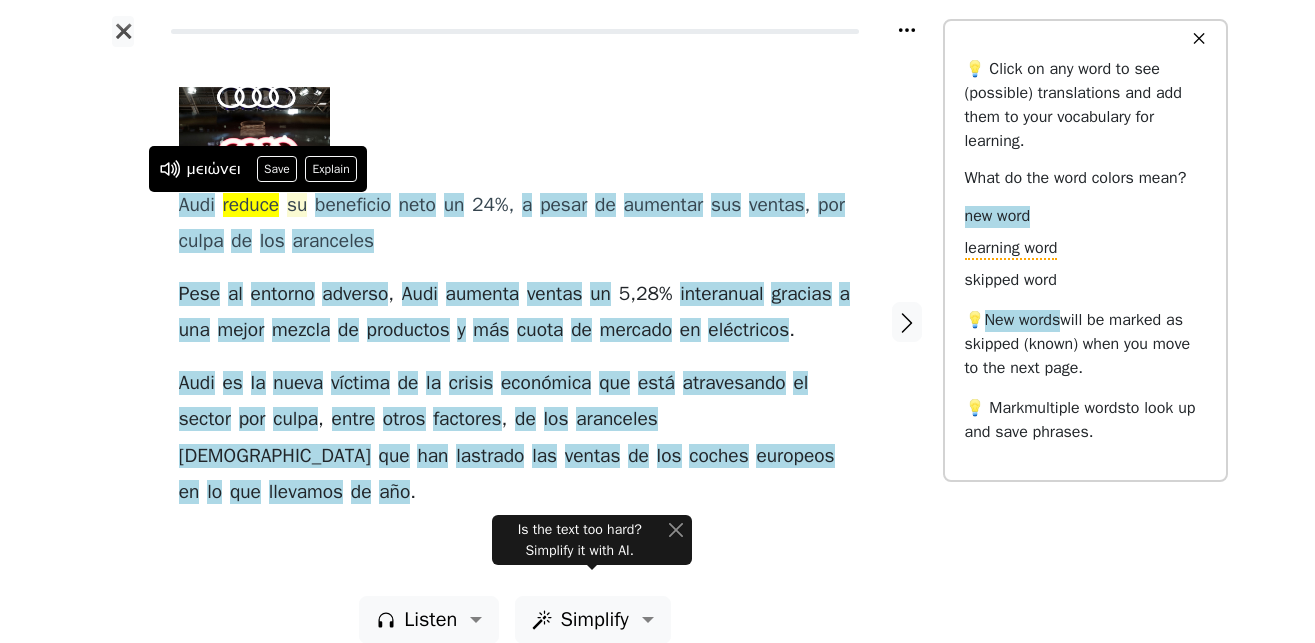 click on "su" at bounding box center (297, 206) 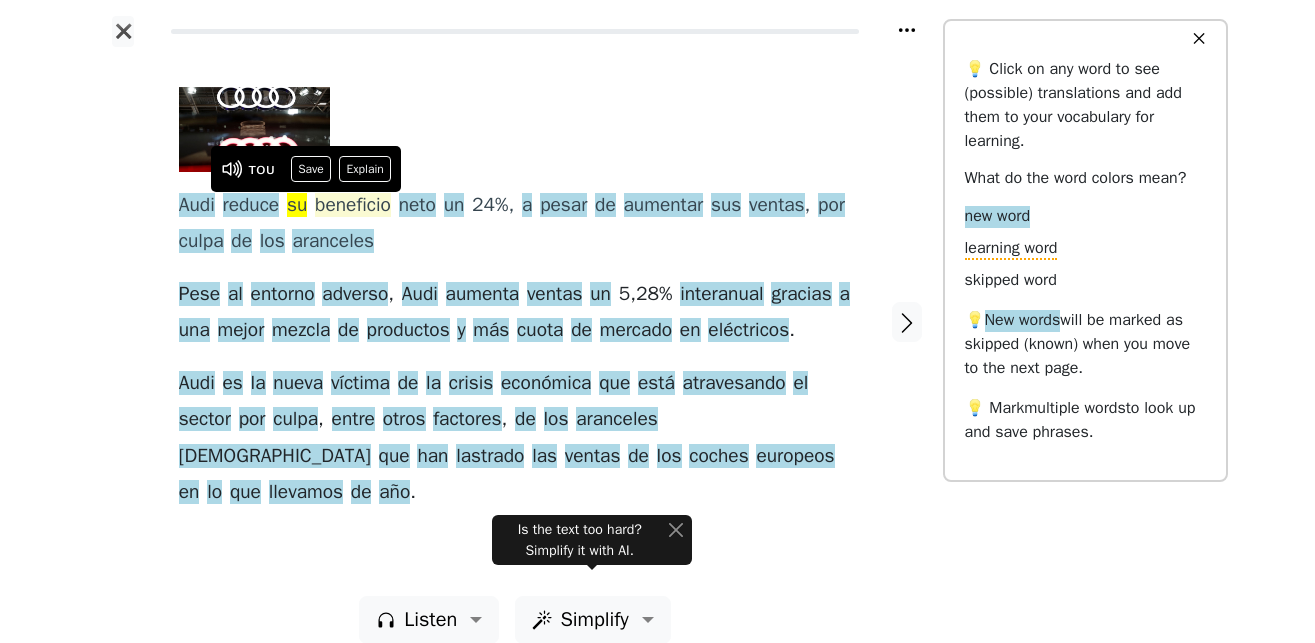 click on "beneficio" at bounding box center [353, 206] 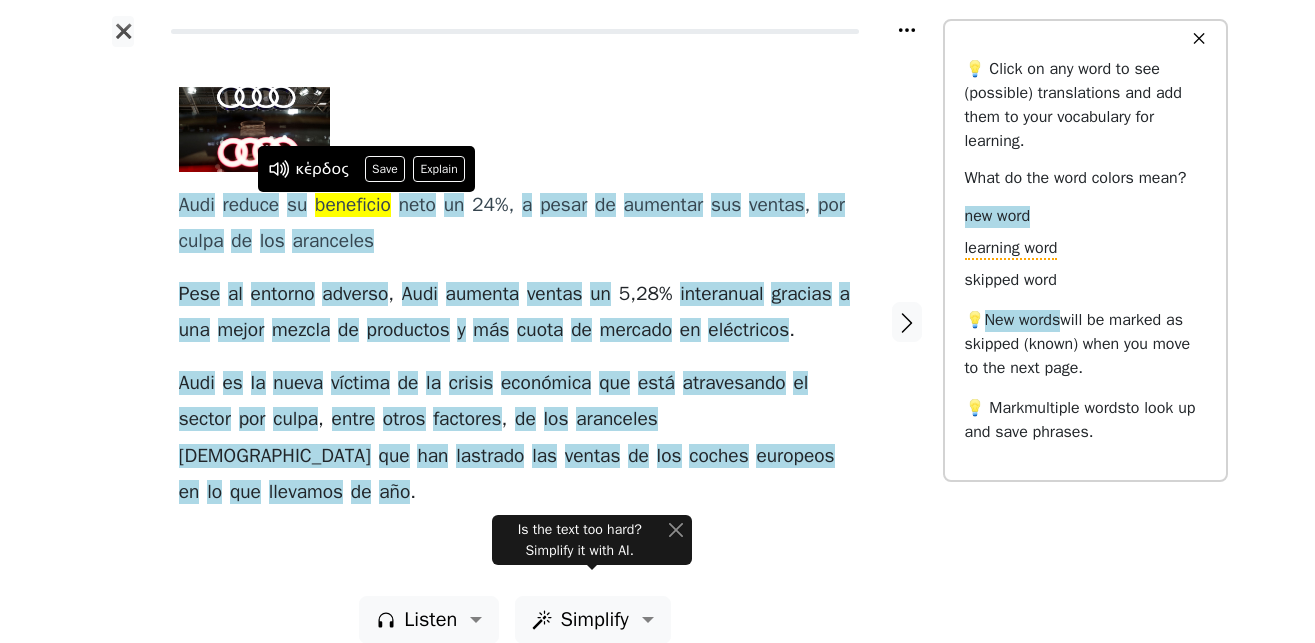 click at bounding box center [123, 321] 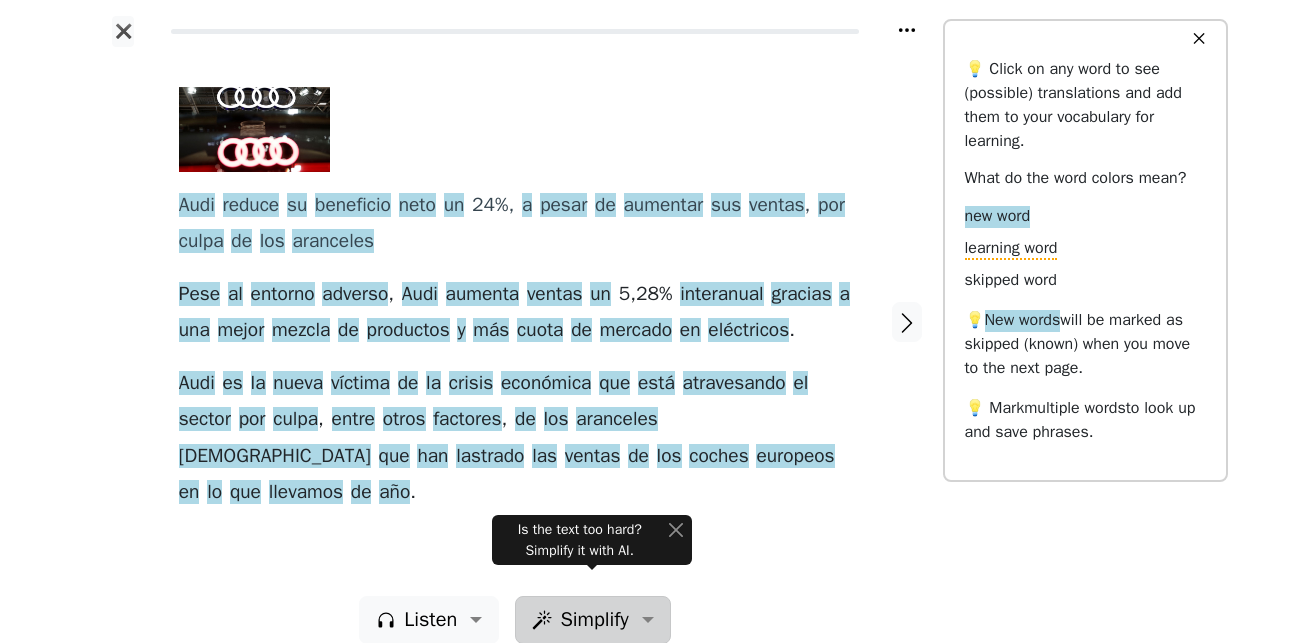 click on "Simplify" at bounding box center [429, 620] 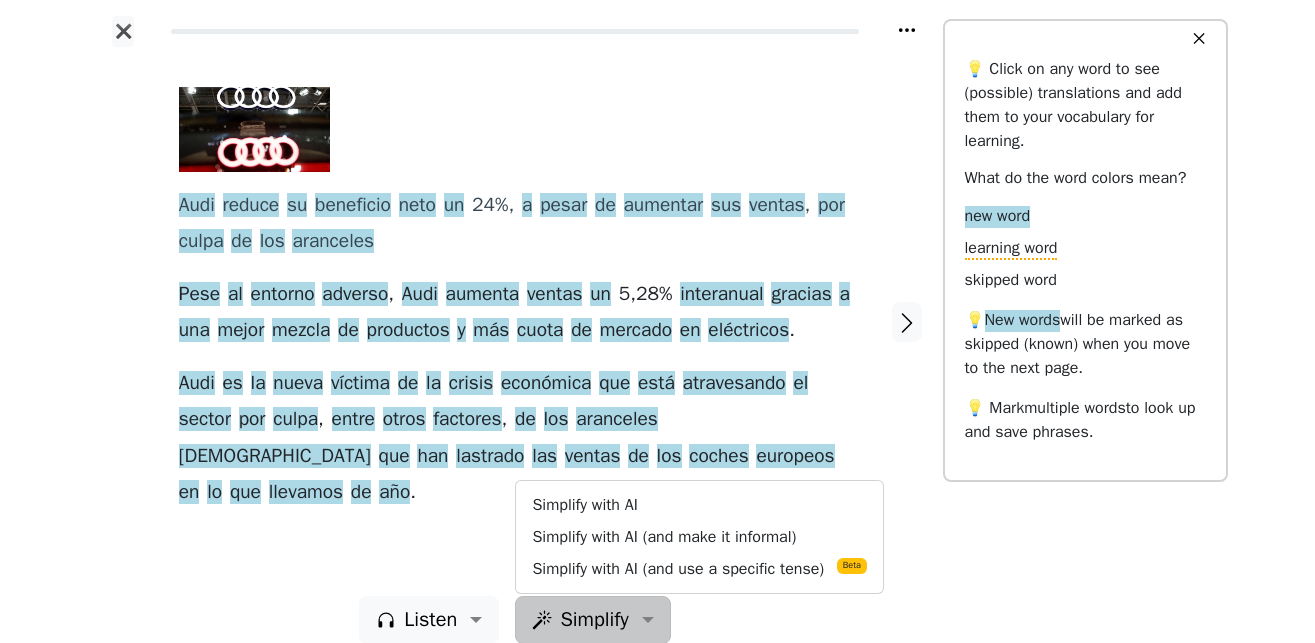 click on "Listen Simplify Simplify with AI Simplify with AI (and make it informal) Simplify with AI (and use a specific tense)   Beta" at bounding box center [515, 620] 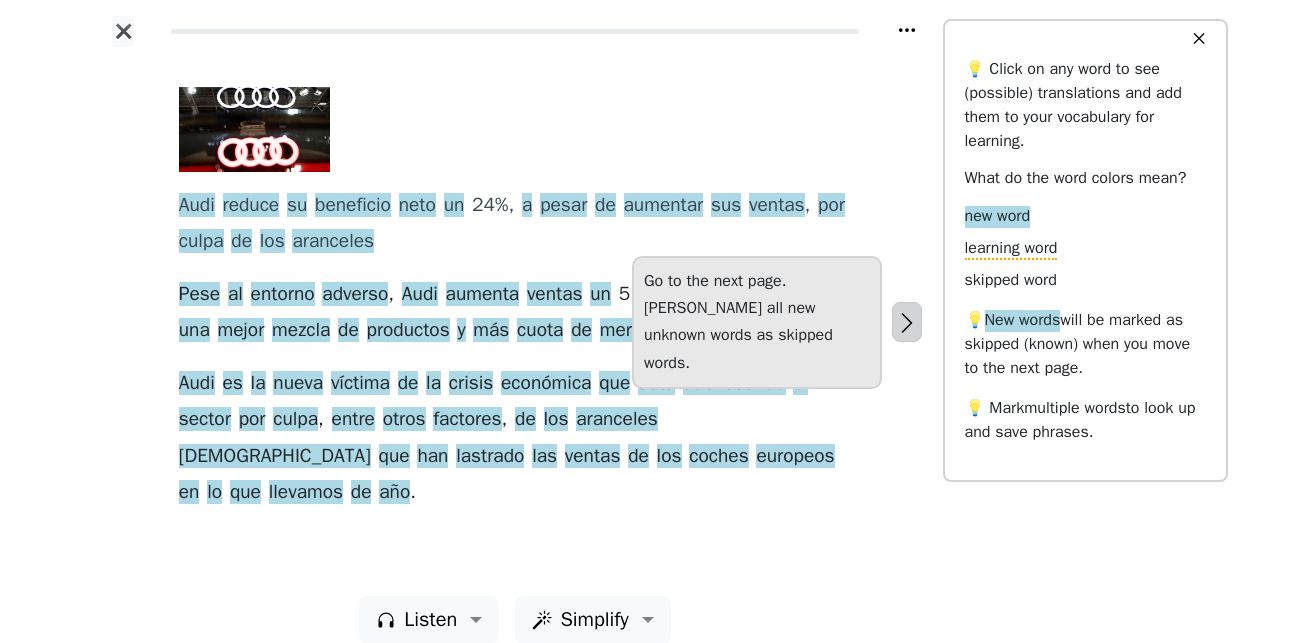 click 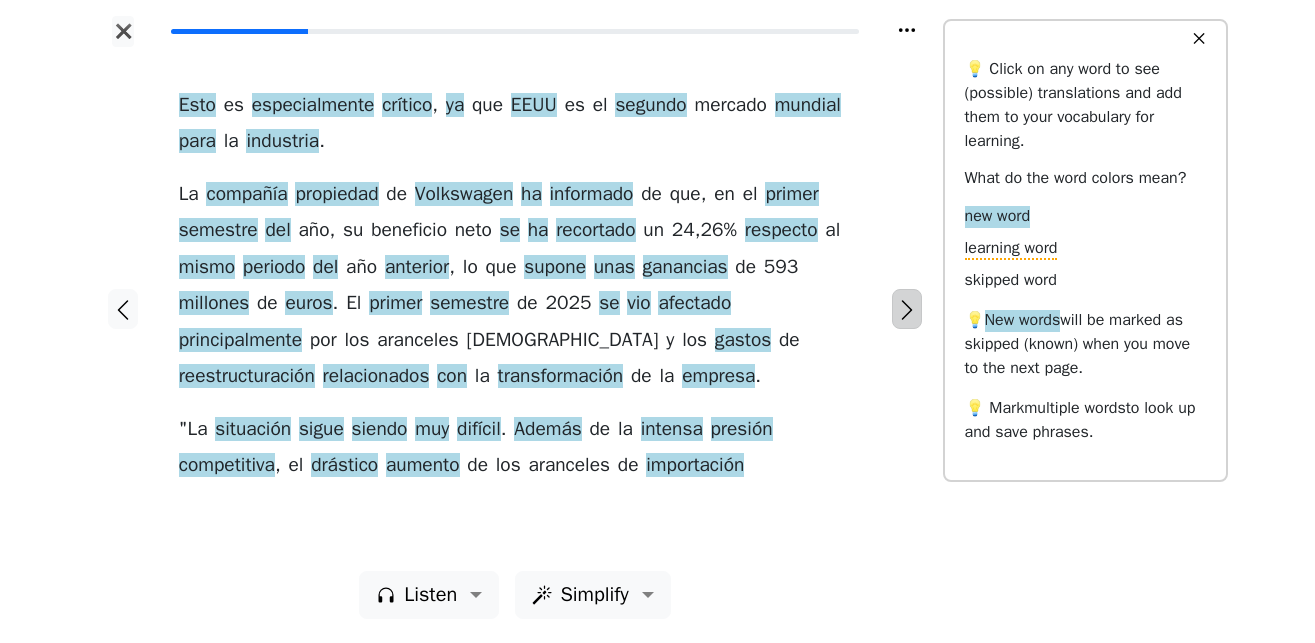 click 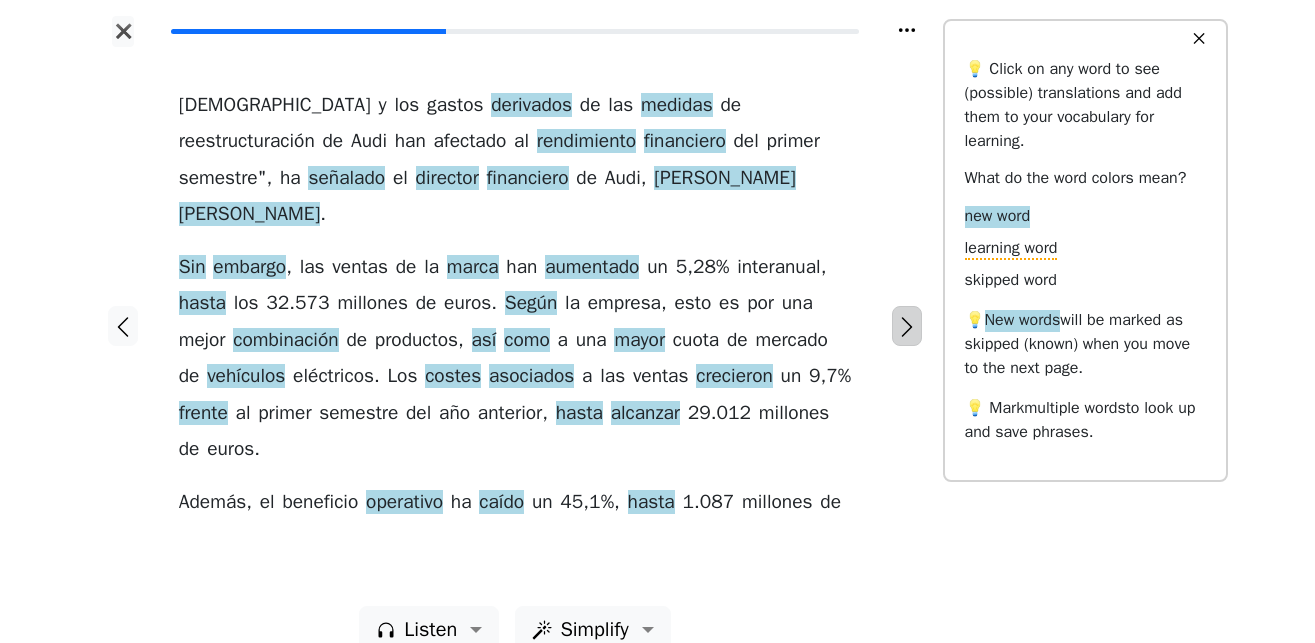 click 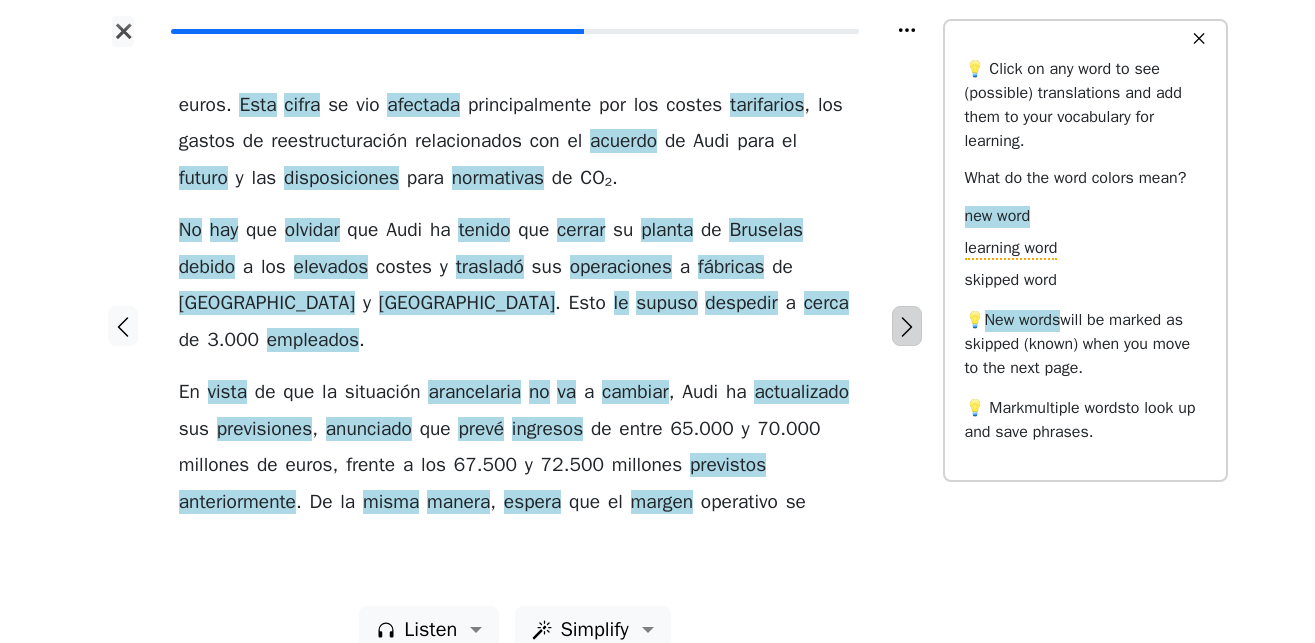 click 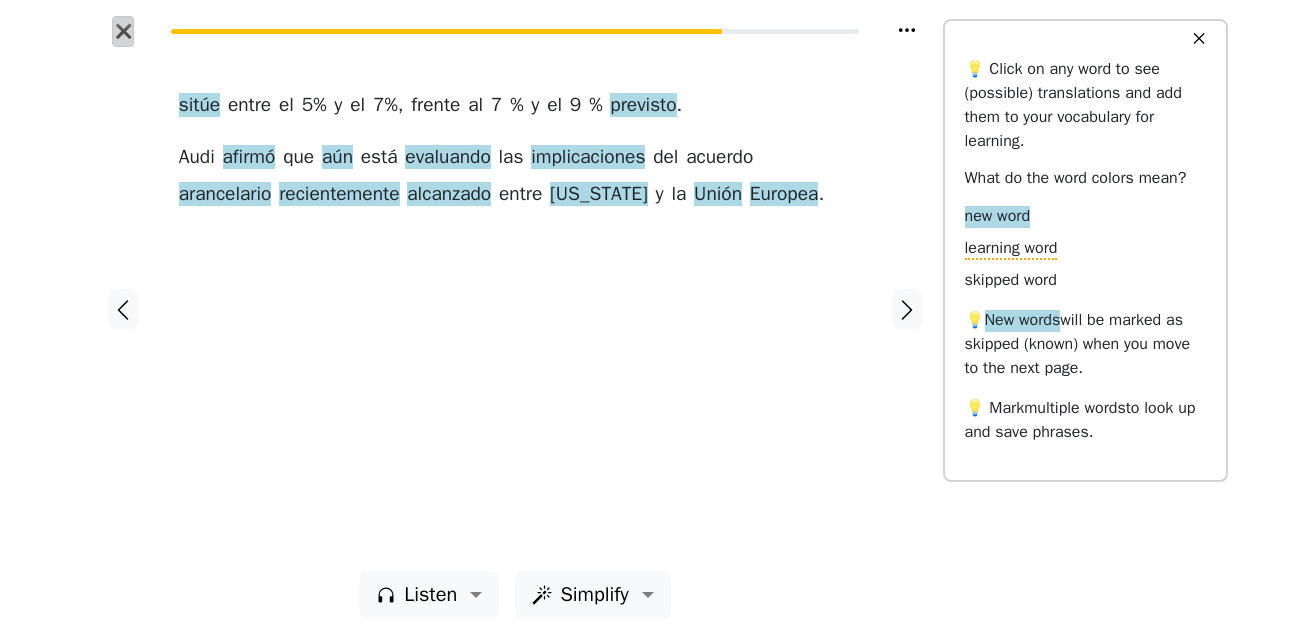 click on "✖" at bounding box center (123, 31) 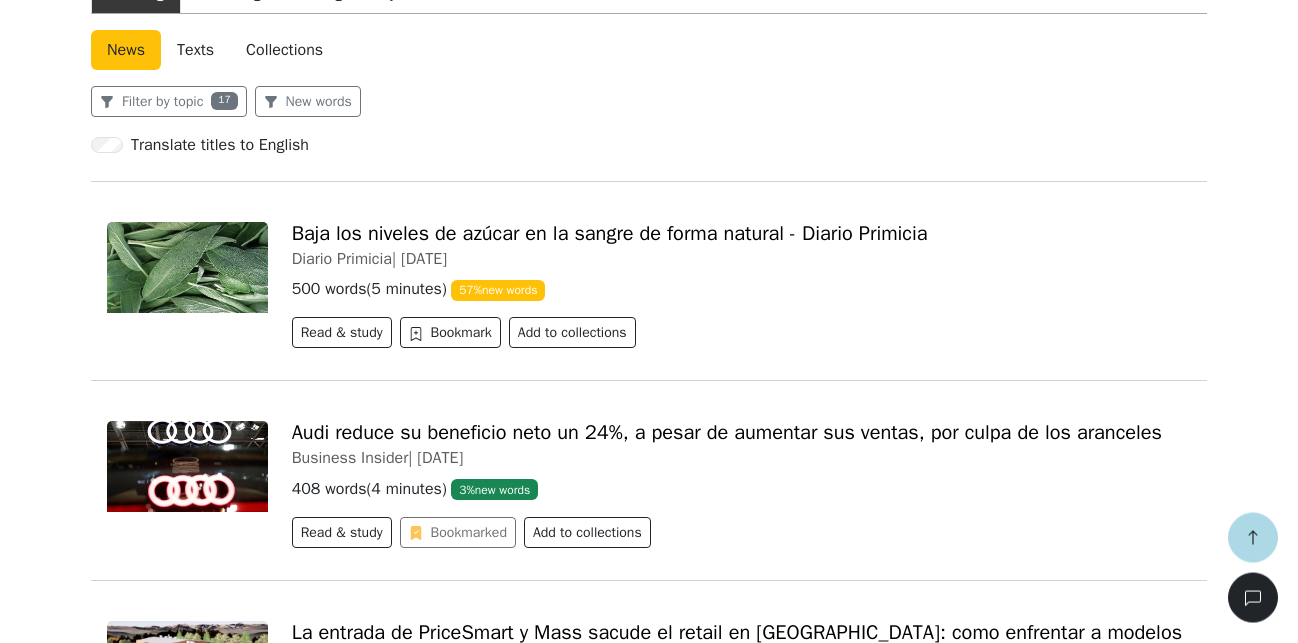 scroll, scrollTop: 612, scrollLeft: 0, axis: vertical 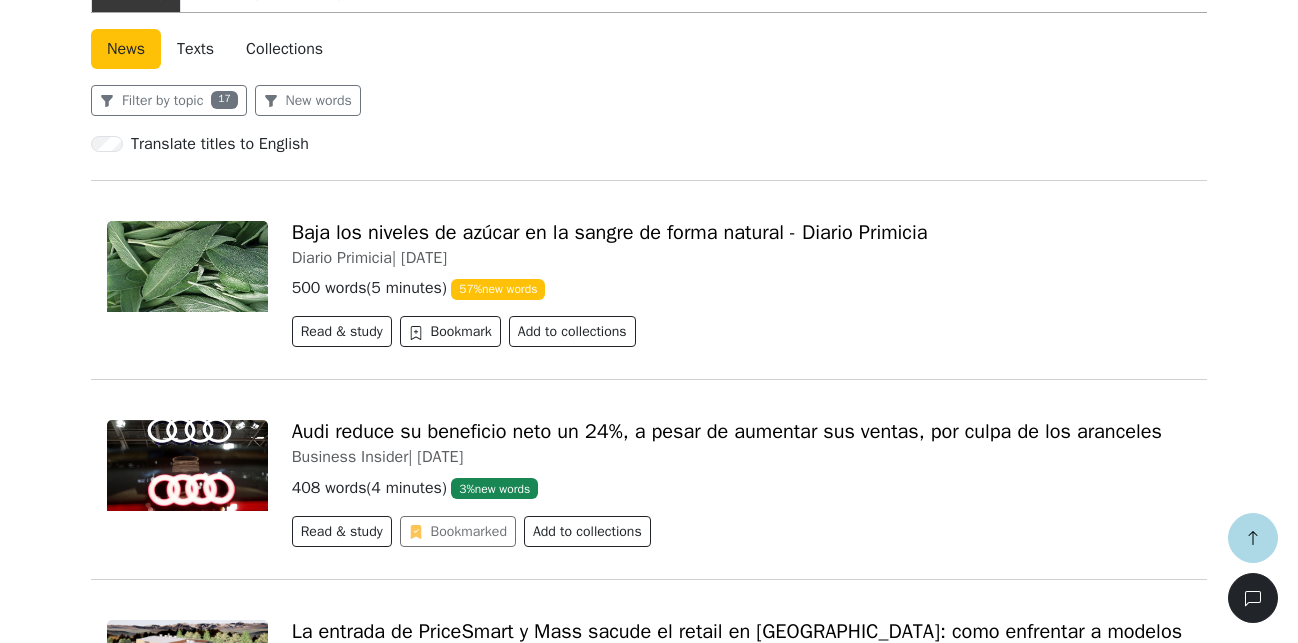 click on "Lingo Champion   Library Vocabulary Statistics 1 Free plan Settings Browser extension Support 1 Free plan Lingo Champion Account Change plan Browser extension Support Feedback & bugs What's new? Get the Android app New Get the iOS app Log out Library Vocabulary Shortcuts Statistics Settings Getting started Tutorial Overview 40% Read a news article or story Save words to your vocabulary Practice words with flashcards Import or generate your own content Install the mobile app : iOS Android Continue studying Audi reduce su beneficio neto un 24%, a pesar de aumentar sus ventas, por culpa de los aranceles Business Insider Reading Listening Writing My stuff News Texts Collections Filter by topic 17 New words Translate titles to English Baja los niveles de azúcar en la sangre de forma natural - Diario Primicia Diario Primicia  |   2025-07-28 500   words  ( 5   minutes )   57 %  new words Read & study Bookmark Add to collections Business Insider  |   2025-07-28 408   words  ( 4   minutes )   3 %  new words  |" at bounding box center [649, 2907] 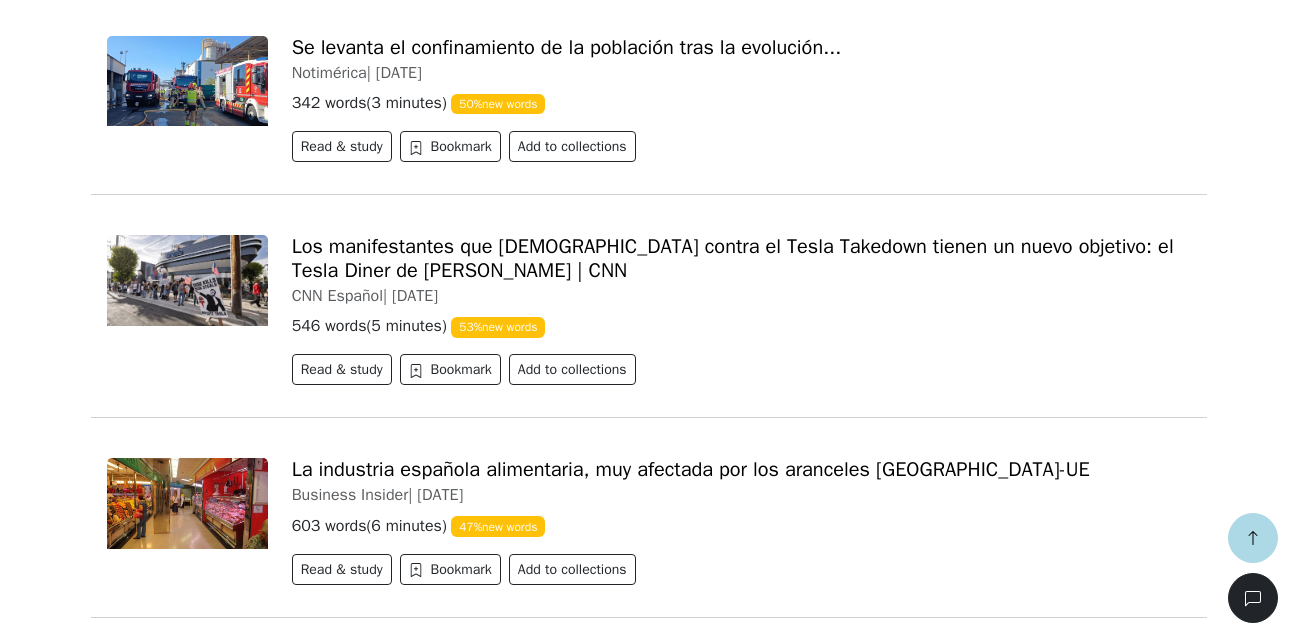 scroll, scrollTop: 6325, scrollLeft: 0, axis: vertical 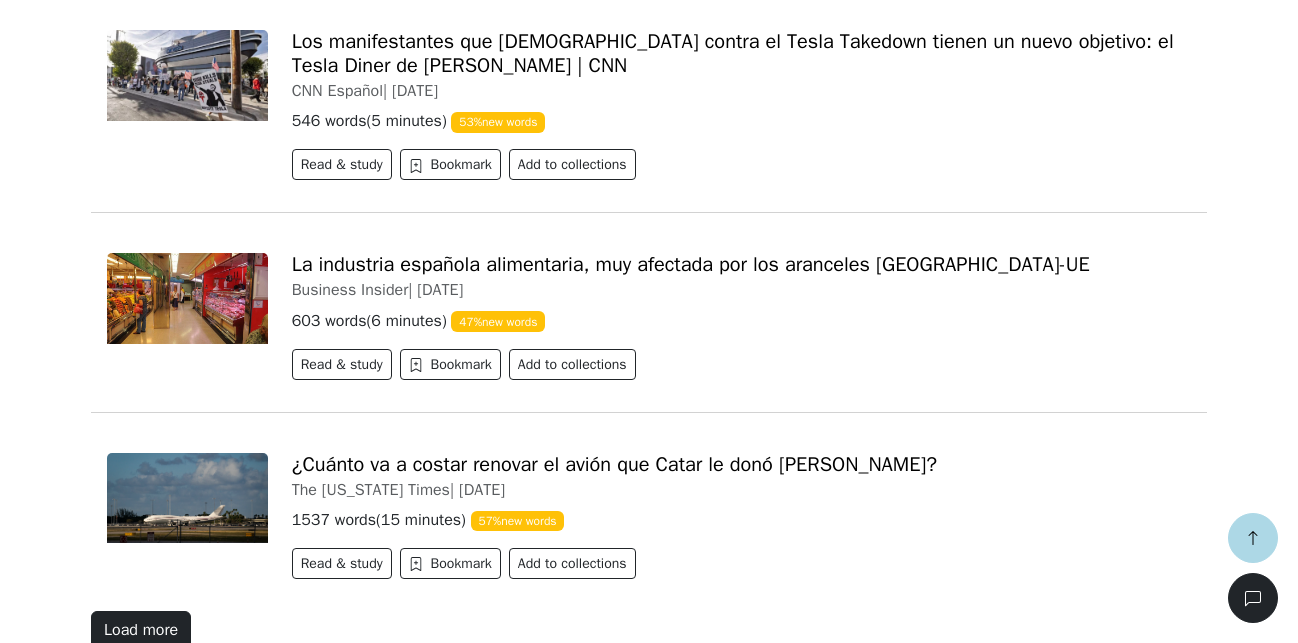 click on "Load more" at bounding box center (141, 630) 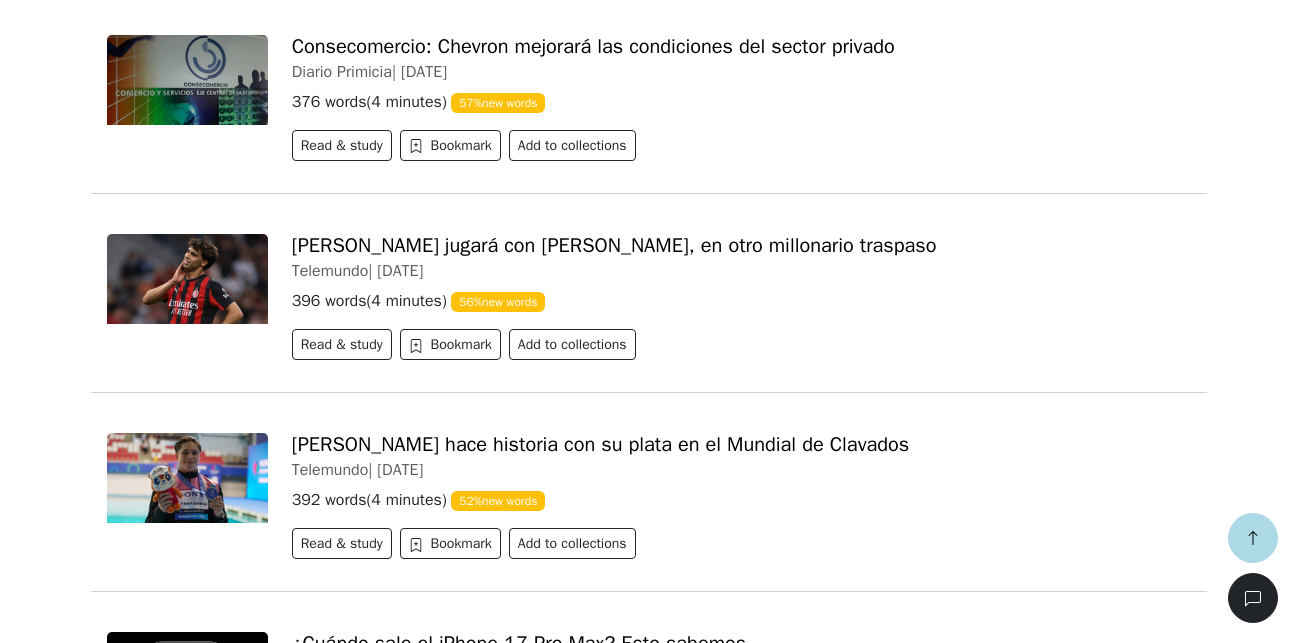 scroll, scrollTop: 12349, scrollLeft: 0, axis: vertical 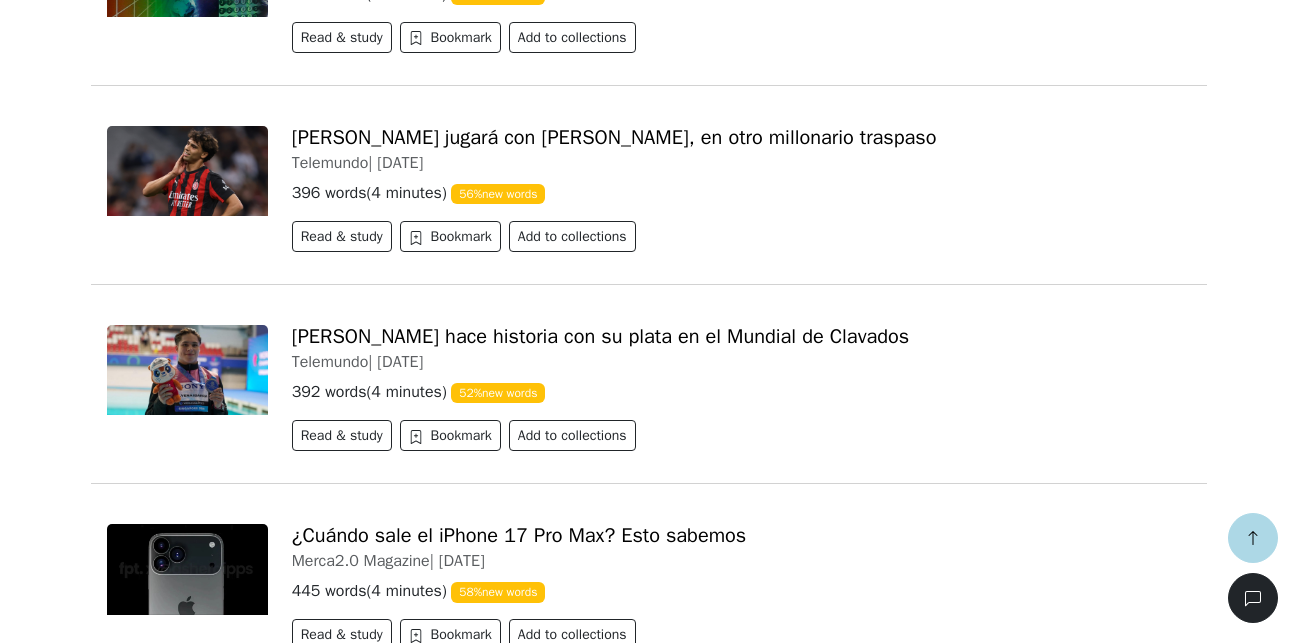 click on "Load more" at bounding box center (141, 701) 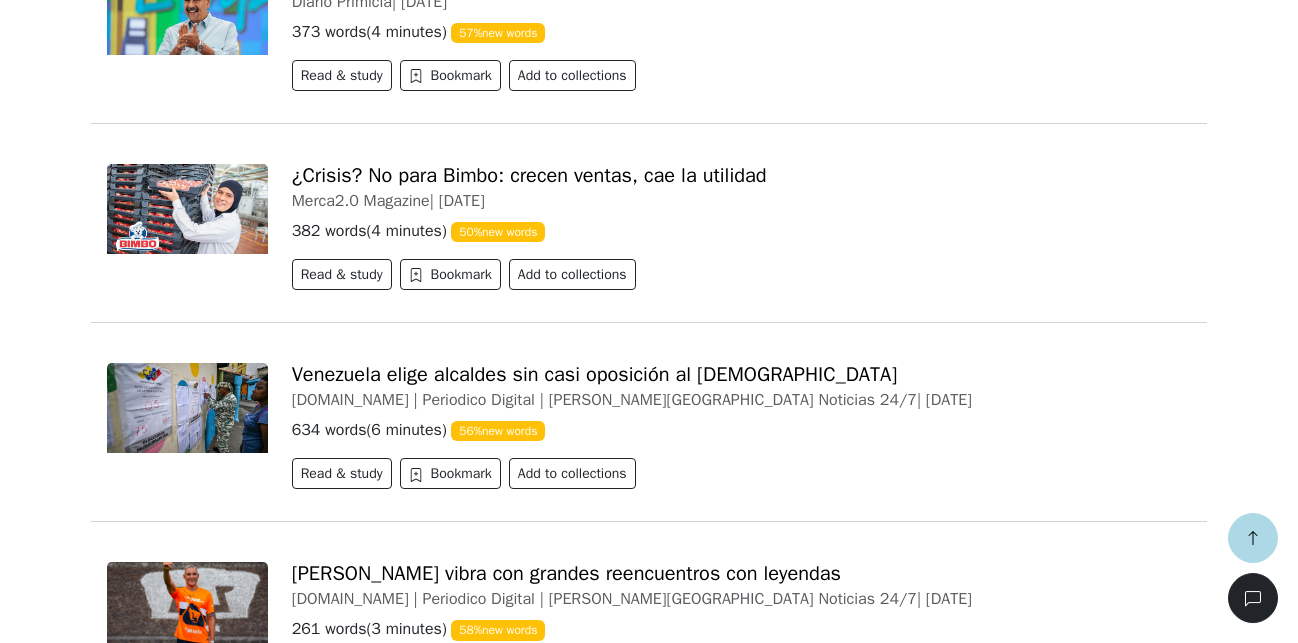 scroll, scrollTop: 18469, scrollLeft: 0, axis: vertical 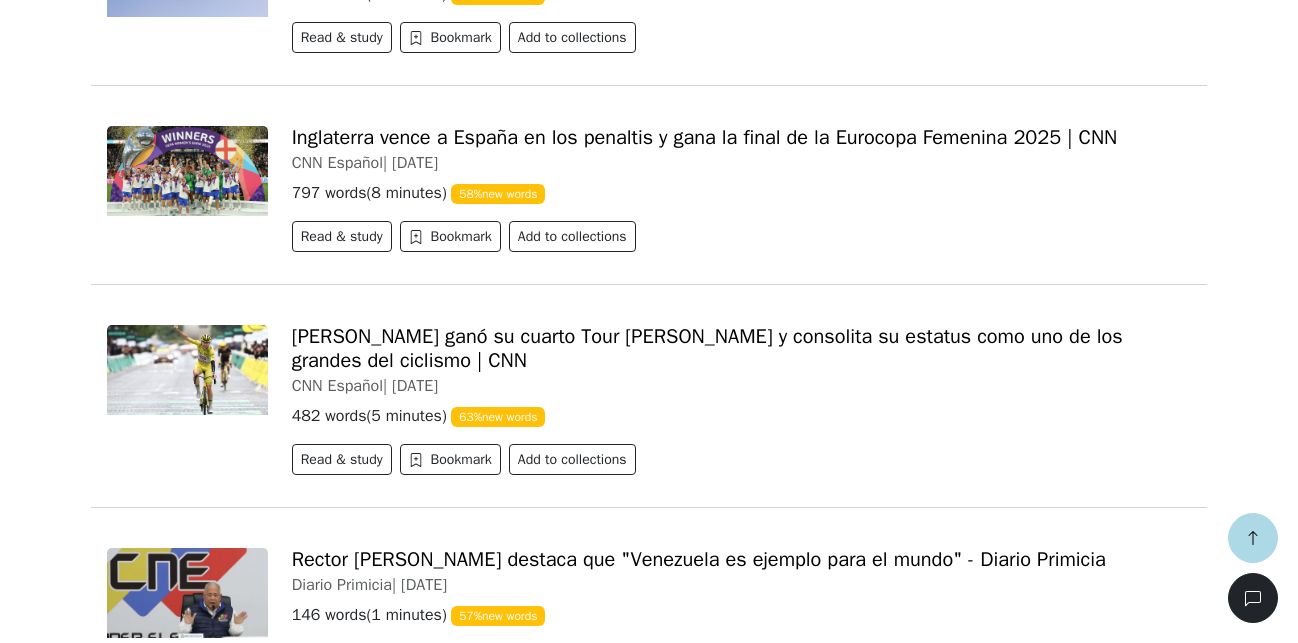 click on "Load more" at bounding box center [141, 725] 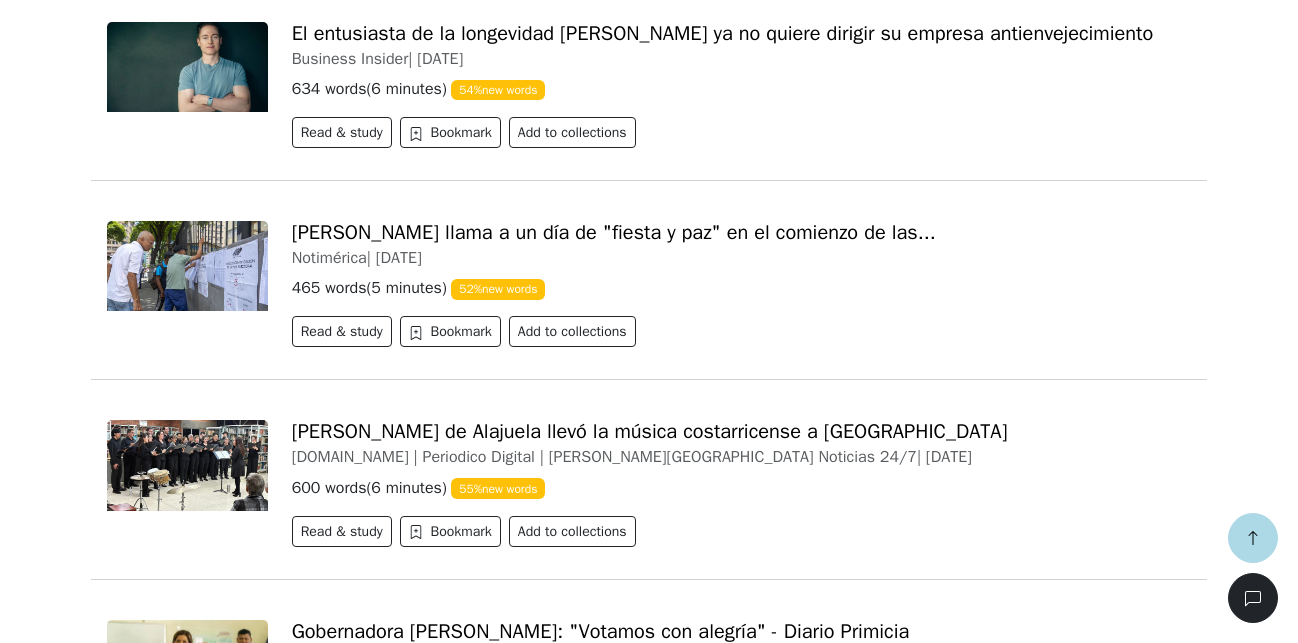 drag, startPoint x: 145, startPoint y: 576, endPoint x: 79, endPoint y: 557, distance: 68.68042 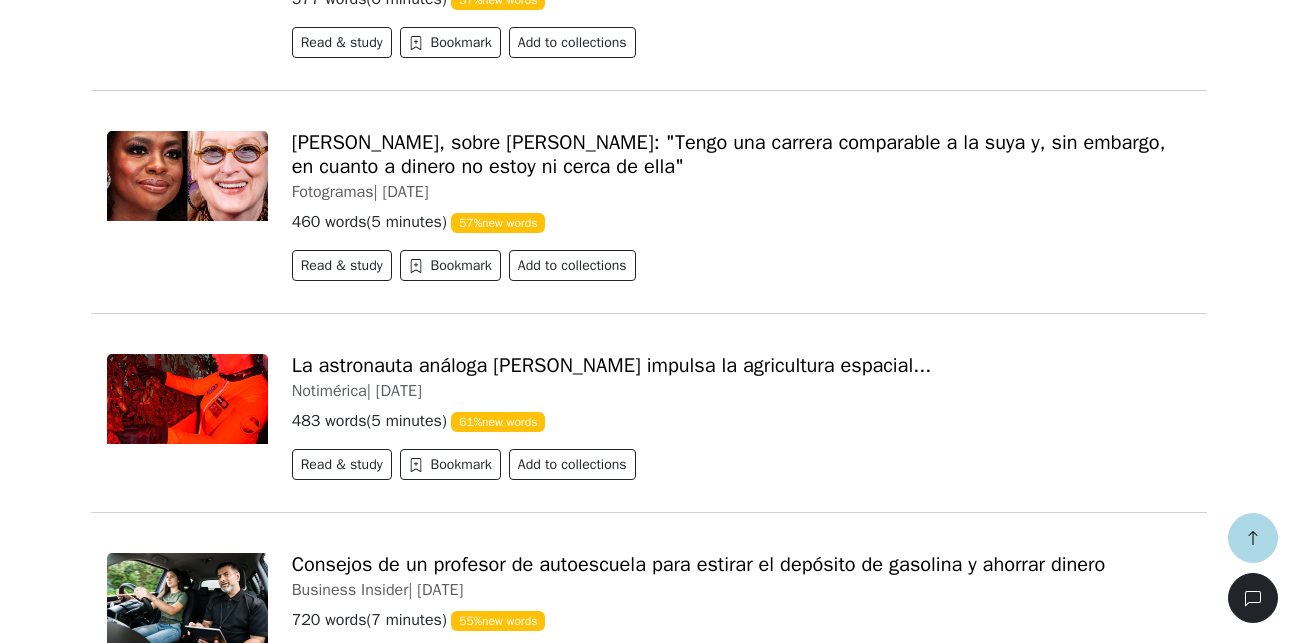 scroll, scrollTop: 30637, scrollLeft: 0, axis: vertical 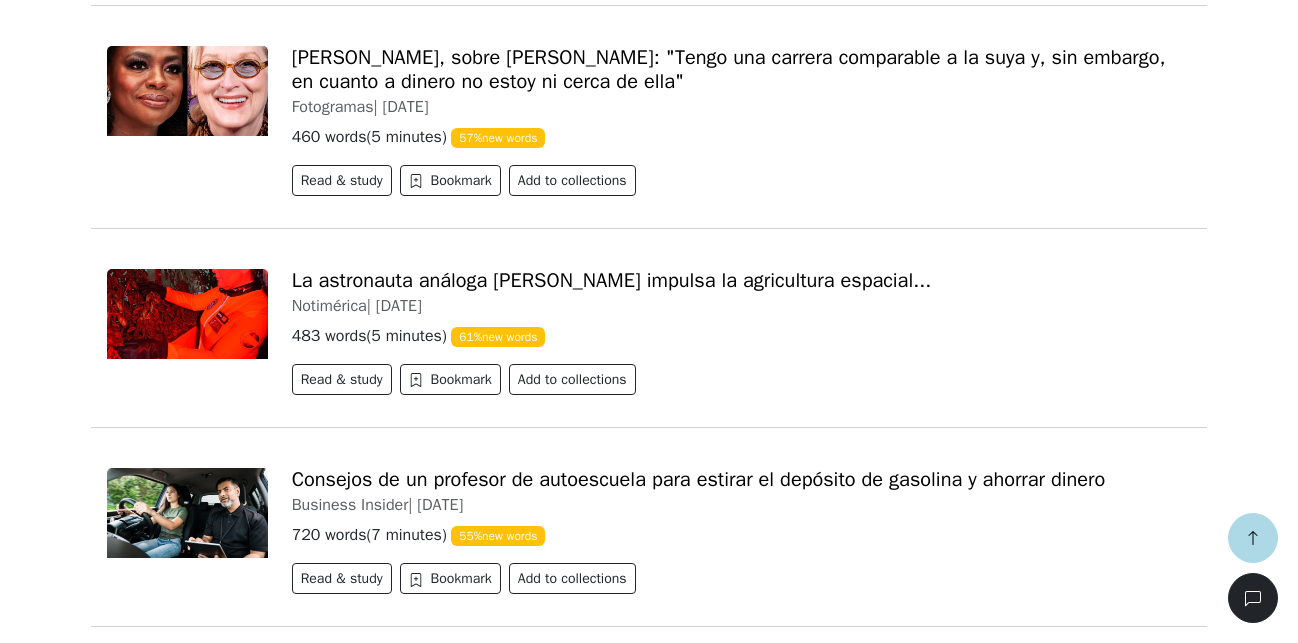 click on "Load more" at bounding box center [141, 844] 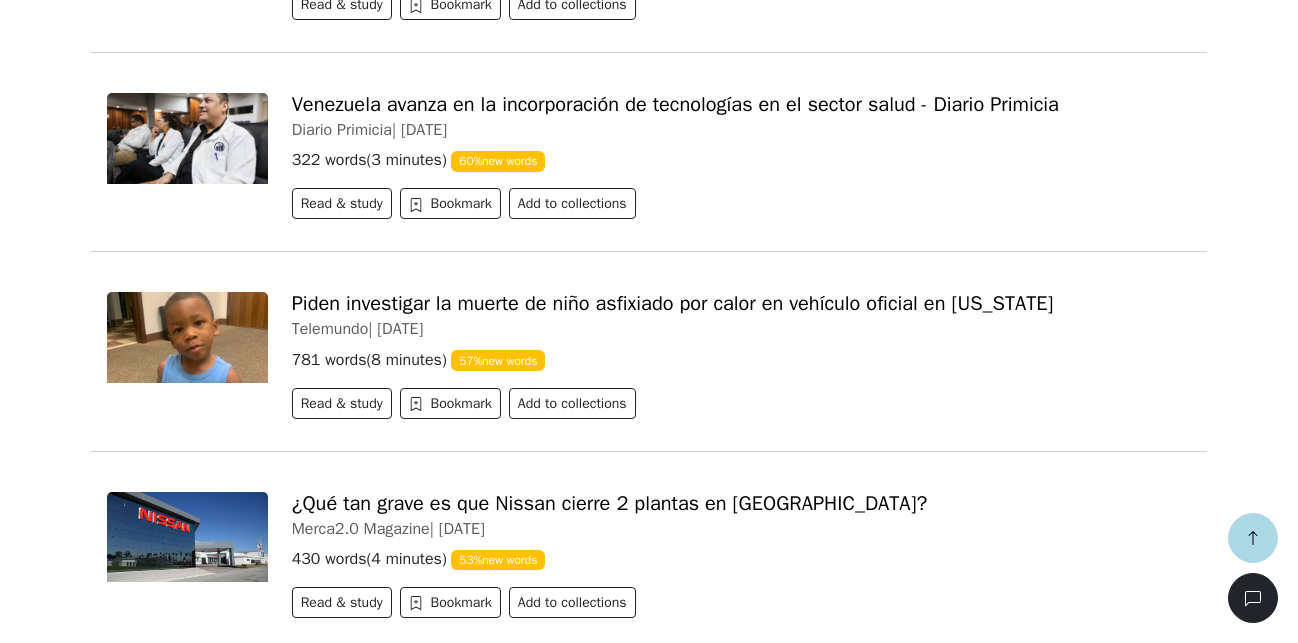 click on "Load more" at bounding box center [141, 868] 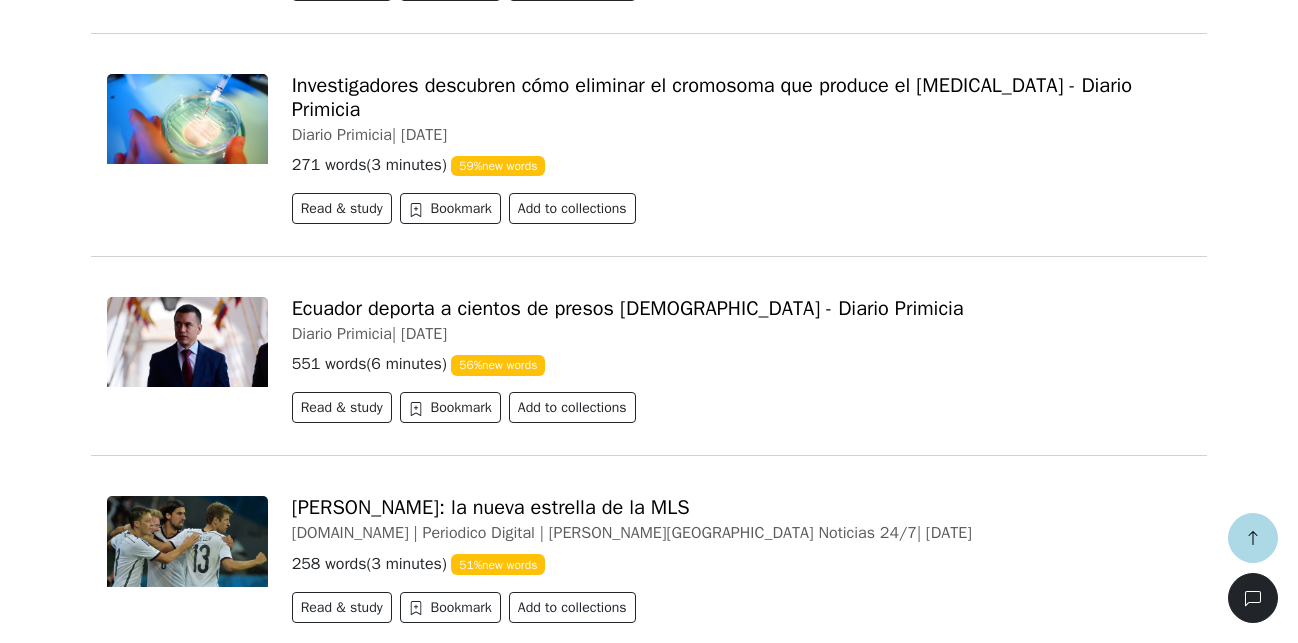 scroll, scrollTop: 42877, scrollLeft: 0, axis: vertical 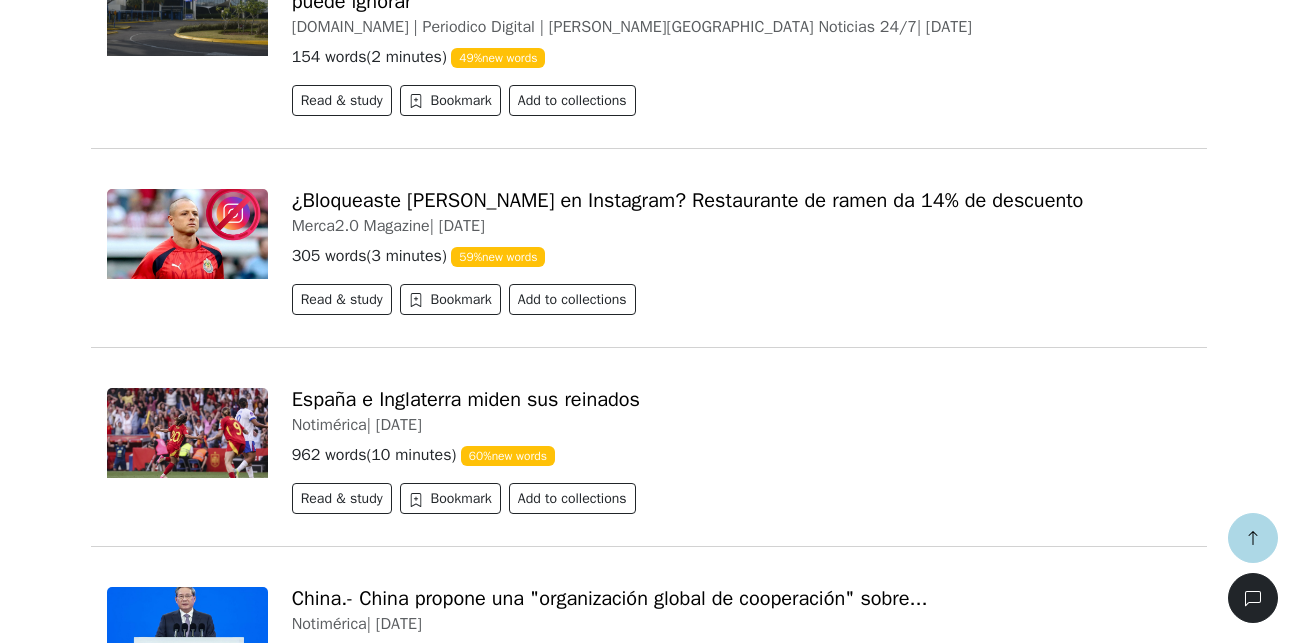 drag, startPoint x: 130, startPoint y: 564, endPoint x: 58, endPoint y: 547, distance: 73.97973 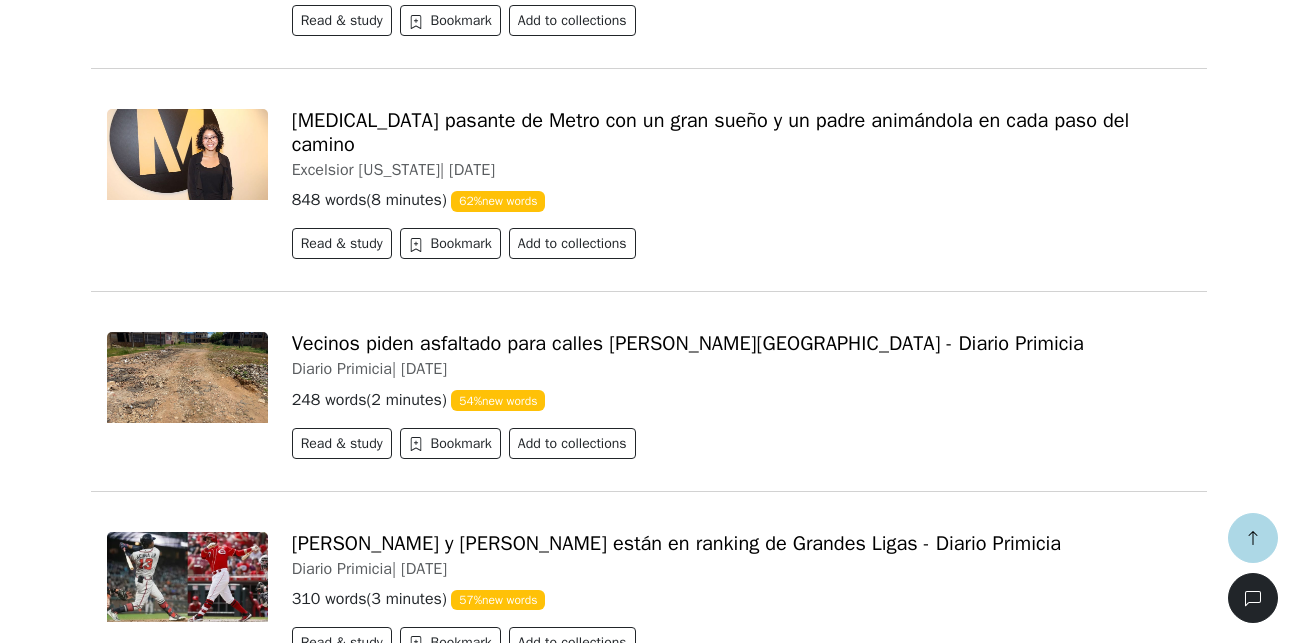 click on "Load more" at bounding box center (141, 1107) 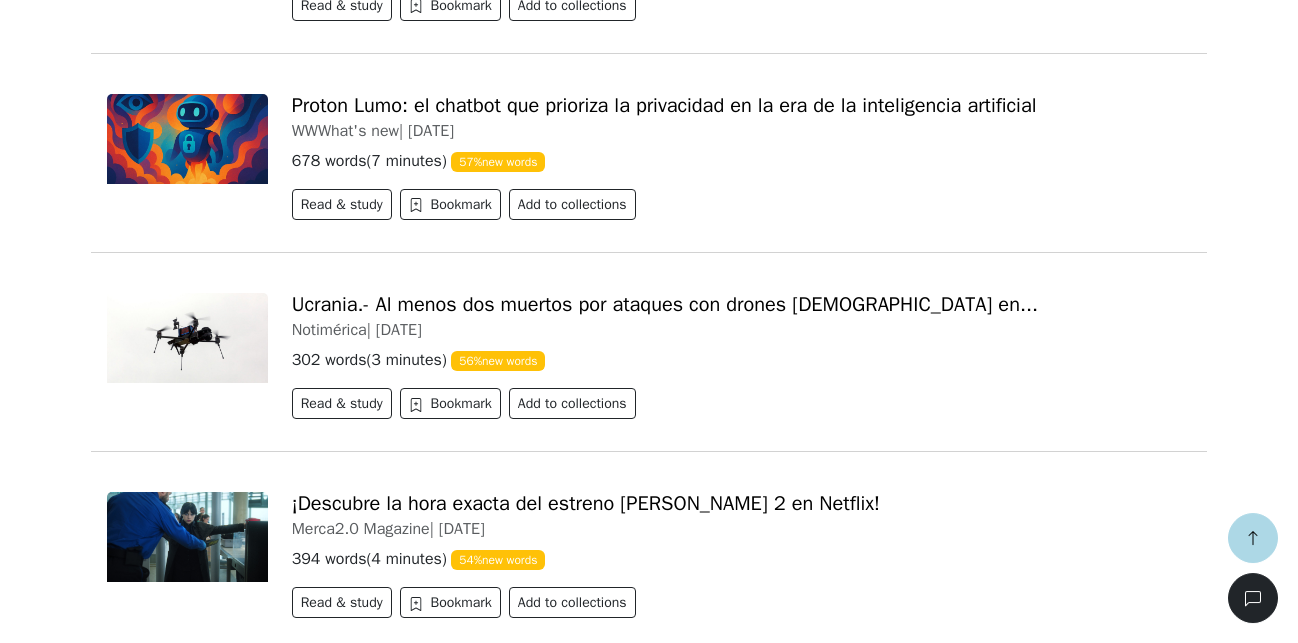 scroll, scrollTop: 55117, scrollLeft: 0, axis: vertical 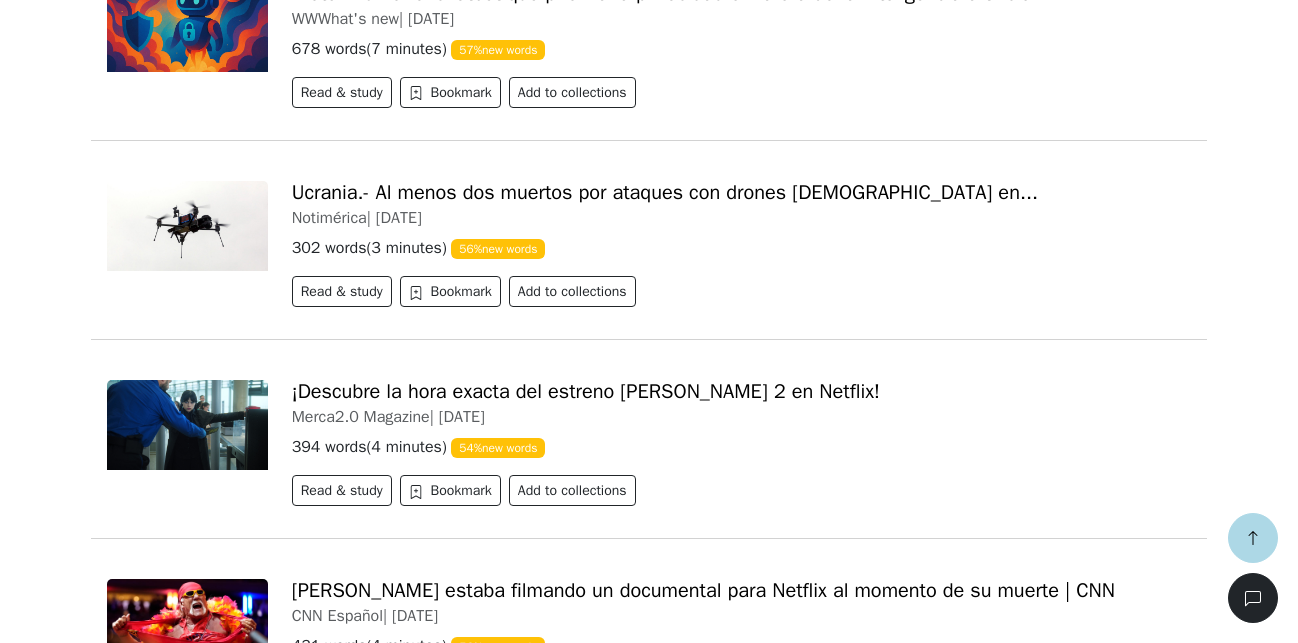 click on "Load more" at bounding box center (141, 1179) 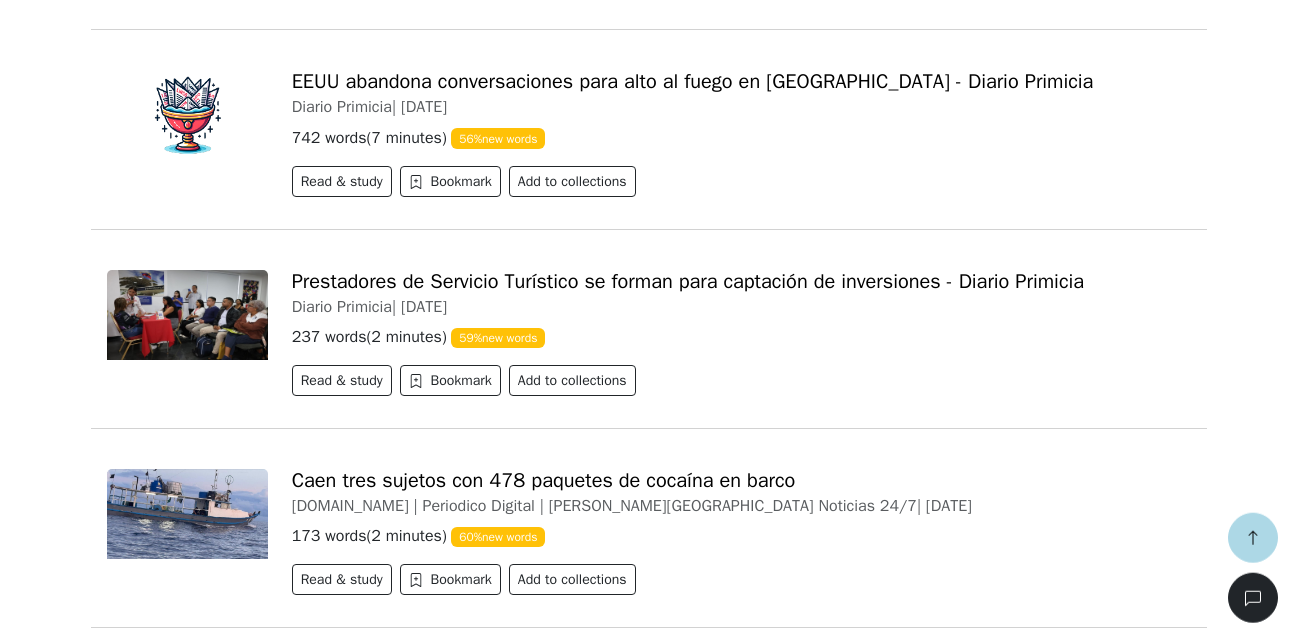 scroll, scrollTop: 61213, scrollLeft: 0, axis: vertical 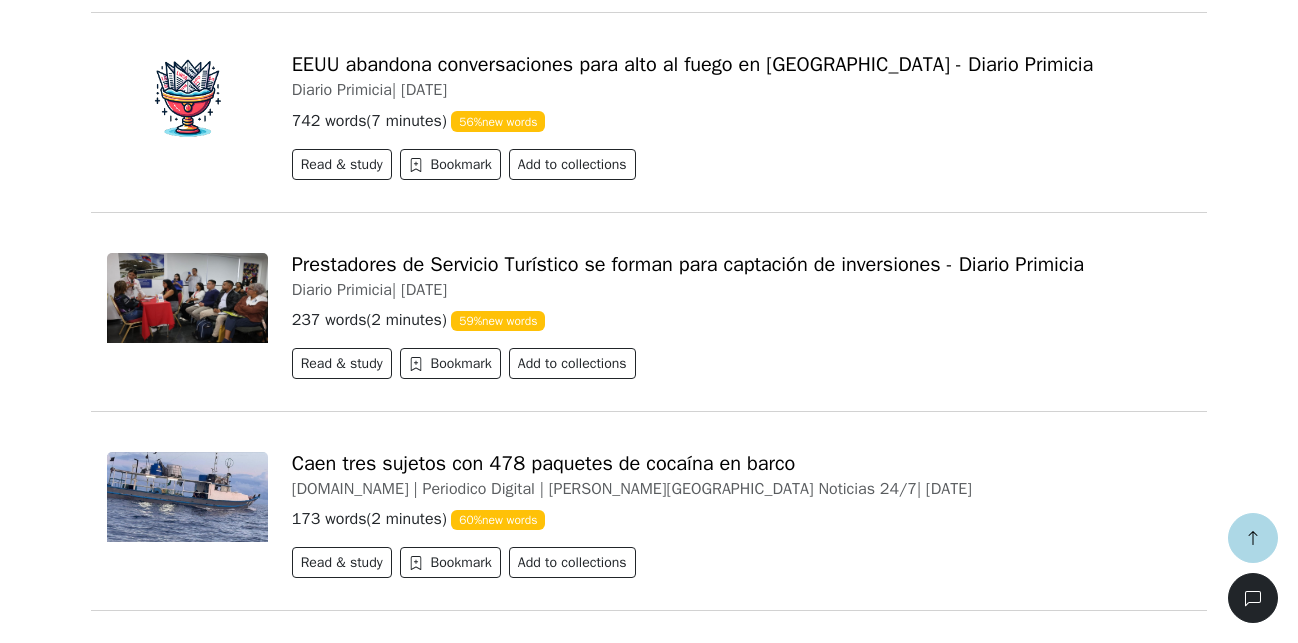 click on "Load more" at bounding box center (141, 1226) 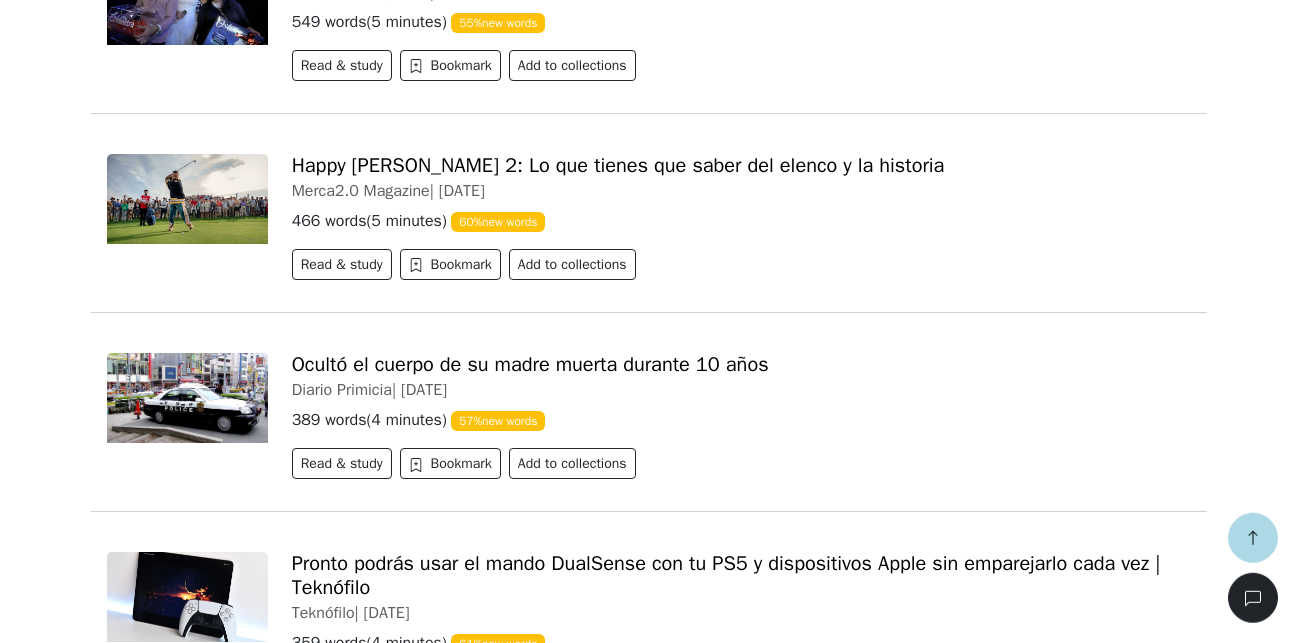 scroll, scrollTop: 67357, scrollLeft: 0, axis: vertical 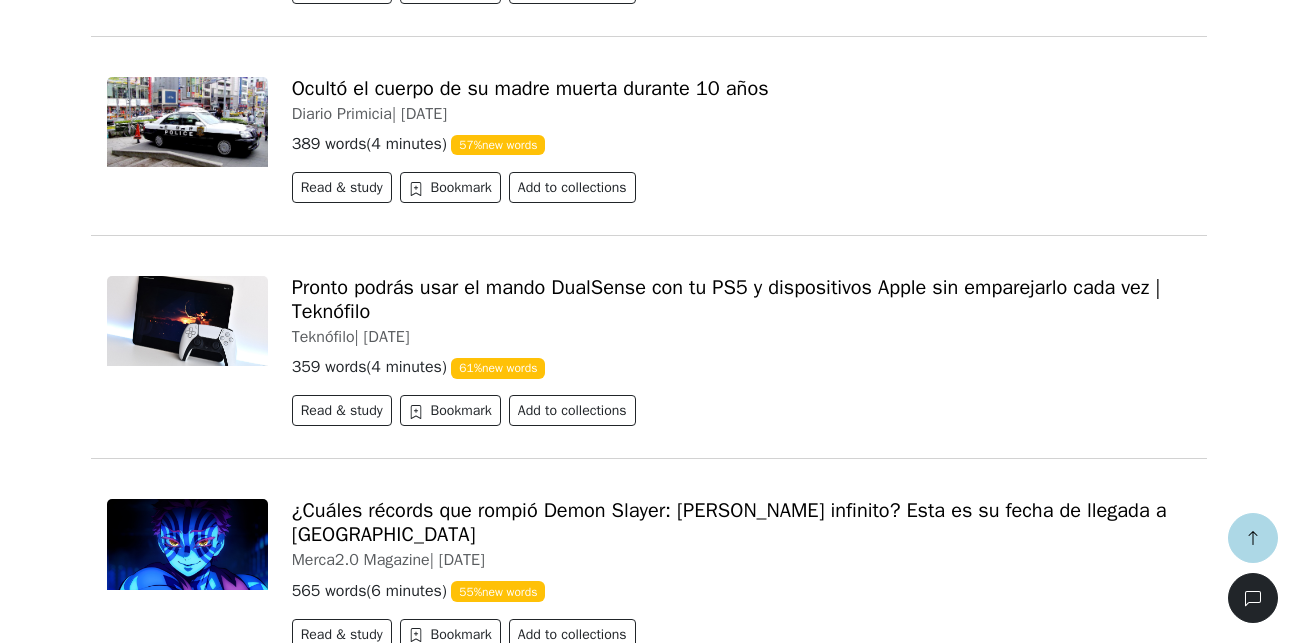 click on "Load more" at bounding box center (141, 1298) 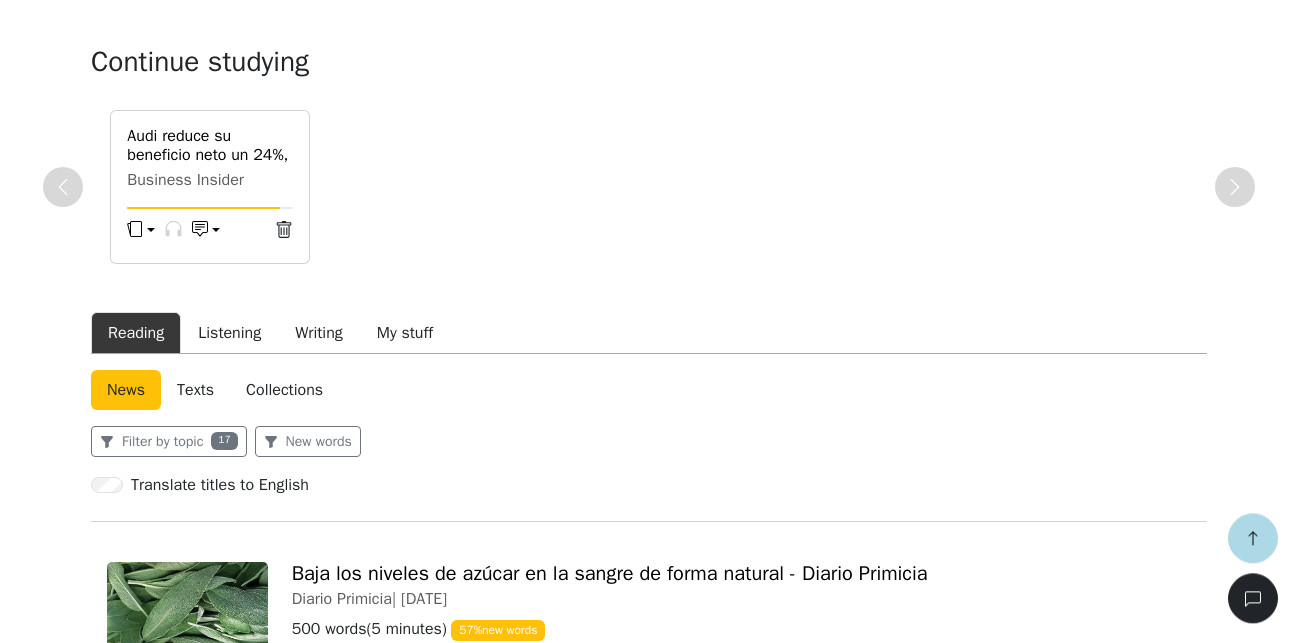 scroll, scrollTop: 306, scrollLeft: 0, axis: vertical 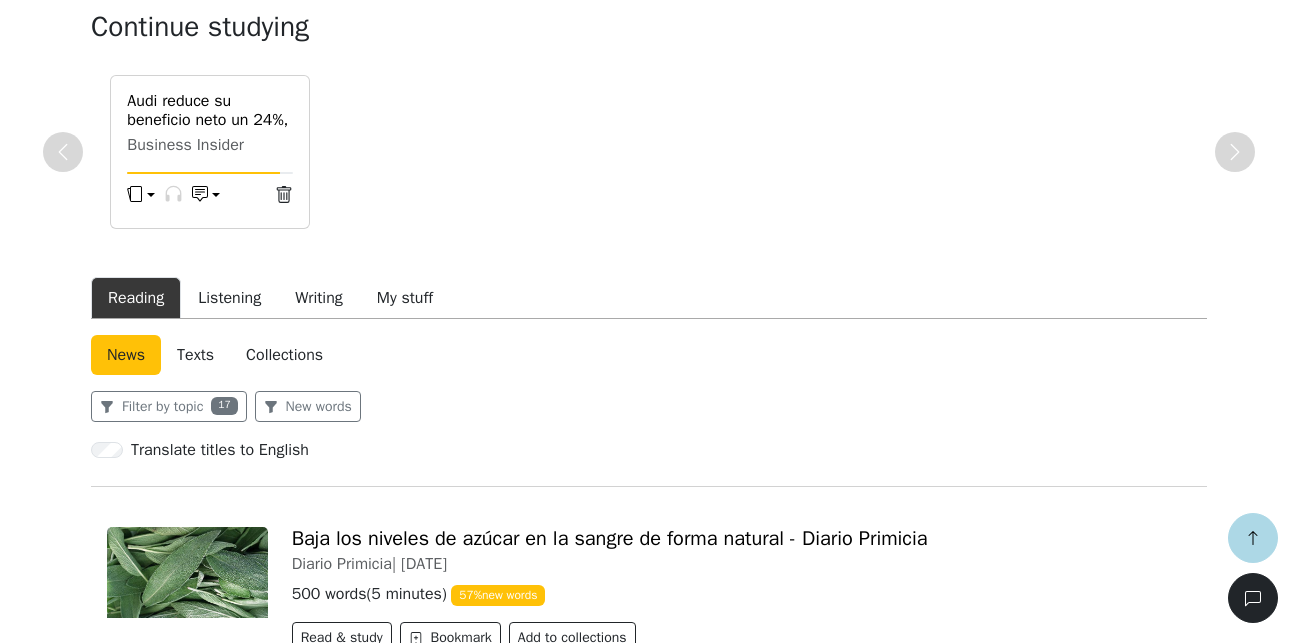 click on "Texts" at bounding box center [195, 355] 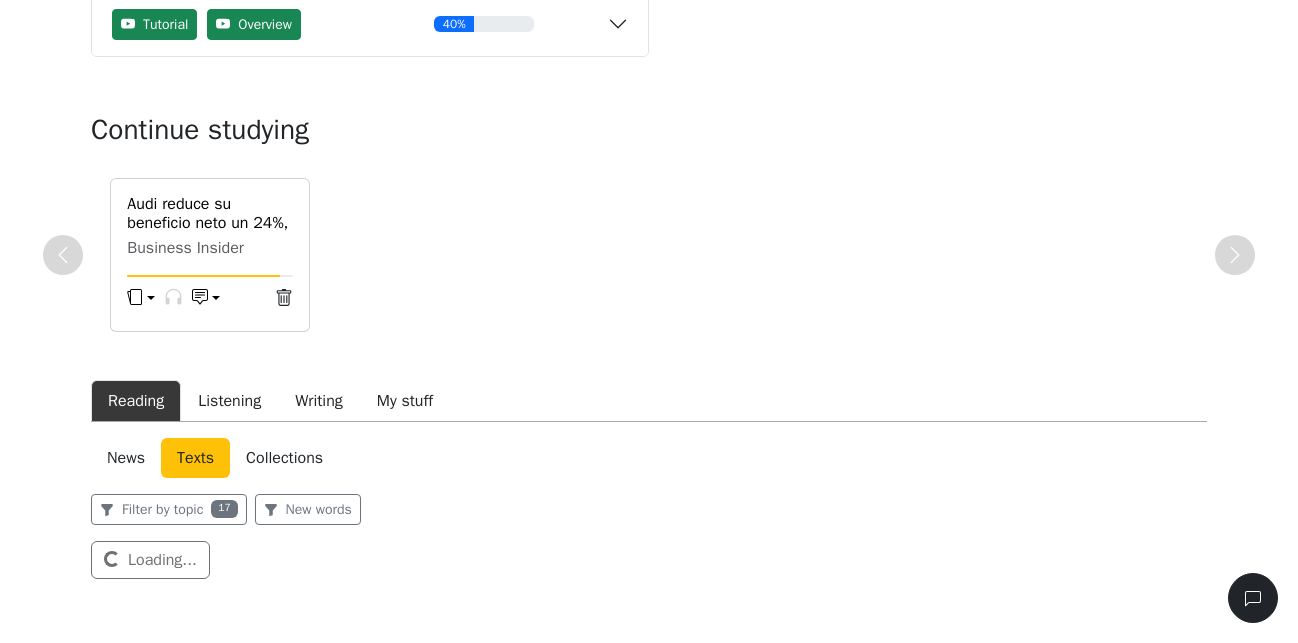 scroll, scrollTop: 205, scrollLeft: 0, axis: vertical 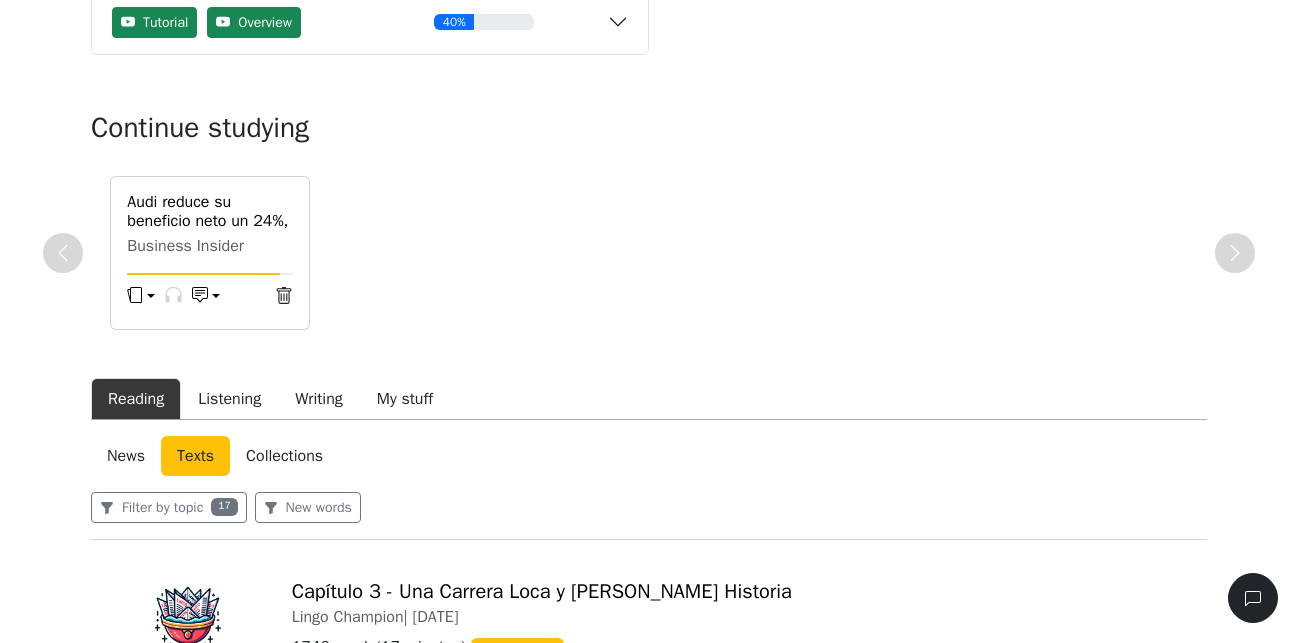 click on "News" at bounding box center (126, 456) 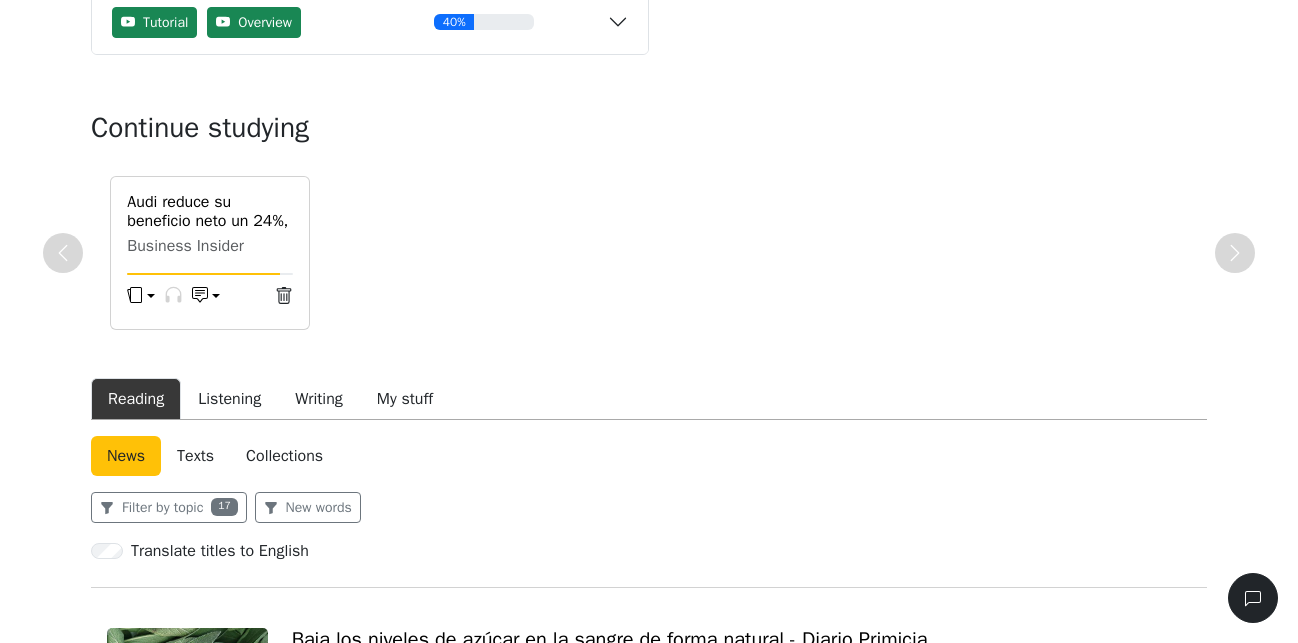 click on "Lingo Champion   Library Vocabulary Statistics 1 Free plan Settings Browser extension Support 1 Free plan Lingo Champion Account Change plan Browser extension Support Feedback & bugs What's new? Get the Android app New Get the iOS app Log out Library Vocabulary Shortcuts Statistics Settings Getting started Tutorial Overview 40% Read a news article or story Save words to your vocabulary Practice words with flashcards Import or generate your own content Install the mobile app : iOS Android Continue studying Audi reduce su beneficio neto un 24%, a pesar de aumentar sus ventas, por culpa de los aranceles Business Insider Reading Listening Writing My stuff News Texts Collections Filter by topic 17 New words Translate titles to English Baja los niveles de azúcar en la sangre de forma natural - Diario Primicia Diario Primicia  |   2025-07-28 500   words  ( 5   minutes )   57 %  new words Read & study Bookmark Add to collections Business Insider  |   2025-07-28 408   words  ( 4   minutes )   3 %  new words  |" at bounding box center [649, 37260] 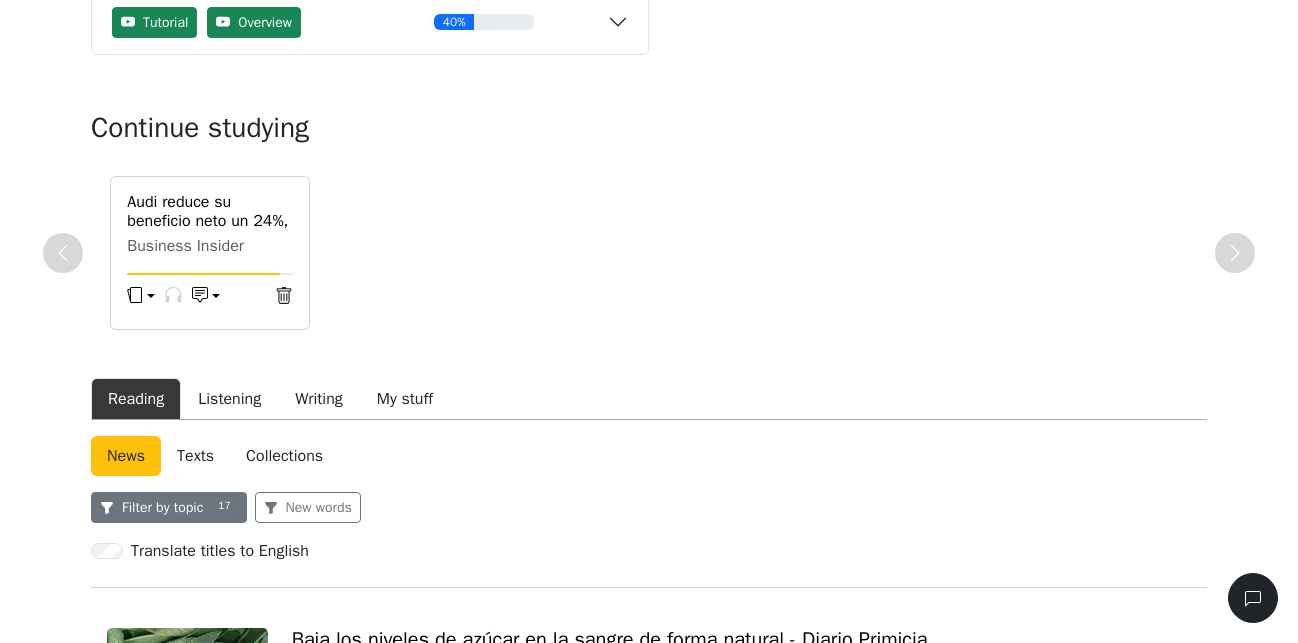 click on "Filter by topic 17" at bounding box center (169, 507) 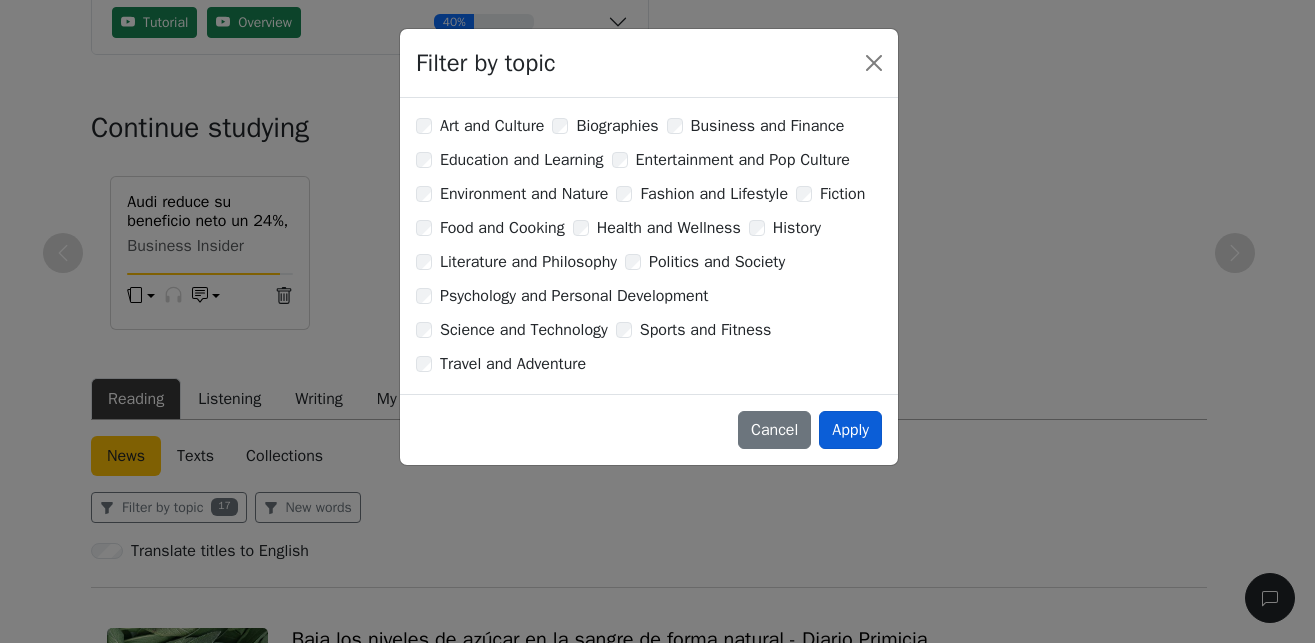 click on "Apply" at bounding box center (850, 430) 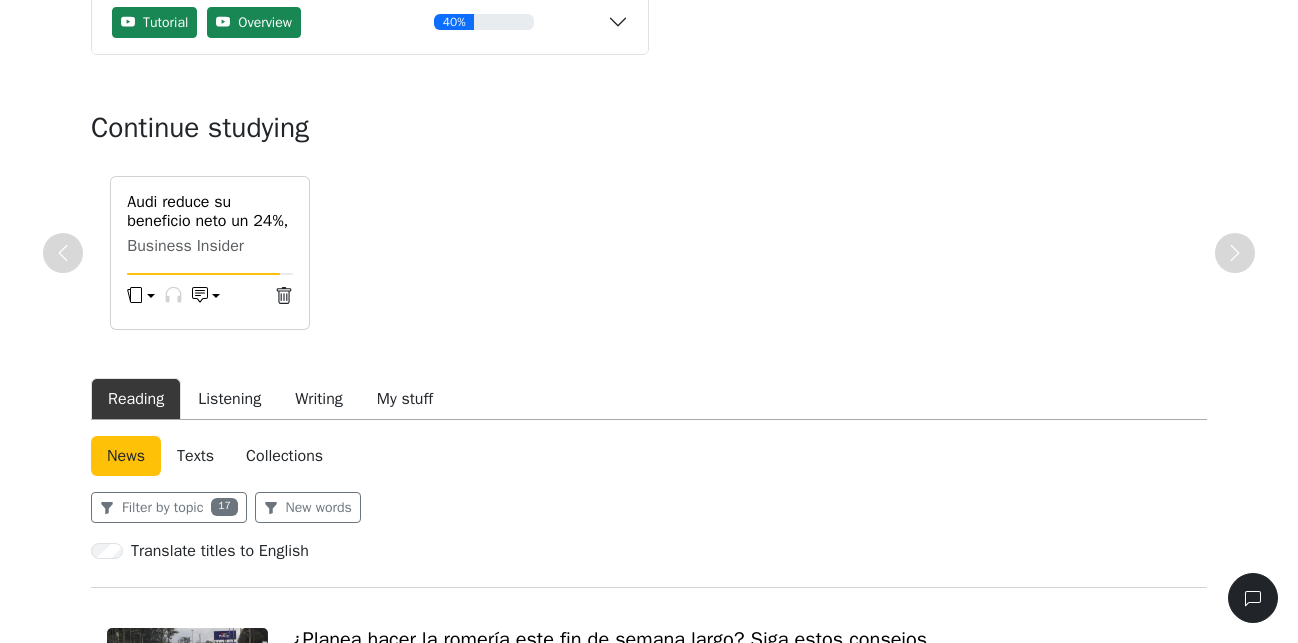 click on "Lingo Champion   Library Vocabulary Statistics 1 Free plan Settings Browser extension Support 1 Free plan Lingo Champion Account Change plan Browser extension Support Feedback & bugs What's new? Get the Android app New Get the iOS app Log out Library Vocabulary Shortcuts Statistics Settings Getting started Tutorial Overview 40% Read a news article or story Save words to your vocabulary Practice words with flashcards Import or generate your own content Install the mobile app : iOS Android Continue studying Audi reduce su beneficio neto un 24%, a pesar de aumentar sus ventas, por culpa de los aranceles Business Insider Reading Listening Writing My stuff News Texts Collections Filter by topic 17 New words Translate titles to English ¿Planea hacer la romería este fin de semana largo? Siga estos consejos CRHoy.com | Periodico Digital | Costa Rica Noticias 24/7  |   2025-07-25 385   words  ( 4   minutes )   57 %  new words Read & study Bookmark Add to collections Fotogramas  |   2025-07-25 591   words  ( 6   )" at bounding box center [649, 3338] 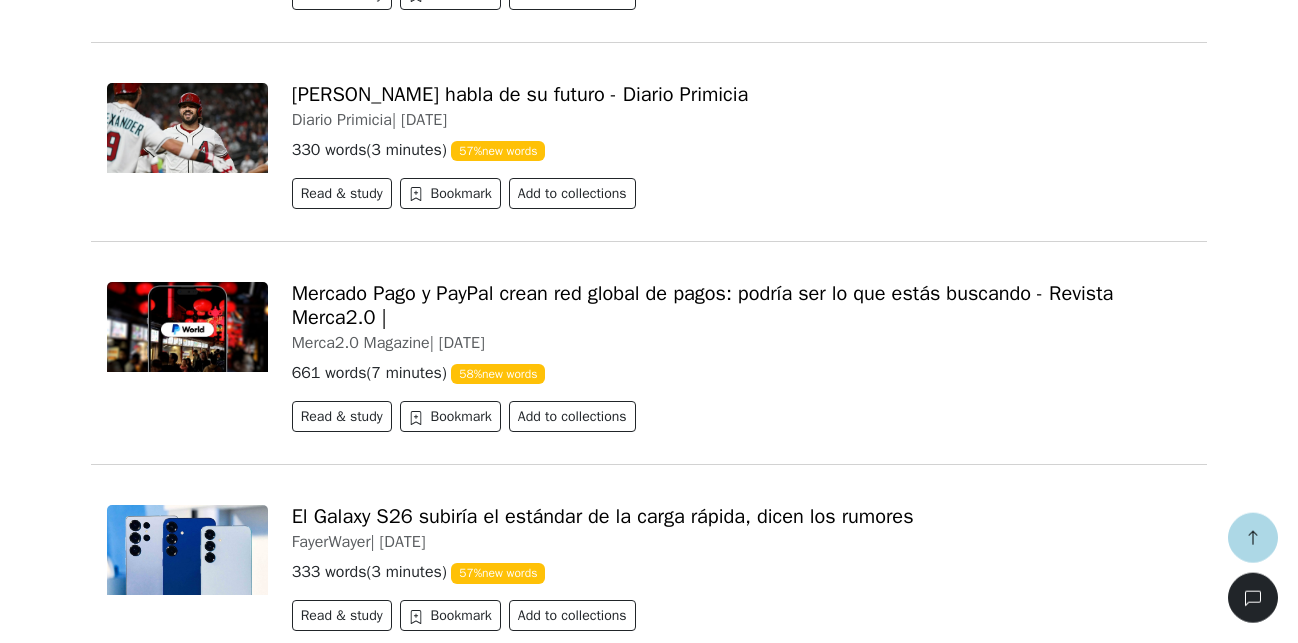 scroll, scrollTop: 1429, scrollLeft: 0, axis: vertical 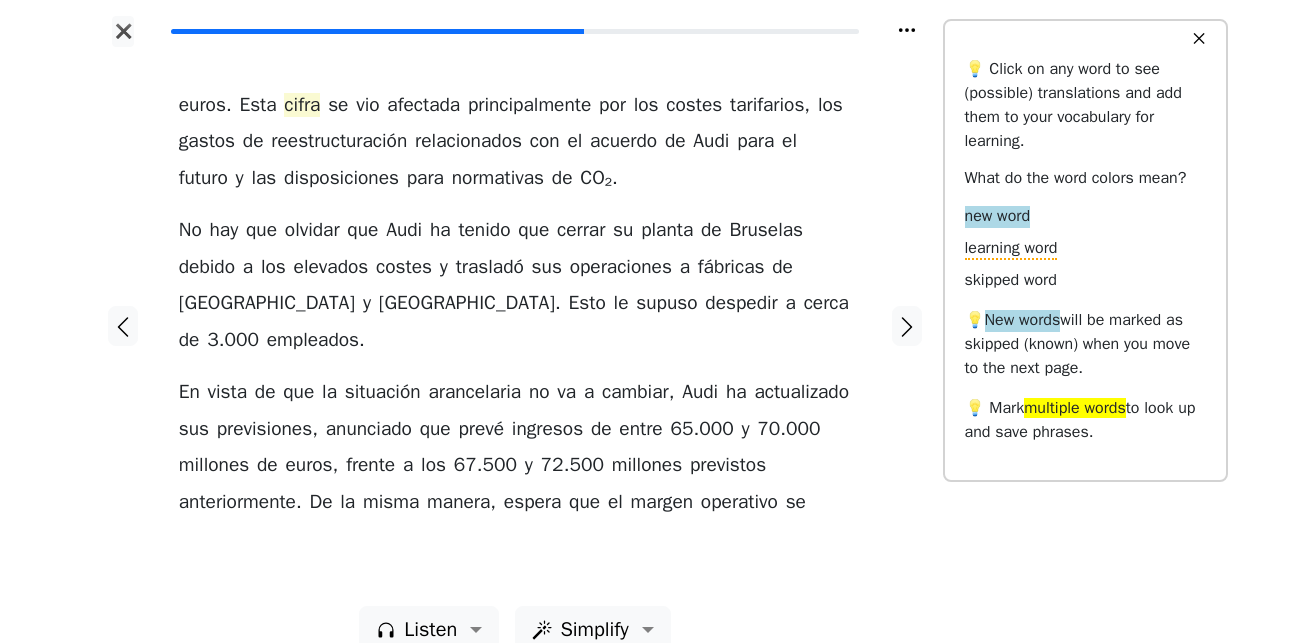 click on "cifra" at bounding box center (302, 106) 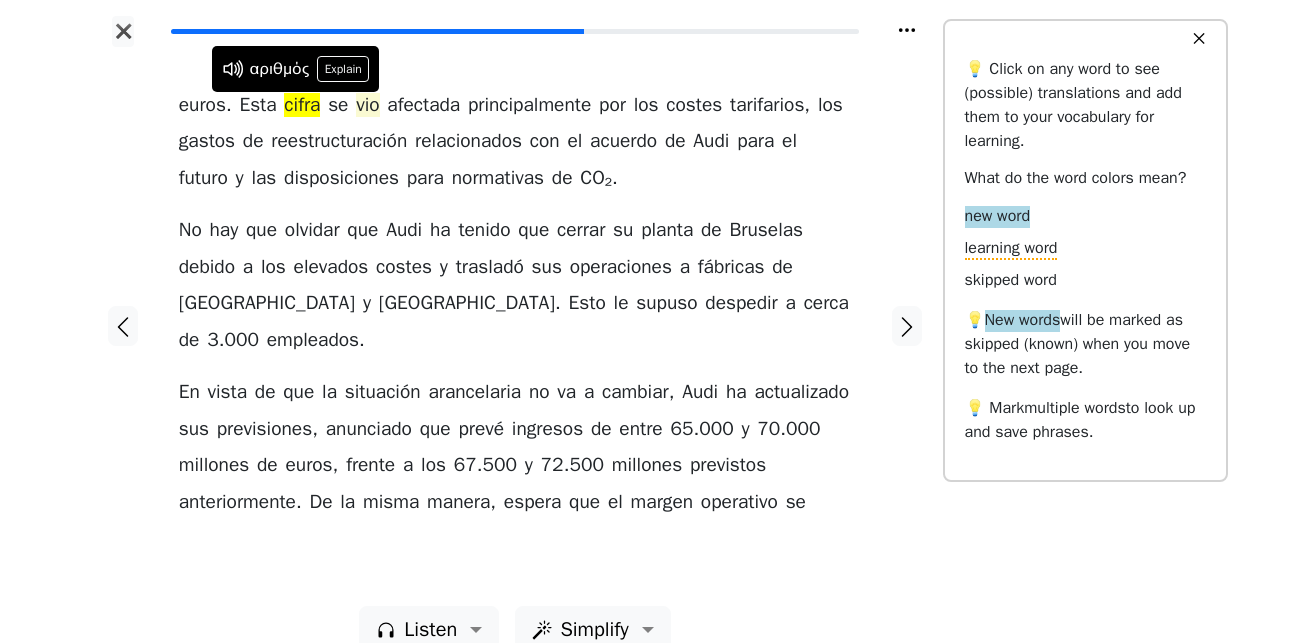 click on "vio" at bounding box center [367, 106] 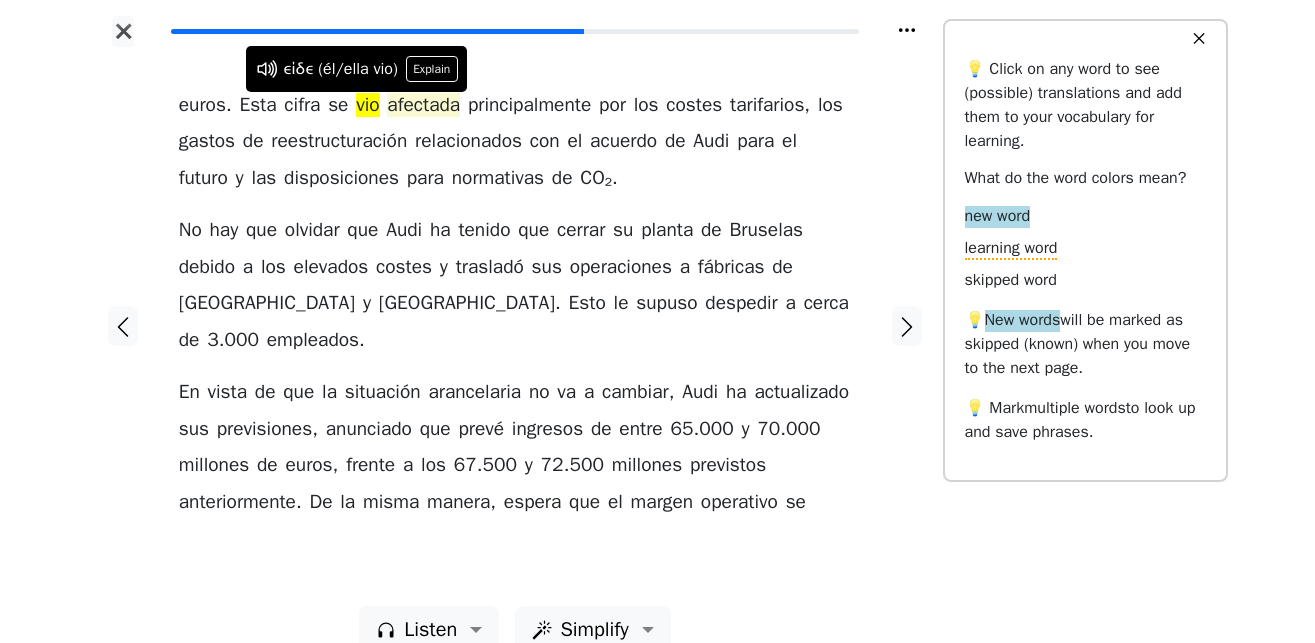 click on "afectada" at bounding box center (423, 106) 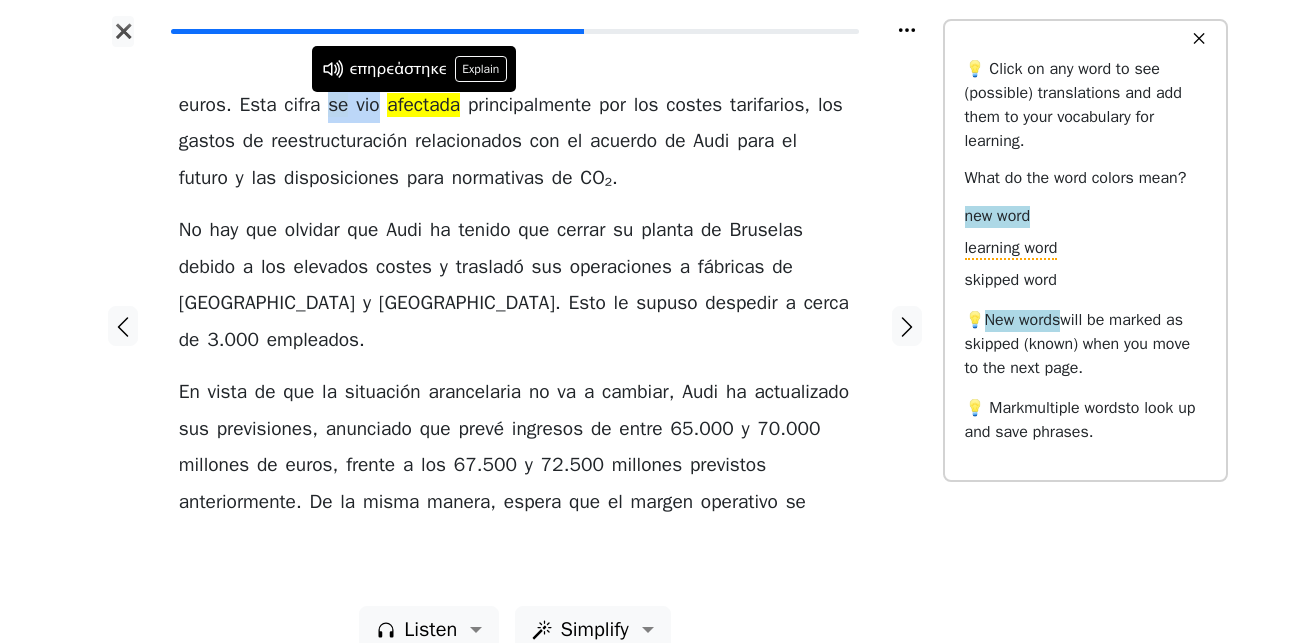 drag, startPoint x: 361, startPoint y: 106, endPoint x: 325, endPoint y: 106, distance: 36 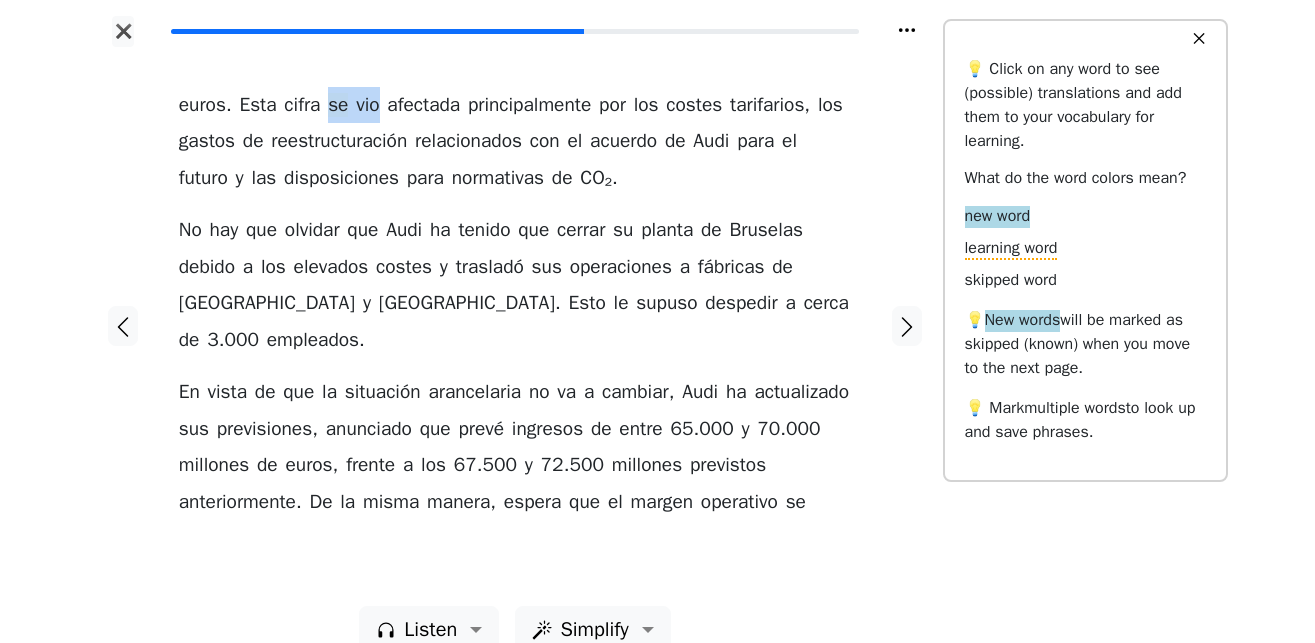 click on "se" at bounding box center (338, 106) 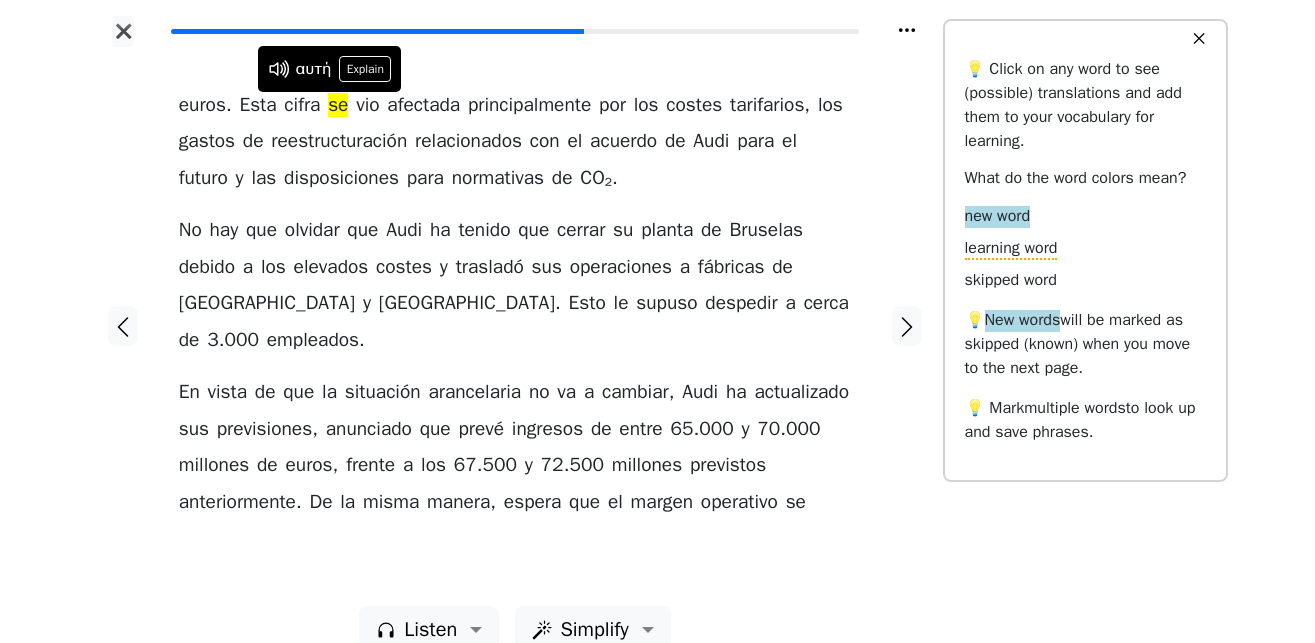 click at bounding box center (123, 326) 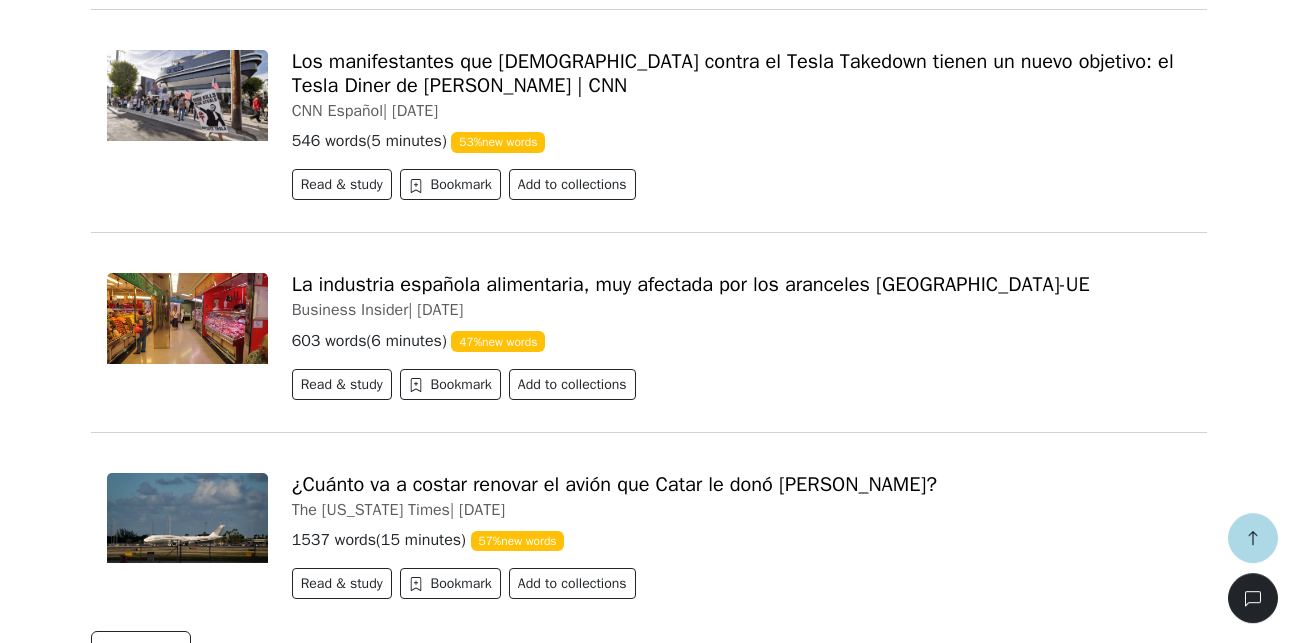 scroll, scrollTop: 6325, scrollLeft: 0, axis: vertical 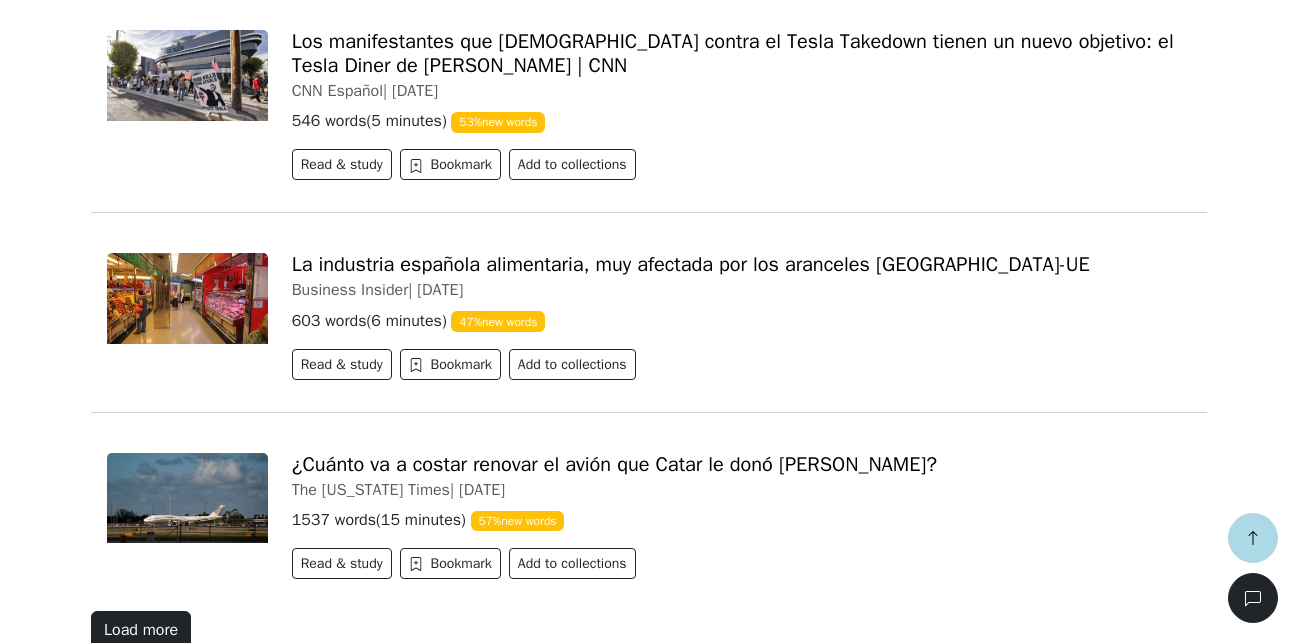 click on "Load more" at bounding box center (141, 630) 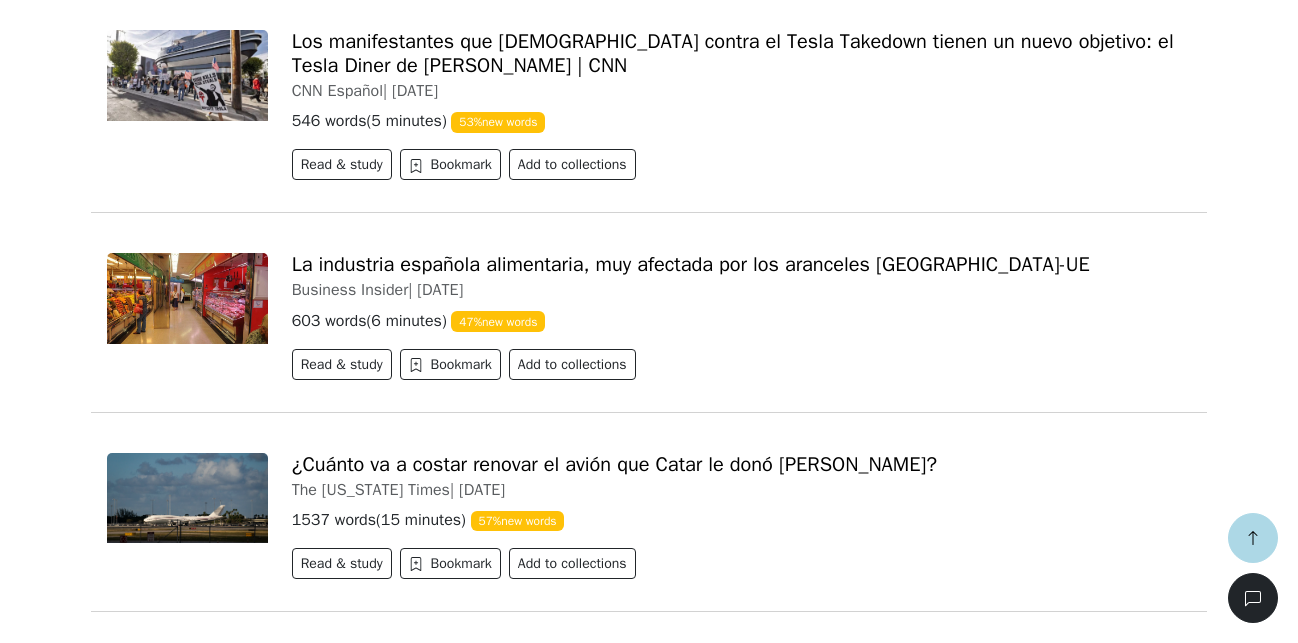 scroll, scrollTop: 12349, scrollLeft: 0, axis: vertical 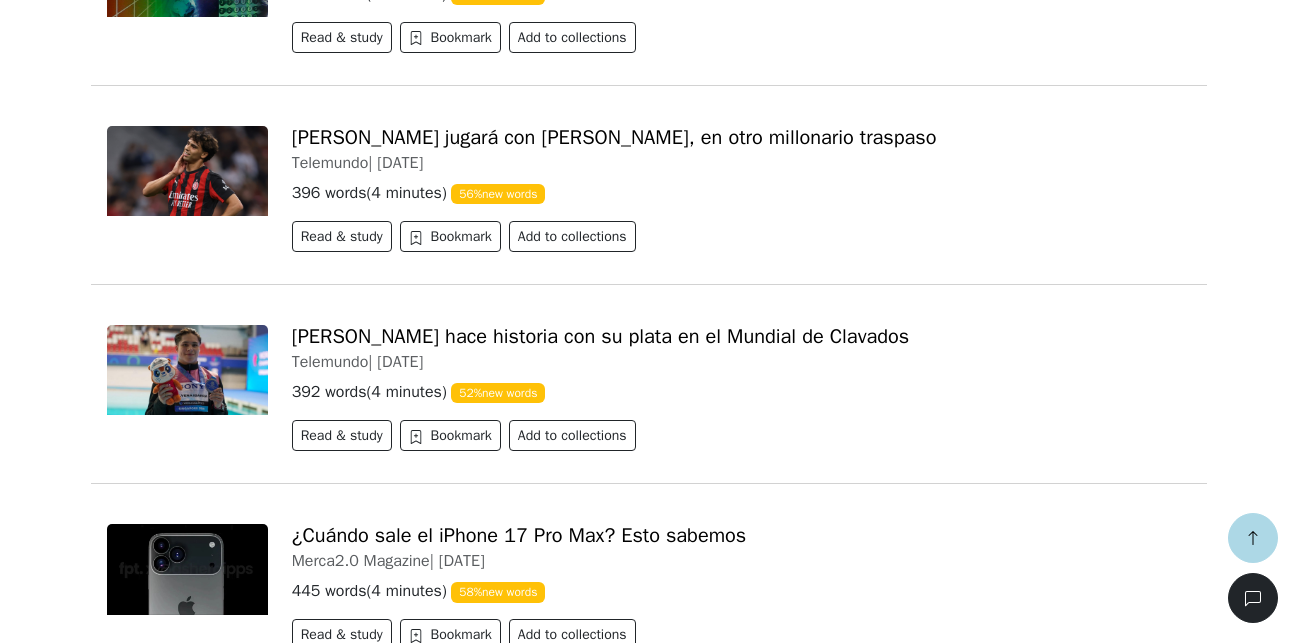 click on "Load more" at bounding box center [141, 701] 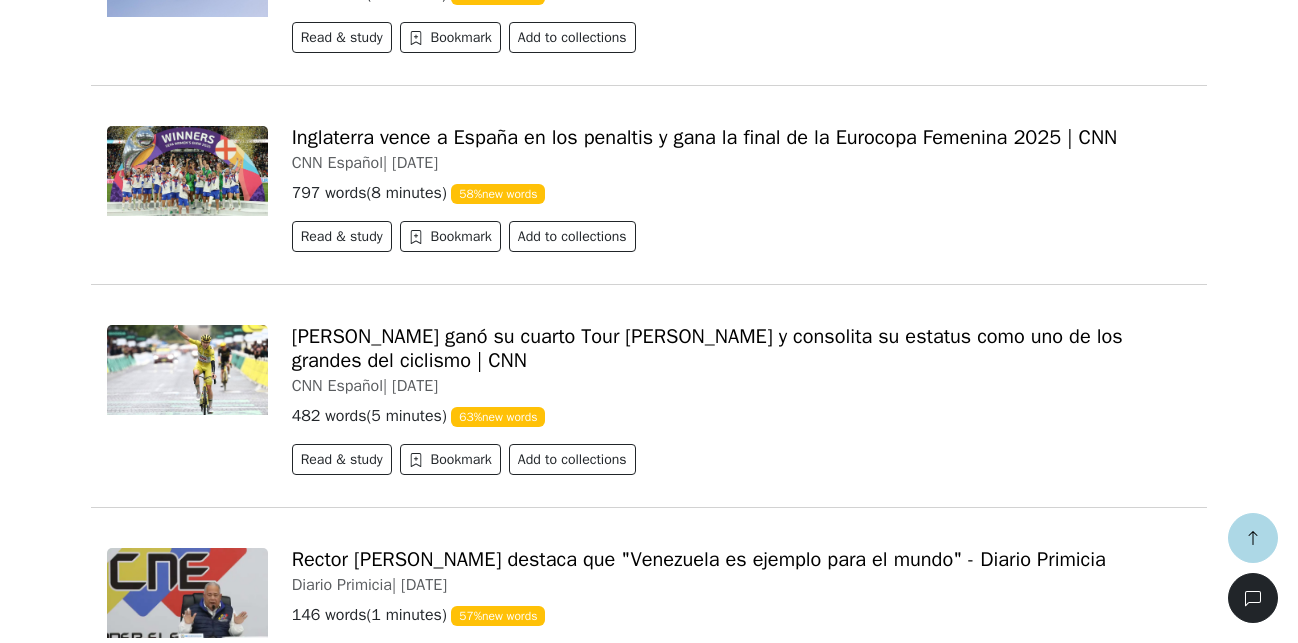 click on "Load more" at bounding box center (141, 725) 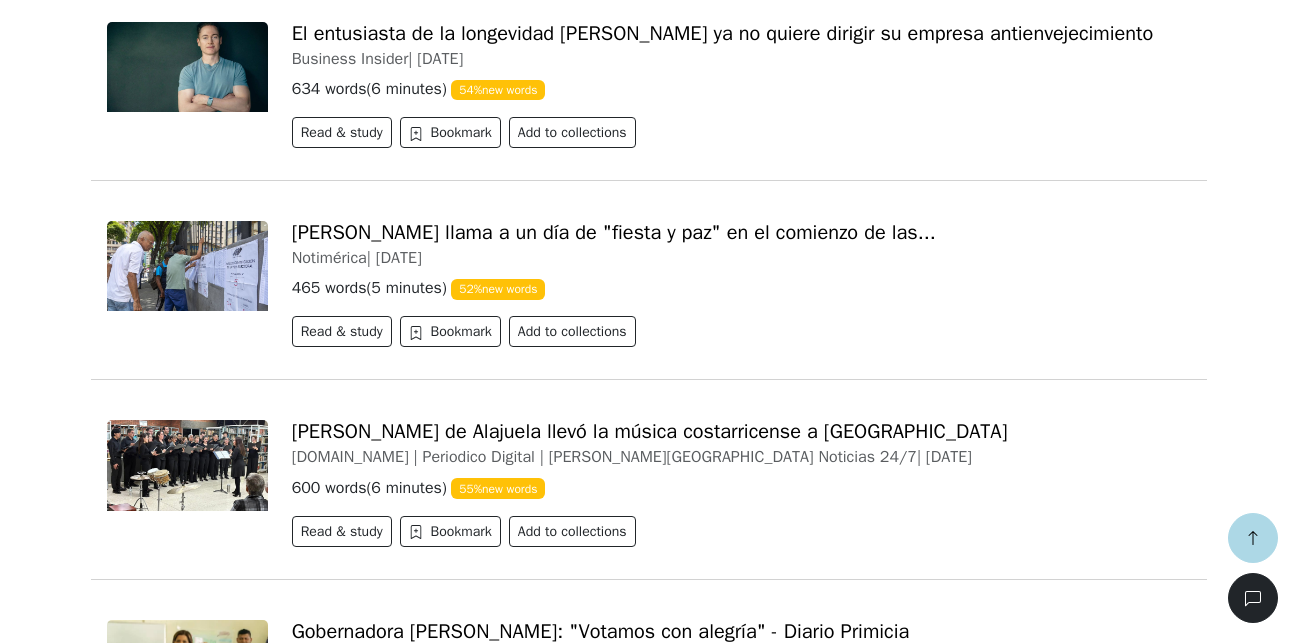 click on "Load more" at bounding box center (141, 797) 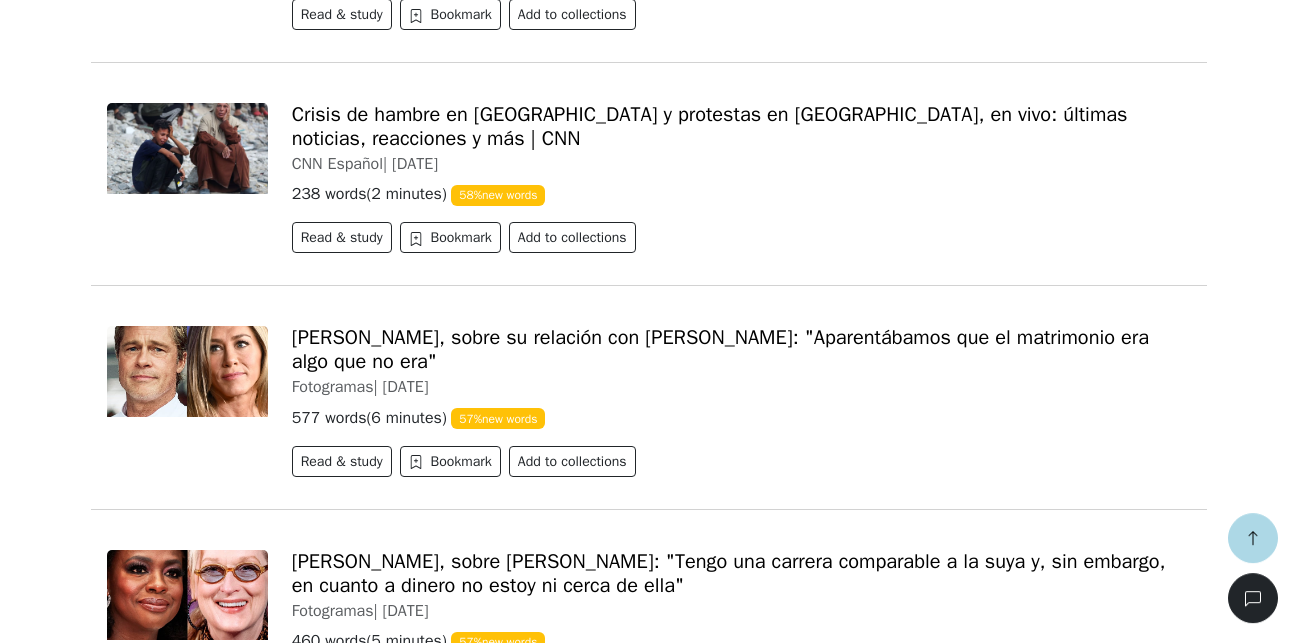 scroll, scrollTop: 30637, scrollLeft: 0, axis: vertical 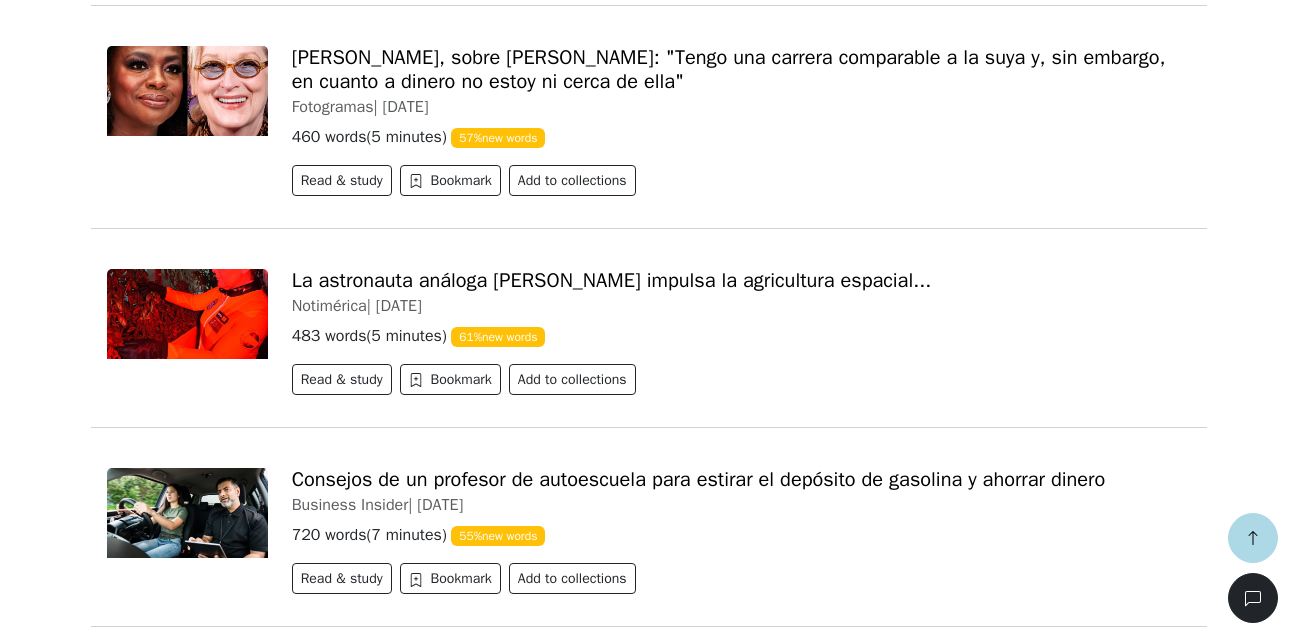 drag, startPoint x: 154, startPoint y: 564, endPoint x: 67, endPoint y: 554, distance: 87.57283 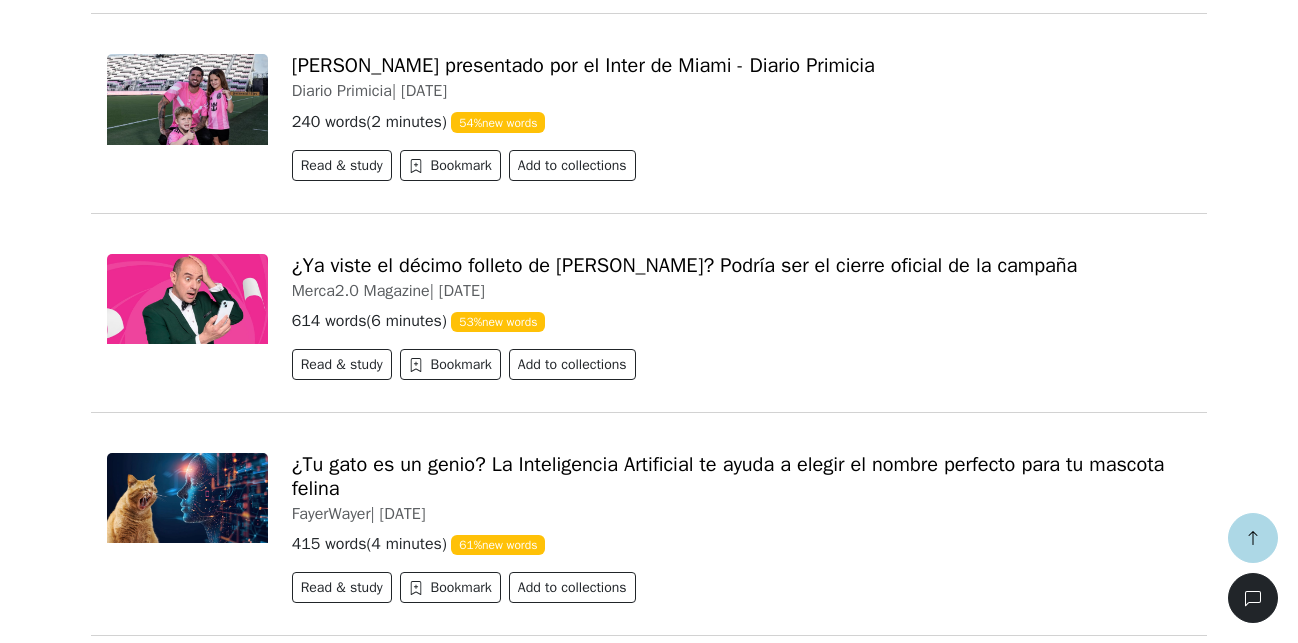 scroll, scrollTop: 36781, scrollLeft: 0, axis: vertical 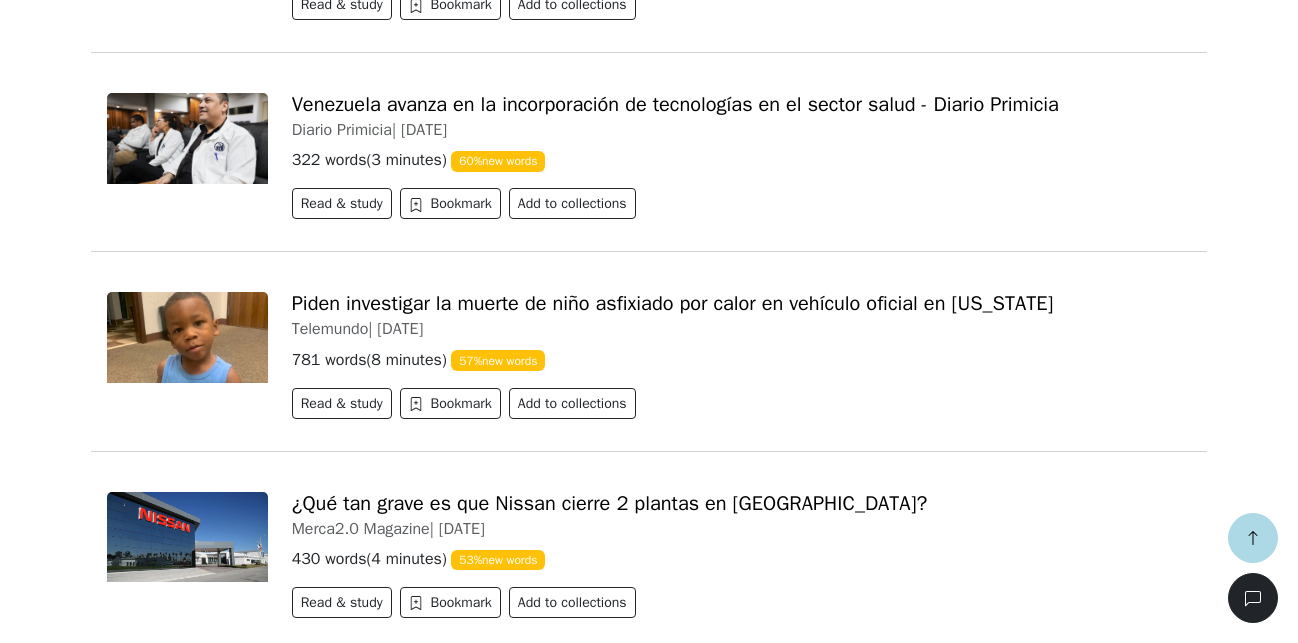 drag, startPoint x: 172, startPoint y: 573, endPoint x: 35, endPoint y: 517, distance: 148.00337 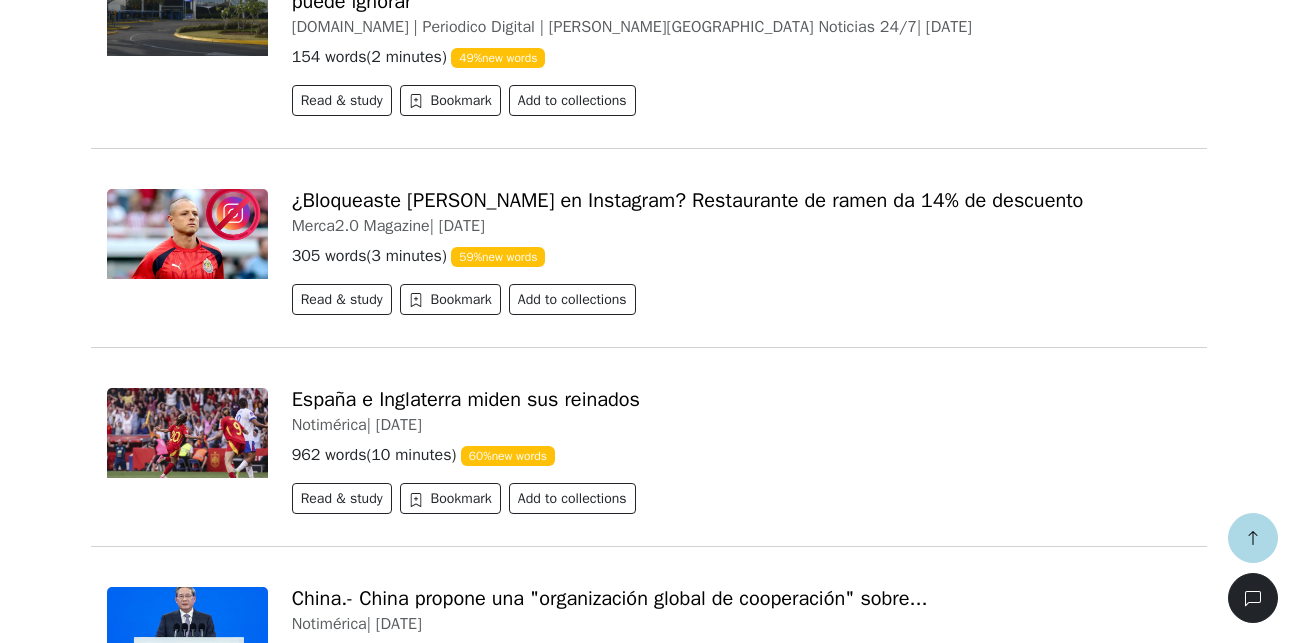 click on "Load more" at bounding box center [141, 988] 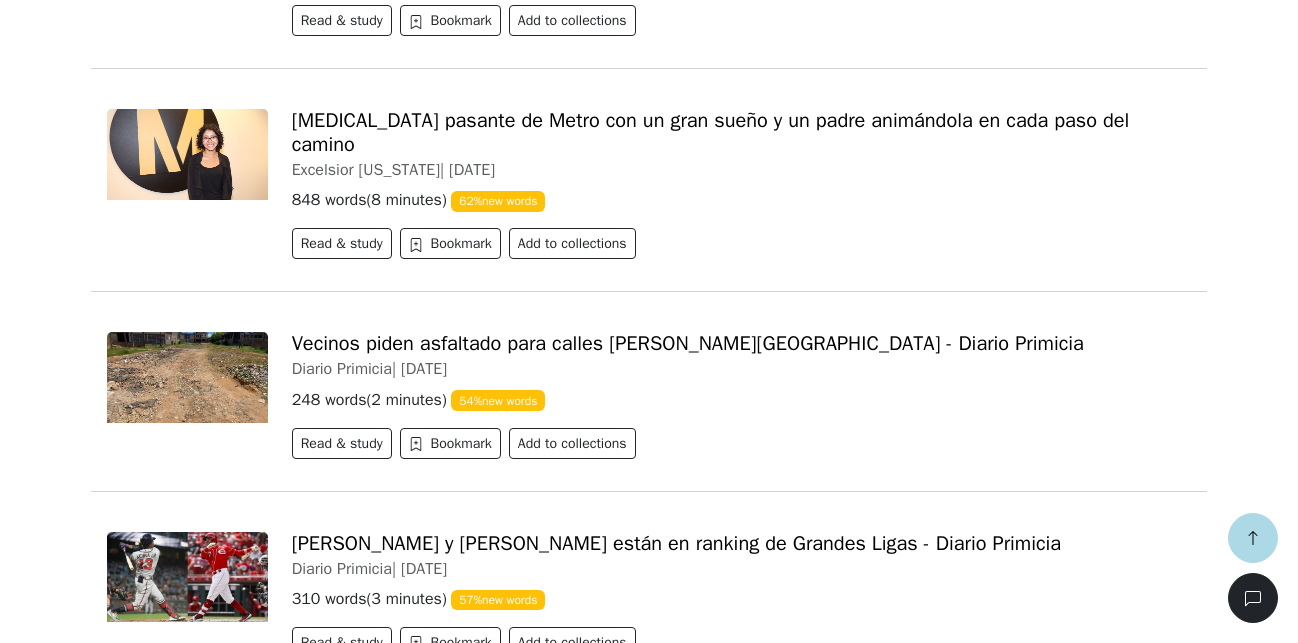 drag, startPoint x: 121, startPoint y: 559, endPoint x: 45, endPoint y: 545, distance: 77.27872 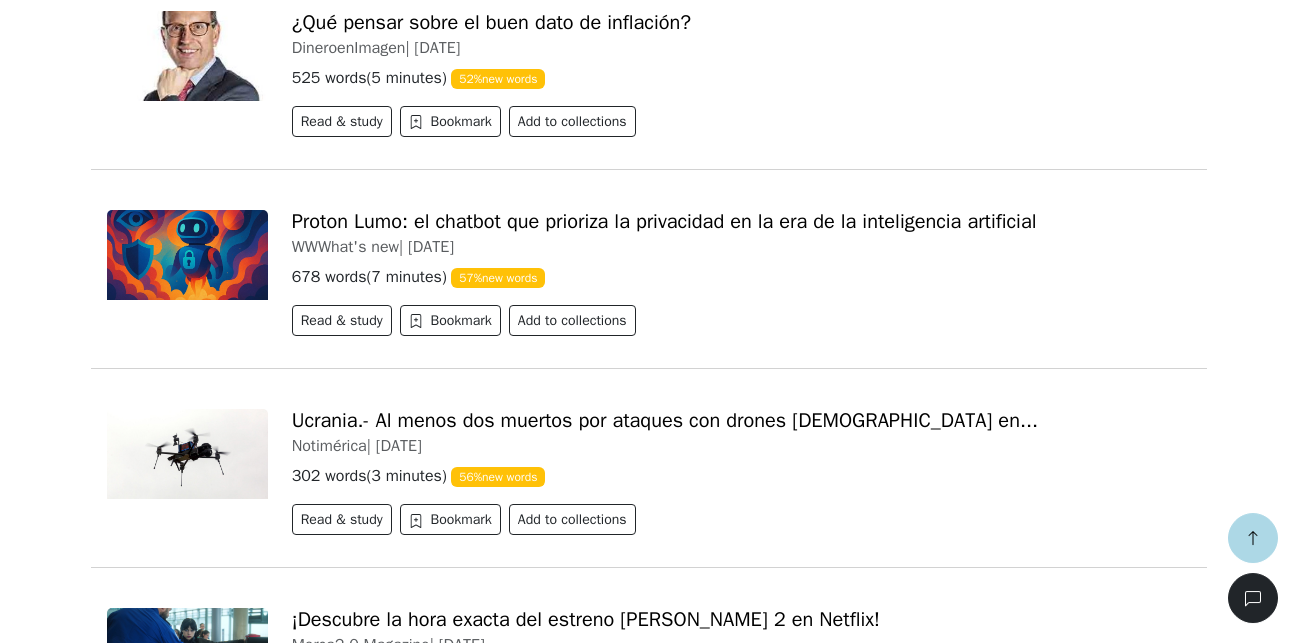 scroll, scrollTop: 55117, scrollLeft: 0, axis: vertical 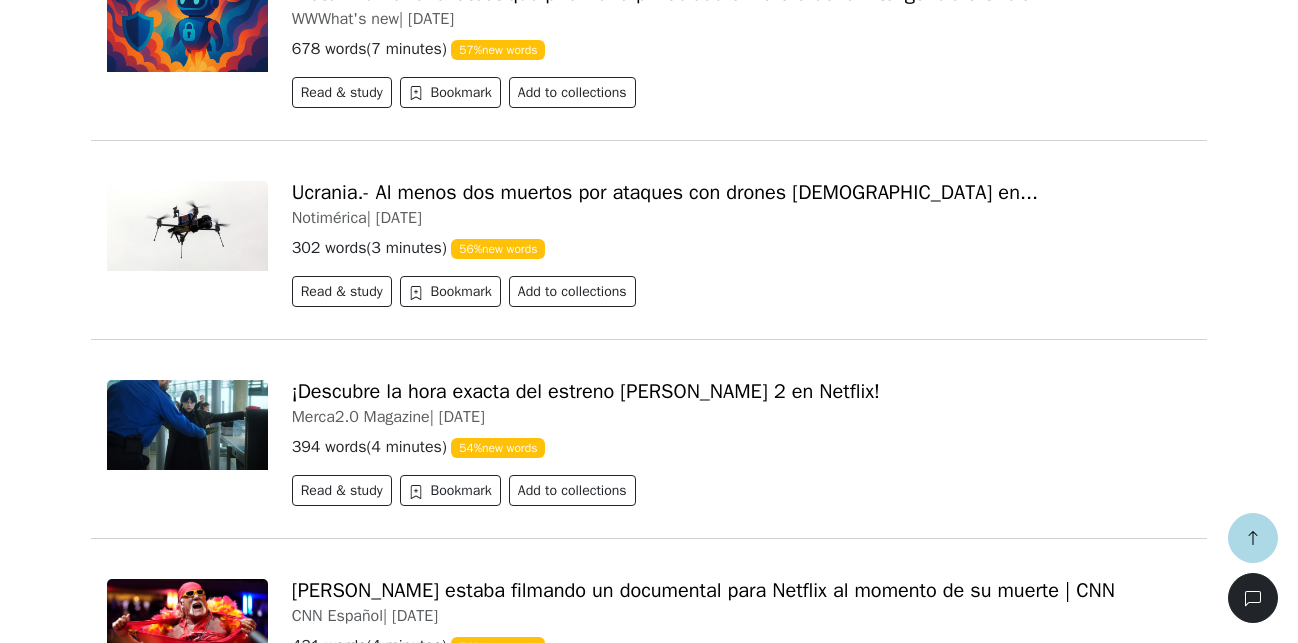 click on "Load more" at bounding box center (141, 1179) 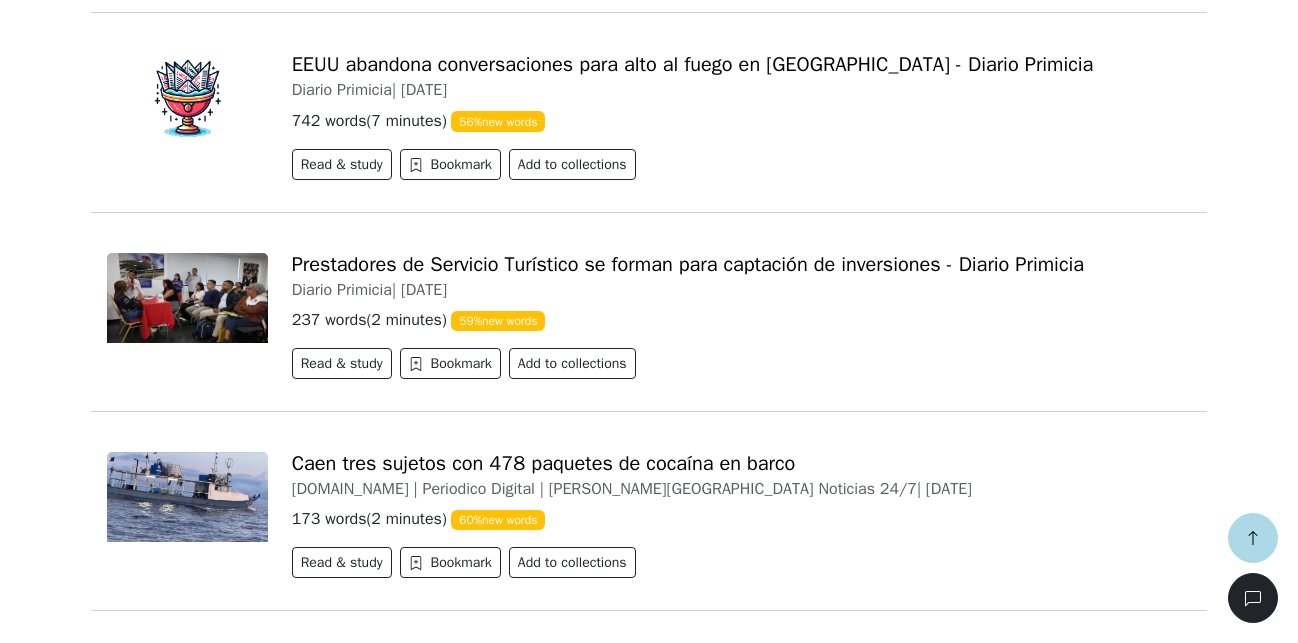 click on "Load more" at bounding box center (141, 1226) 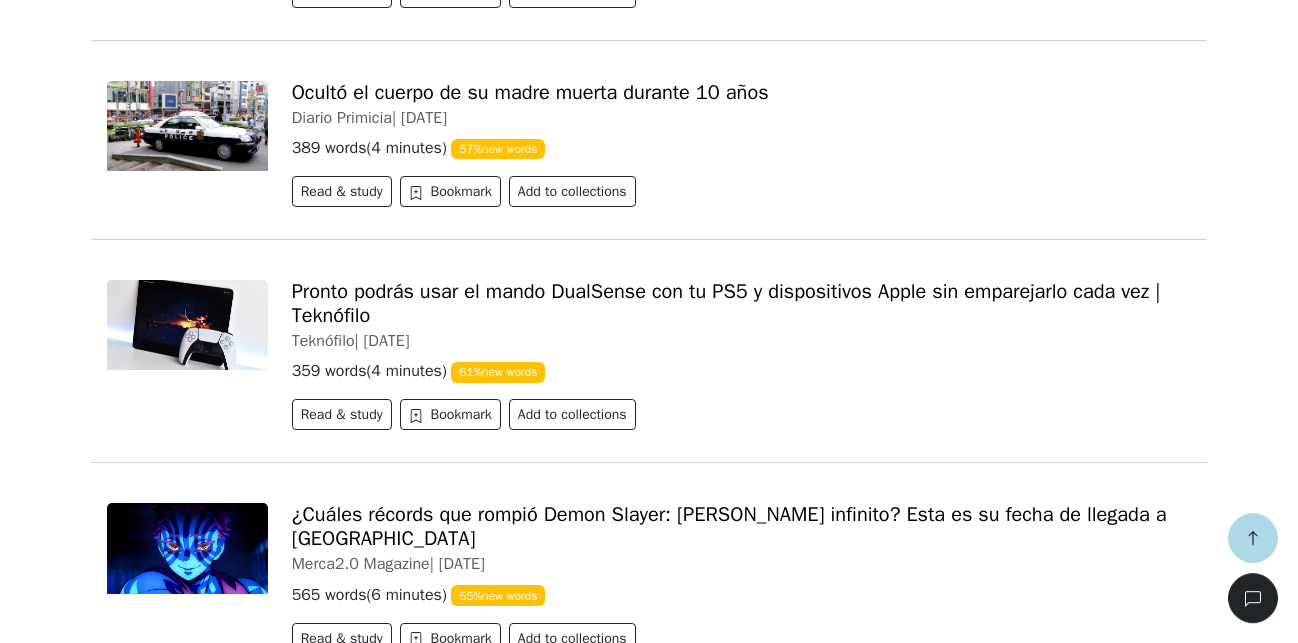scroll, scrollTop: 67357, scrollLeft: 0, axis: vertical 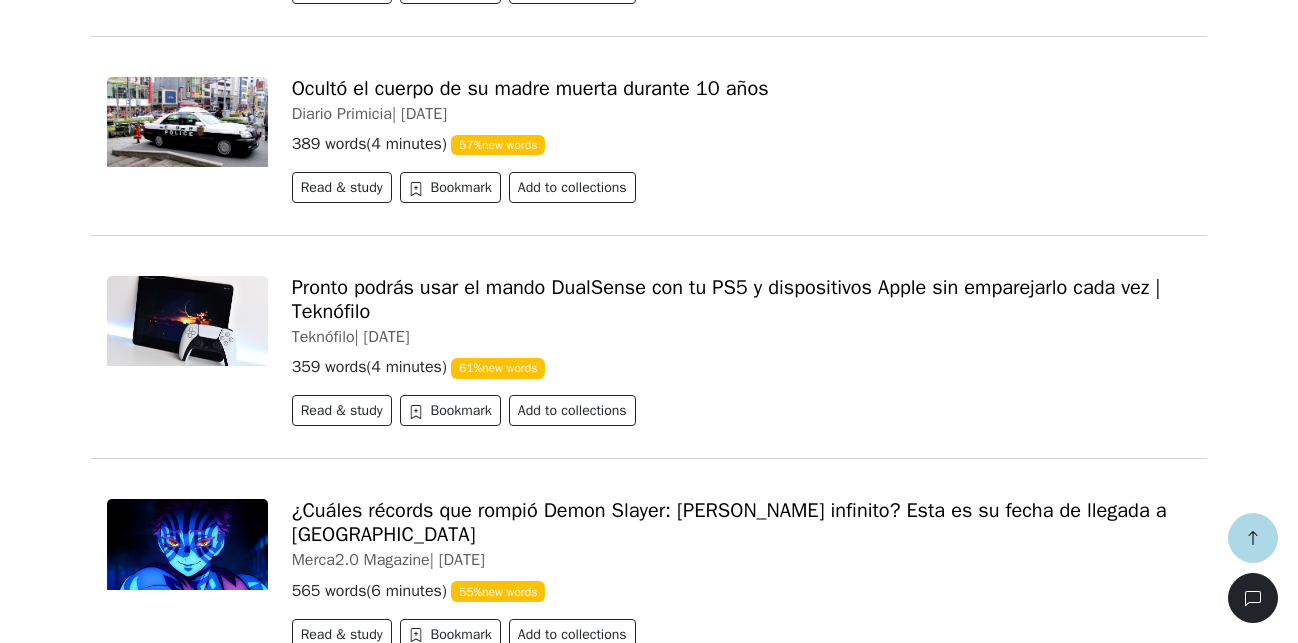 click on "Load more" at bounding box center [141, 1298] 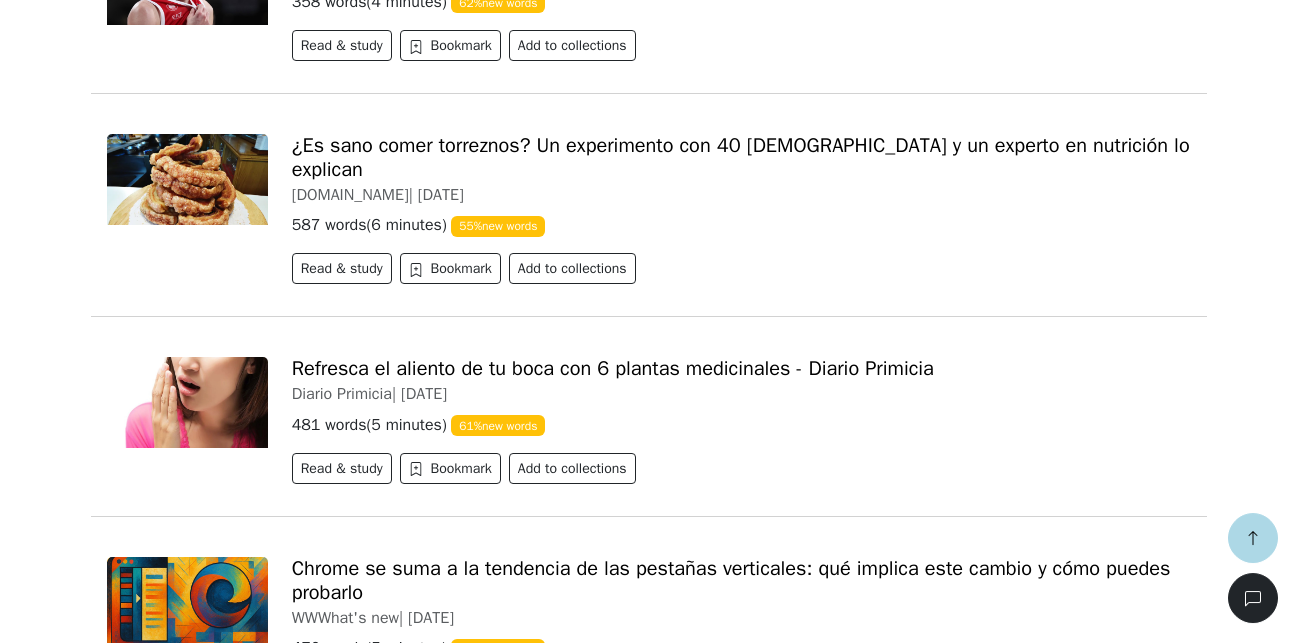 scroll, scrollTop: 73453, scrollLeft: 0, axis: vertical 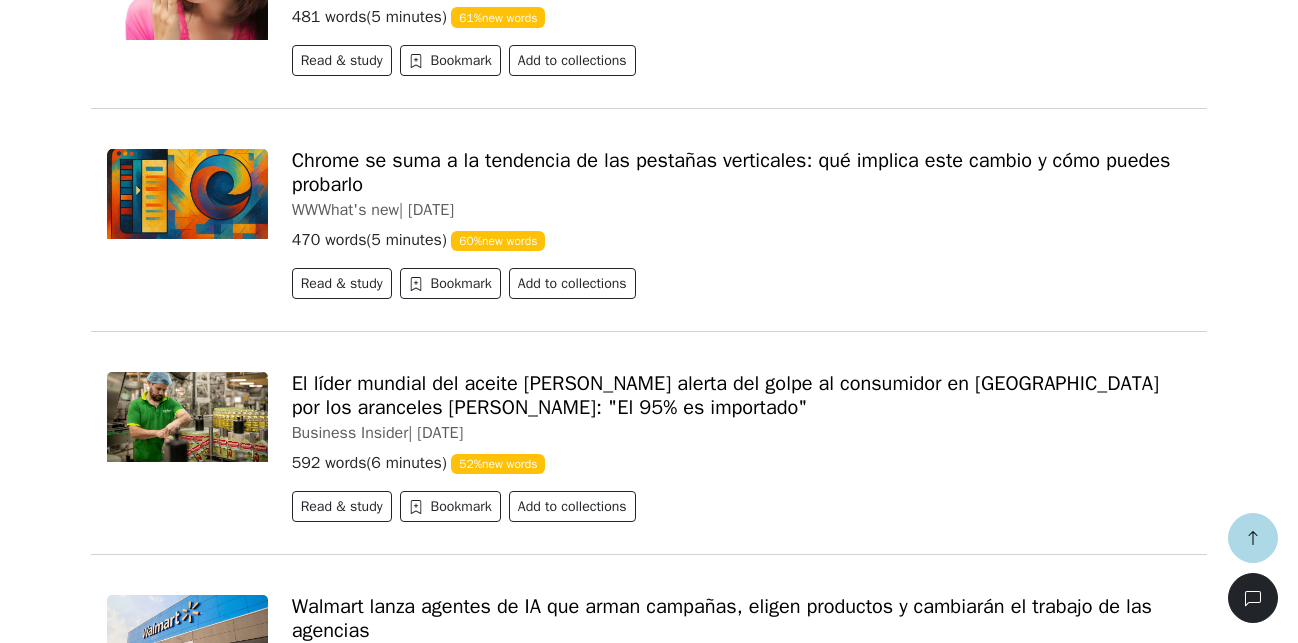 click on "Load more" at bounding box center (141, 1394) 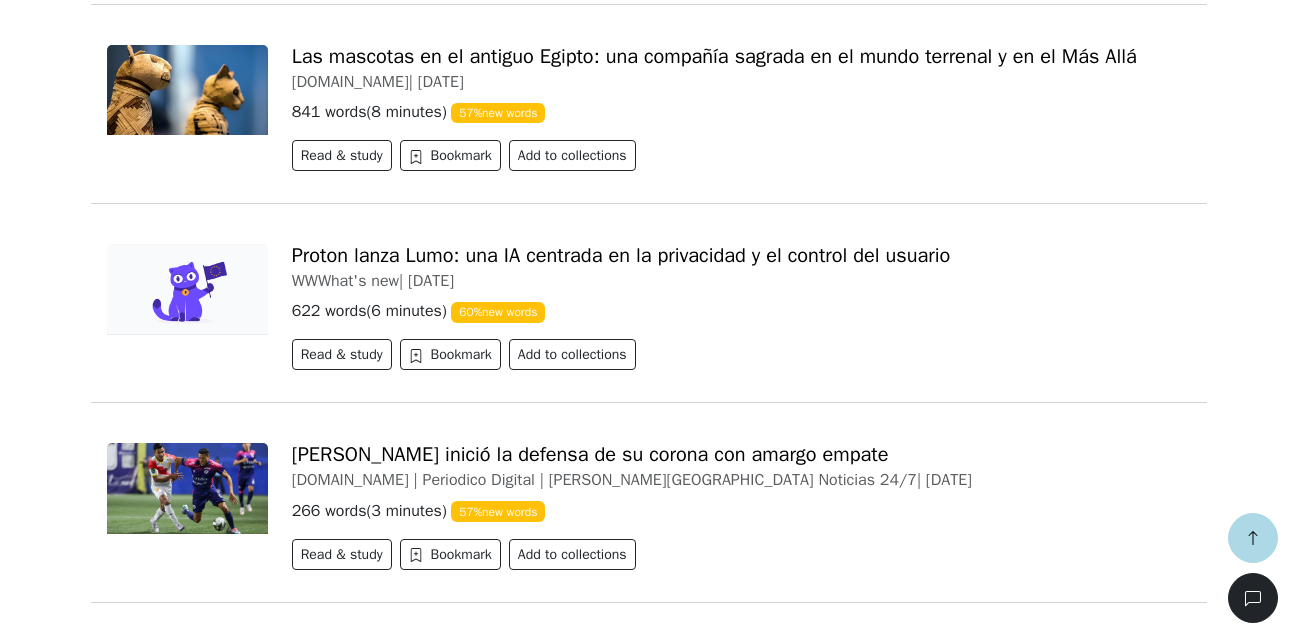 click on "Load more" at bounding box center (141, 1489) 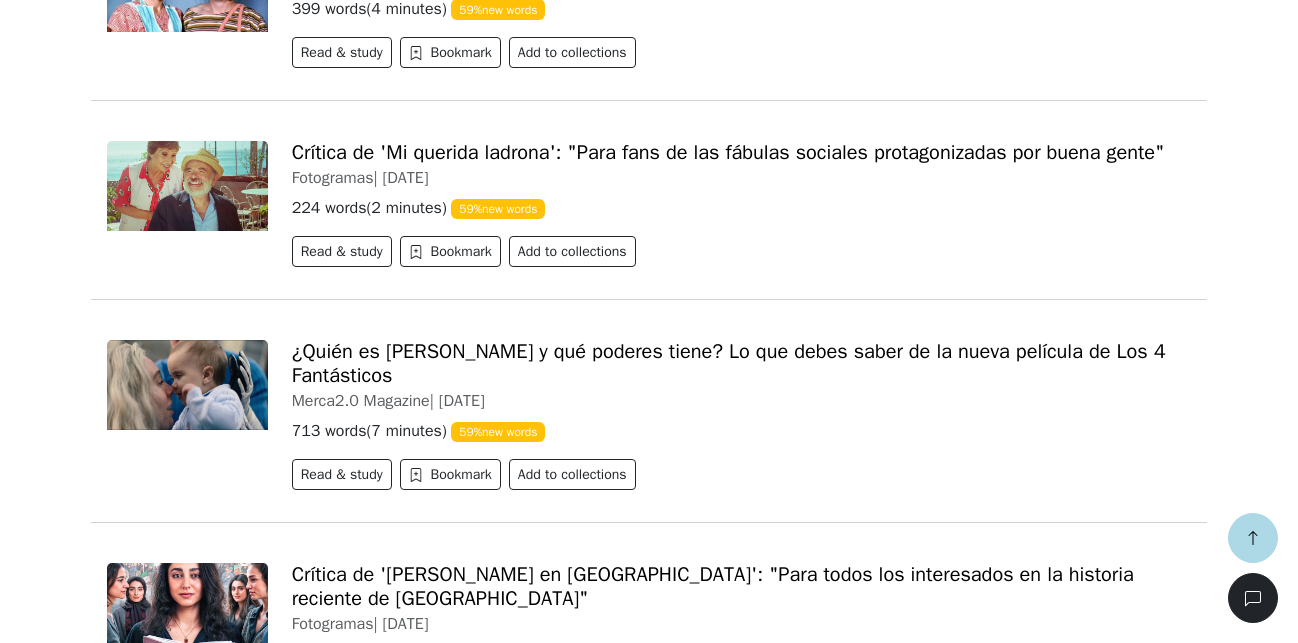 drag, startPoint x: 134, startPoint y: 555, endPoint x: 65, endPoint y: 541, distance: 70.40597 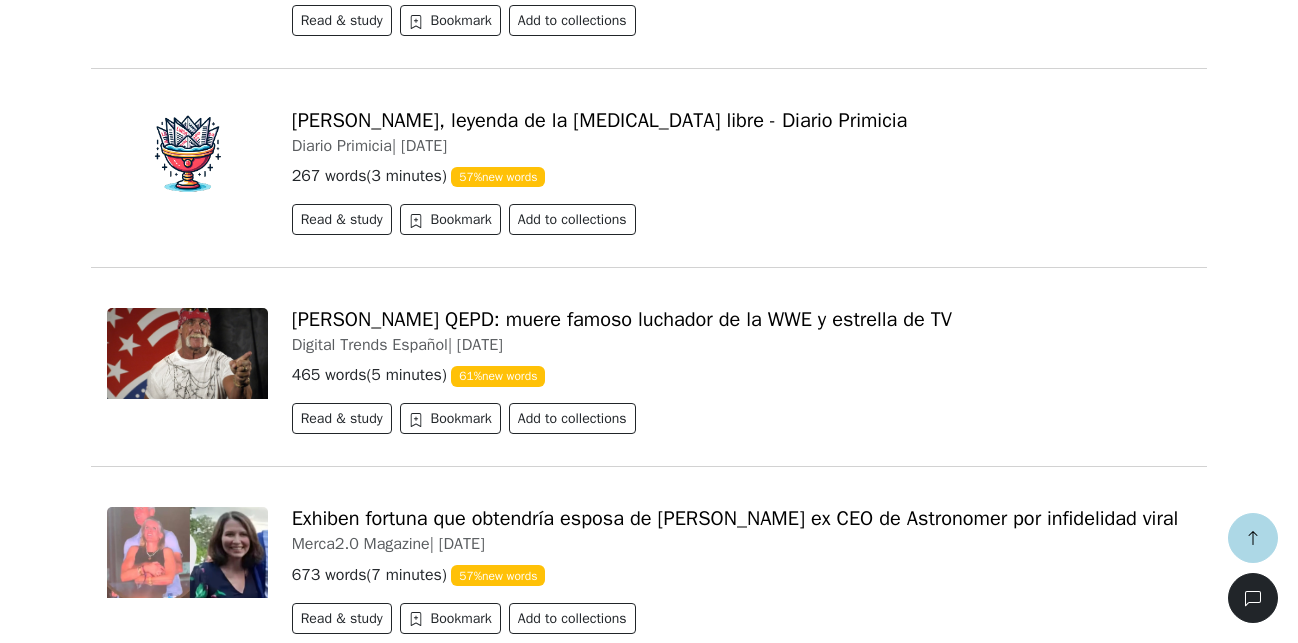click on "Load more" at bounding box center [141, 1729] 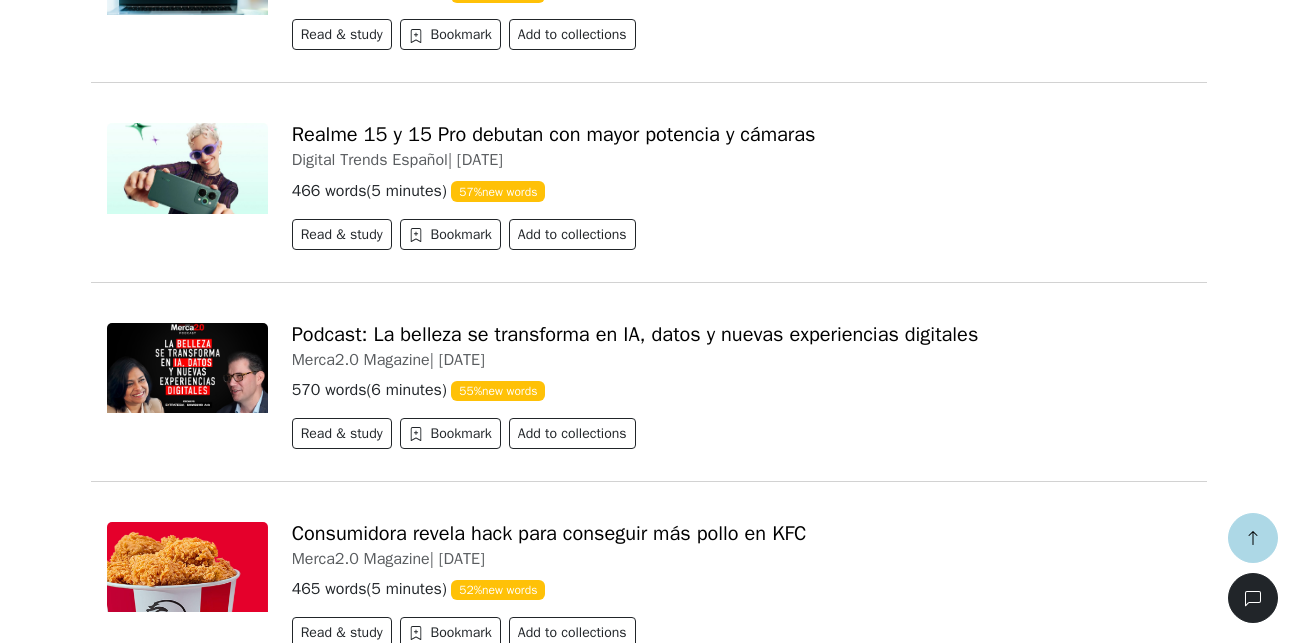 scroll, scrollTop: 93421, scrollLeft: 0, axis: vertical 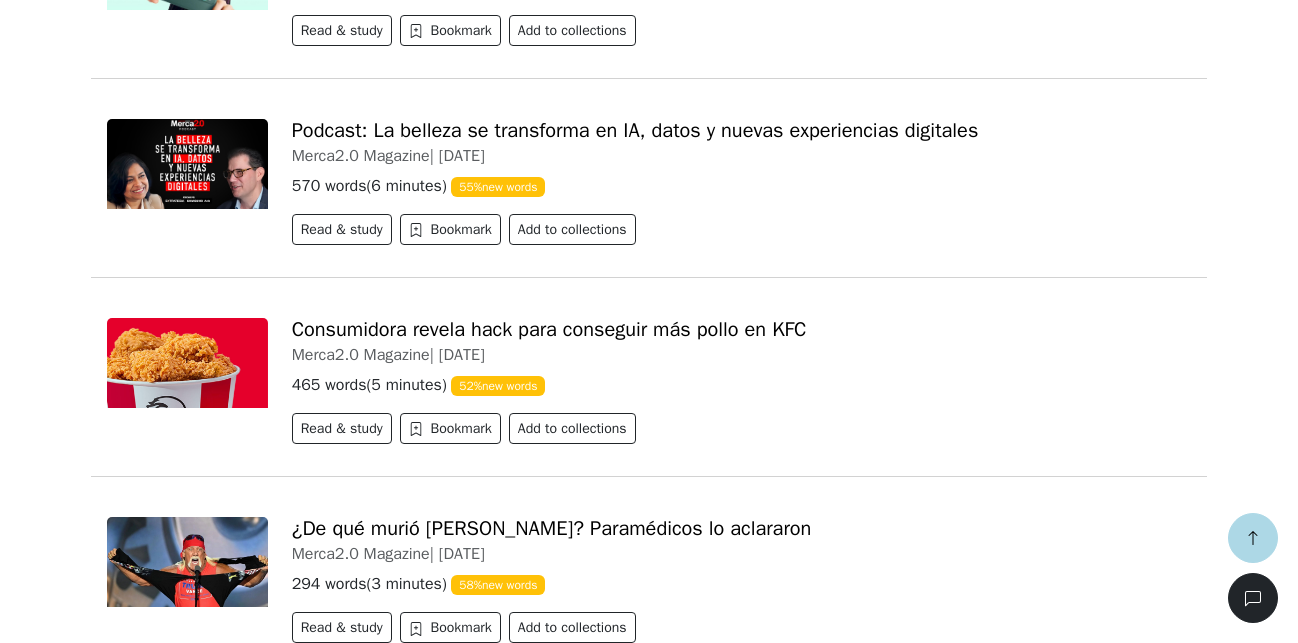 drag, startPoint x: 972, startPoint y: 363, endPoint x: 296, endPoint y: 362, distance: 676.00073 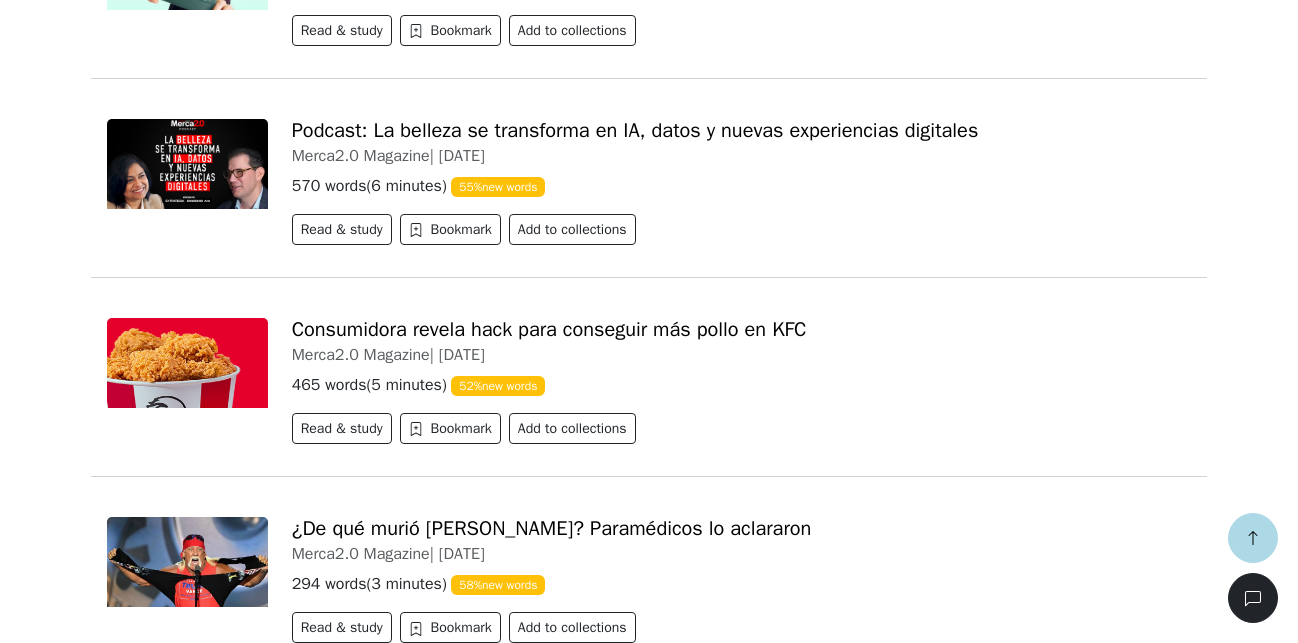 click on "Netflix agosto 2025: todas las películas, series y documentales que llegan Digital Trends Español  |   2025-07-24 765   words  ( 8   minutes )   59 %  new words Read & study Bookmark Add to collections" at bounding box center (649, 1591) 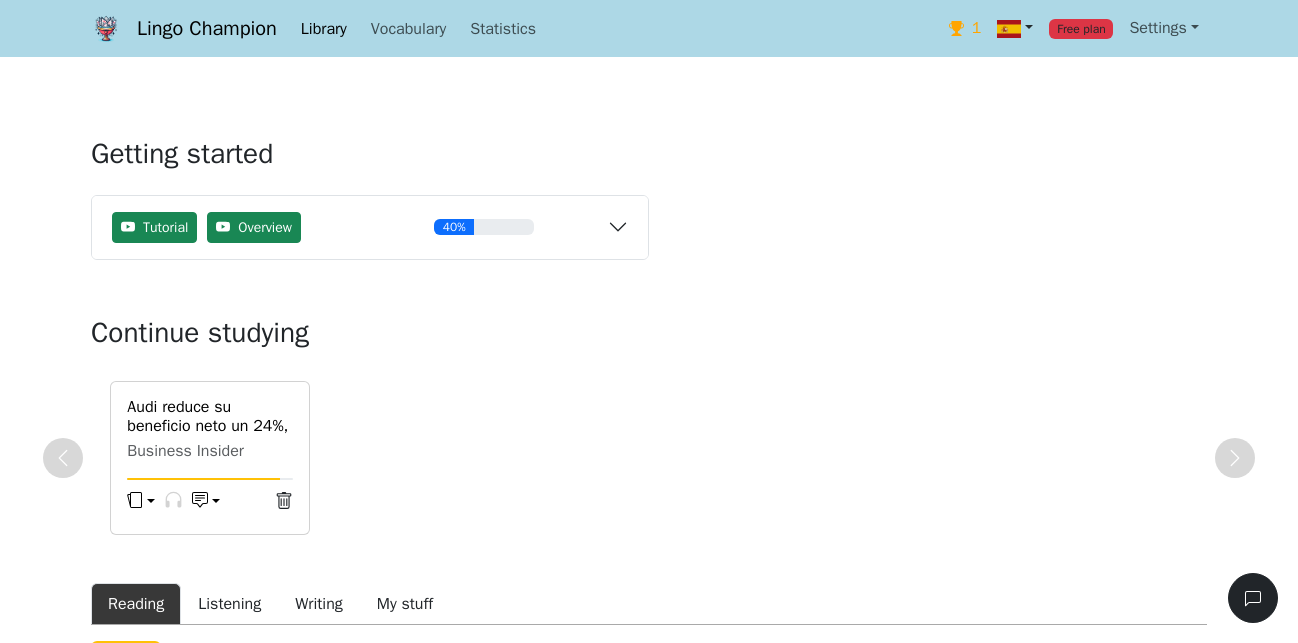 click at bounding box center [1015, 28] 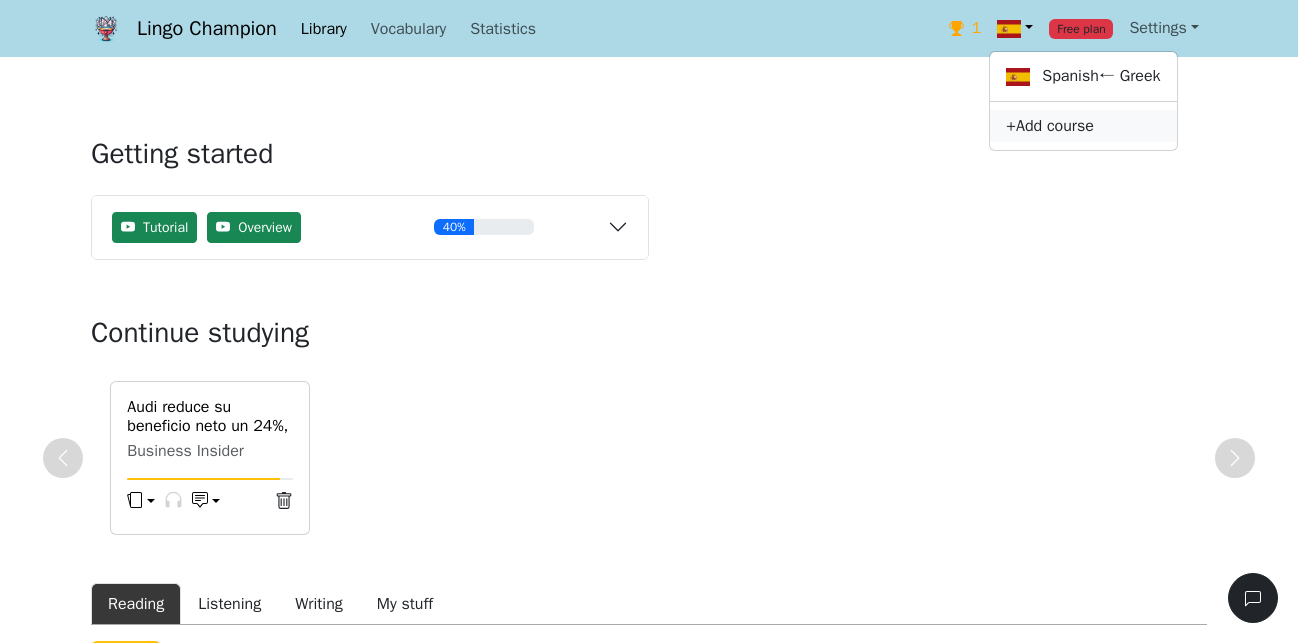 click on "+  Add course" at bounding box center [1083, 126] 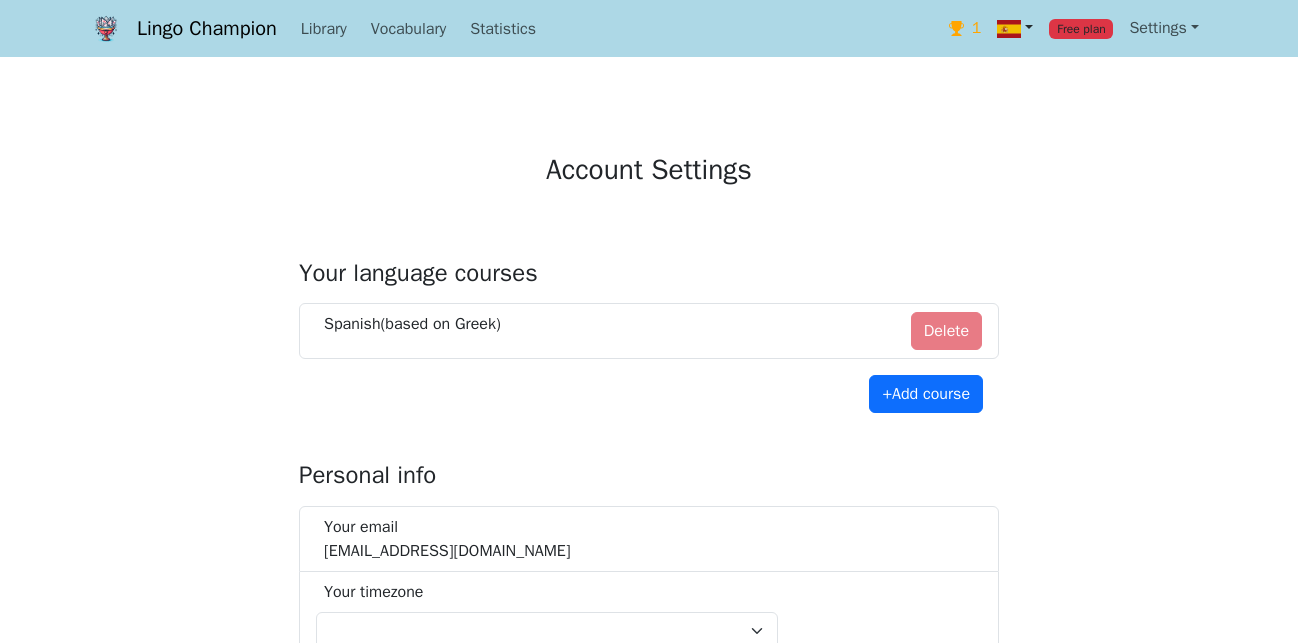select on "**********" 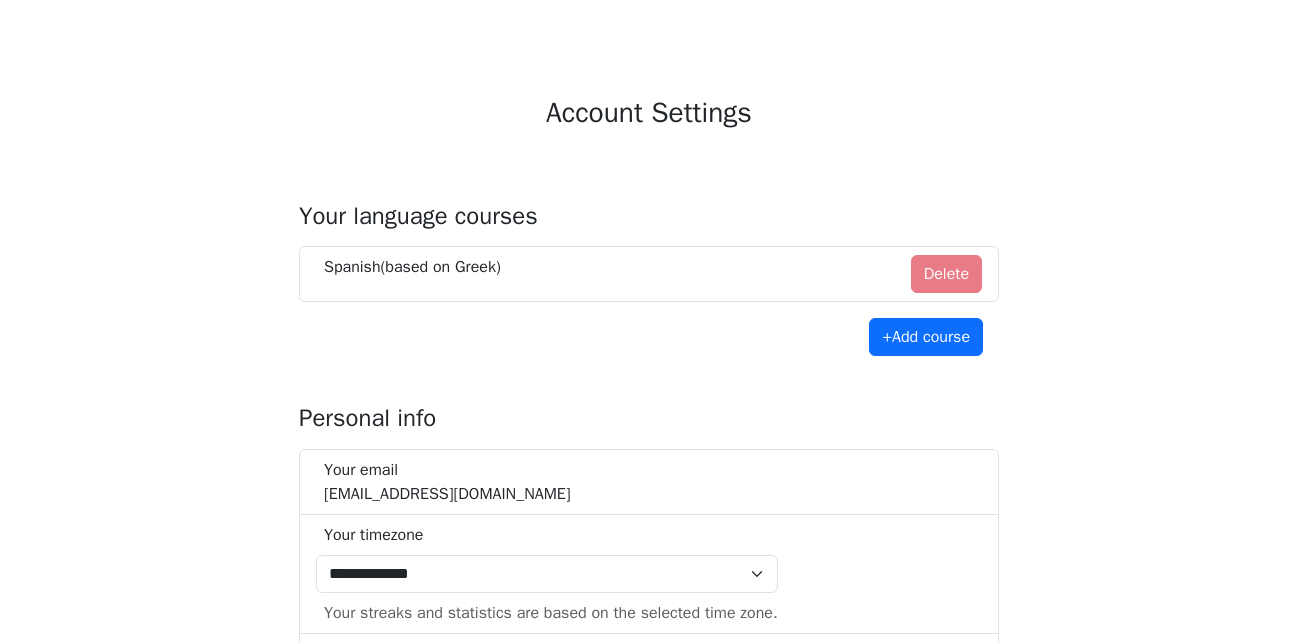 scroll, scrollTop: 0, scrollLeft: 0, axis: both 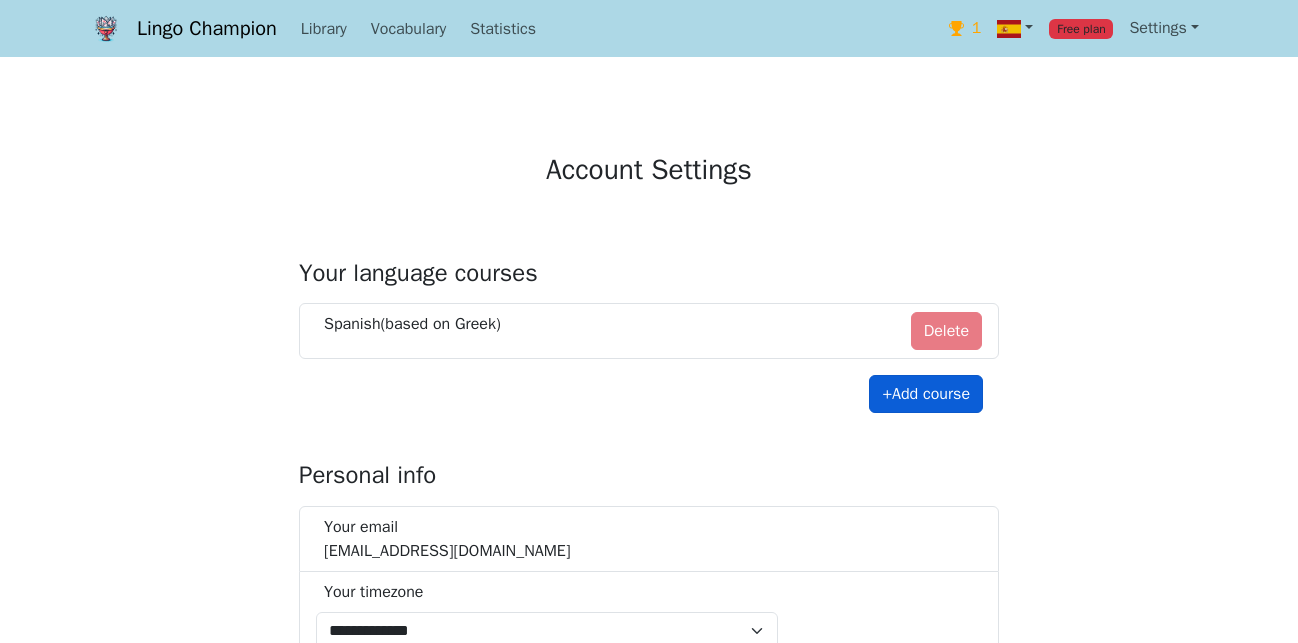 click on "+  Add course" at bounding box center [926, 394] 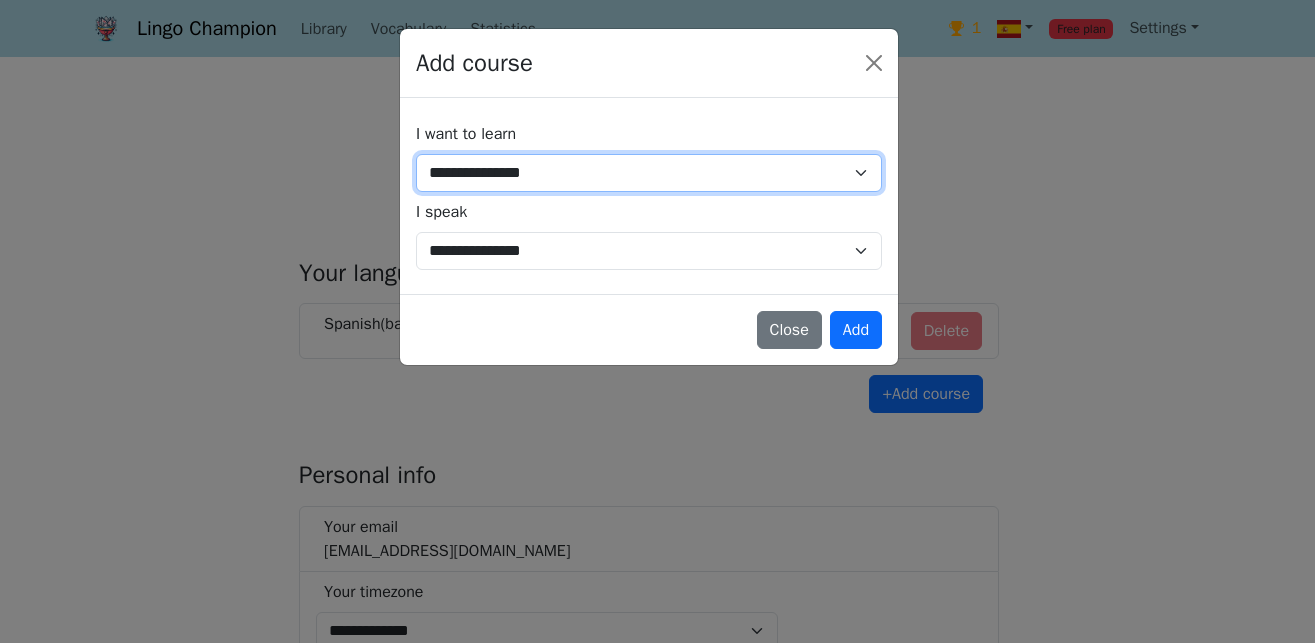 click on "**********" at bounding box center [649, 173] 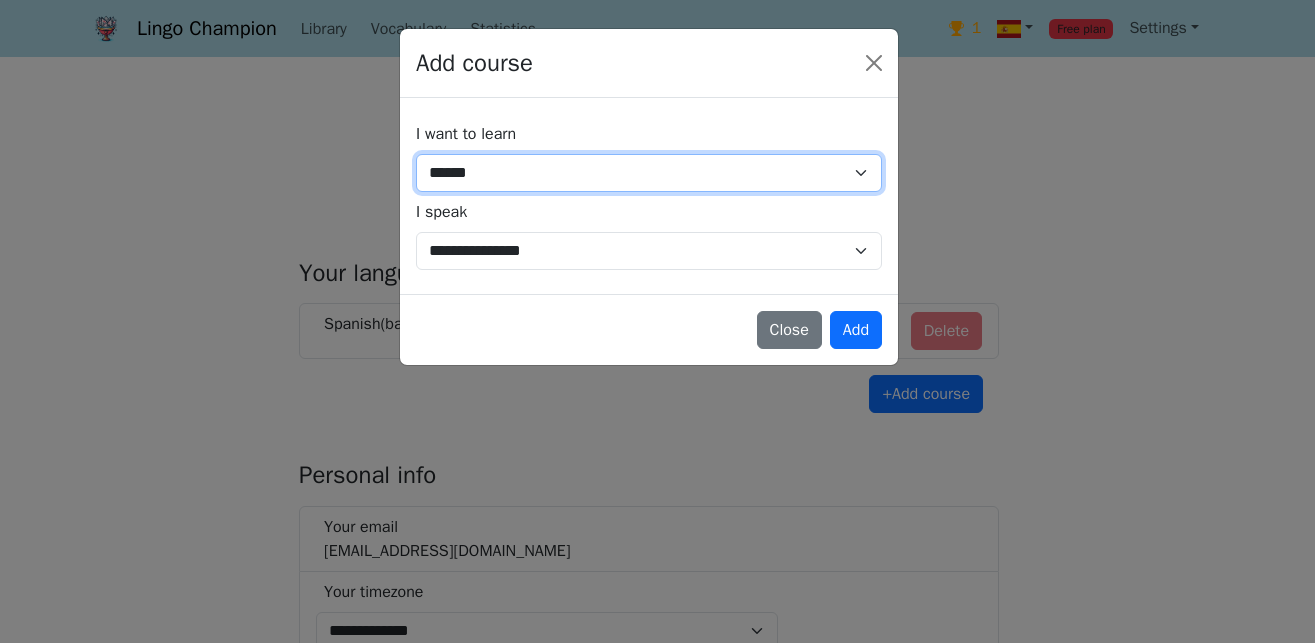 click on "*******" at bounding box center [0, 0] 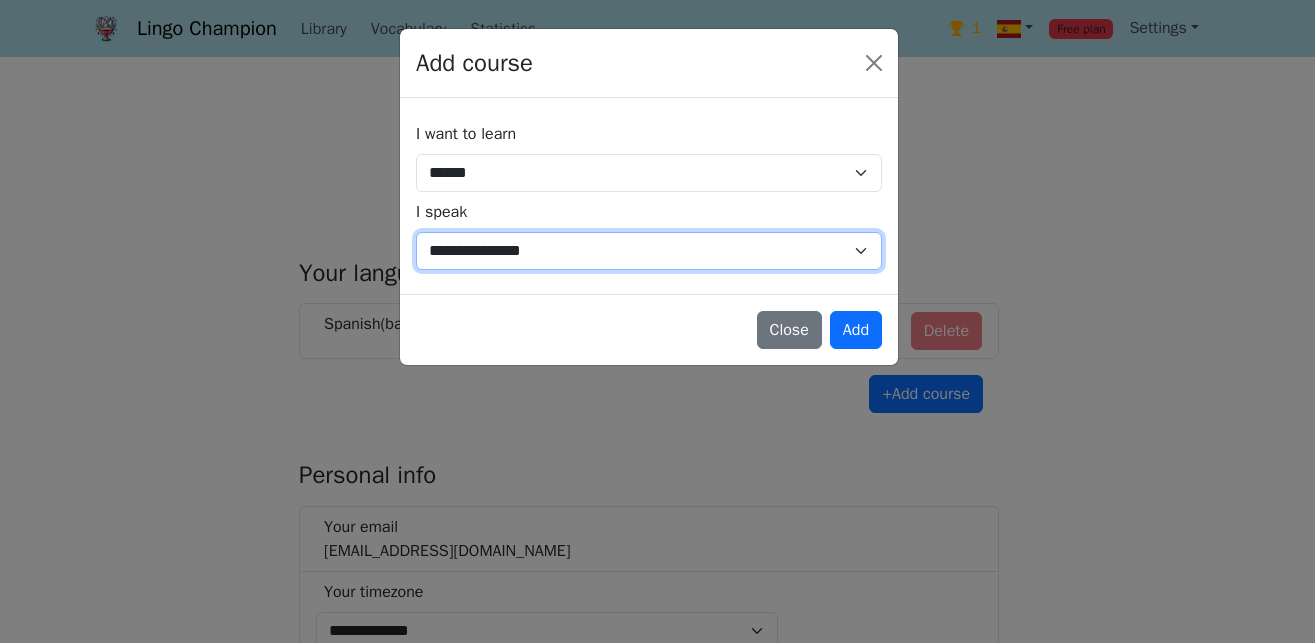 click on "**********" at bounding box center [649, 251] 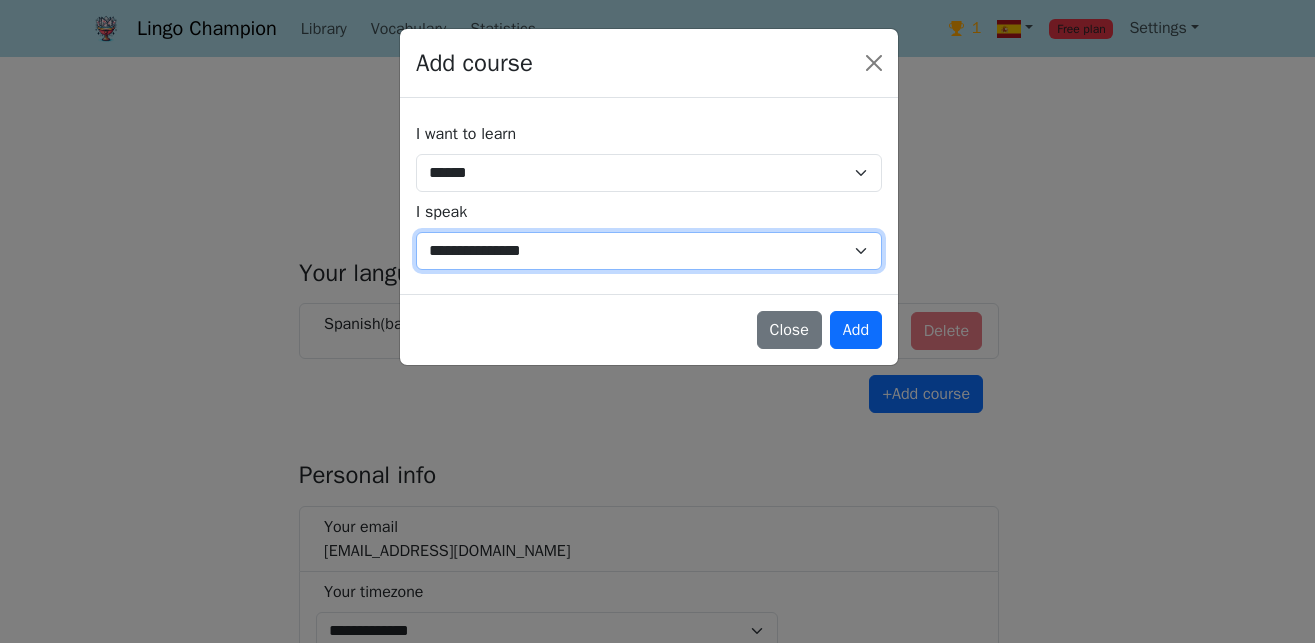 select on "**" 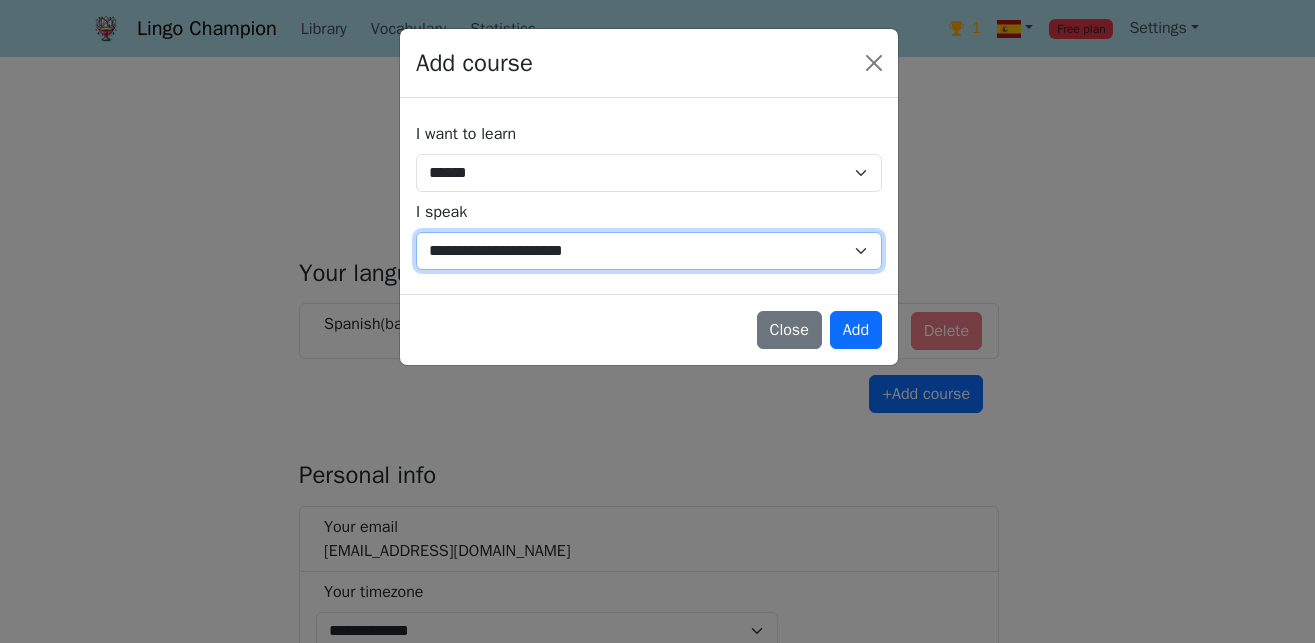 click on "**********" at bounding box center (0, 0) 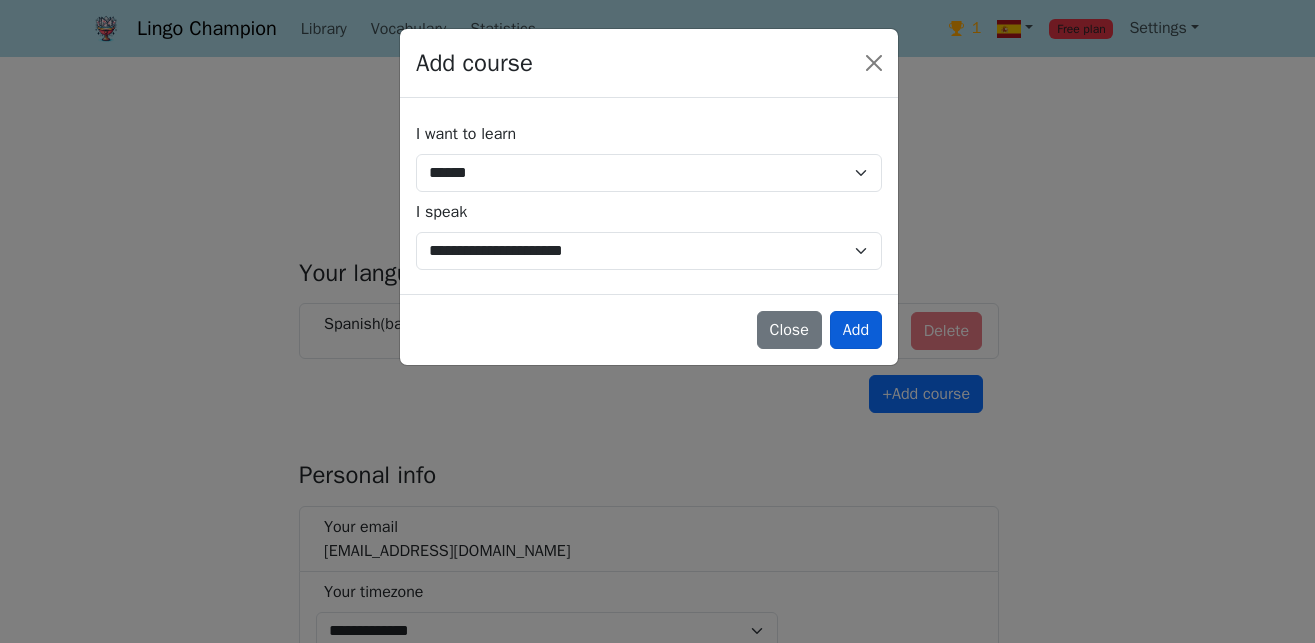 click on "Add" at bounding box center [856, 330] 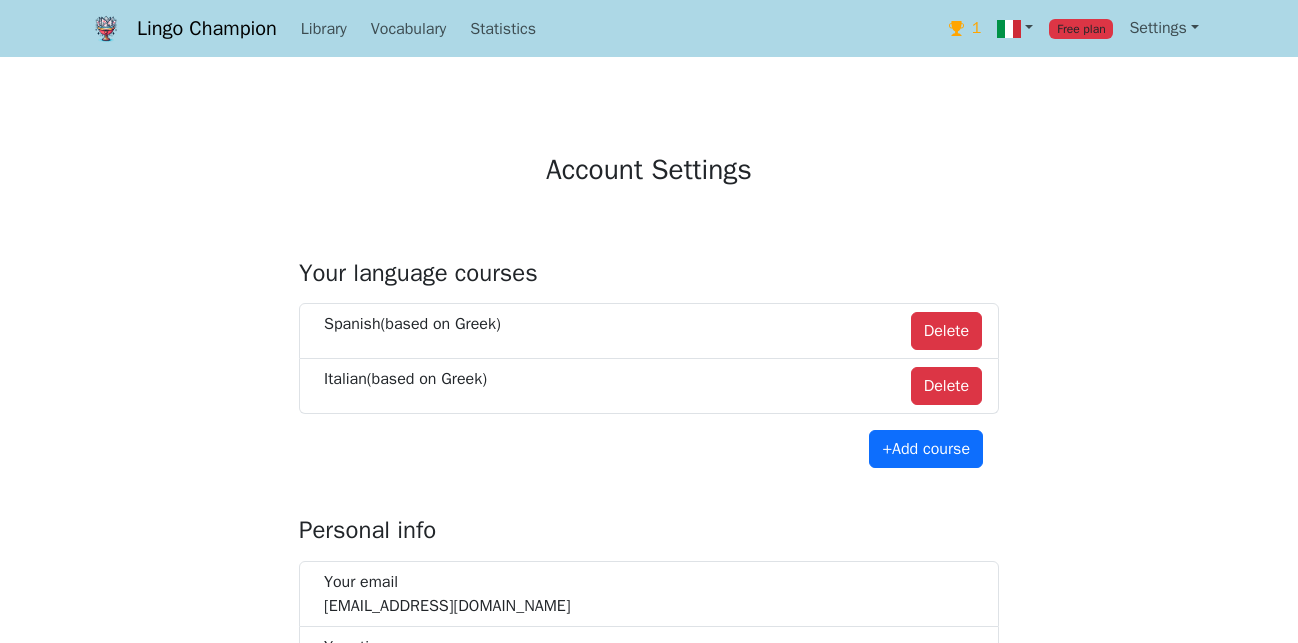 click on "**********" at bounding box center [649, 1119] 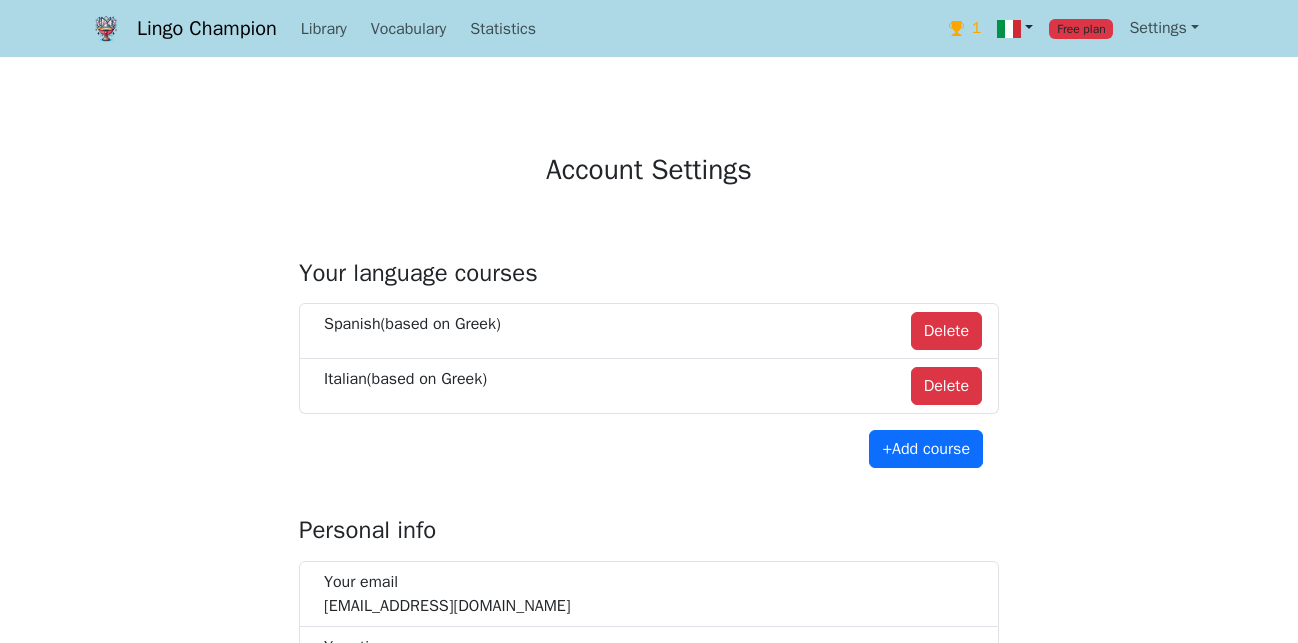 click at bounding box center (1009, 29) 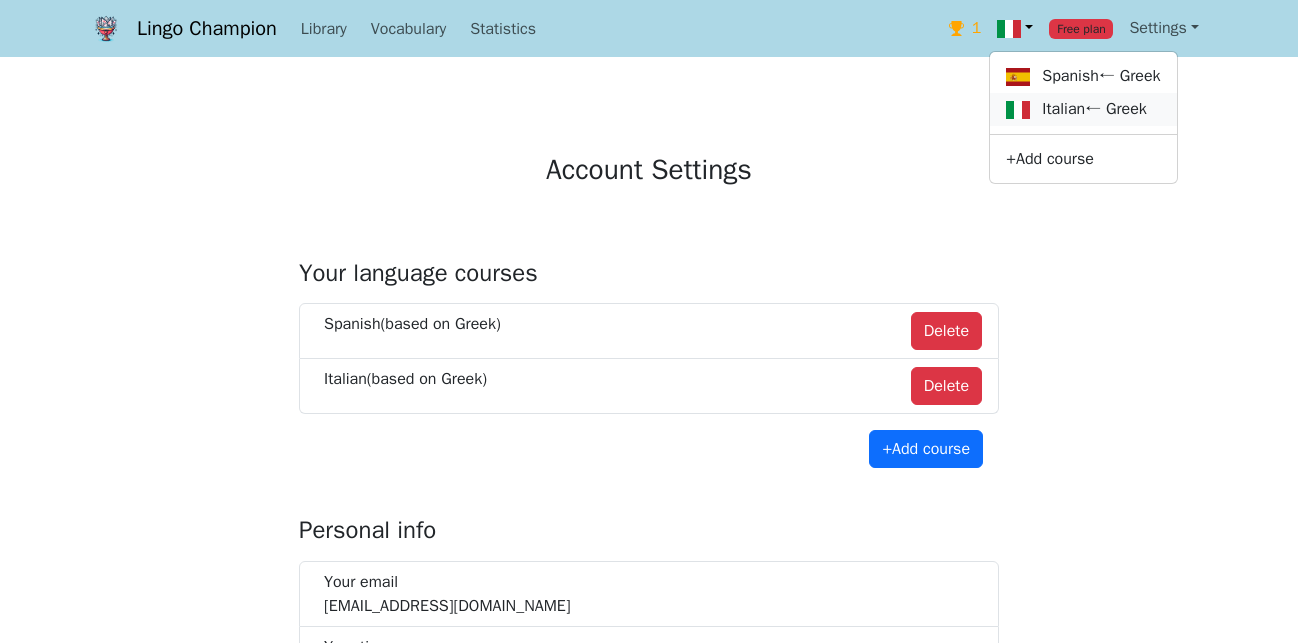 click on "Italian  ←   Greek" at bounding box center (1083, 109) 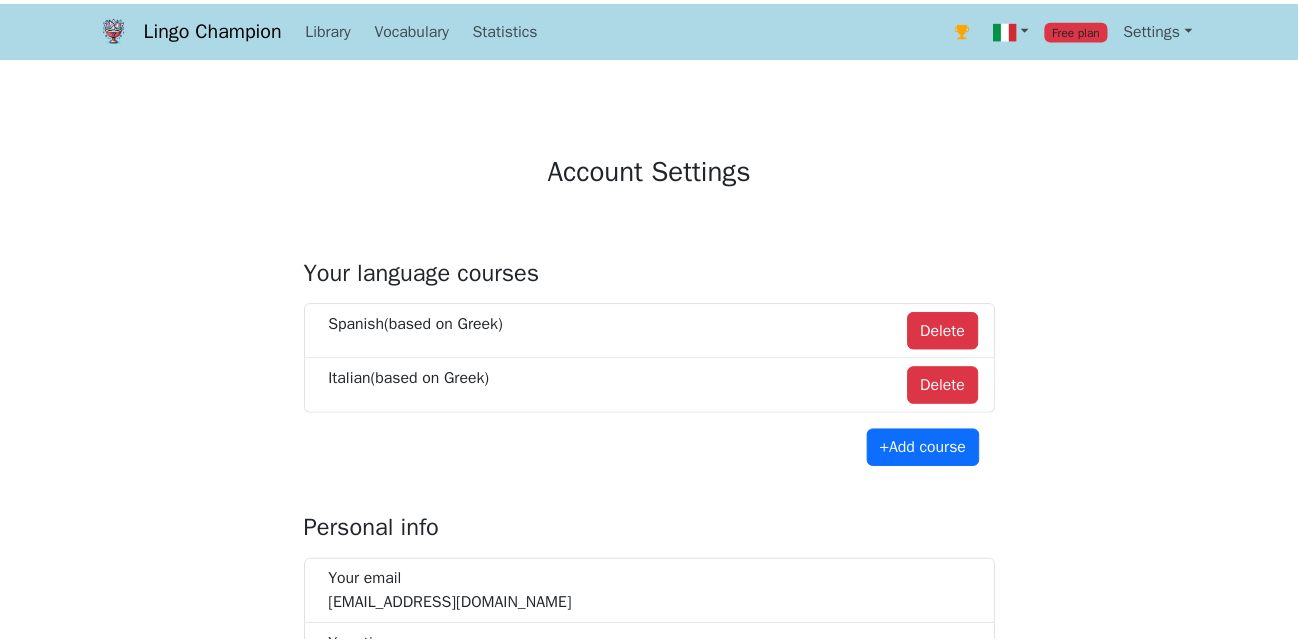 scroll, scrollTop: 0, scrollLeft: 0, axis: both 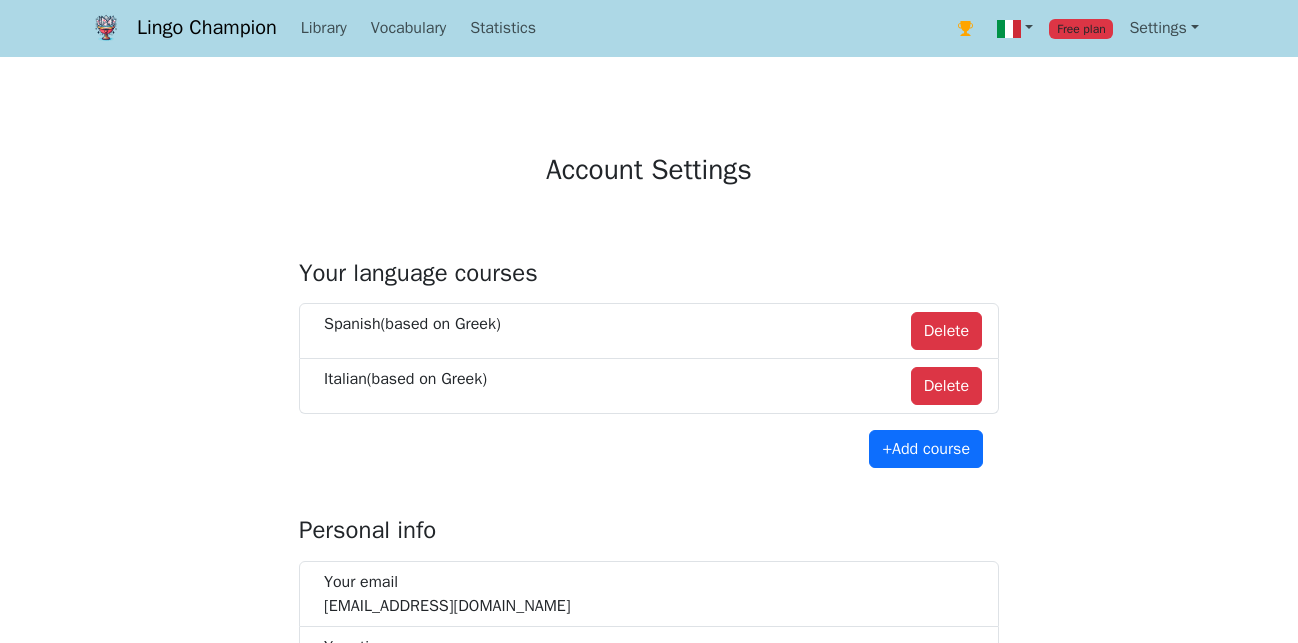 select on "**********" 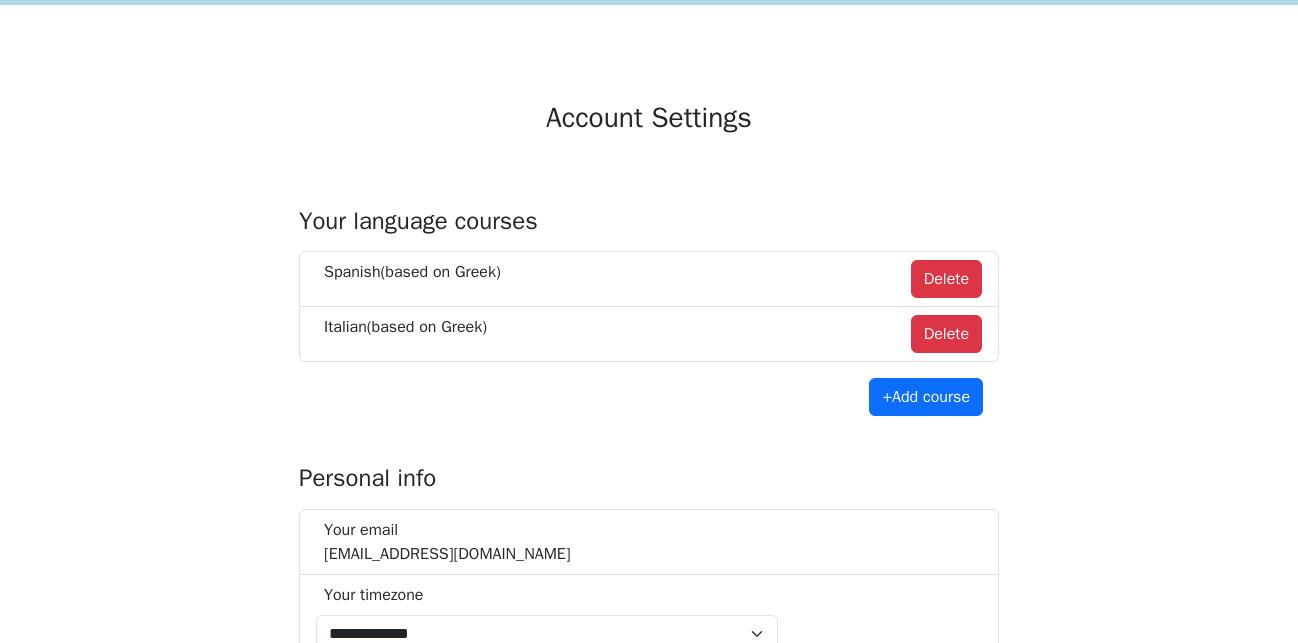scroll, scrollTop: 0, scrollLeft: 0, axis: both 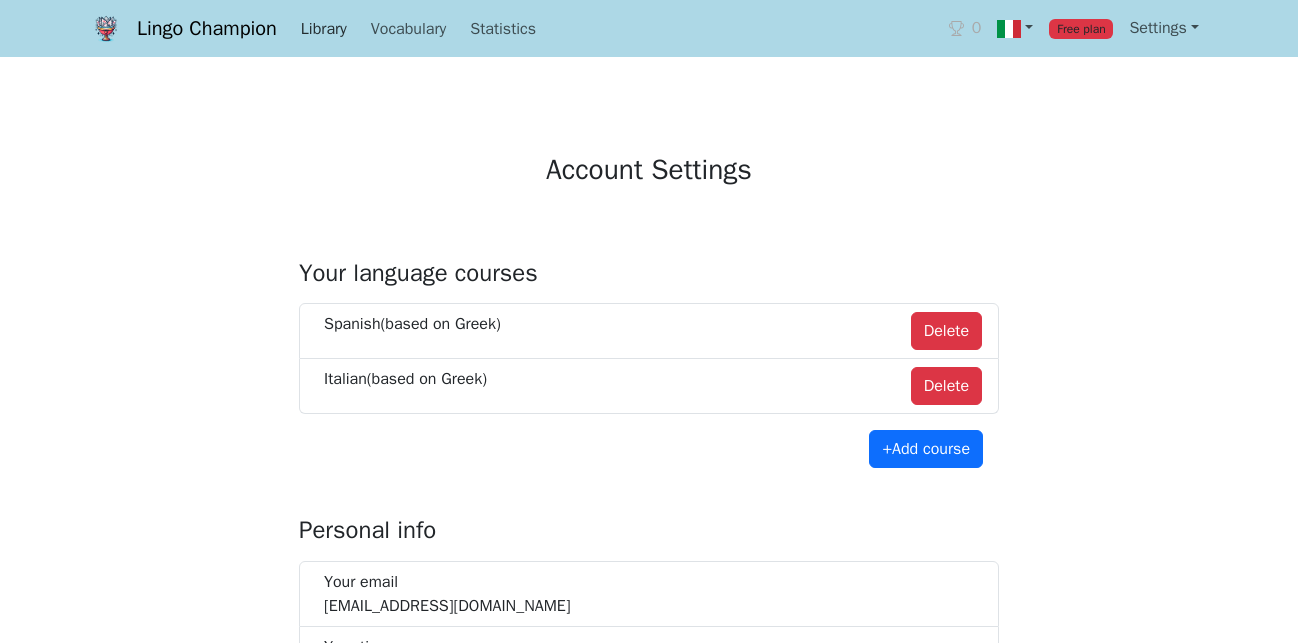 click on "Library" at bounding box center (324, 29) 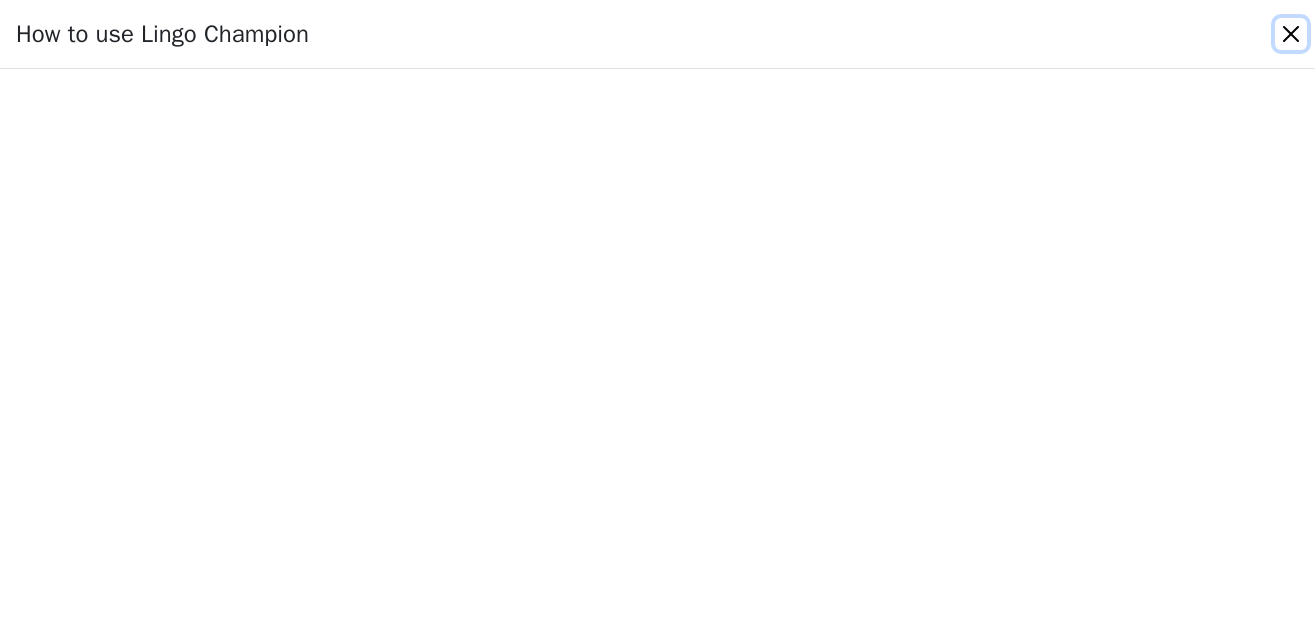 click at bounding box center [1291, 34] 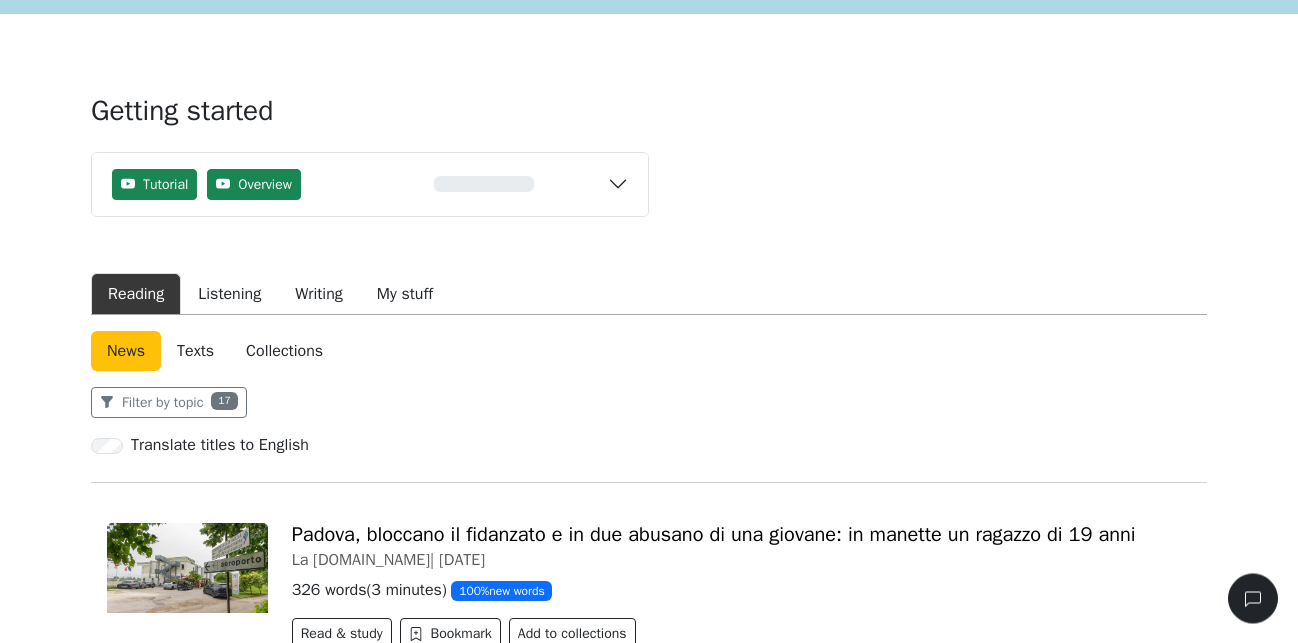 scroll, scrollTop: 0, scrollLeft: 0, axis: both 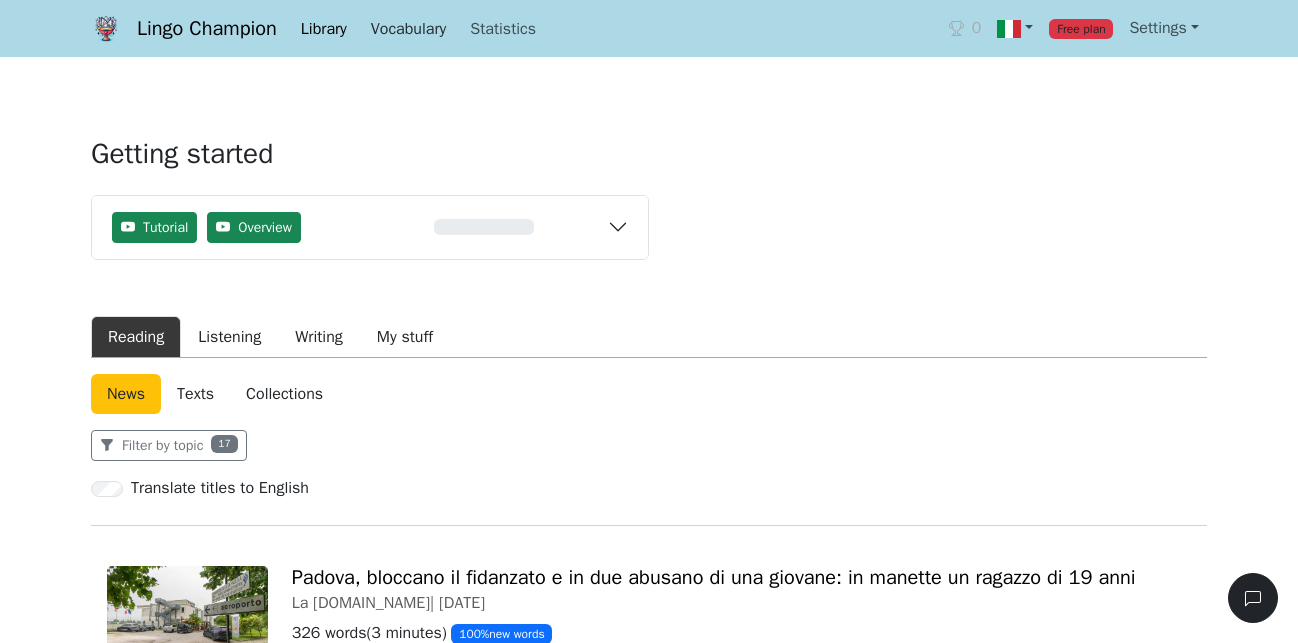 drag, startPoint x: 419, startPoint y: 26, endPoint x: 457, endPoint y: 47, distance: 43.416588 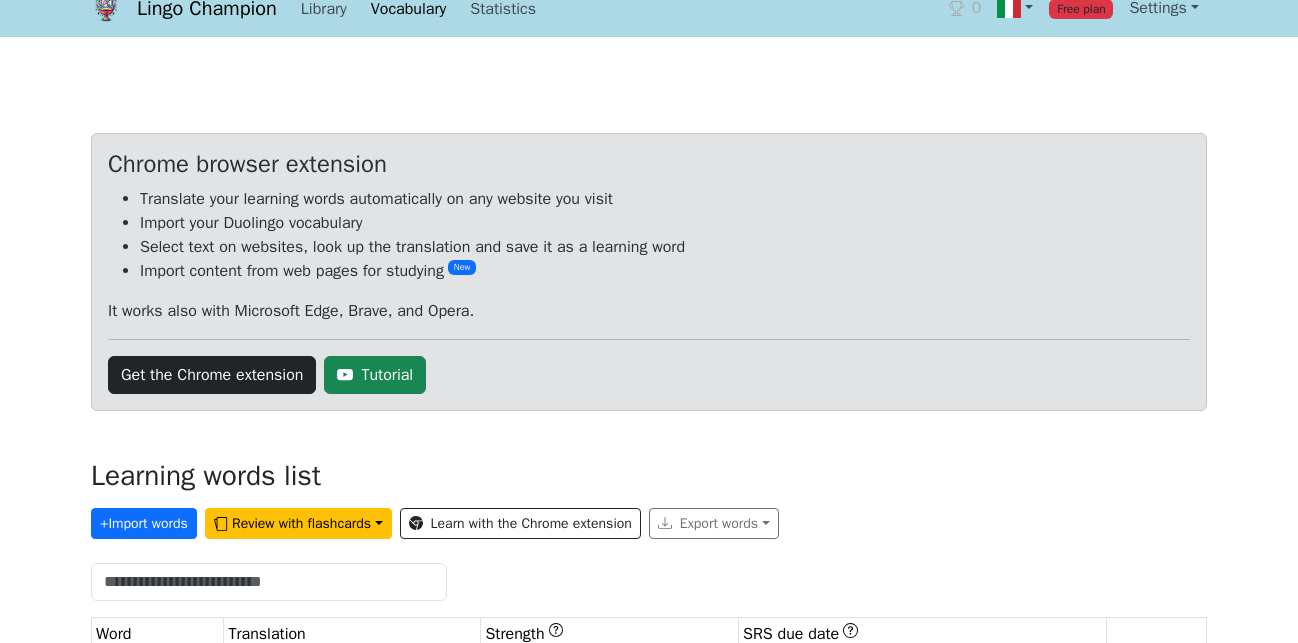 scroll, scrollTop: 0, scrollLeft: 0, axis: both 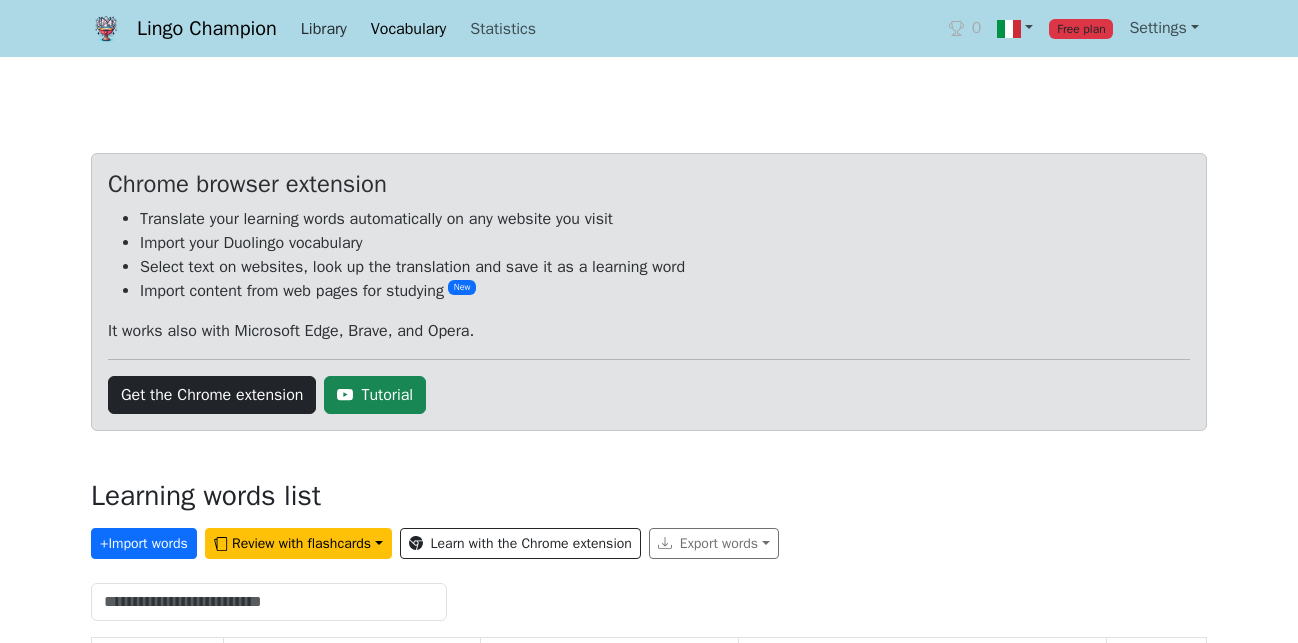click on "Library" at bounding box center (324, 29) 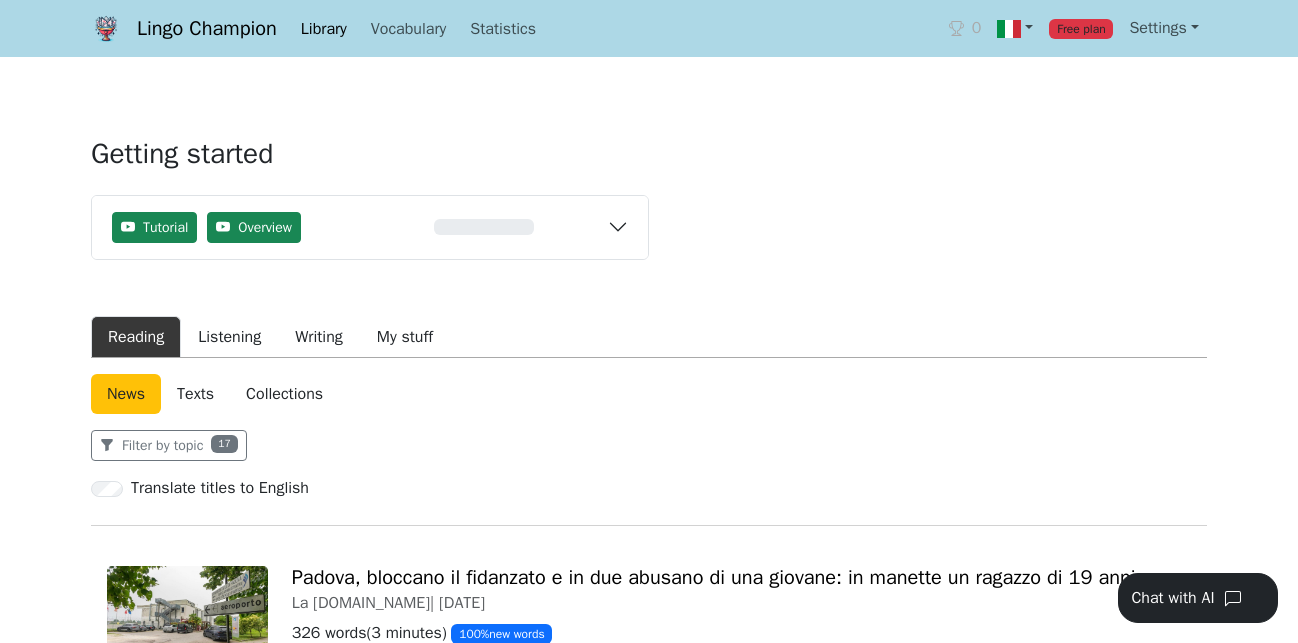 click on "Lingo Champion   Library Vocabulary Statistics 0 Free plan Settings Browser extension Support 0 Free plan Lingo Champion Account Change plan Browser extension Support Feedback & bugs What's new? Get the Android app New Get the iOS app Log out Library Vocabulary Shortcuts Statistics Settings Getting started Tutorial Overview 0% Read a news article or story Save words to your vocabulary Practice words with flashcards Import or generate your own content Install the mobile app : iOS Android Reading Listening Writing My stuff News Texts Collections Filter by topic 17 Translate titles to English [GEOGRAPHIC_DATA], bloccano il fidanzato e in due abusano di una giovane: in manette un ragazzo di 19 anni La [DOMAIN_NAME]  |   [DATE] 326   words  ( 3   minutes )   100 %  new words Read & study Bookmark Add to collections Gli artisti [DEMOGRAPHIC_DATA] si mobilitano per la [GEOGRAPHIC_DATA]: dalla raccolta firme al live di Pelù e Agnelli La [DOMAIN_NAME]  |   [DATE] 534   words  ( 5   minutes )   100 %  new words Read & study Bookmark  |" at bounding box center [649, 3433] 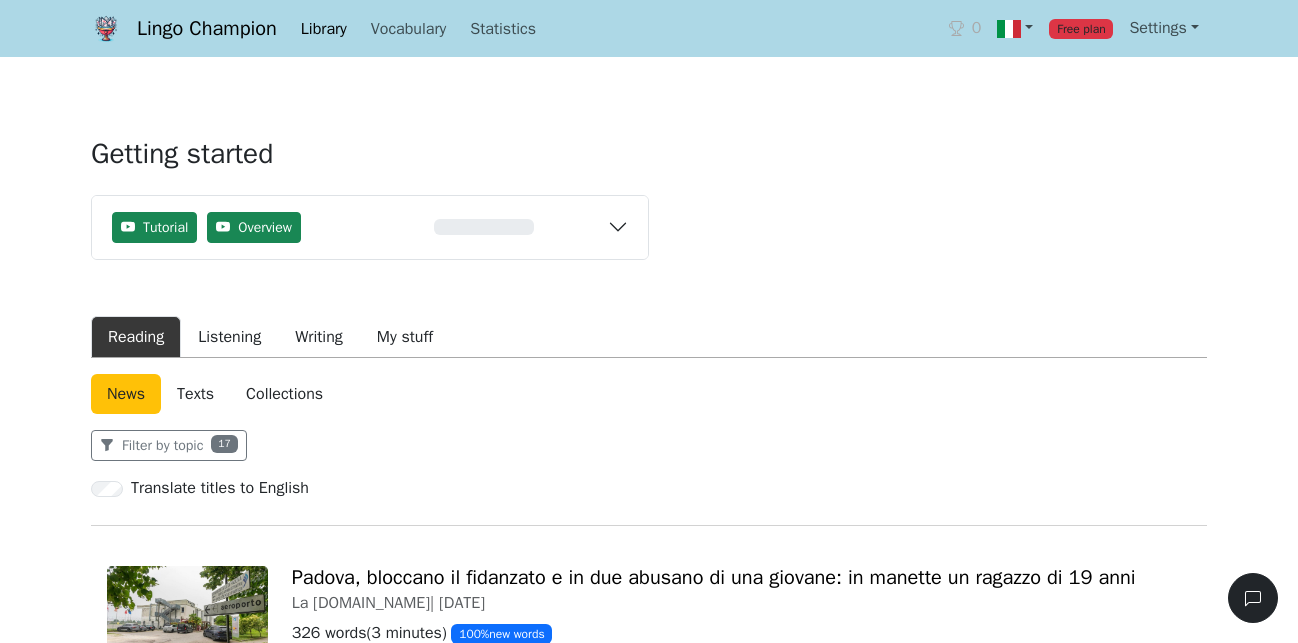 scroll, scrollTop: 6105, scrollLeft: 0, axis: vertical 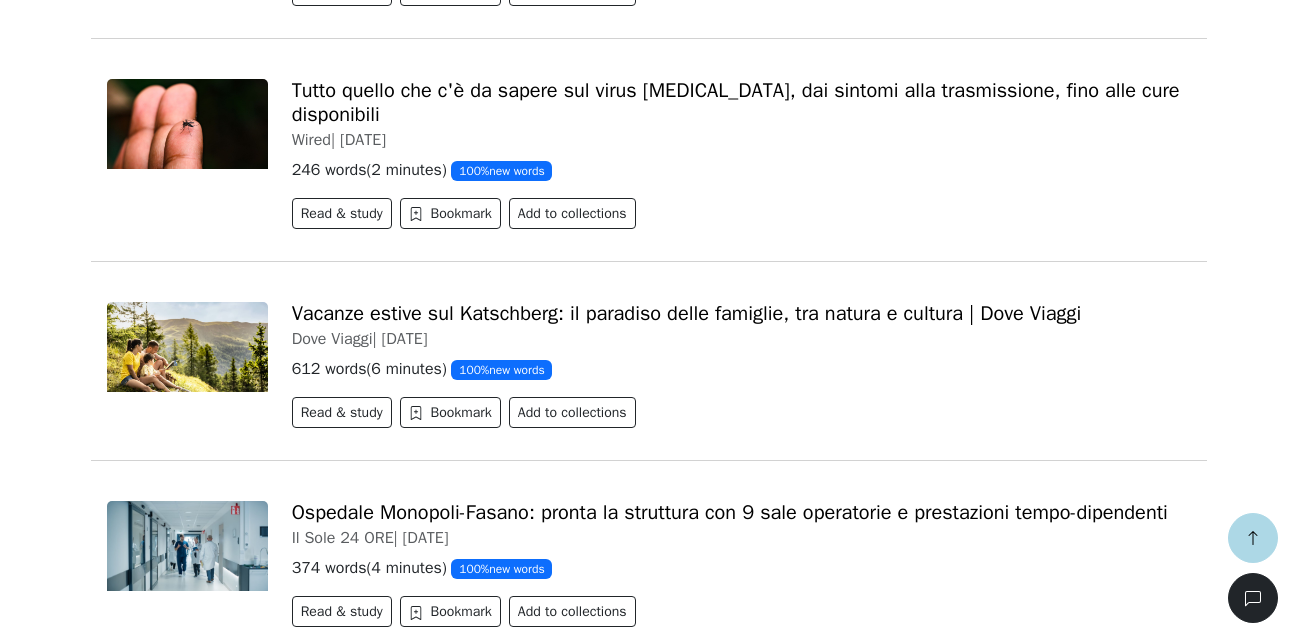 click on "Load more" at bounding box center [141, 678] 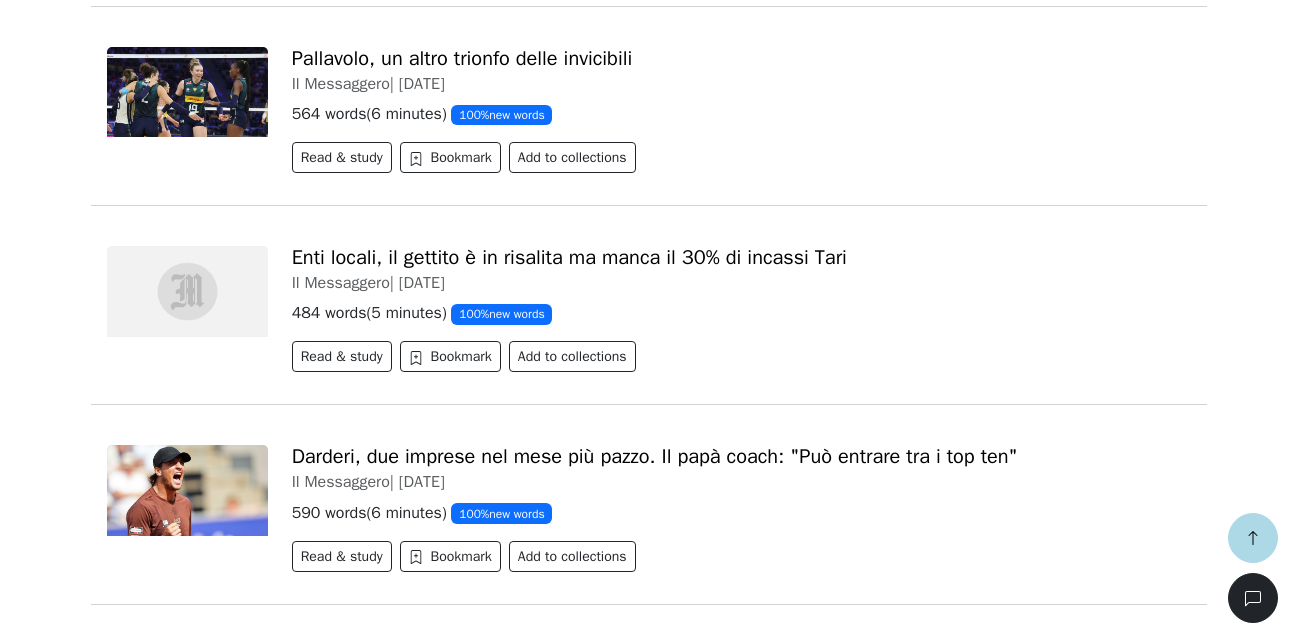 click on "Load more" at bounding box center (141, 822) 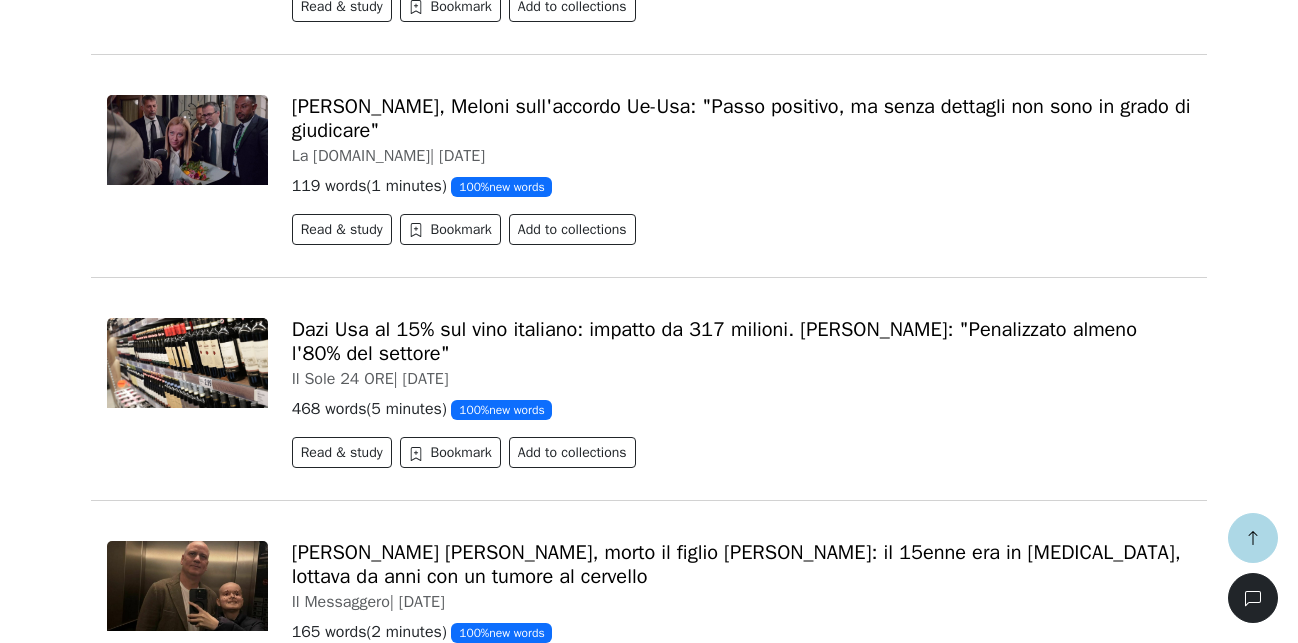 click on "Load more" at bounding box center [141, 941] 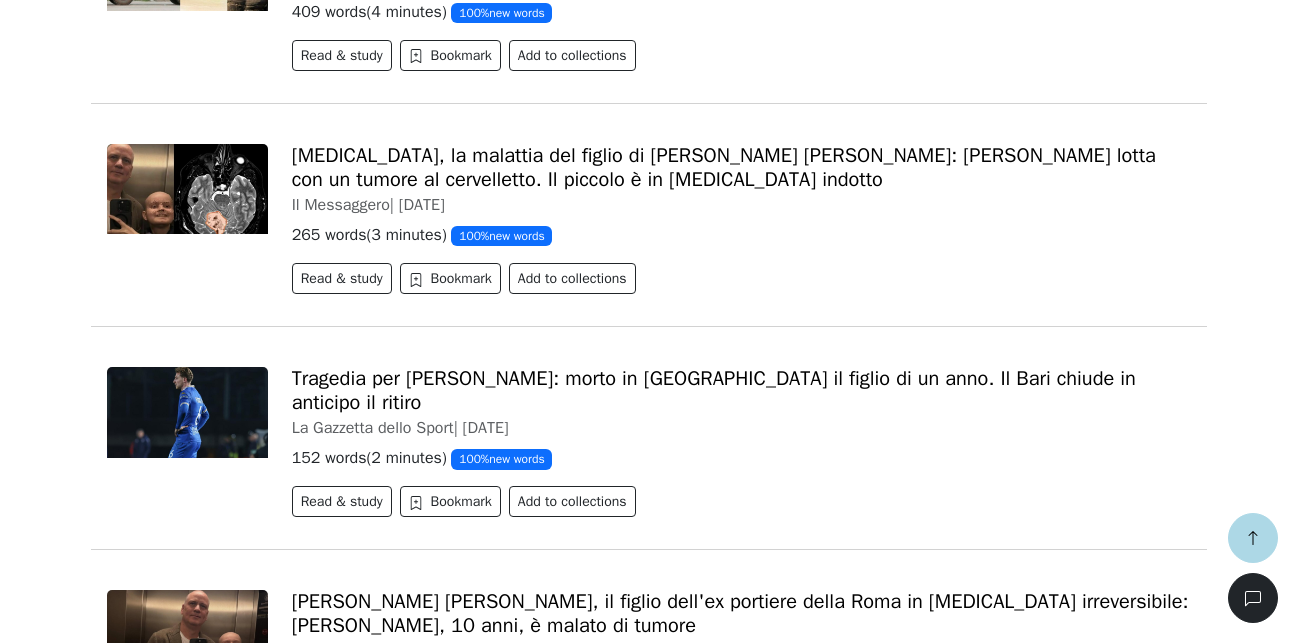 scroll, scrollTop: 24465, scrollLeft: 0, axis: vertical 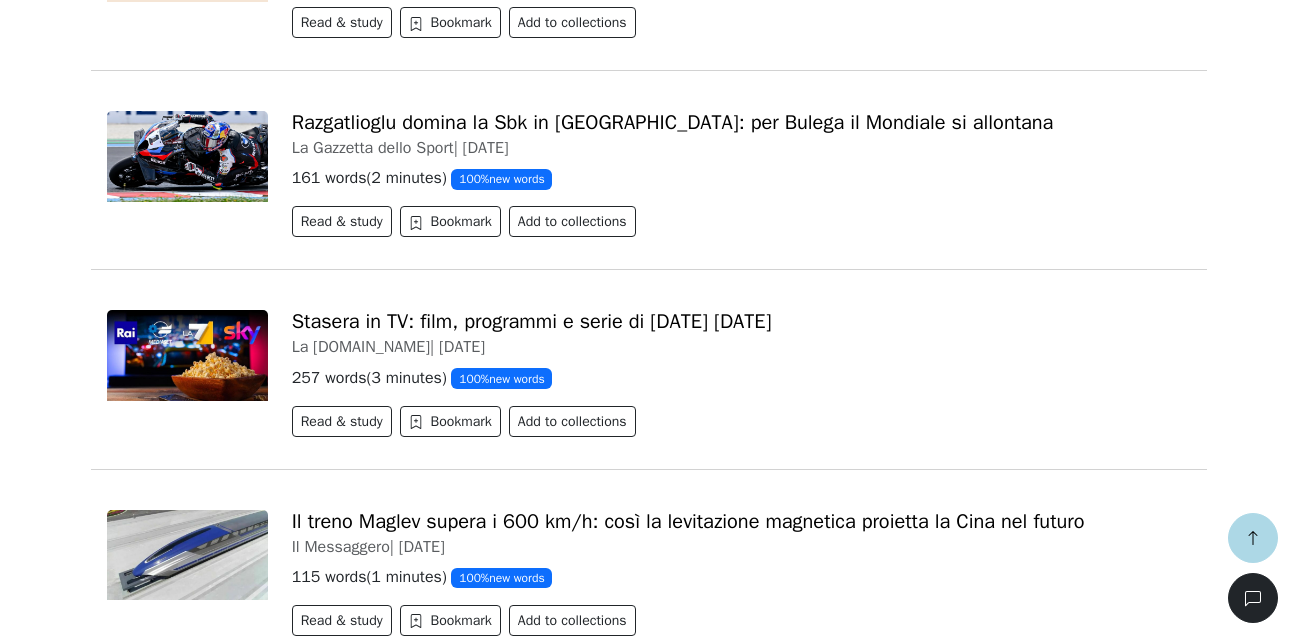 click on "Load more" at bounding box center [141, 1085] 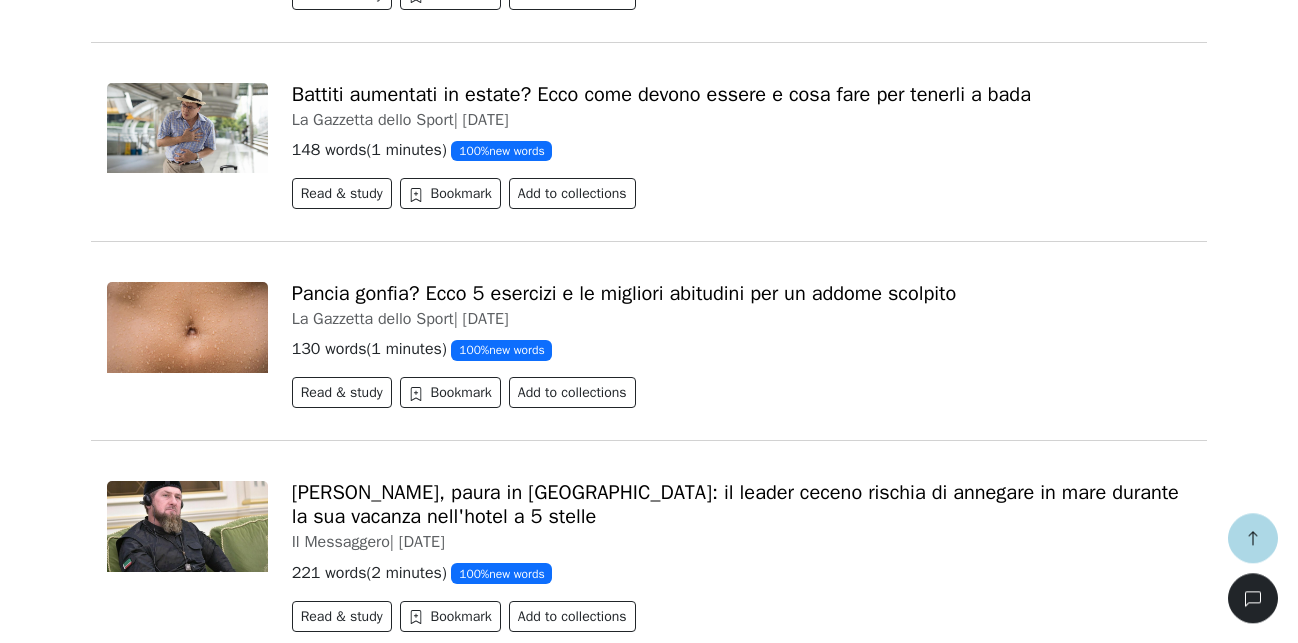 scroll, scrollTop: 30585, scrollLeft: 0, axis: vertical 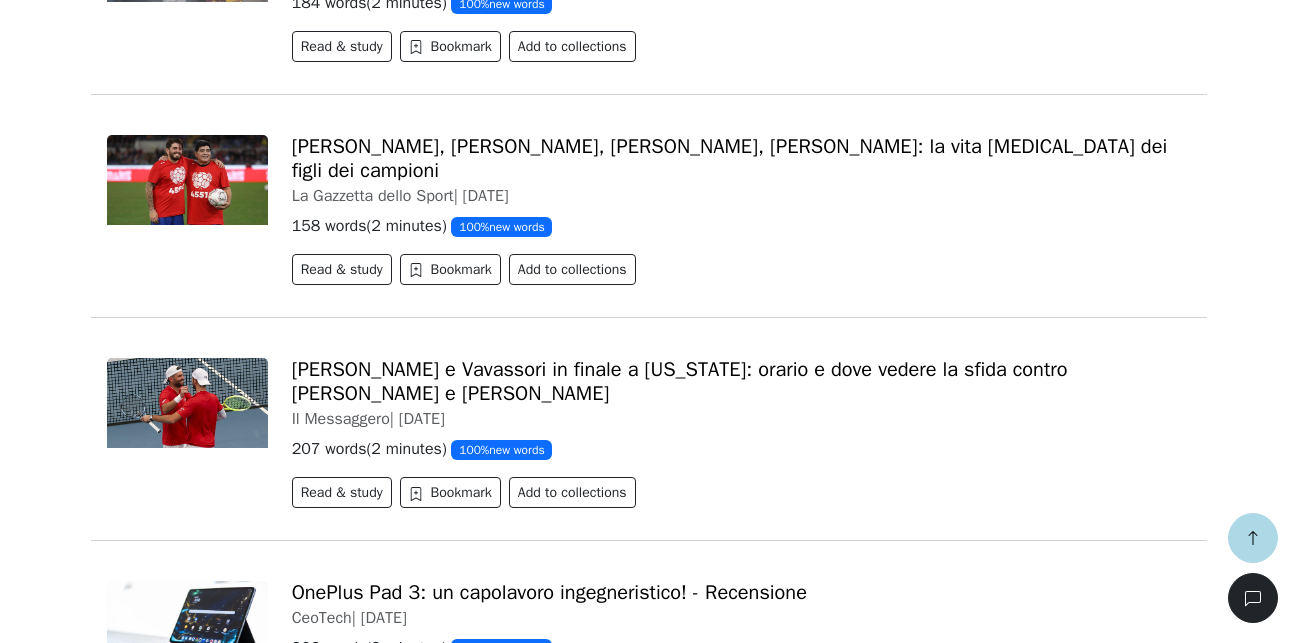 click on "Load more" at bounding box center (141, 1181) 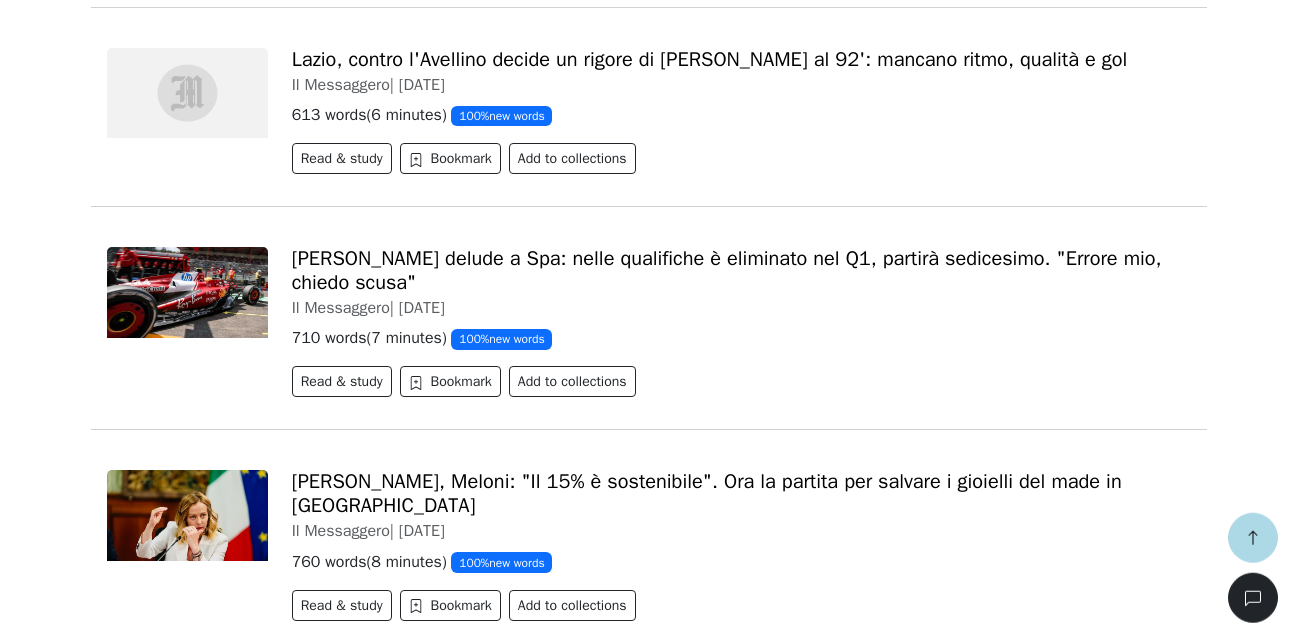 scroll, scrollTop: 36801, scrollLeft: 0, axis: vertical 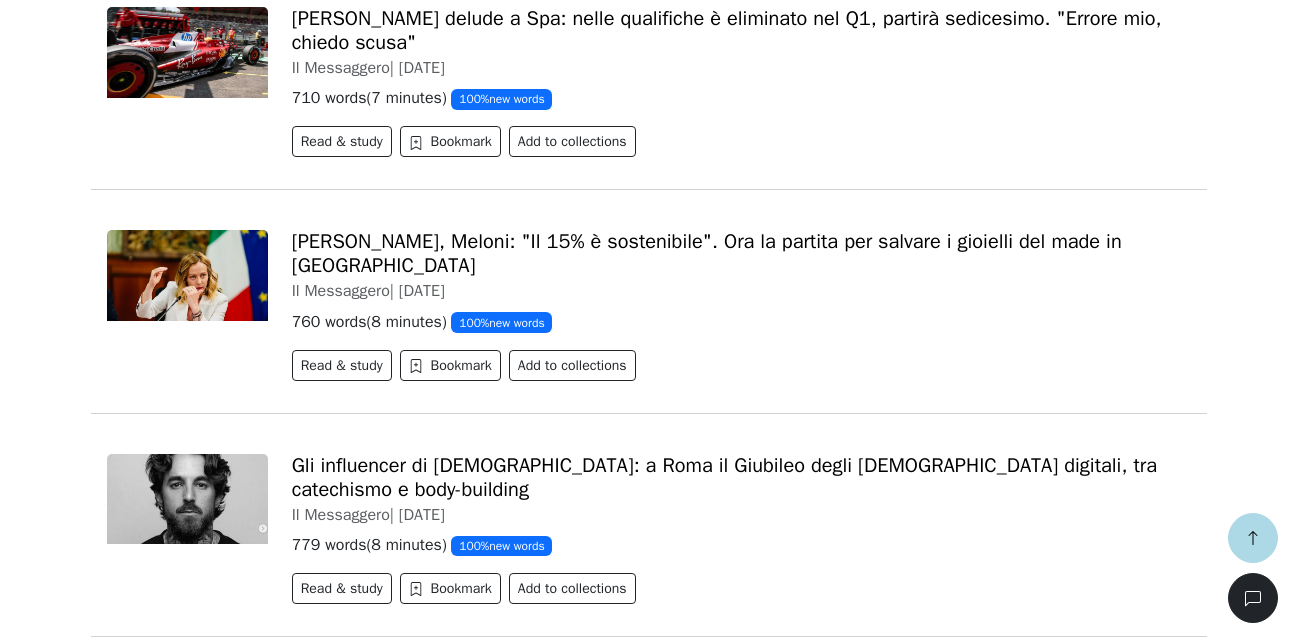 click on "Load more" at bounding box center (141, 1300) 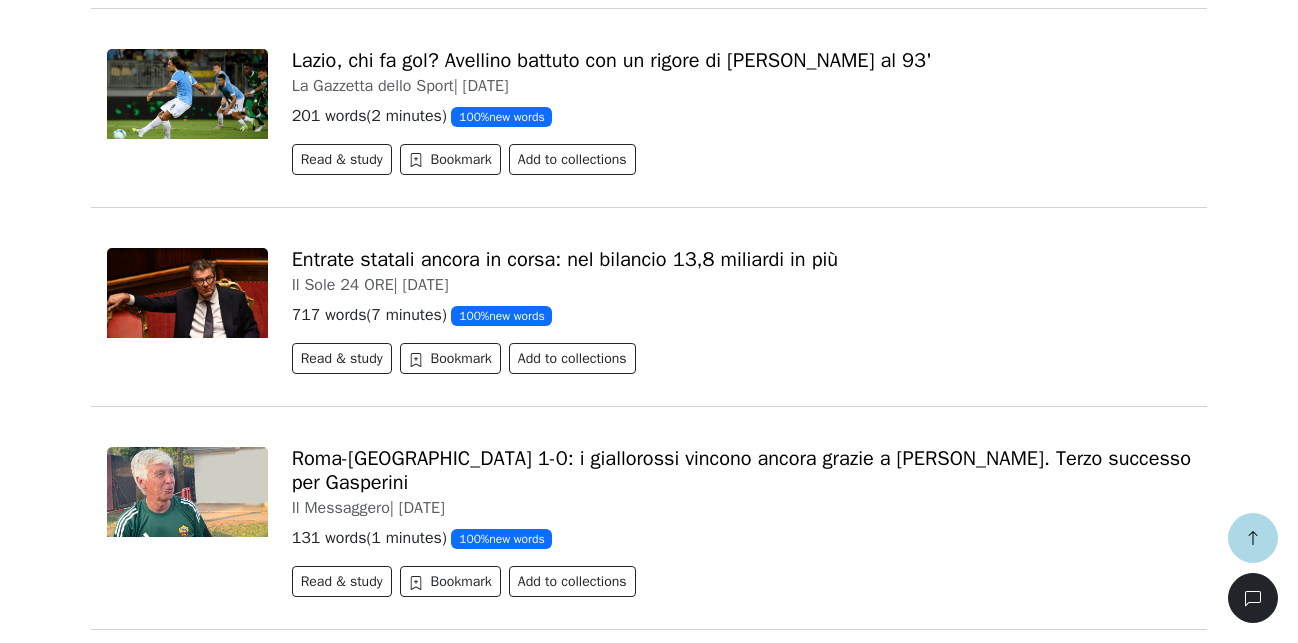 scroll, scrollTop: 42969, scrollLeft: 0, axis: vertical 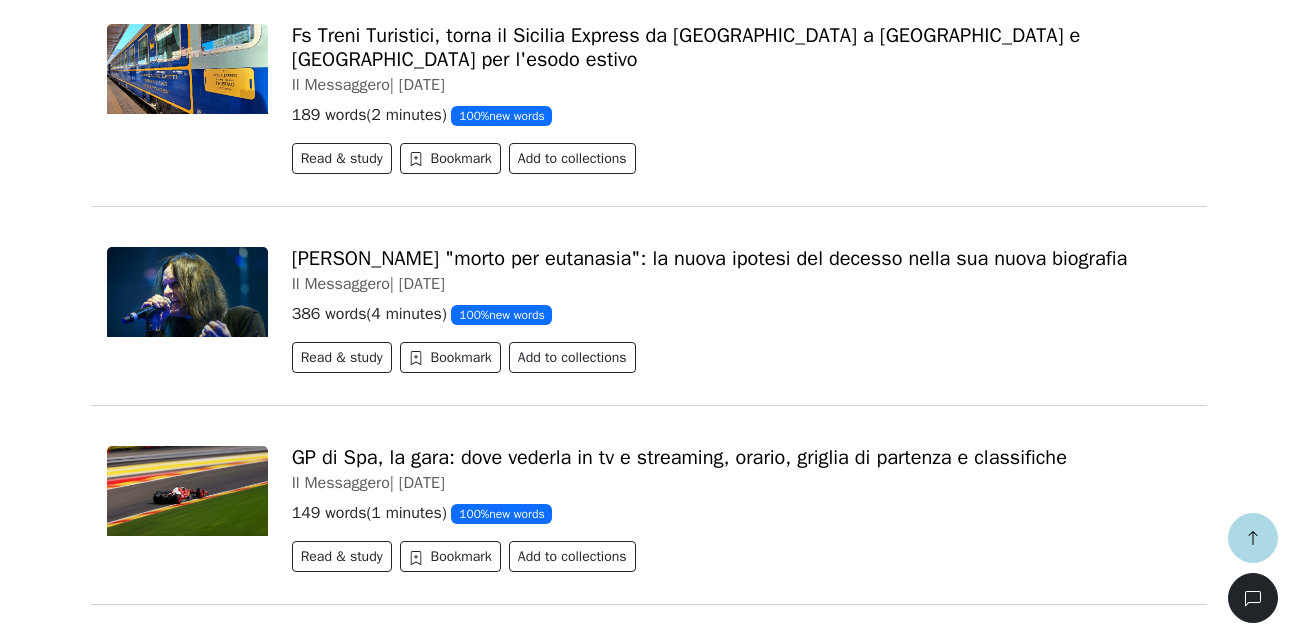 click on "Load more" at bounding box center [141, 1444] 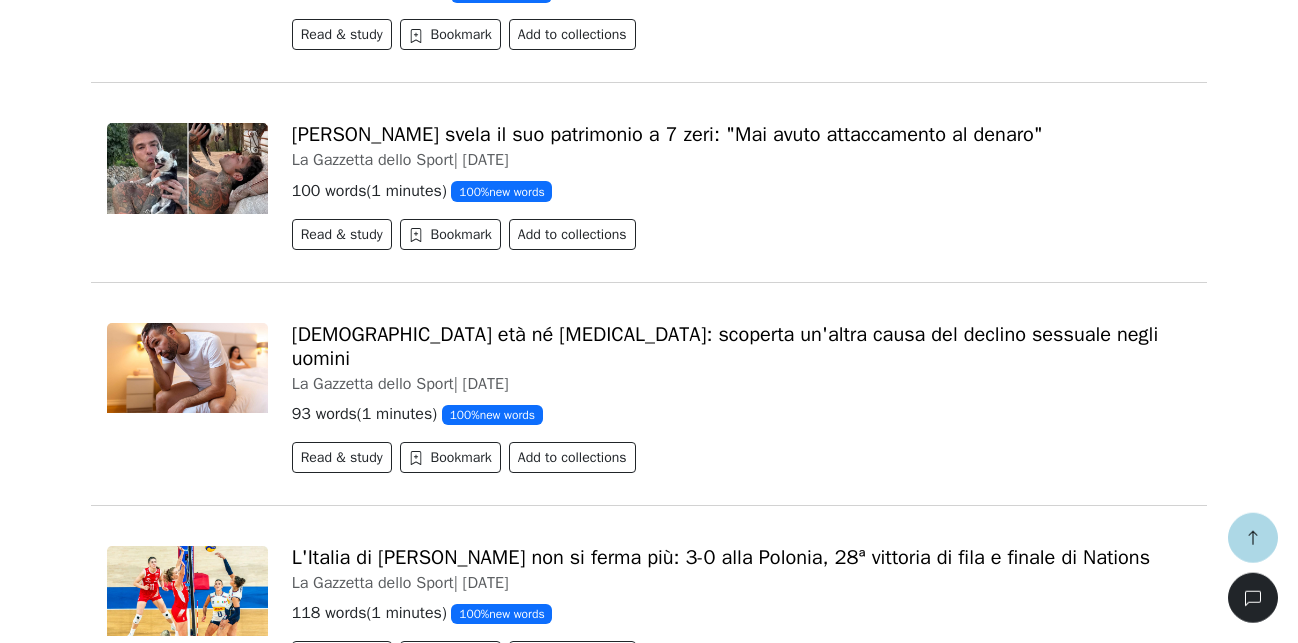 scroll, scrollTop: 49017, scrollLeft: 0, axis: vertical 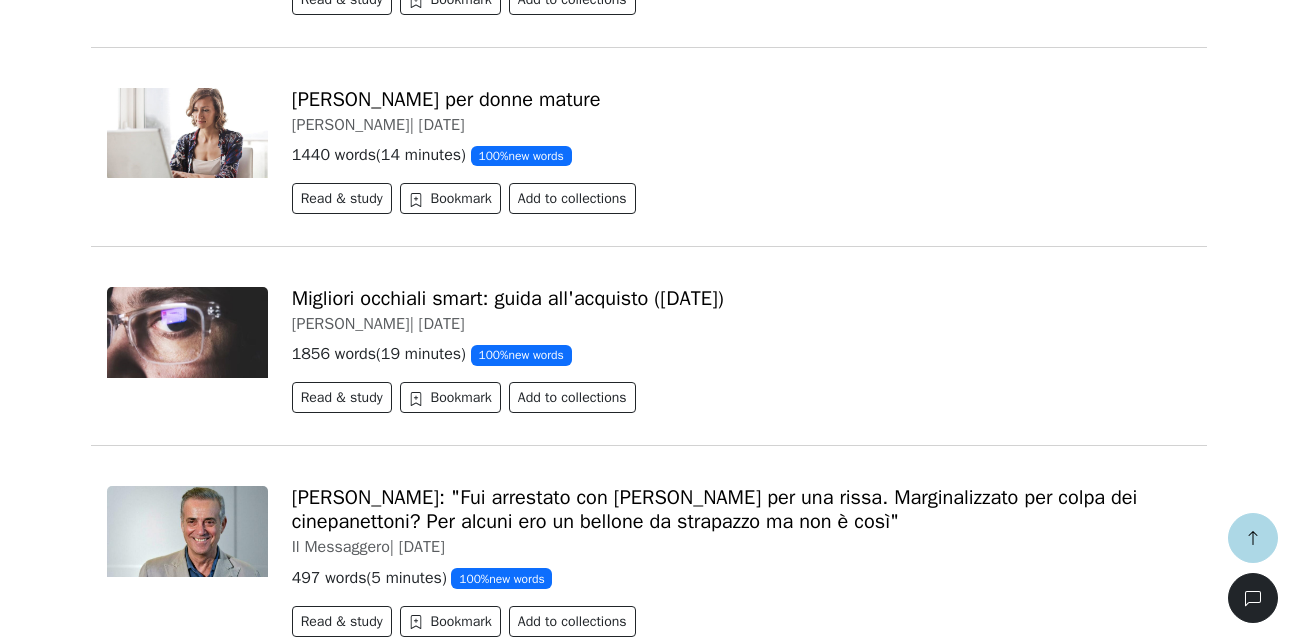 click on "Load more" at bounding box center [141, 1708] 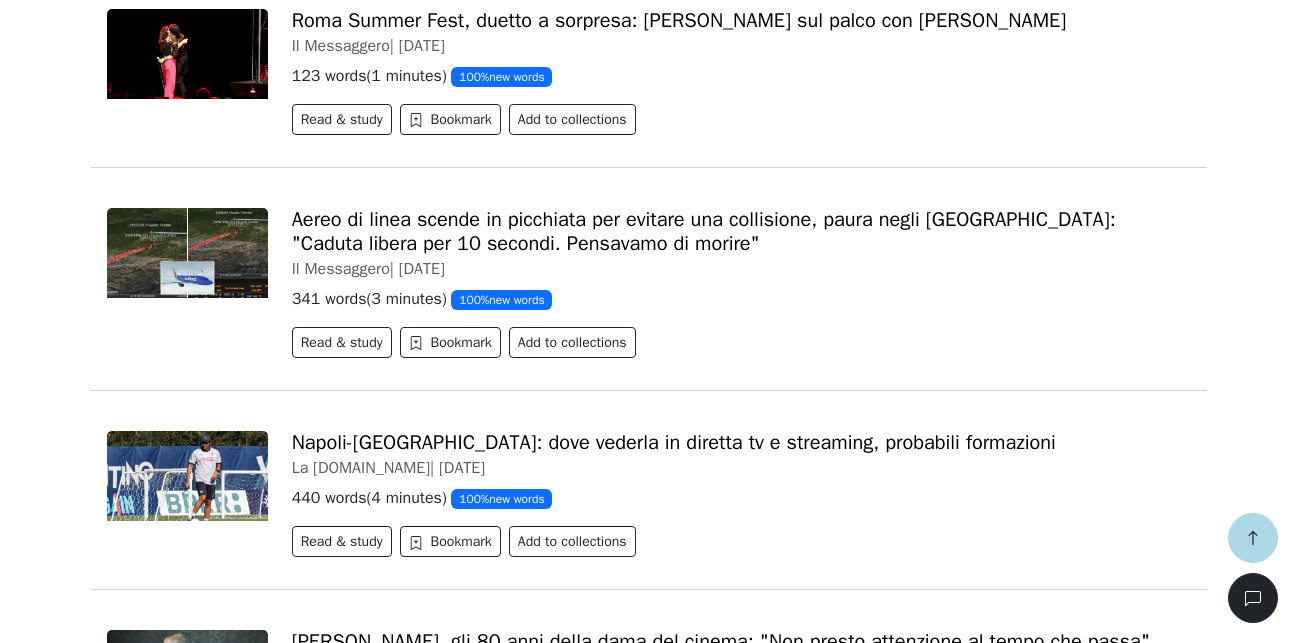 click on "Load more" at bounding box center [141, 1803] 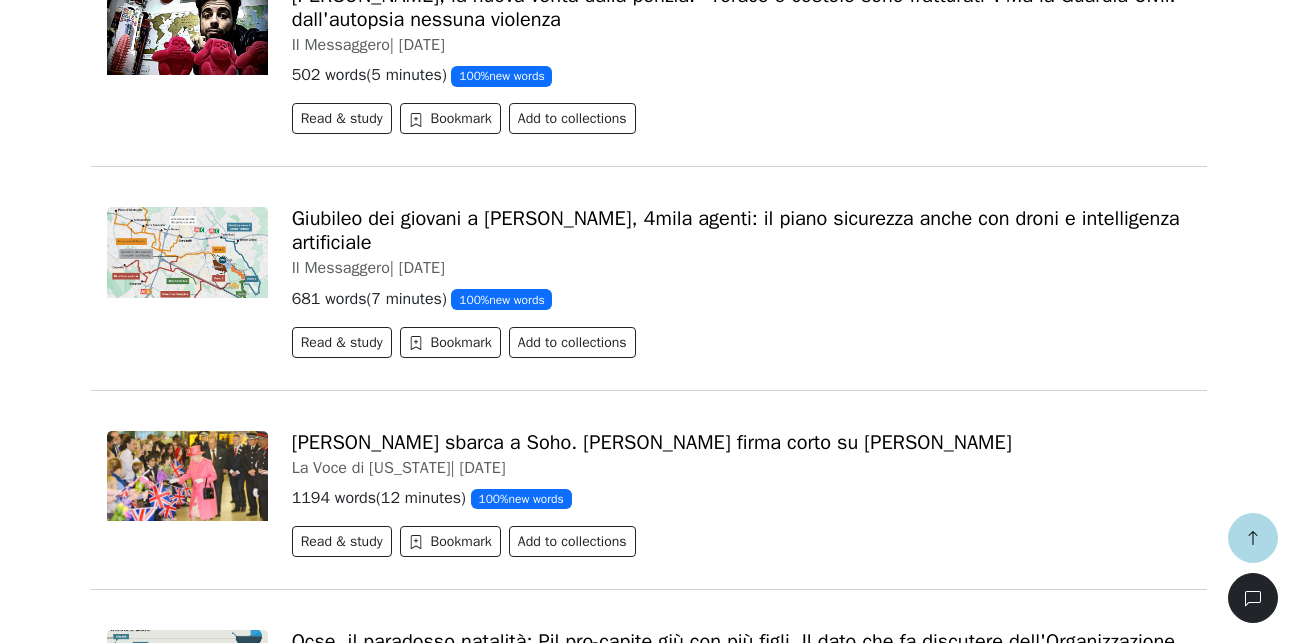 click on "Load more" at bounding box center (141, 1875) 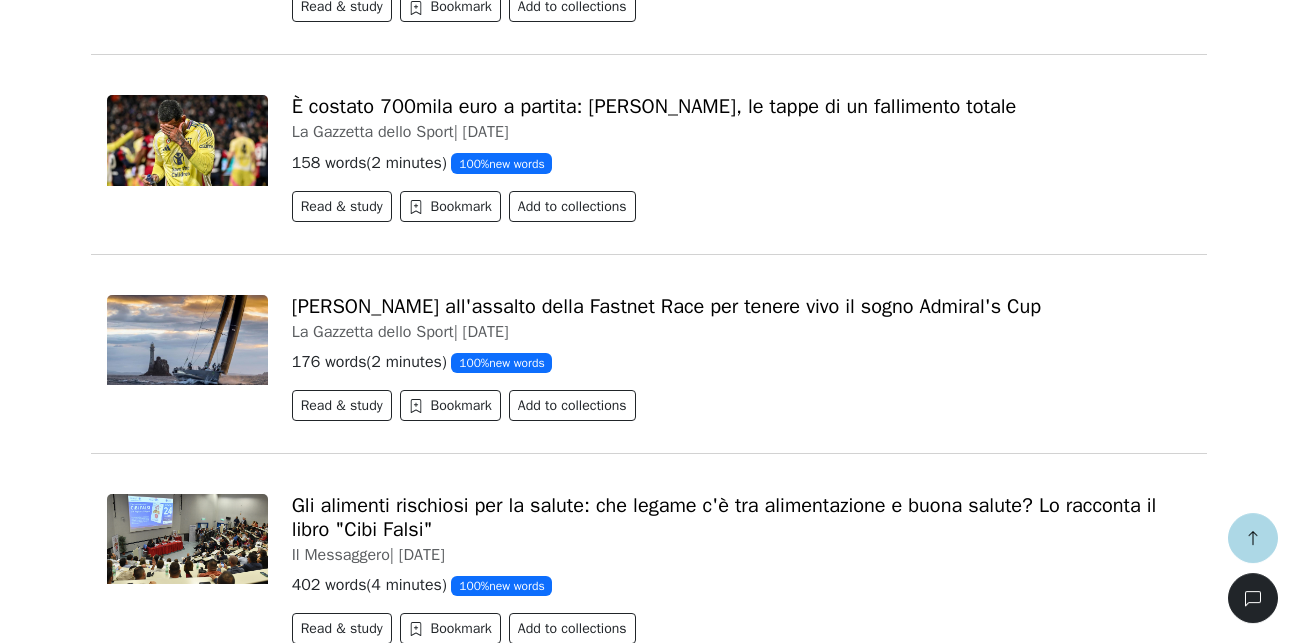 scroll, scrollTop: 67425, scrollLeft: 0, axis: vertical 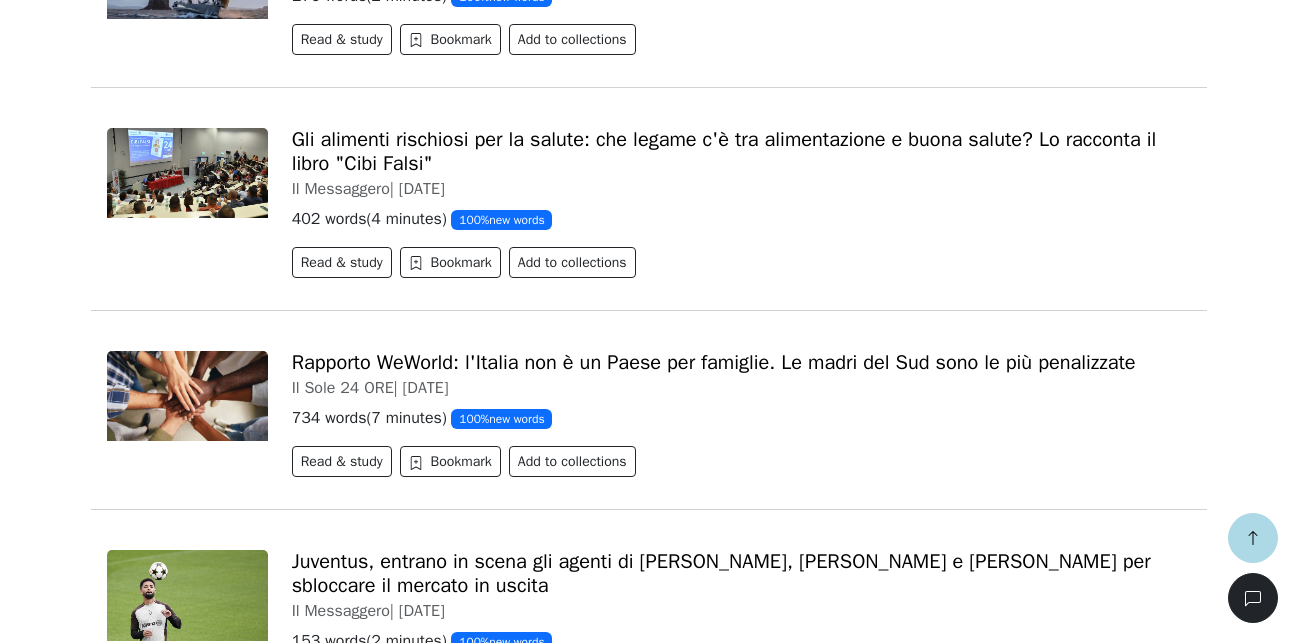 click on "Load more" at bounding box center (141, 1970) 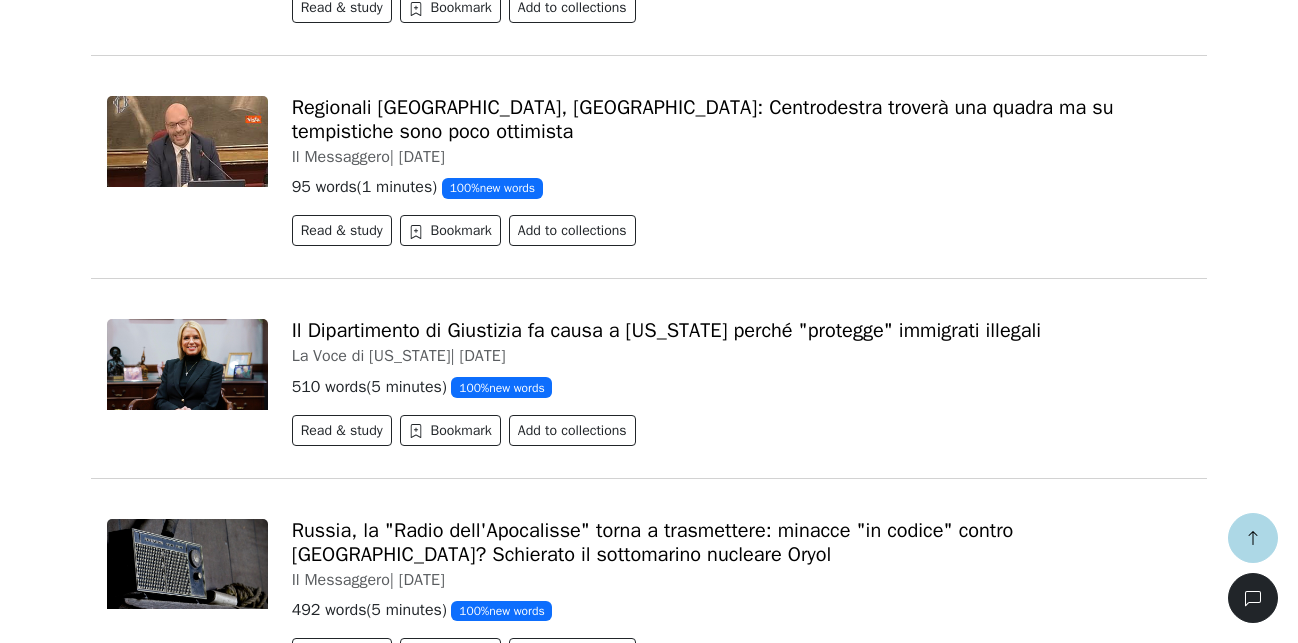 click on "Load more" at bounding box center [141, 2210] 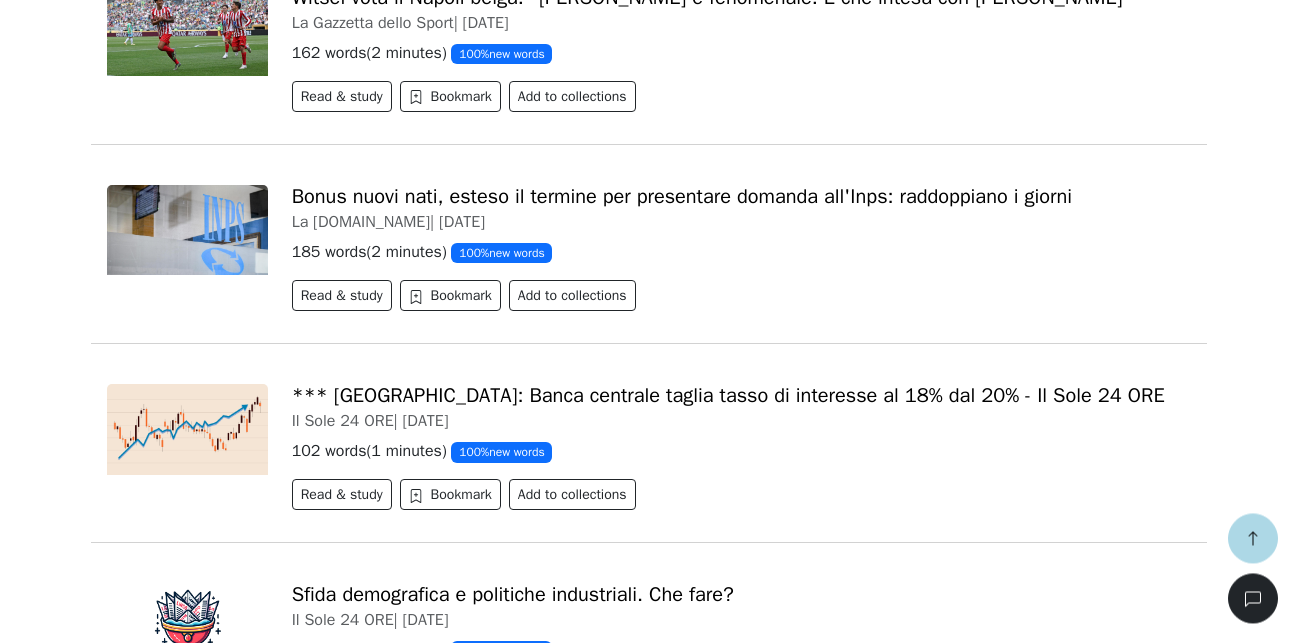 scroll, scrollTop: 79521, scrollLeft: 0, axis: vertical 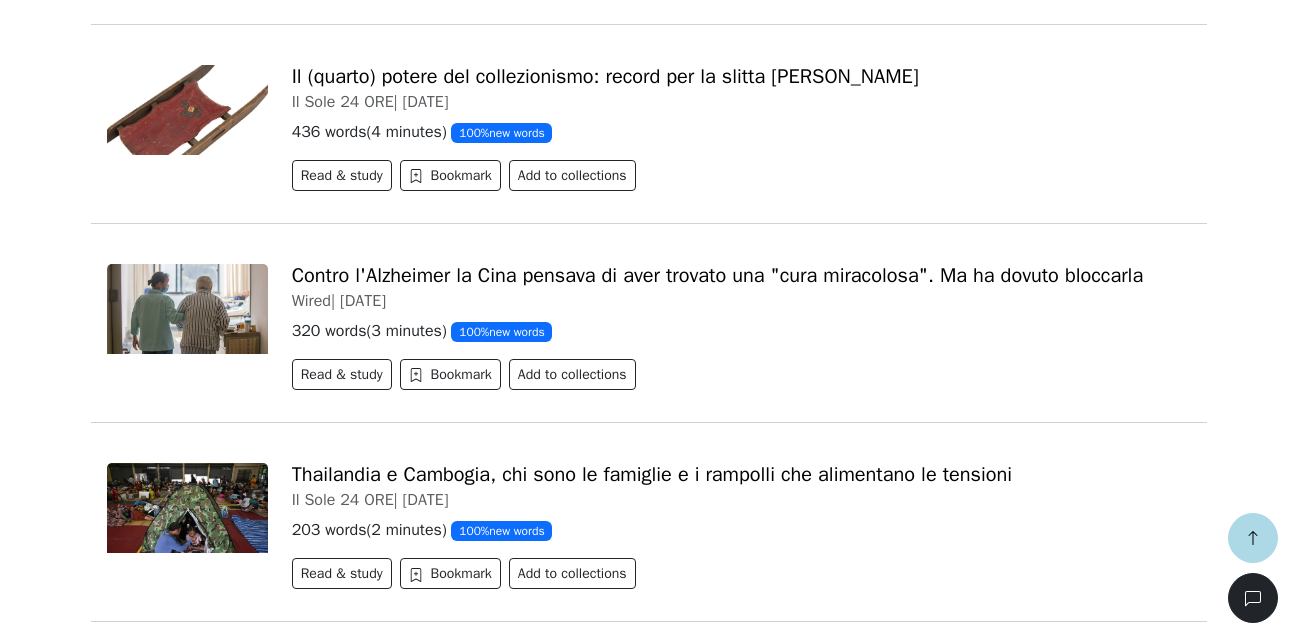 click on "Load more" at bounding box center (141, 2282) 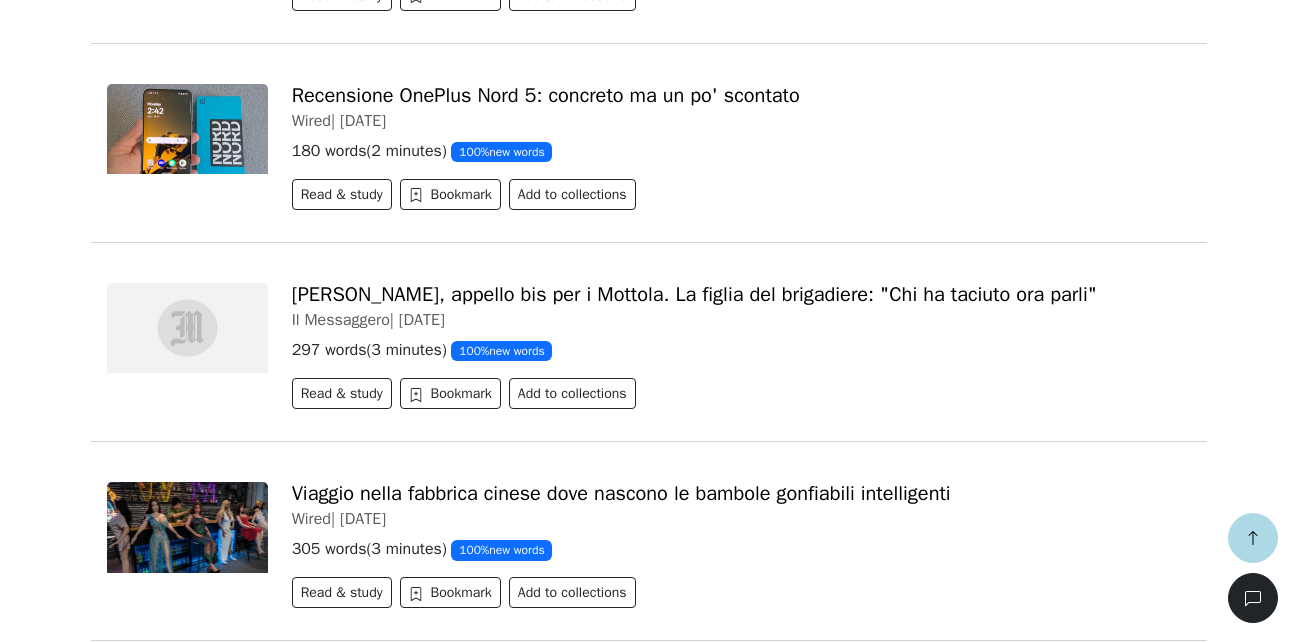 scroll, scrollTop: 85593, scrollLeft: 0, axis: vertical 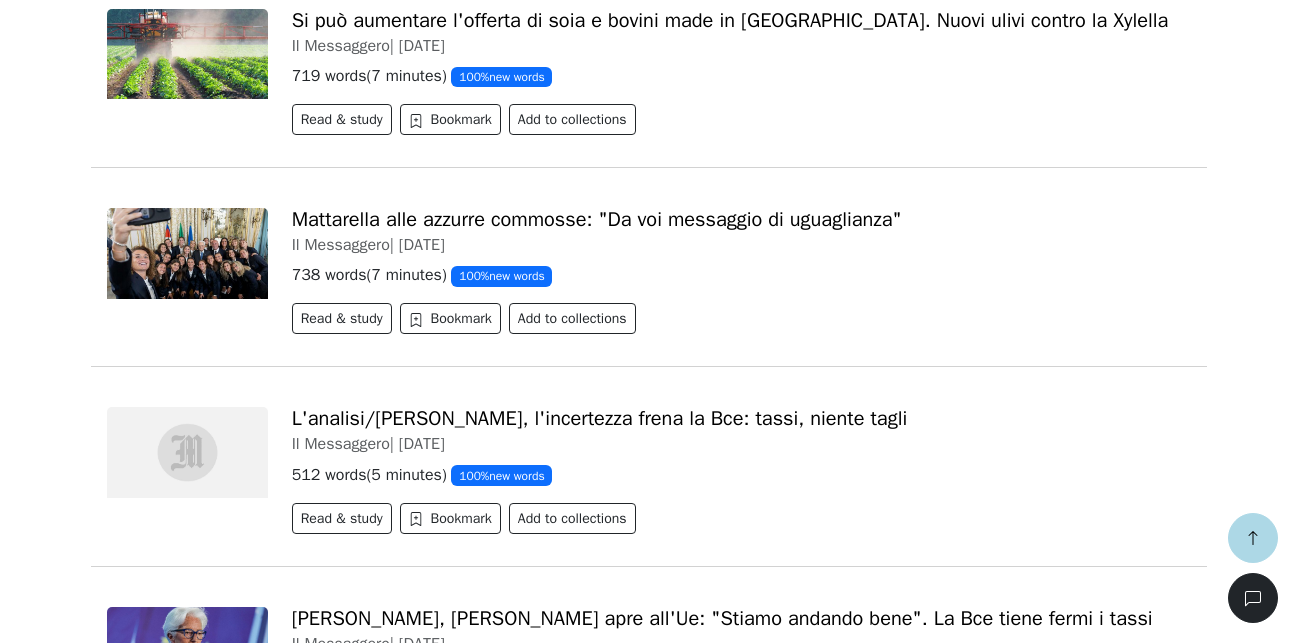click on "Load more" at bounding box center (141, 2377) 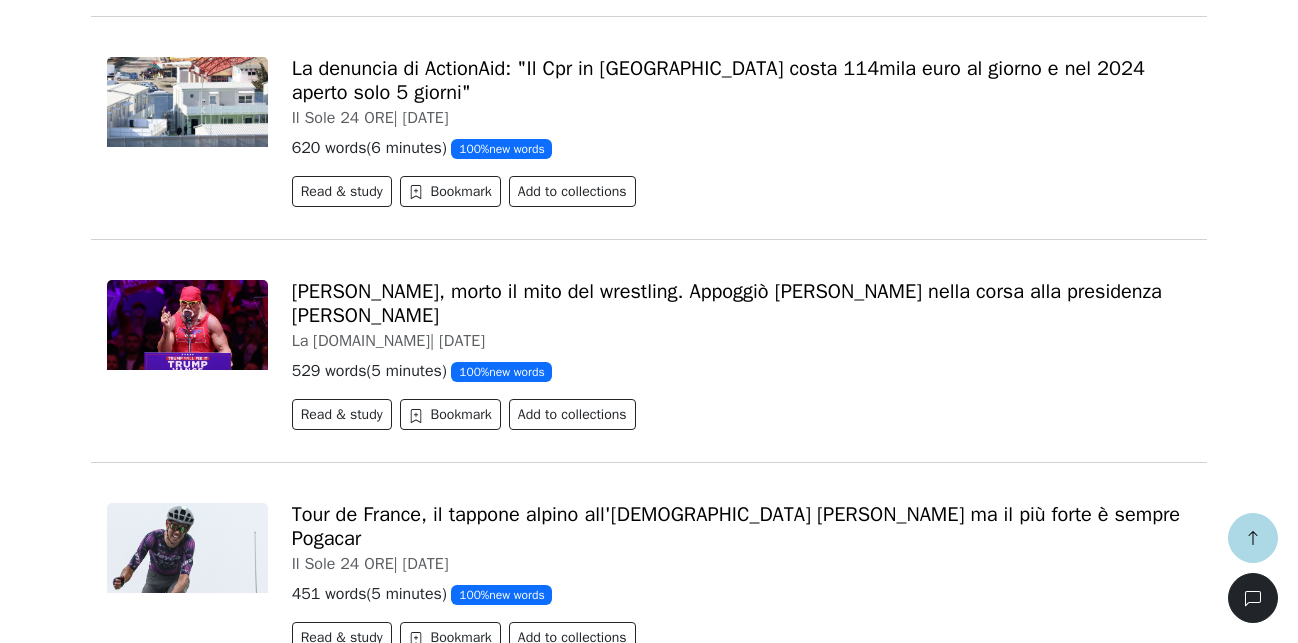 drag, startPoint x: 167, startPoint y: 543, endPoint x: 47, endPoint y: 534, distance: 120.33703 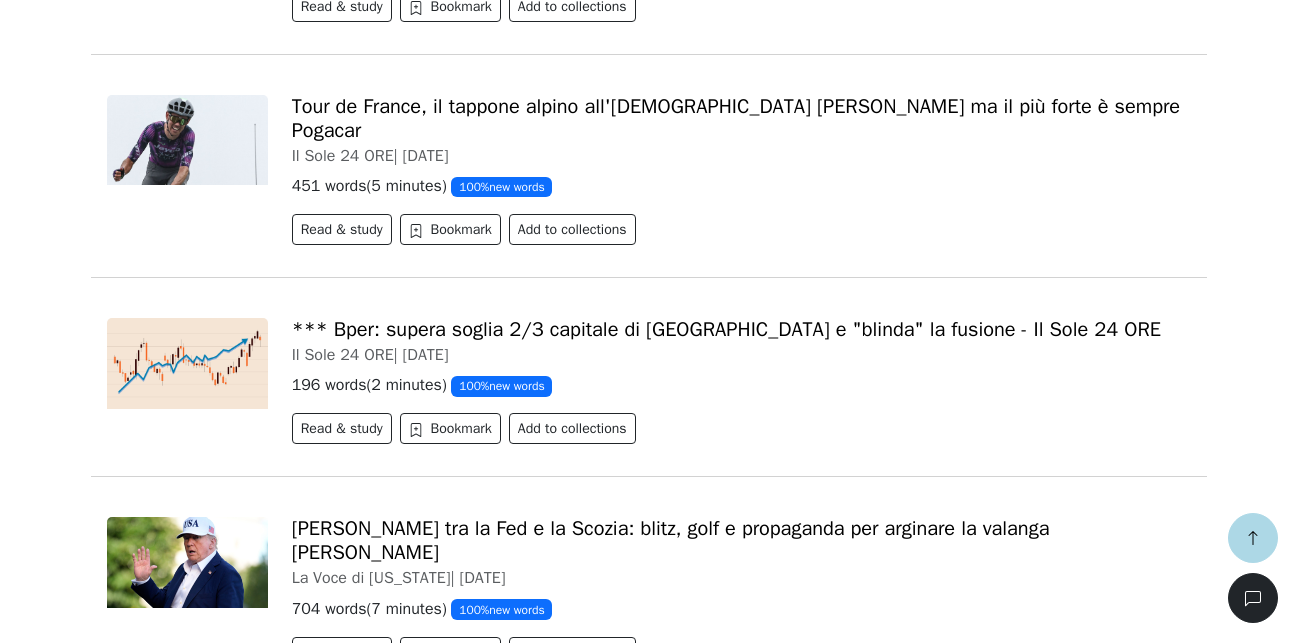scroll, scrollTop: 97857, scrollLeft: 0, axis: vertical 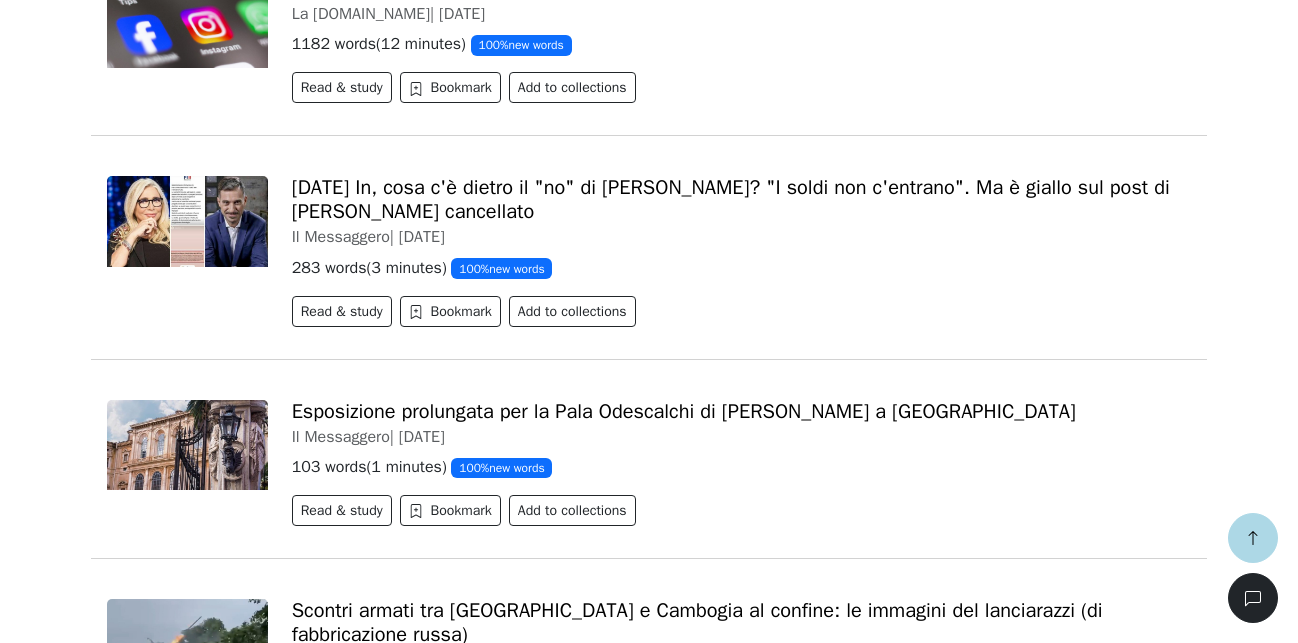 drag, startPoint x: 150, startPoint y: 561, endPoint x: 54, endPoint y: 541, distance: 98.0612 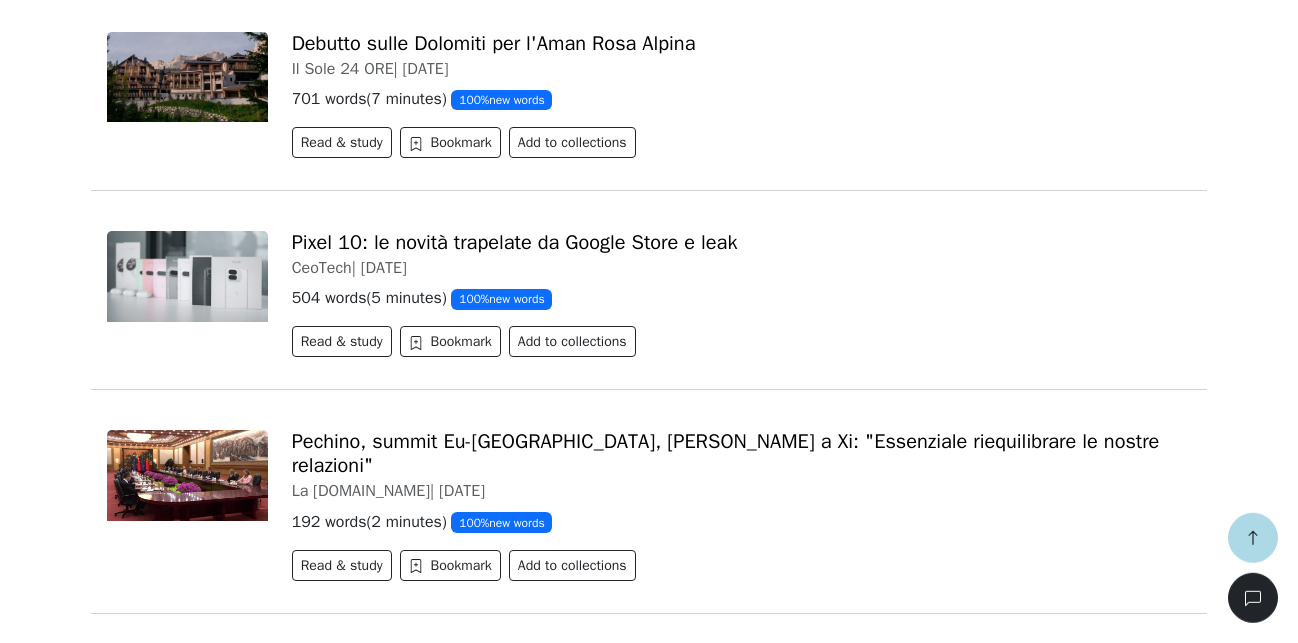 scroll, scrollTop: 104001, scrollLeft: 0, axis: vertical 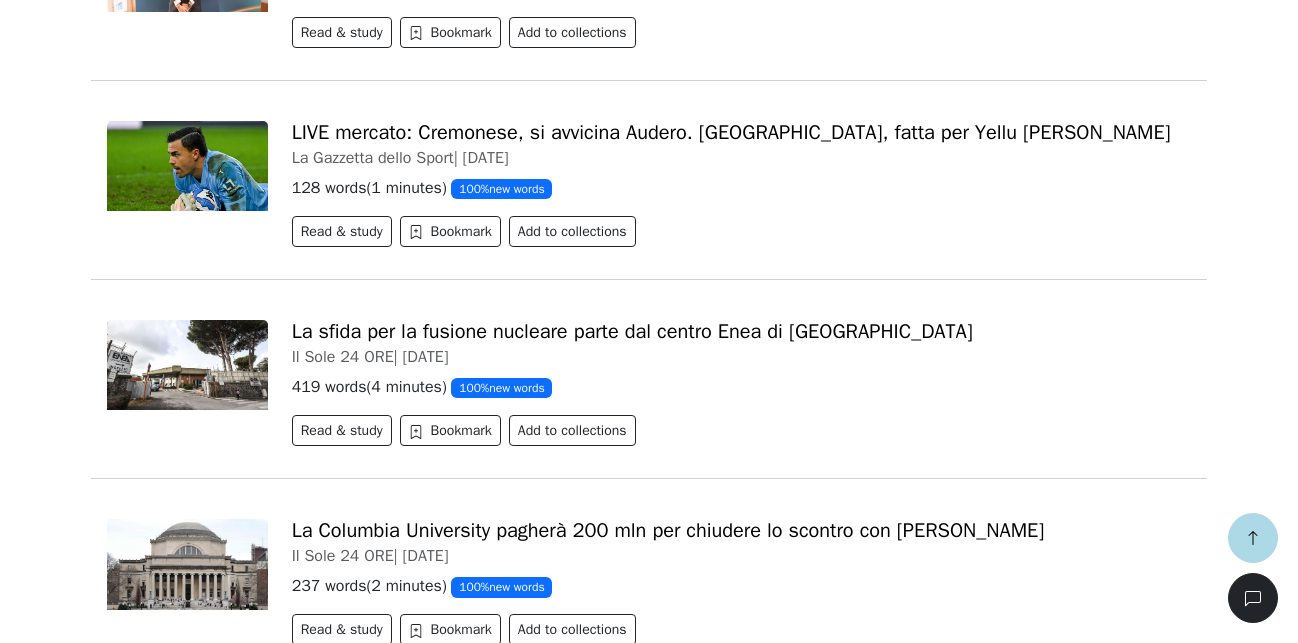click on "Load more" at bounding box center (141, 2760) 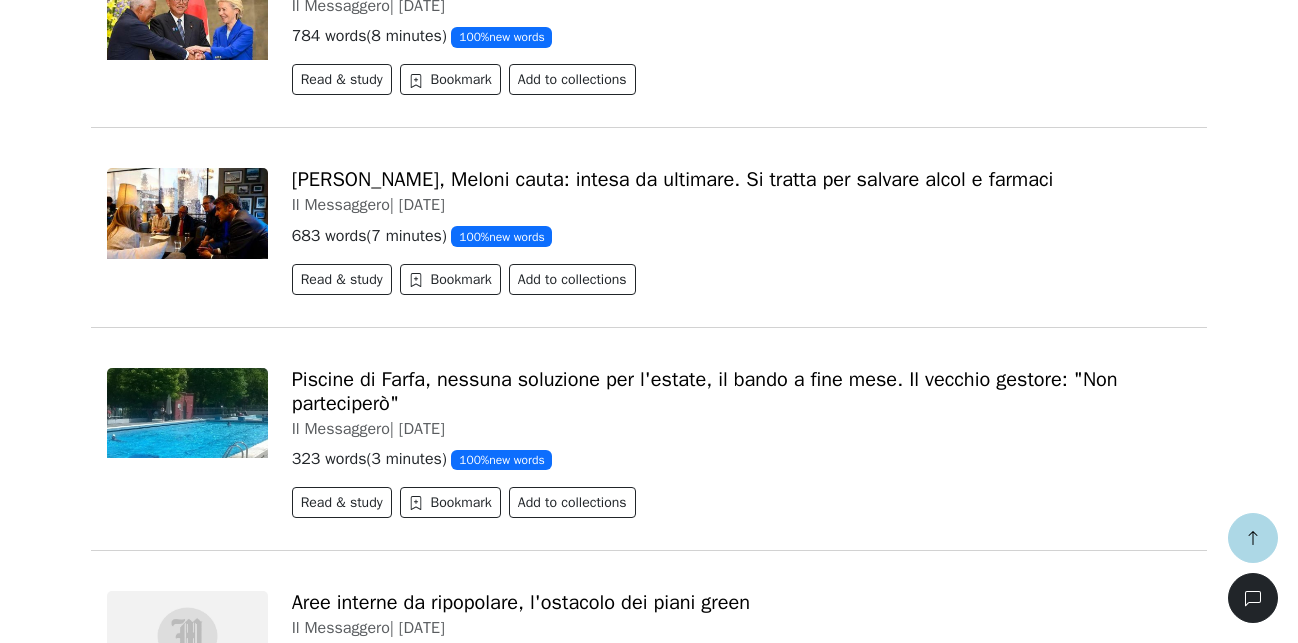 drag, startPoint x: 132, startPoint y: 563, endPoint x: 64, endPoint y: 556, distance: 68.359344 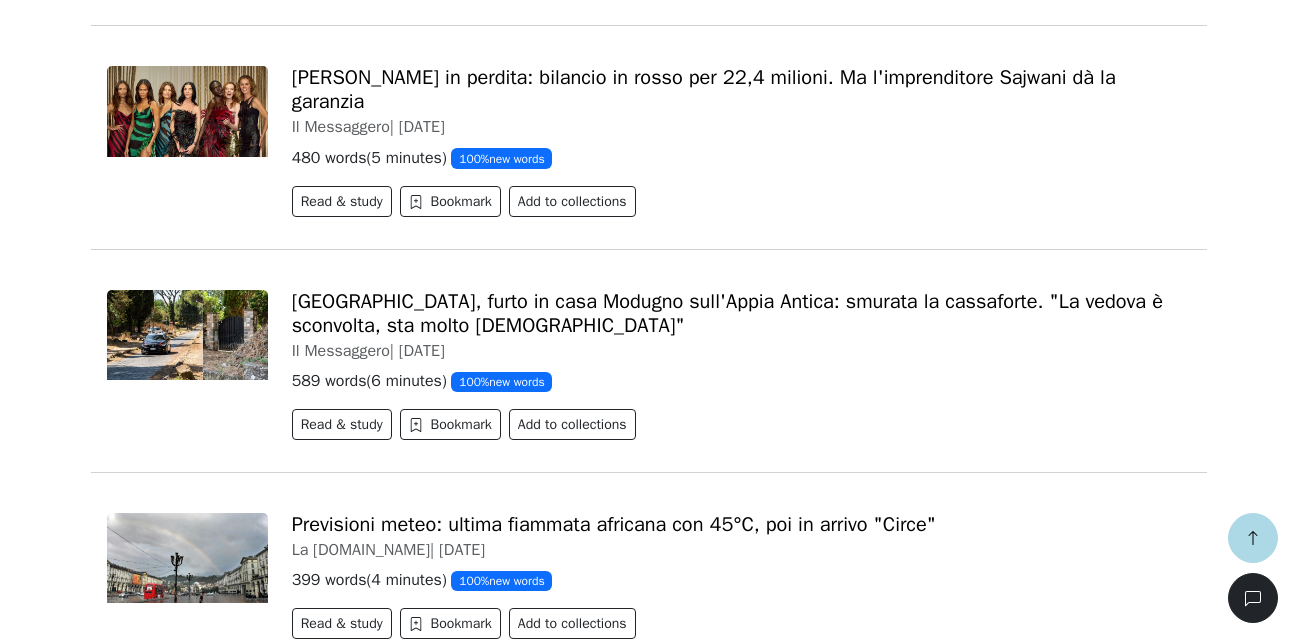 scroll, scrollTop: 116289, scrollLeft: 0, axis: vertical 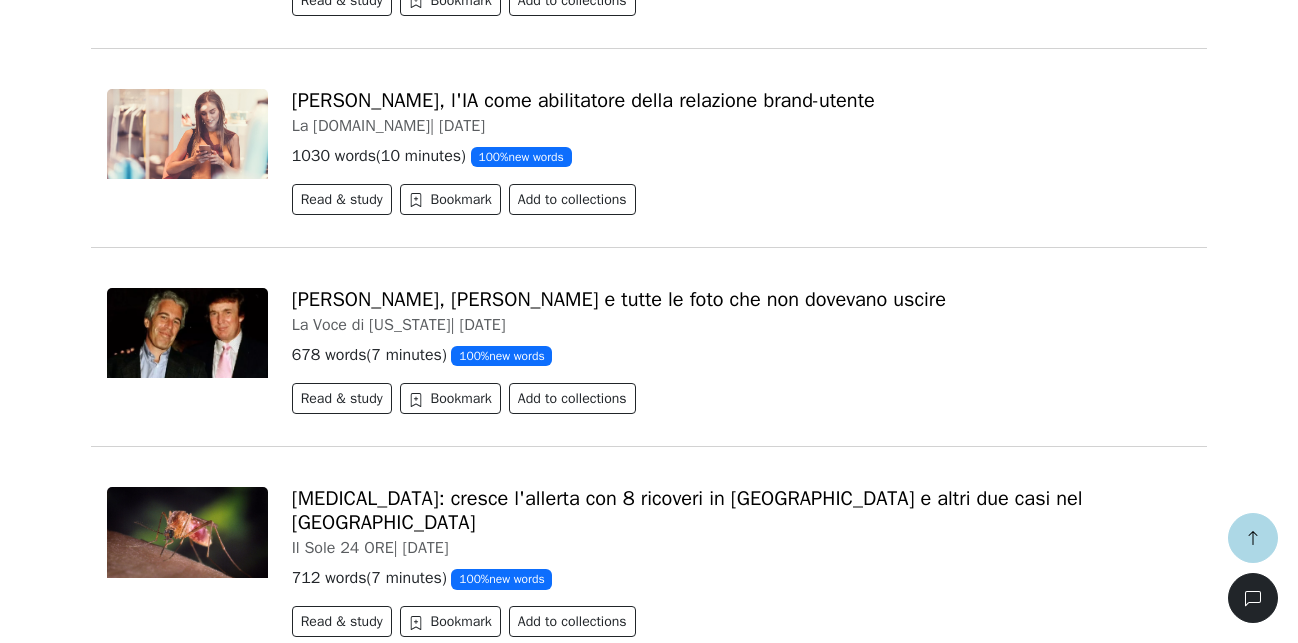 drag, startPoint x: 139, startPoint y: 561, endPoint x: 47, endPoint y: 540, distance: 94.36631 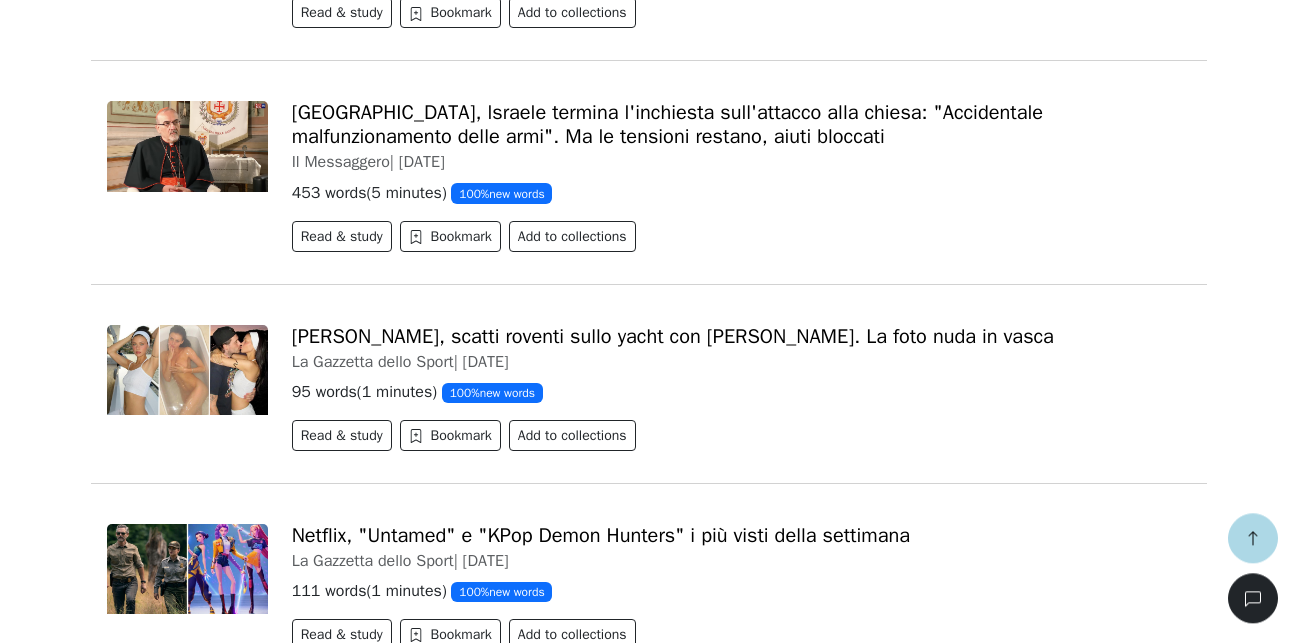 scroll, scrollTop: 116901, scrollLeft: 0, axis: vertical 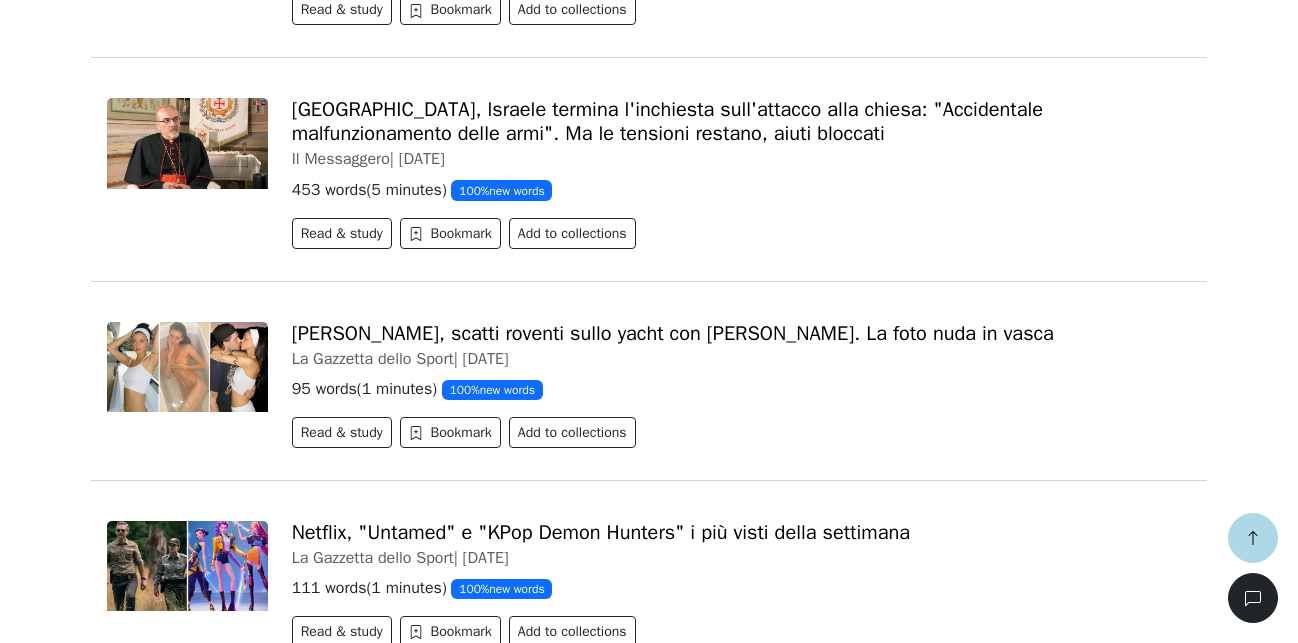 click on "Como-Al Ahli: dove vederla, orario e panoramica sulla Como Cup. Chi sono le altre avversarie? Il Messaggero  |   [DATE] 115   words  ( 1   minutes )   100 %  new words Read & study Bookmark Add to collections" at bounding box center (741, 2923) 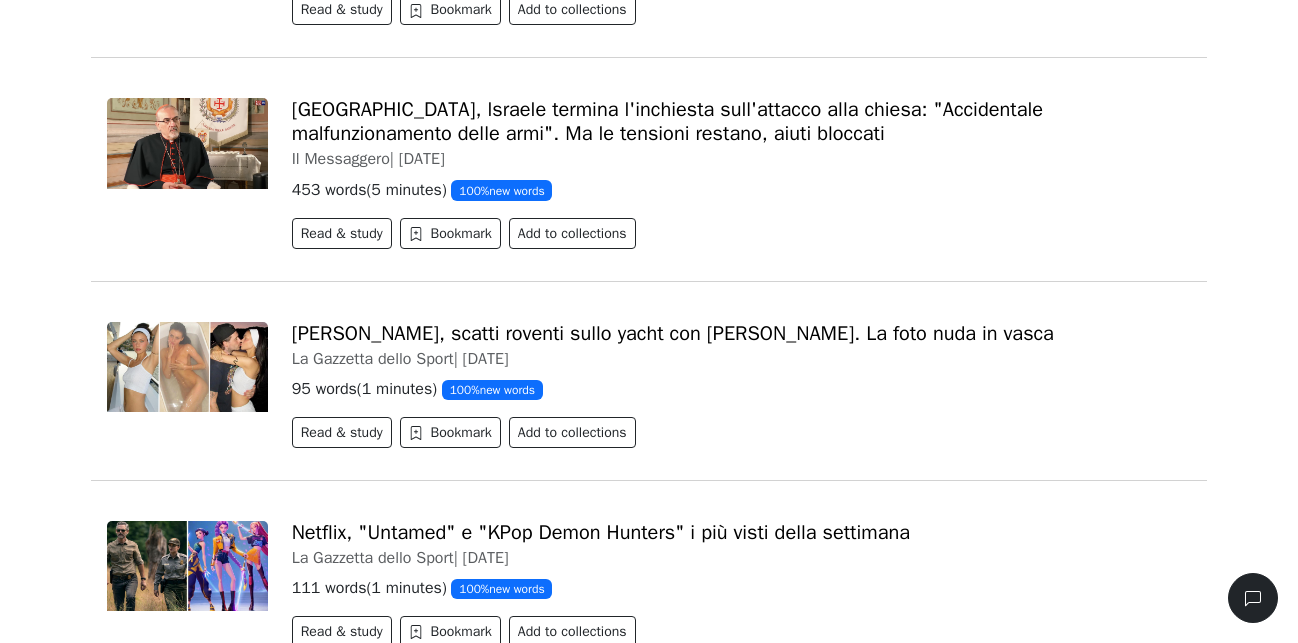 scroll, scrollTop: 204, scrollLeft: 0, axis: vertical 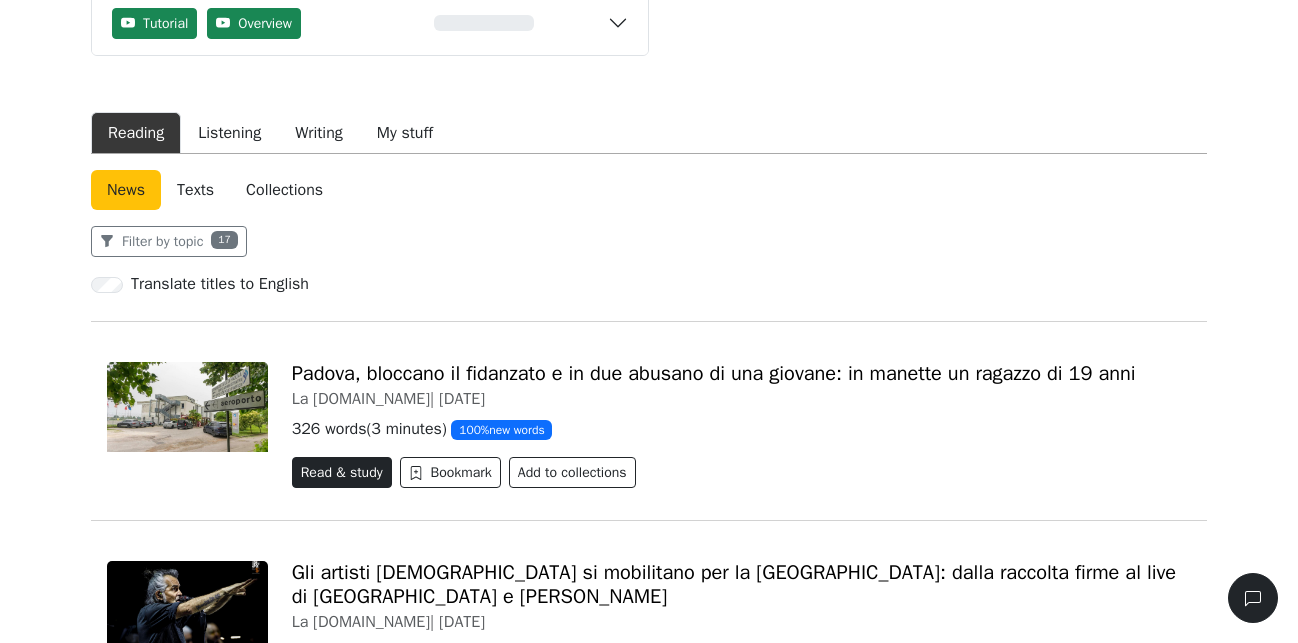 click on "Read & study" at bounding box center [342, 472] 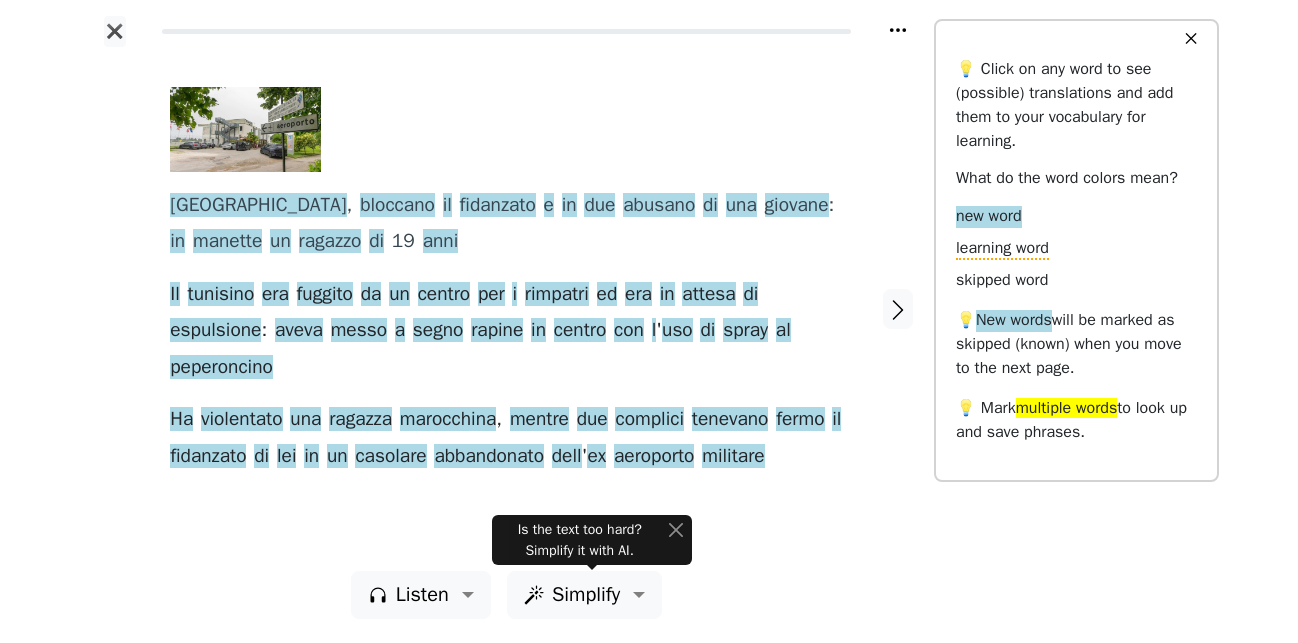 scroll, scrollTop: 0, scrollLeft: 0, axis: both 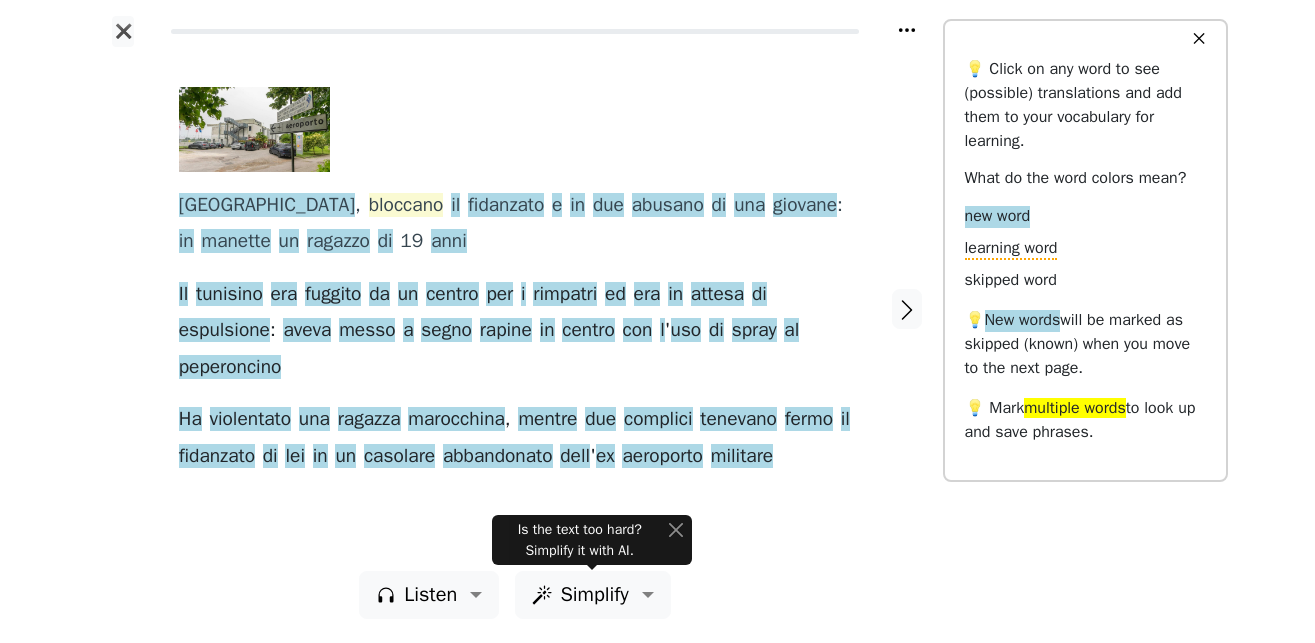 click on "bloccano" at bounding box center [406, 206] 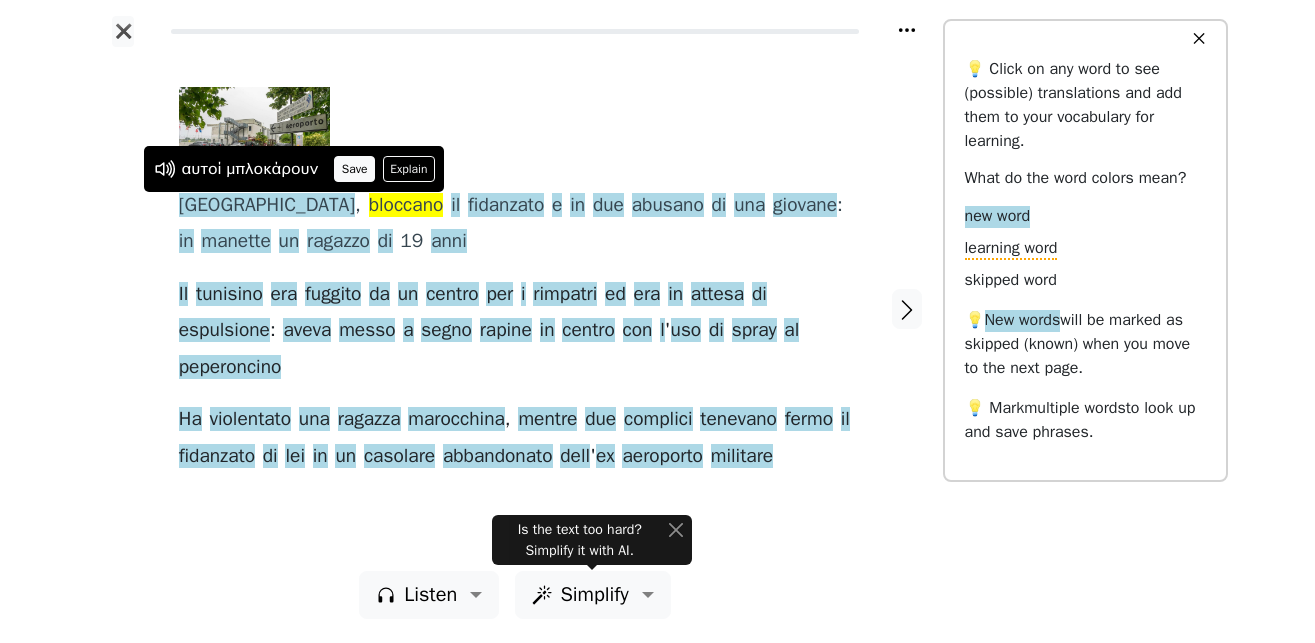 click on "Save" at bounding box center (354, 169) 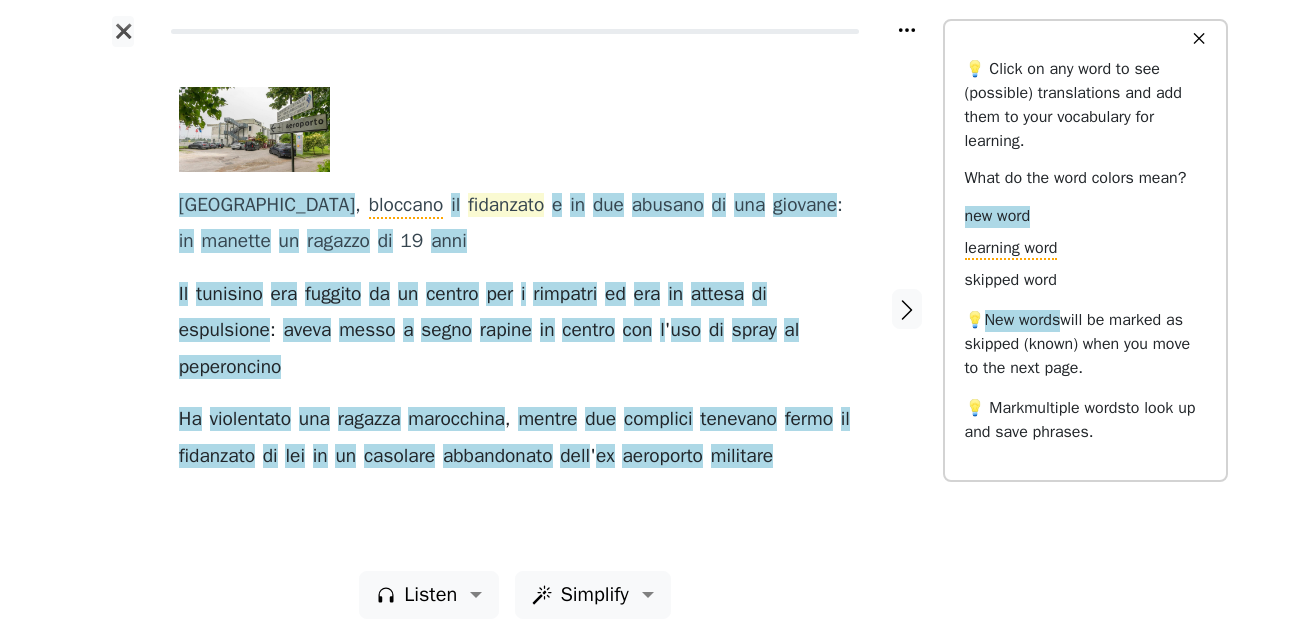 click on "fidanzato" at bounding box center (506, 206) 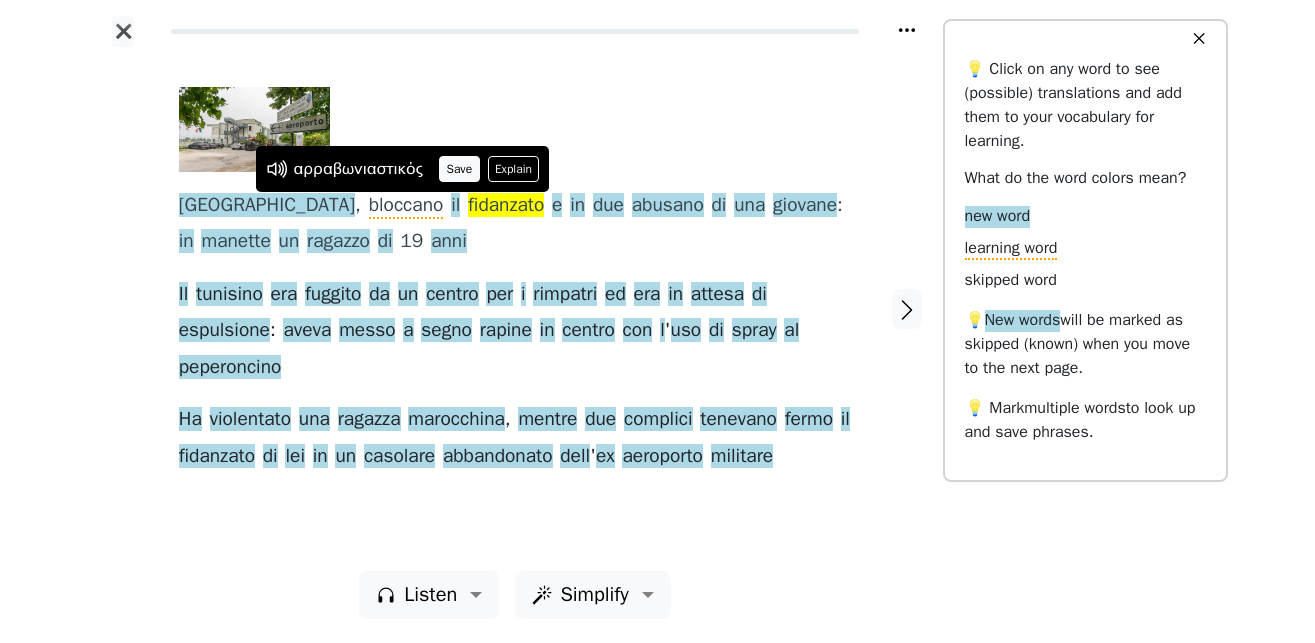 click on "Save" at bounding box center [459, 169] 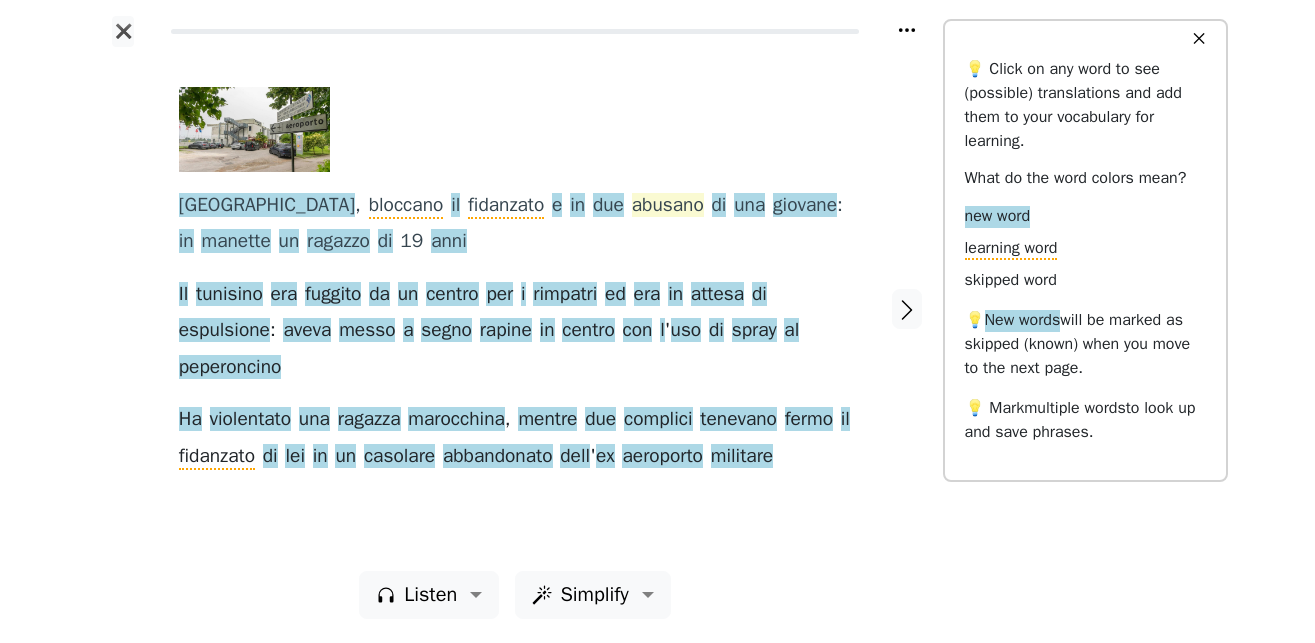 click on "abusano" at bounding box center (668, 206) 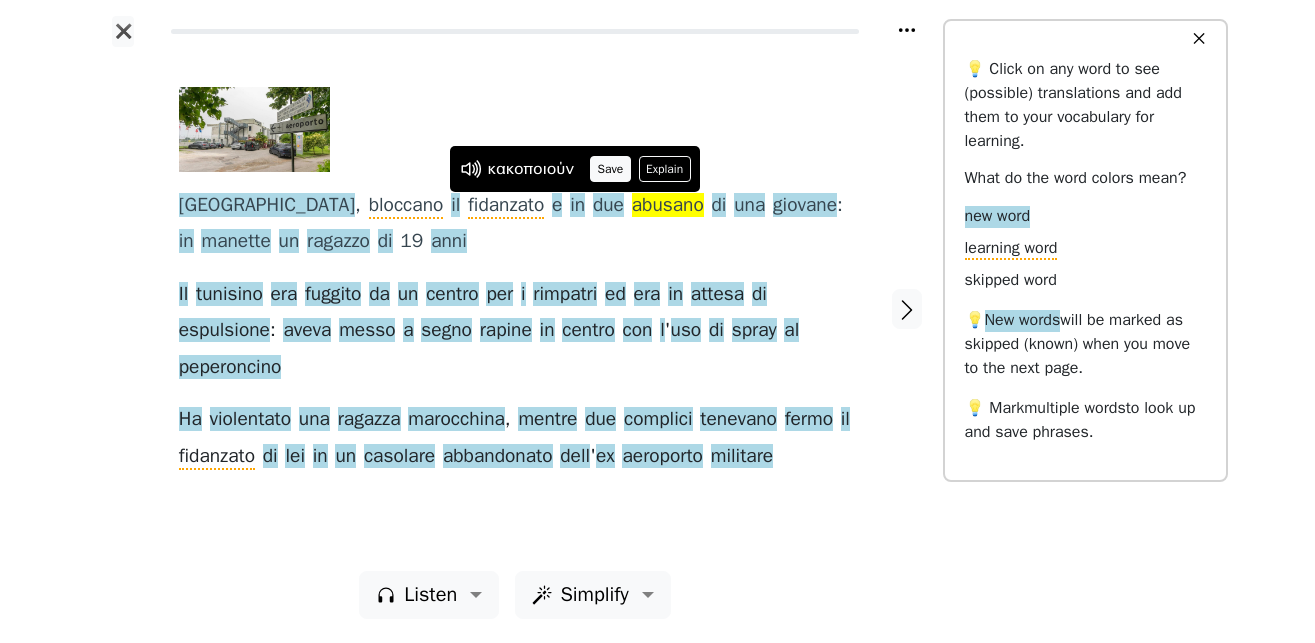 click on "Save" at bounding box center [610, 169] 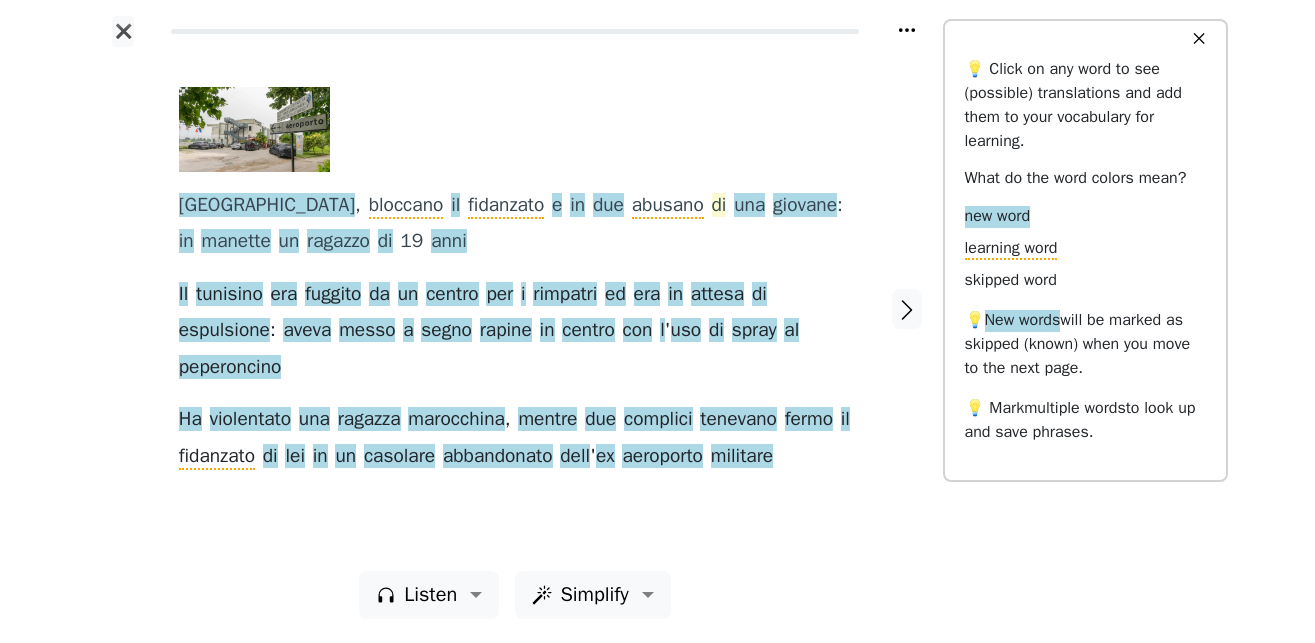 click on "di" at bounding box center [719, 206] 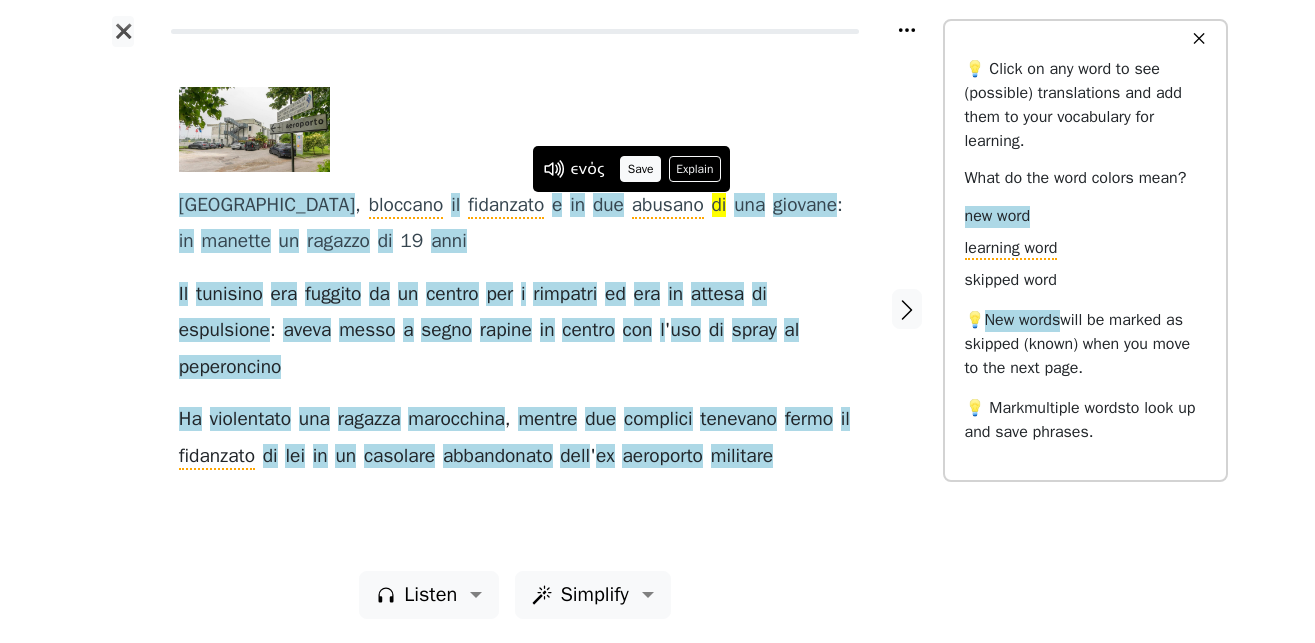 click on "Save" at bounding box center (640, 169) 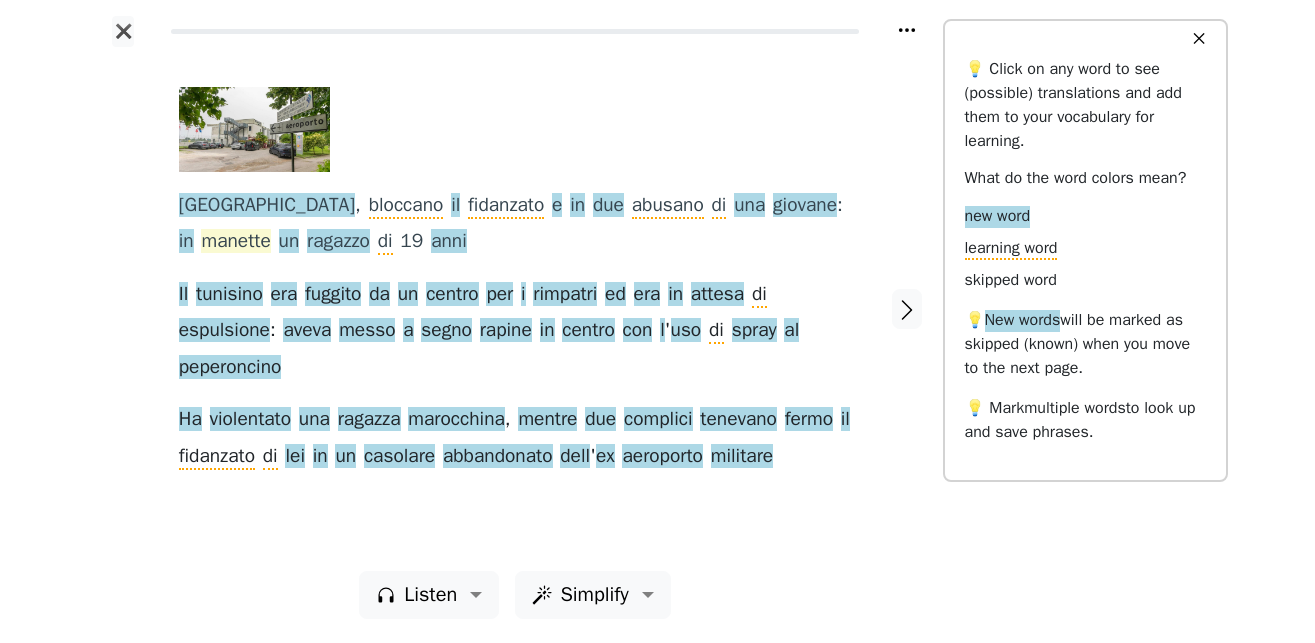 click on "manette" at bounding box center (235, 242) 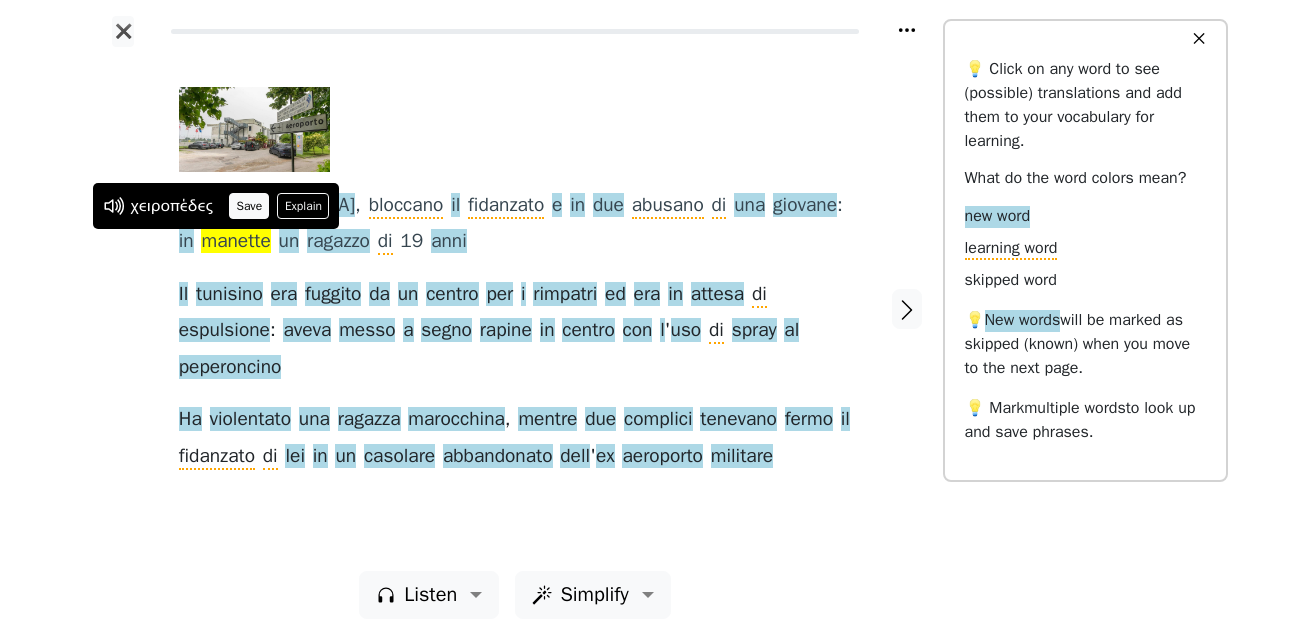 click on "Save" at bounding box center [249, 206] 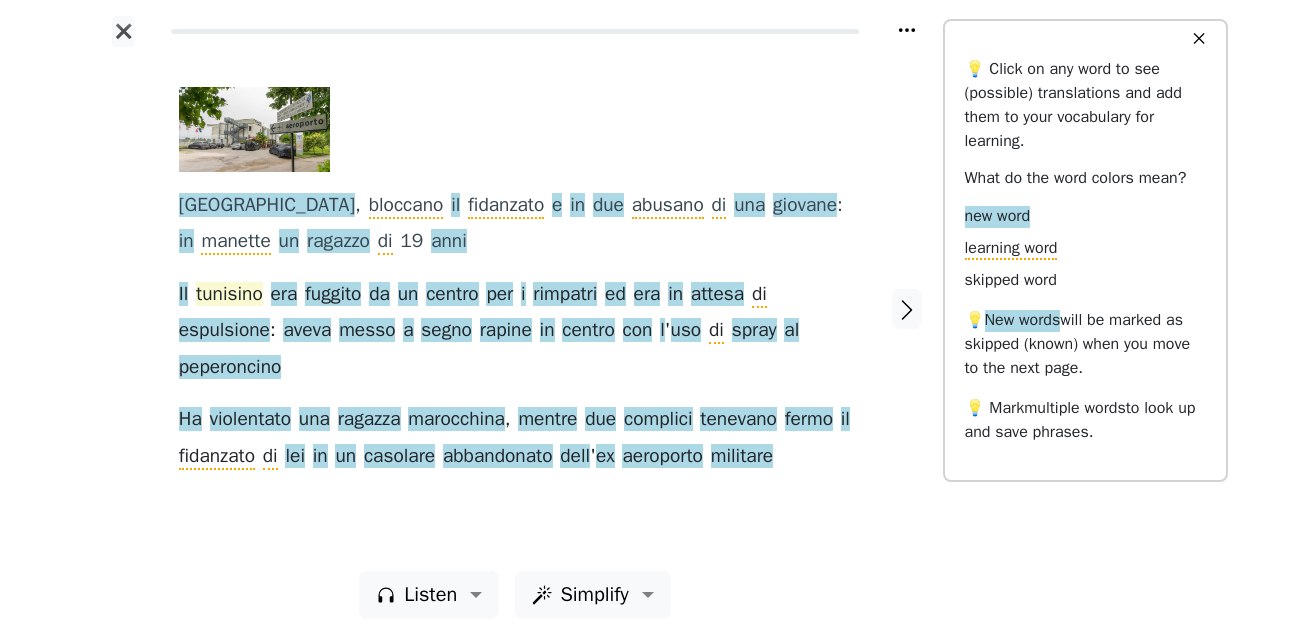 click on "tunisino" at bounding box center (229, 295) 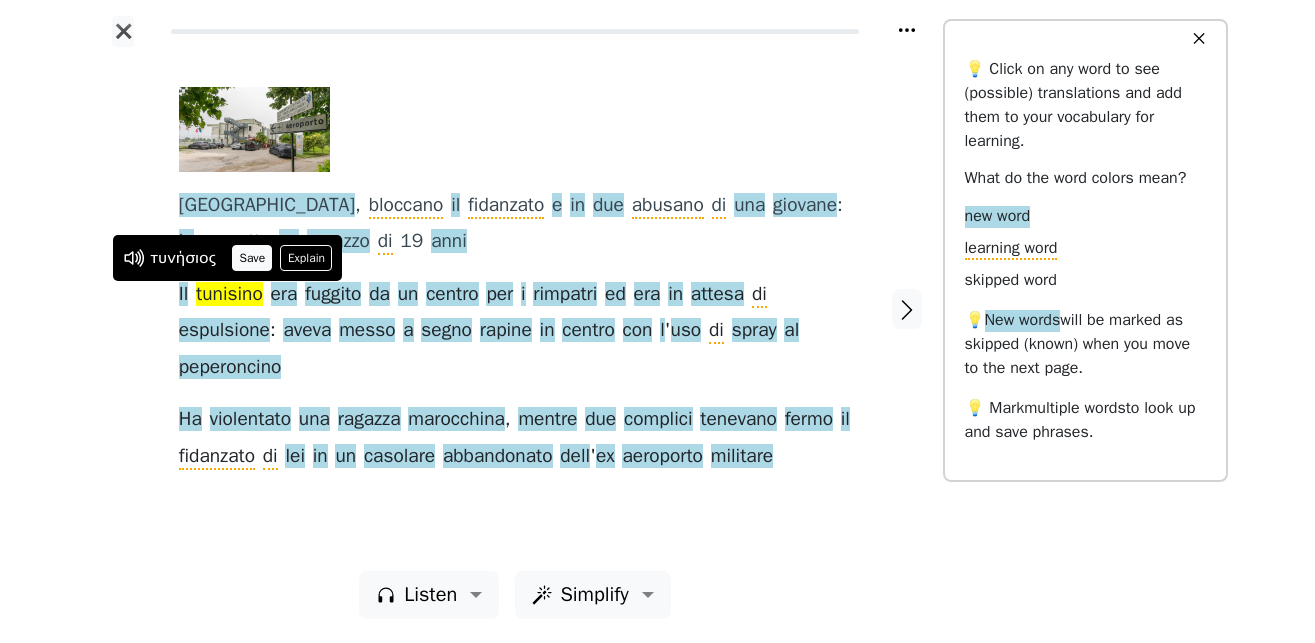 click on "Save" at bounding box center (252, 258) 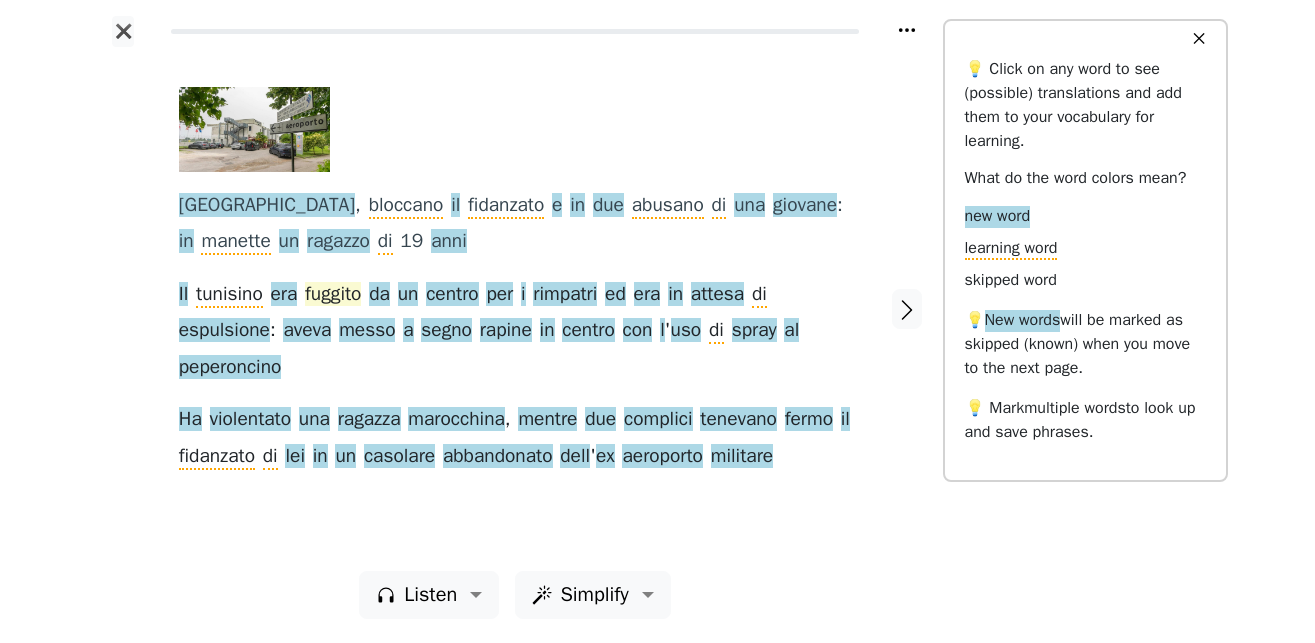 click on "fuggito" at bounding box center [333, 295] 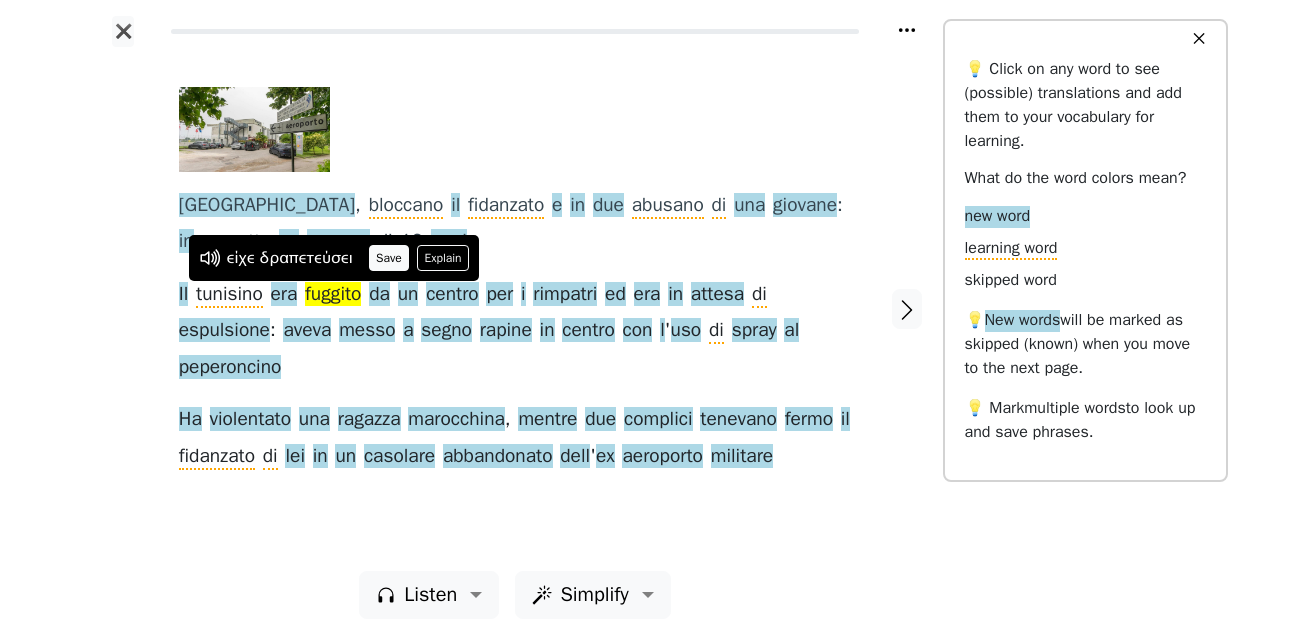 click on "Save" at bounding box center [389, 258] 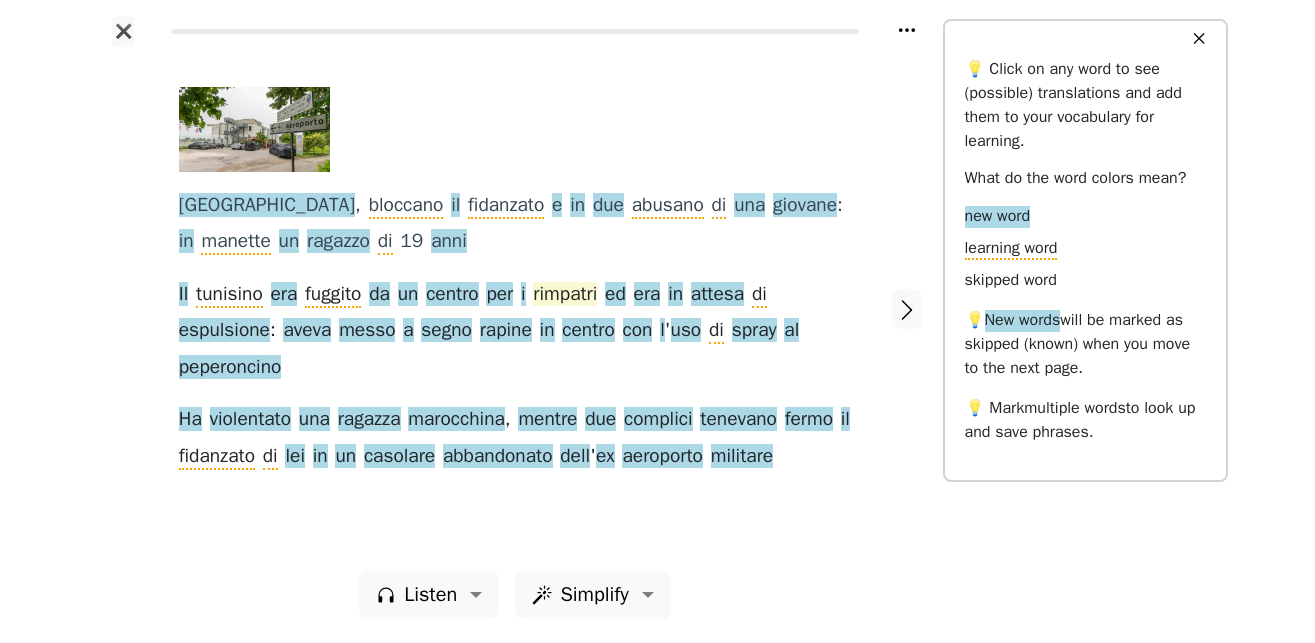 click on "rimpatri" at bounding box center (565, 295) 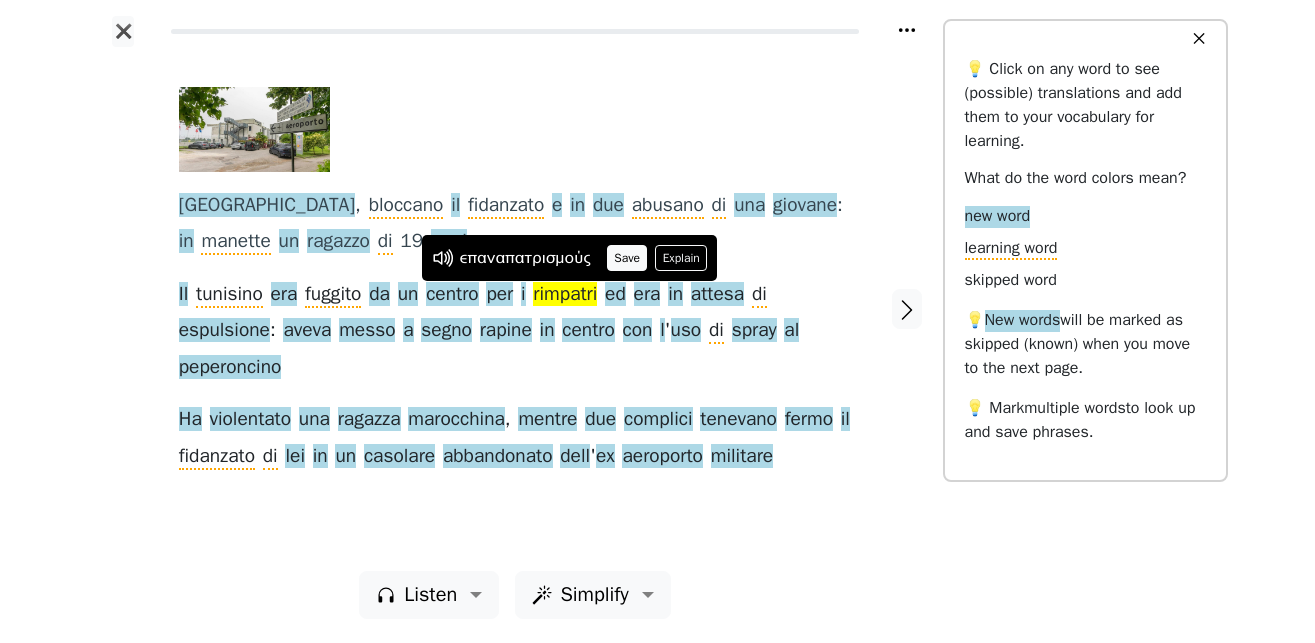 click on "Save" at bounding box center [627, 258] 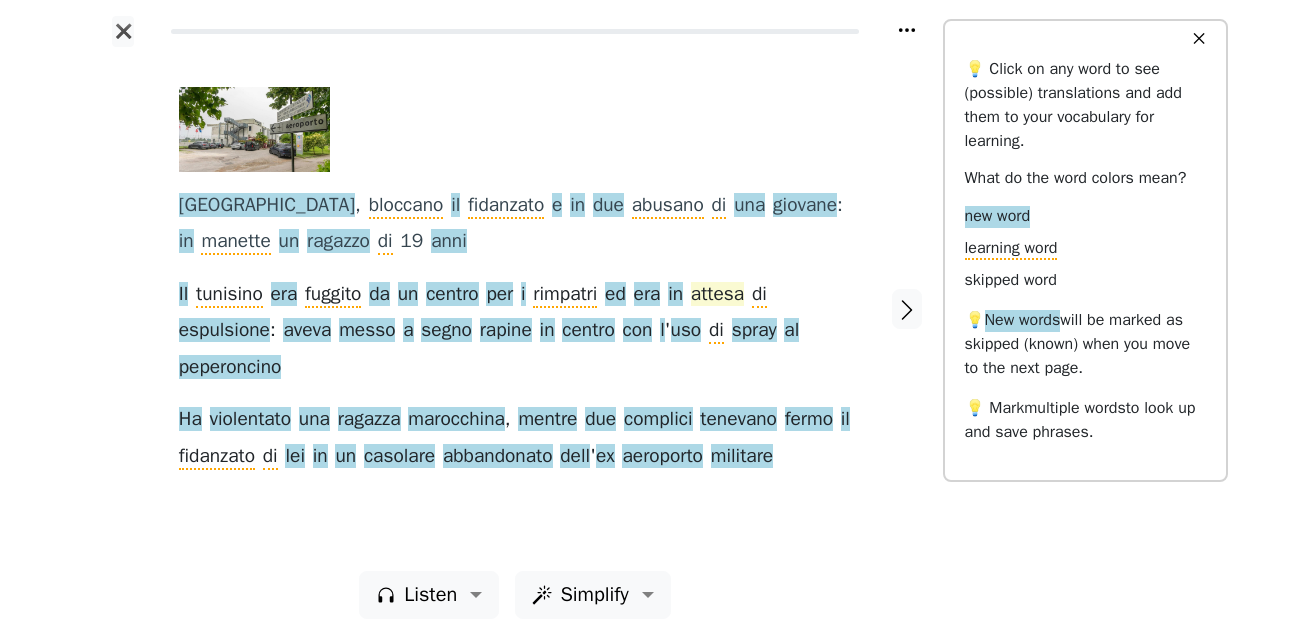 click on "attesa" at bounding box center (717, 295) 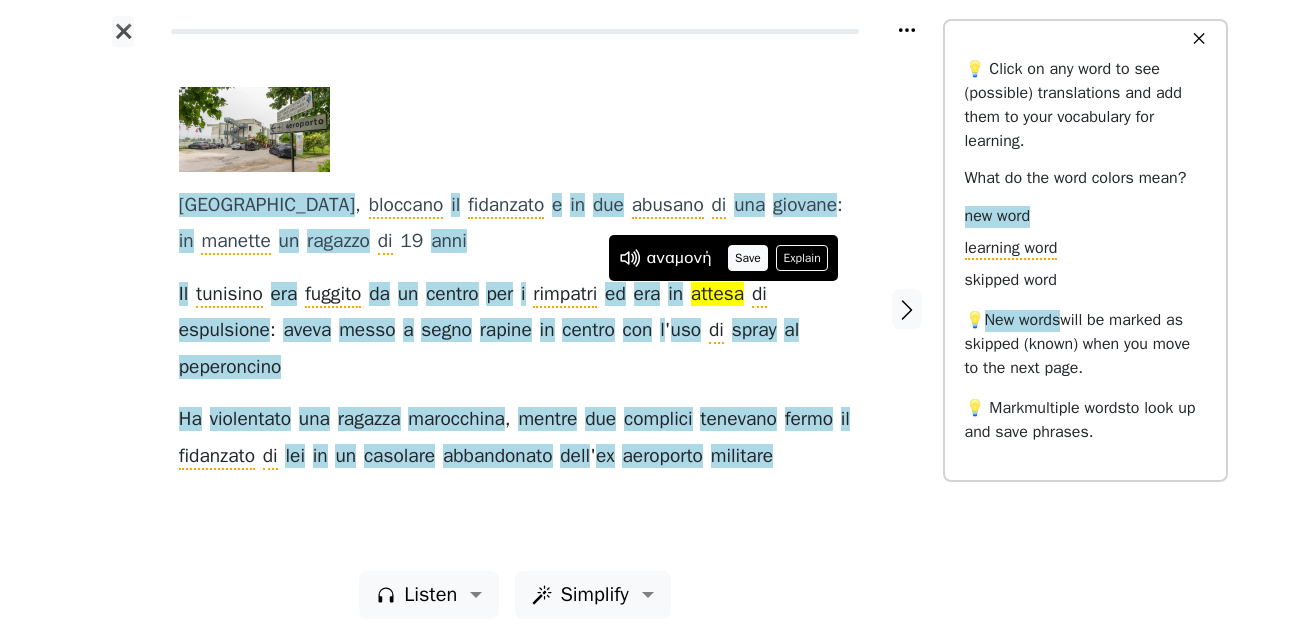 click on "Save" at bounding box center [748, 258] 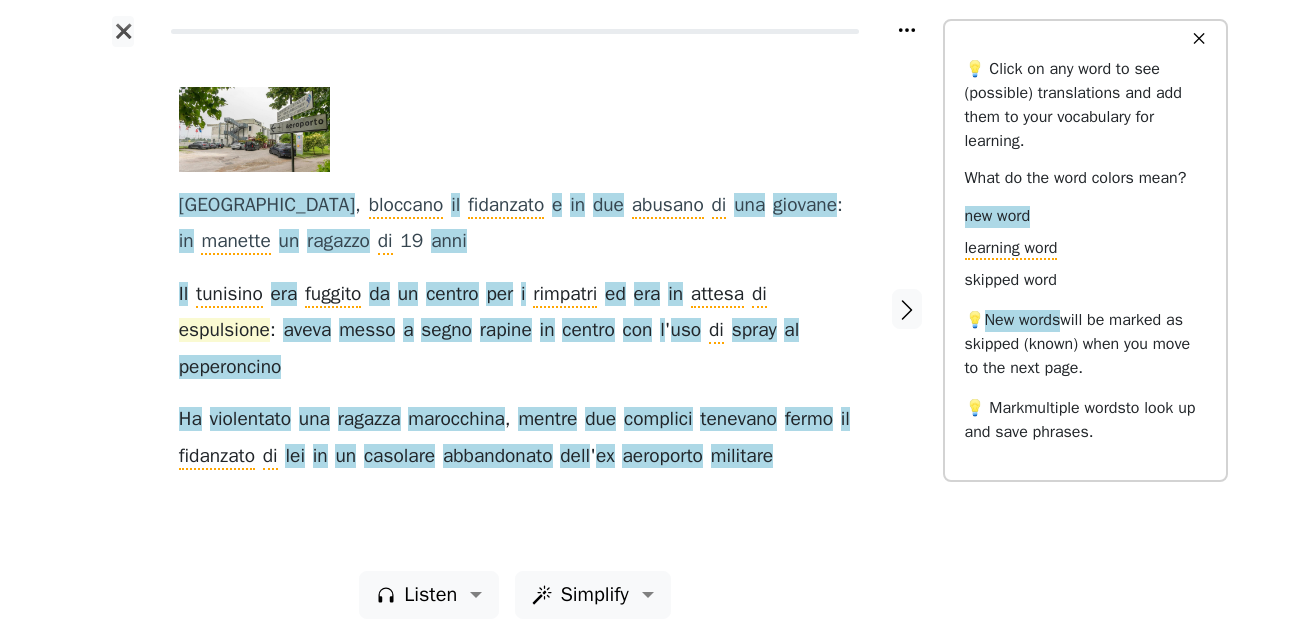 click on "espulsione" at bounding box center (224, 331) 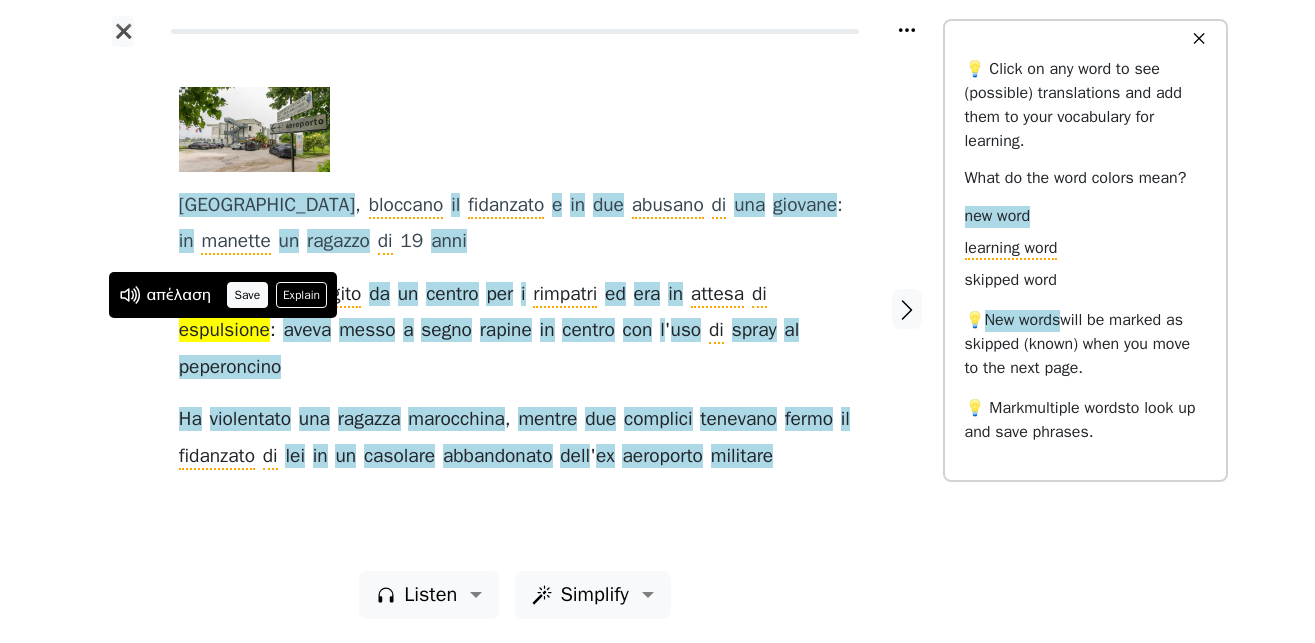 click on "Save" at bounding box center (247, 295) 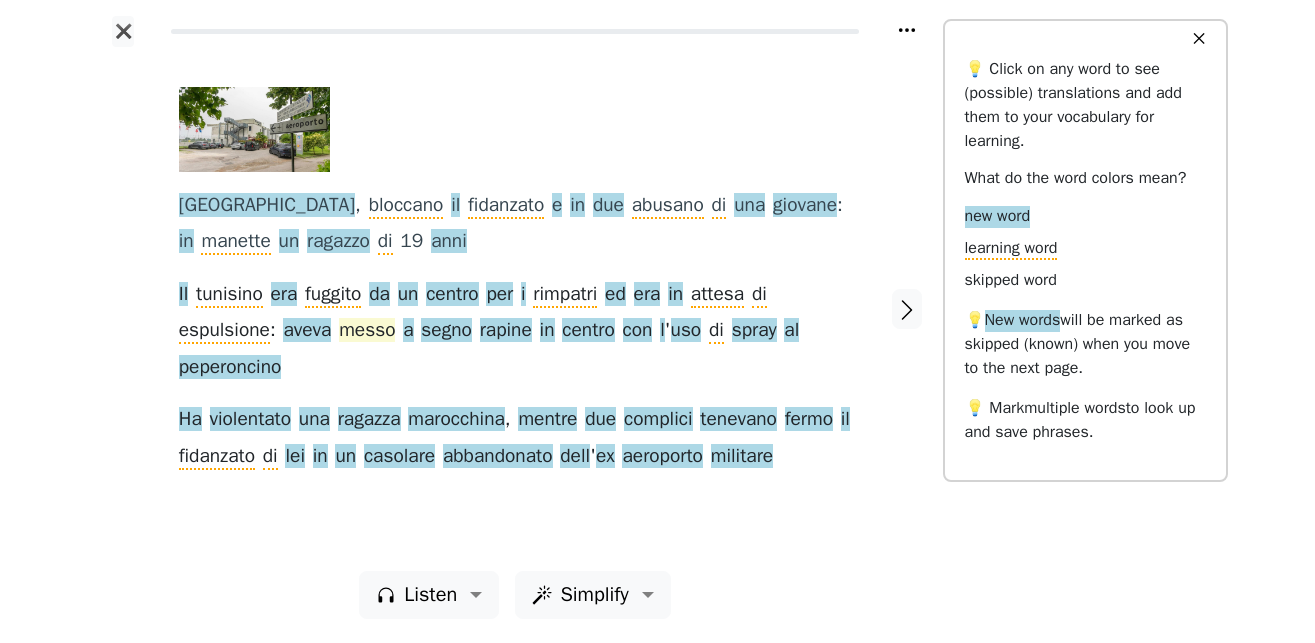 click on "messo" at bounding box center (367, 331) 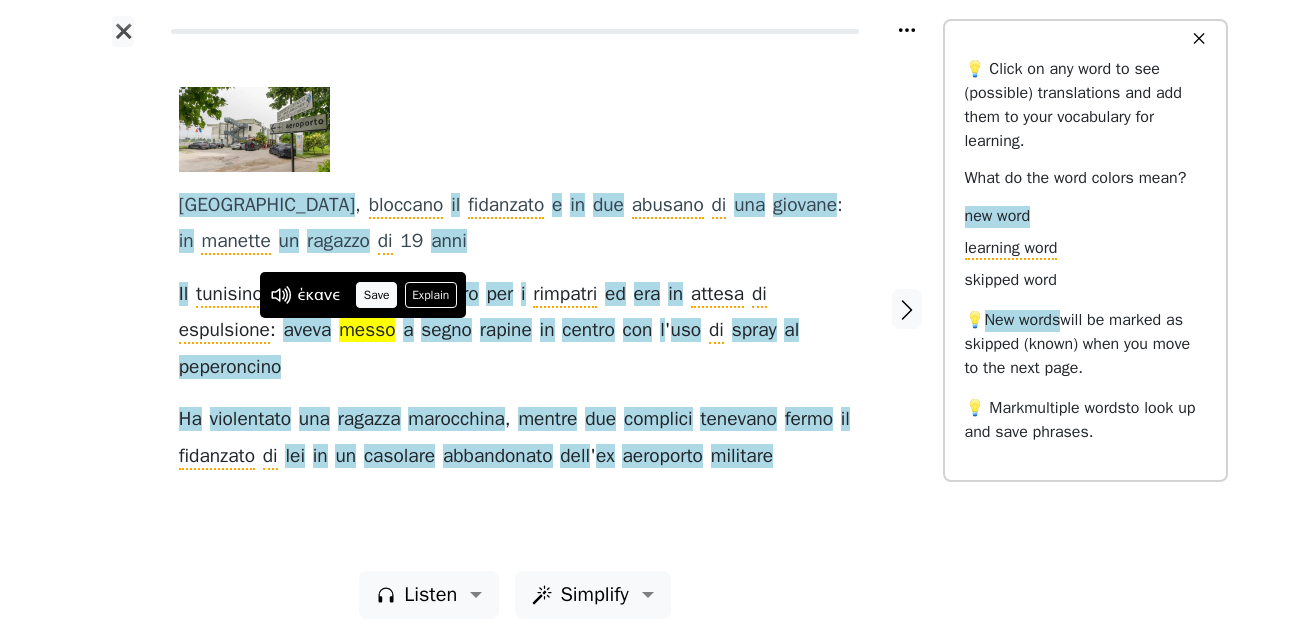 click on "Save" at bounding box center [376, 295] 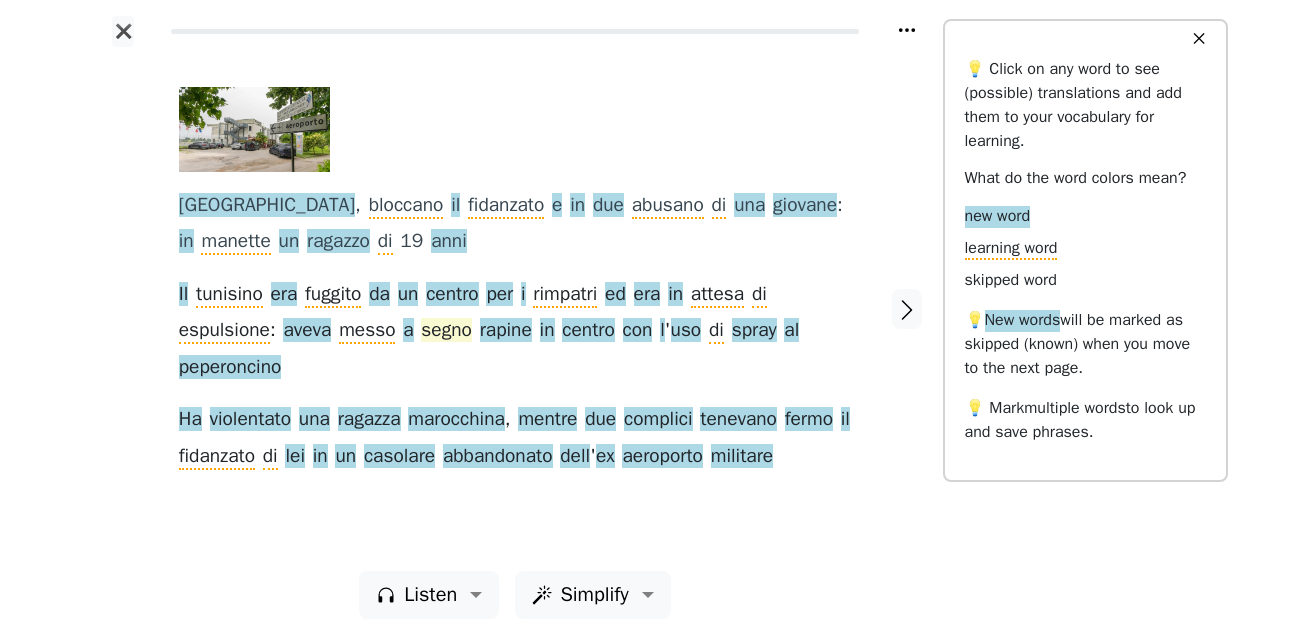 click on "segno" at bounding box center [446, 331] 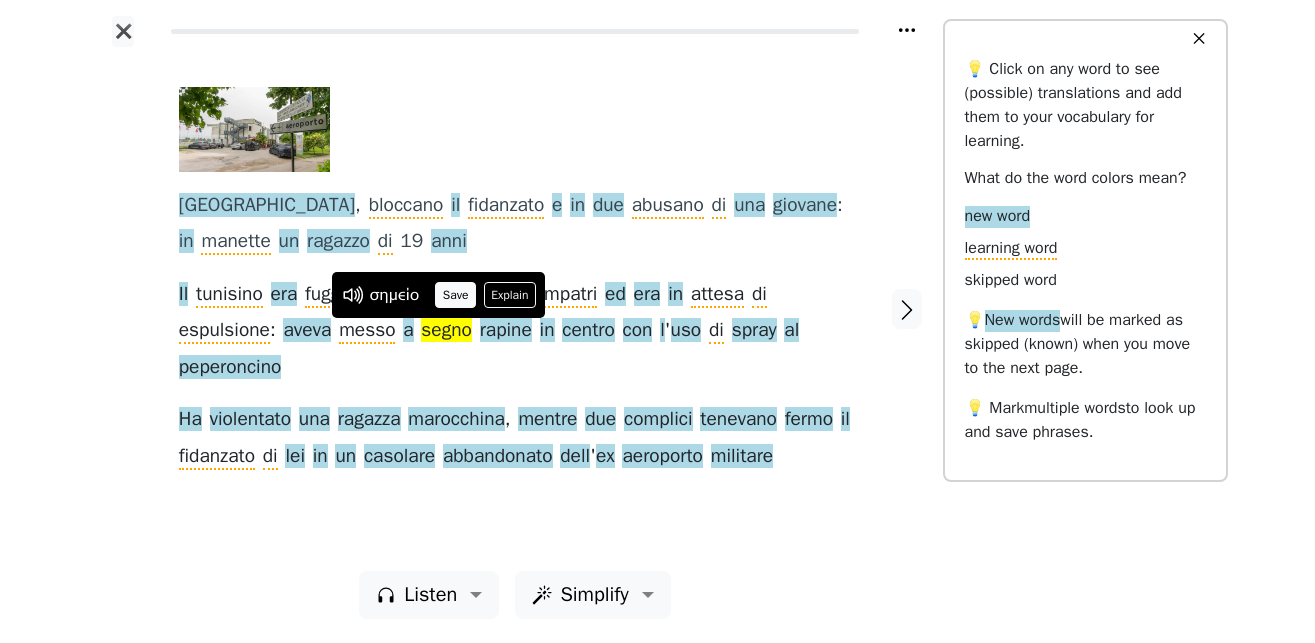 click on "Save" at bounding box center [455, 295] 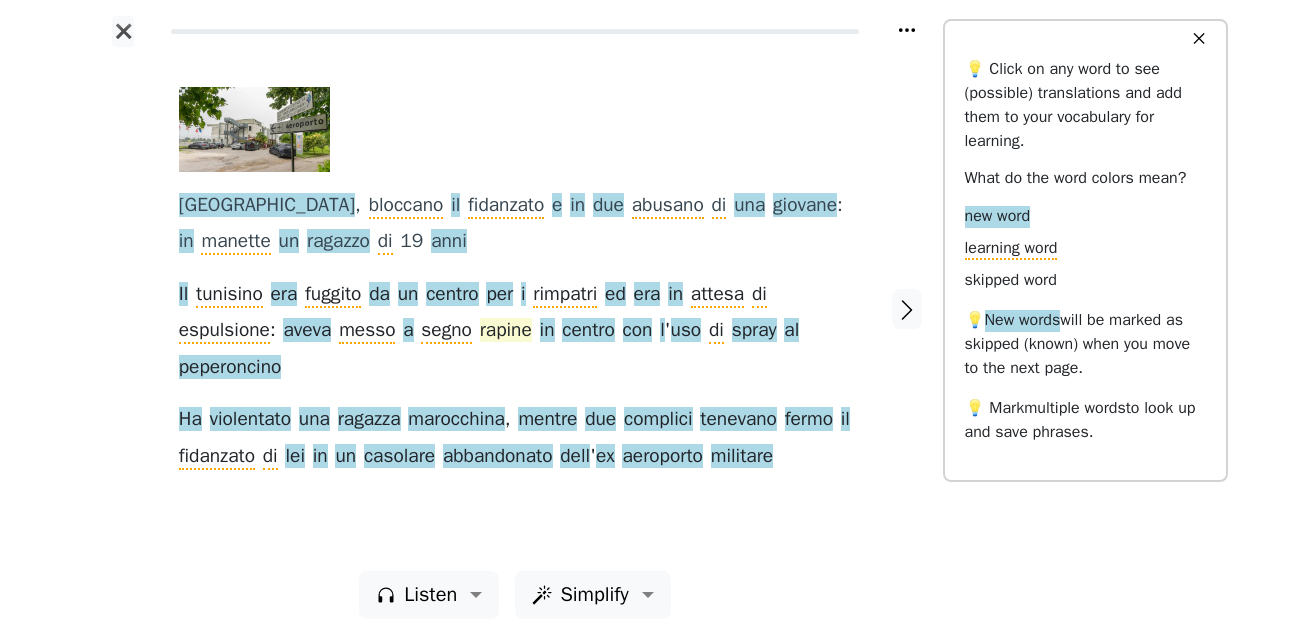 click on "rapine" at bounding box center [506, 331] 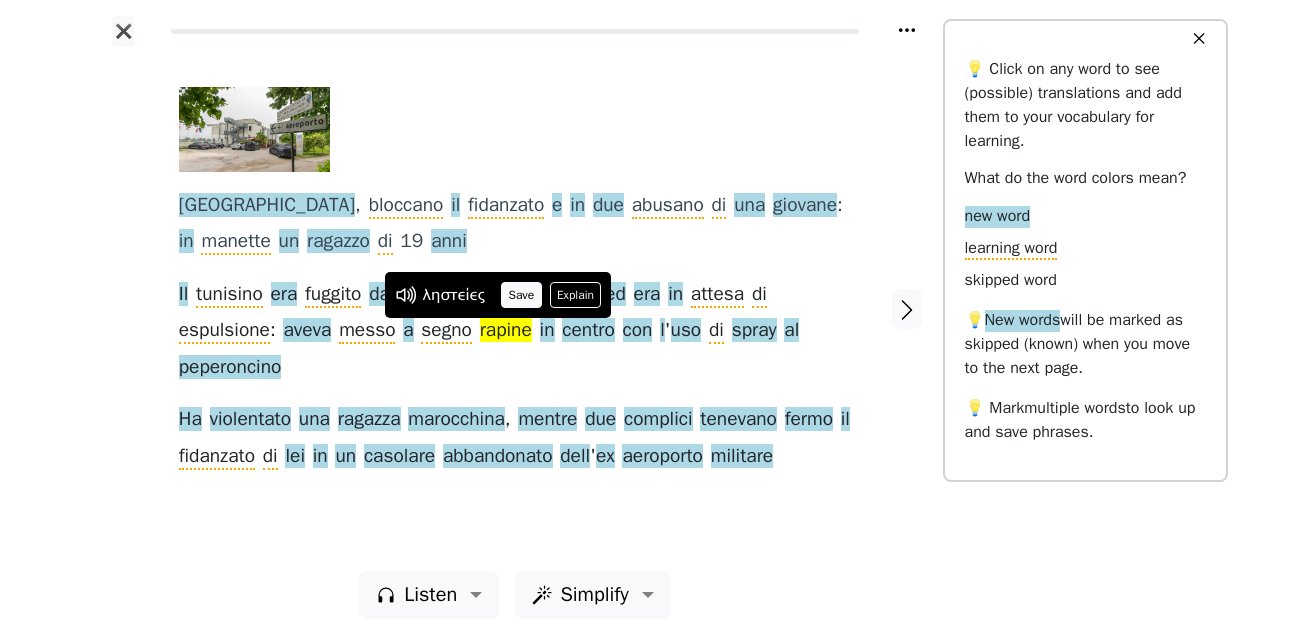 click on "Save" at bounding box center (521, 295) 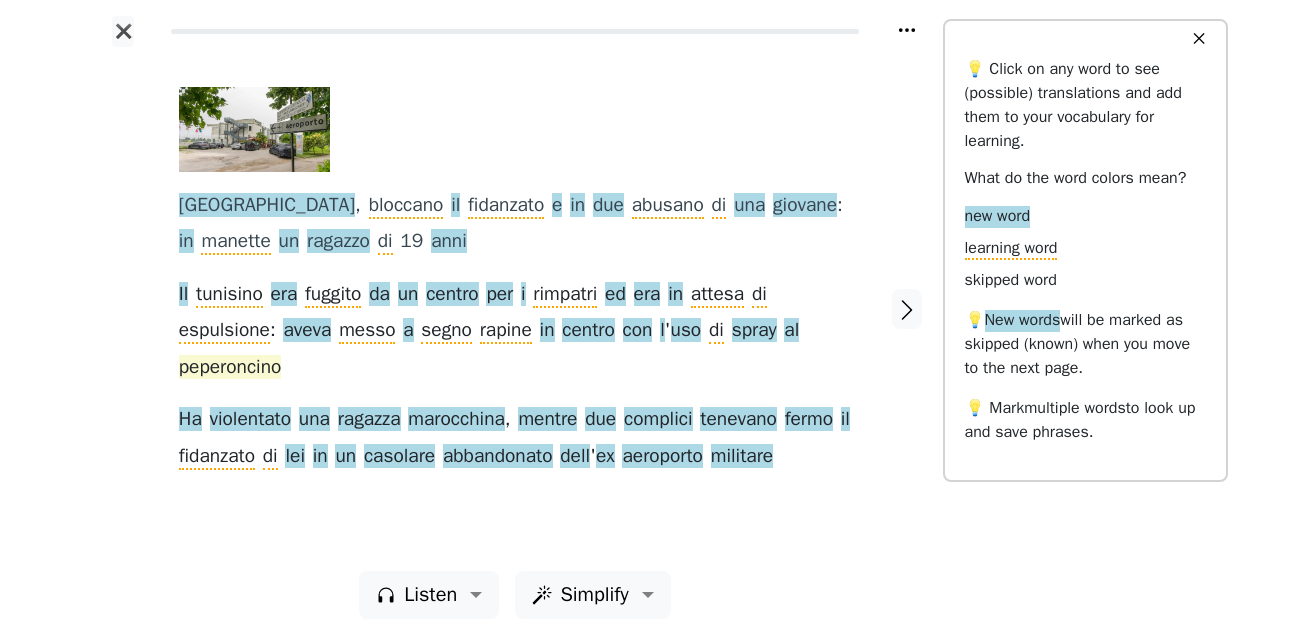 click on "peperoncino" at bounding box center (230, 368) 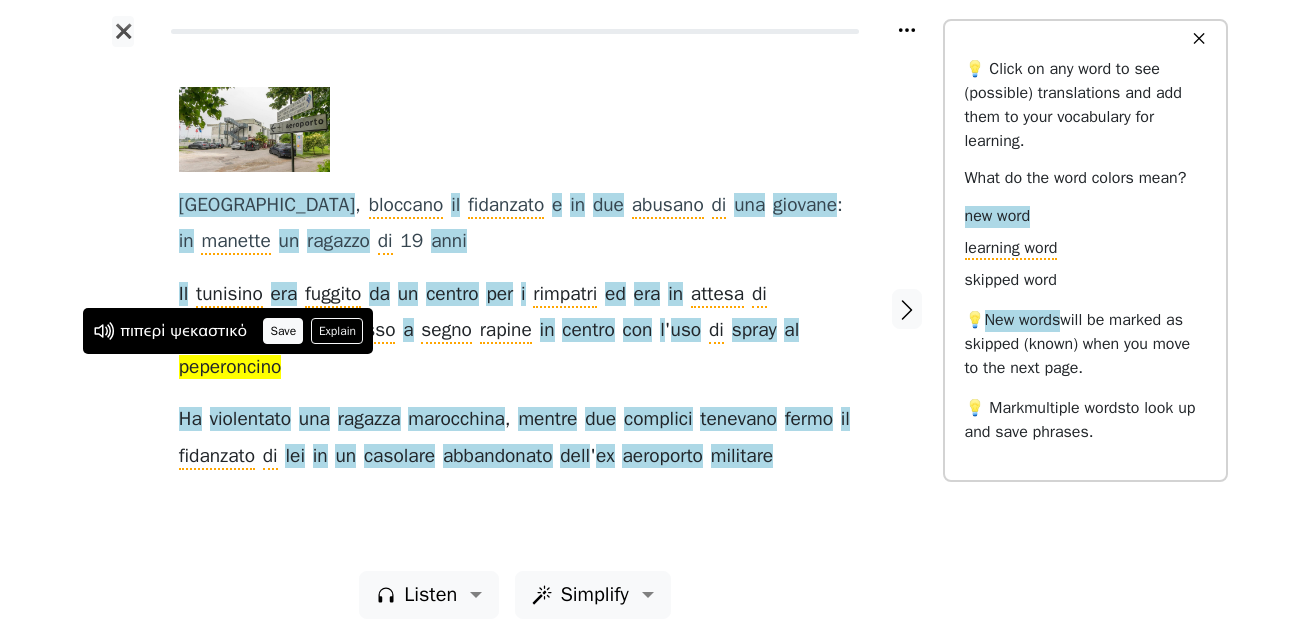click on "Save" at bounding box center (283, 331) 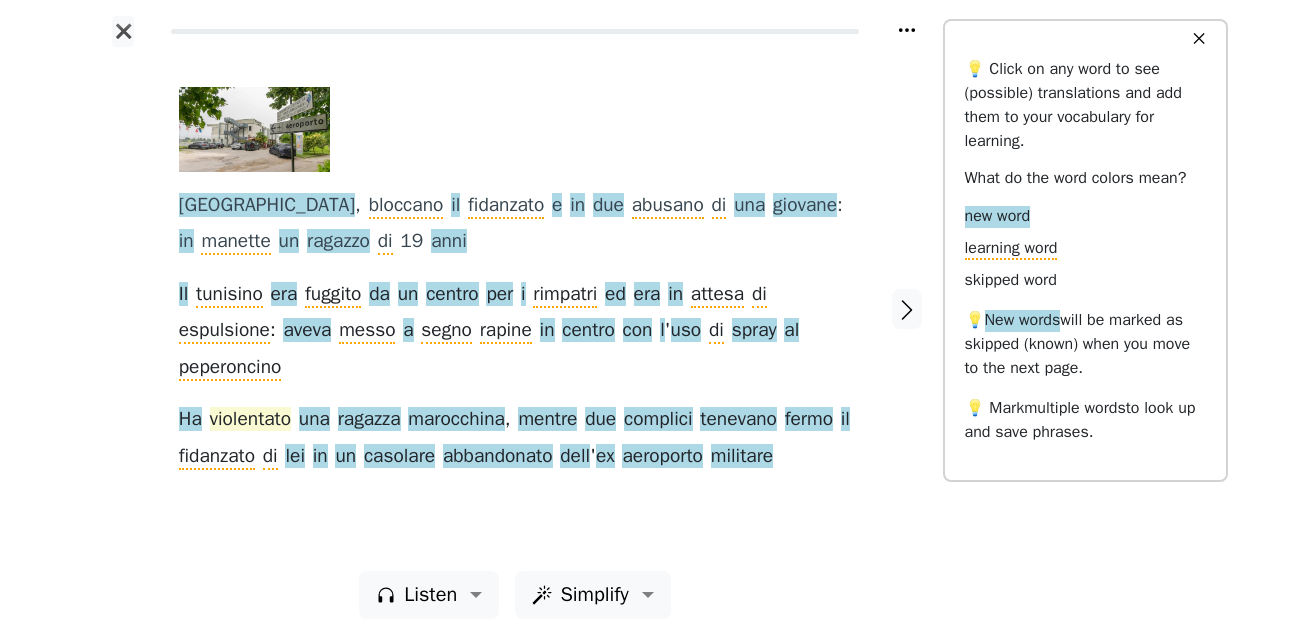 click on "violentato" at bounding box center [251, 420] 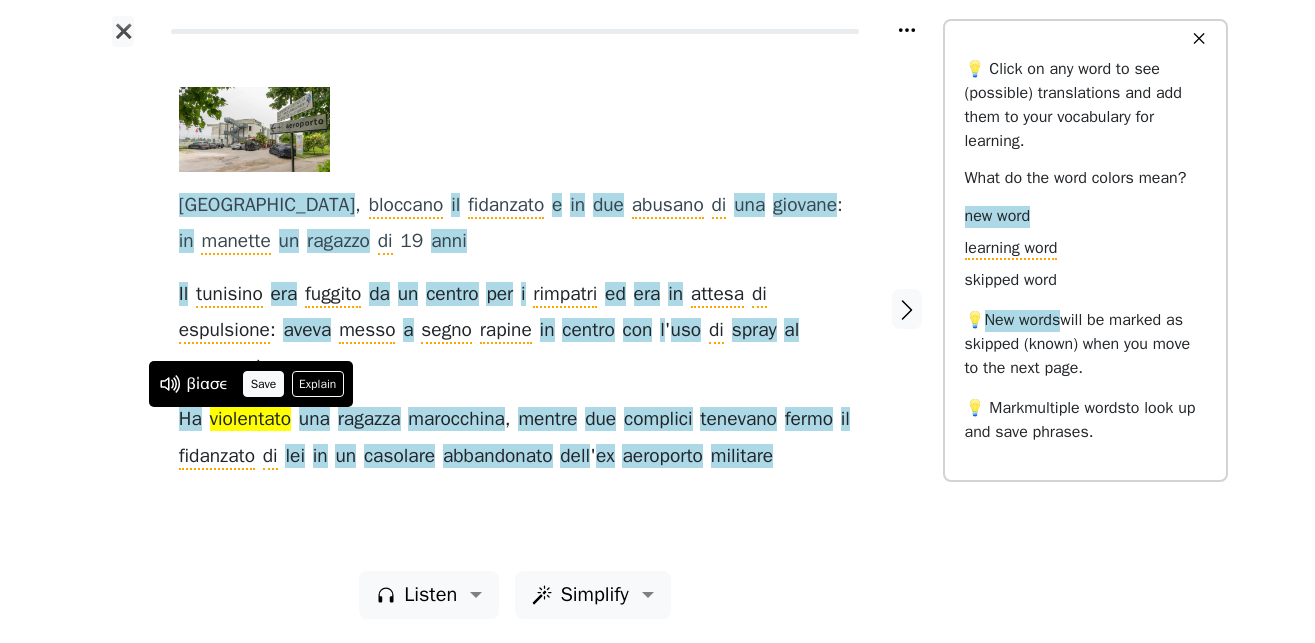 click on "Save" at bounding box center (263, 384) 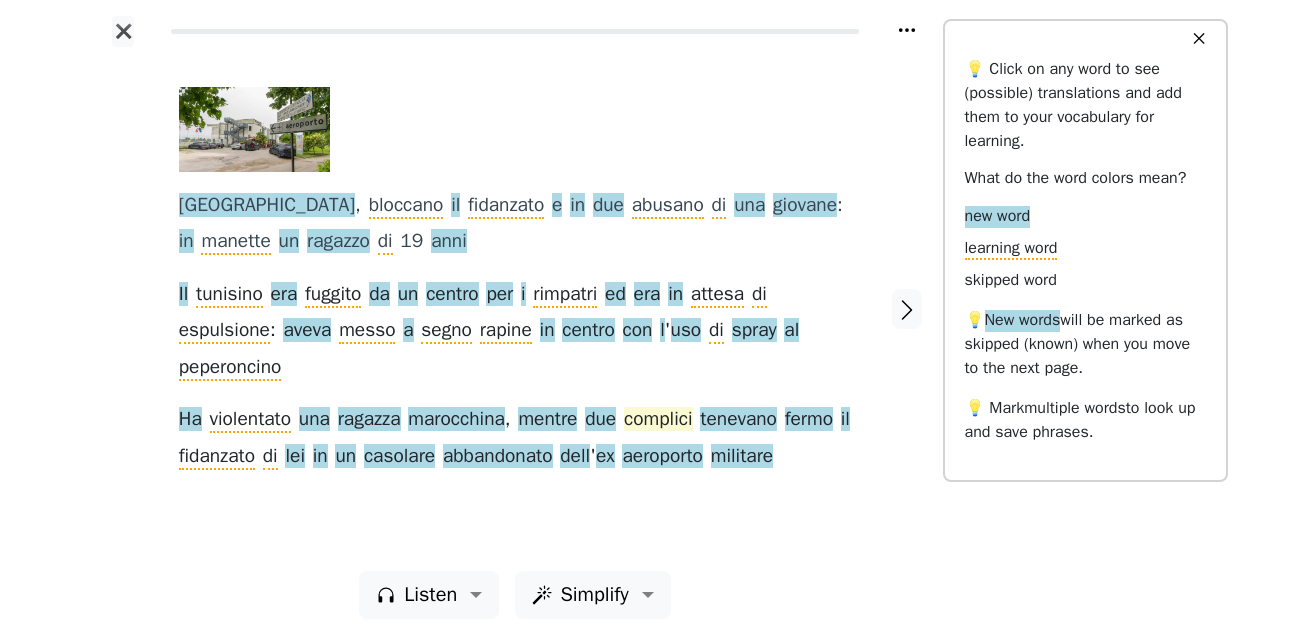 click on "complici" at bounding box center (658, 420) 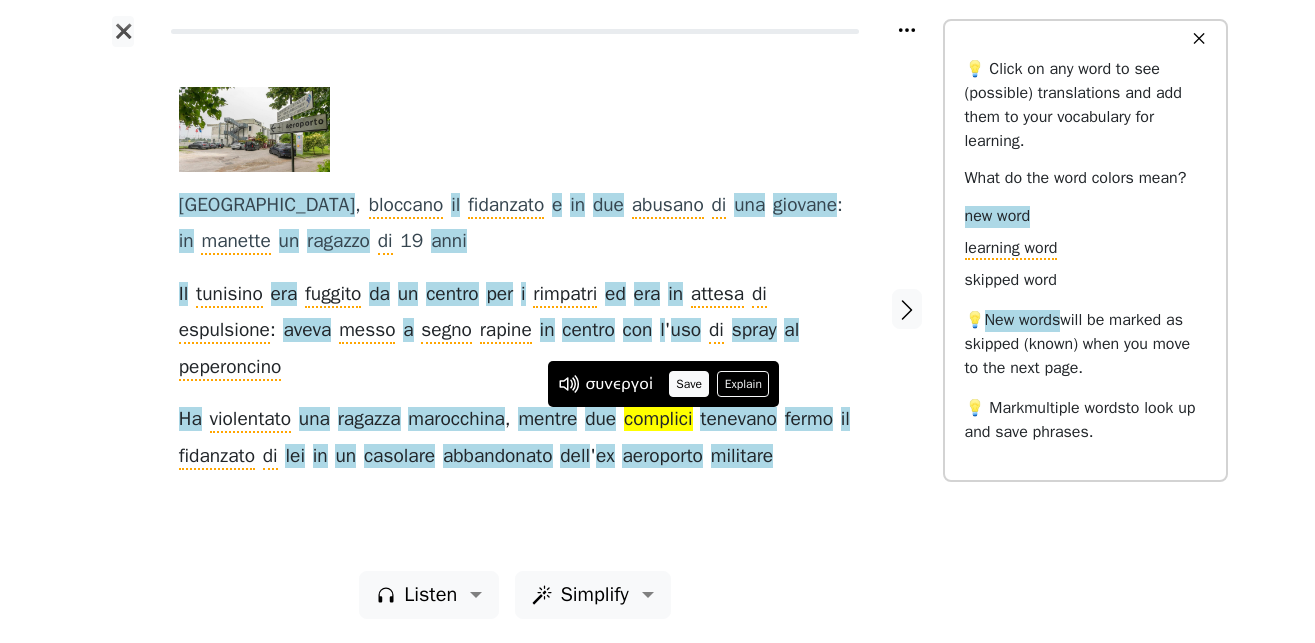 click on "Save" at bounding box center [689, 384] 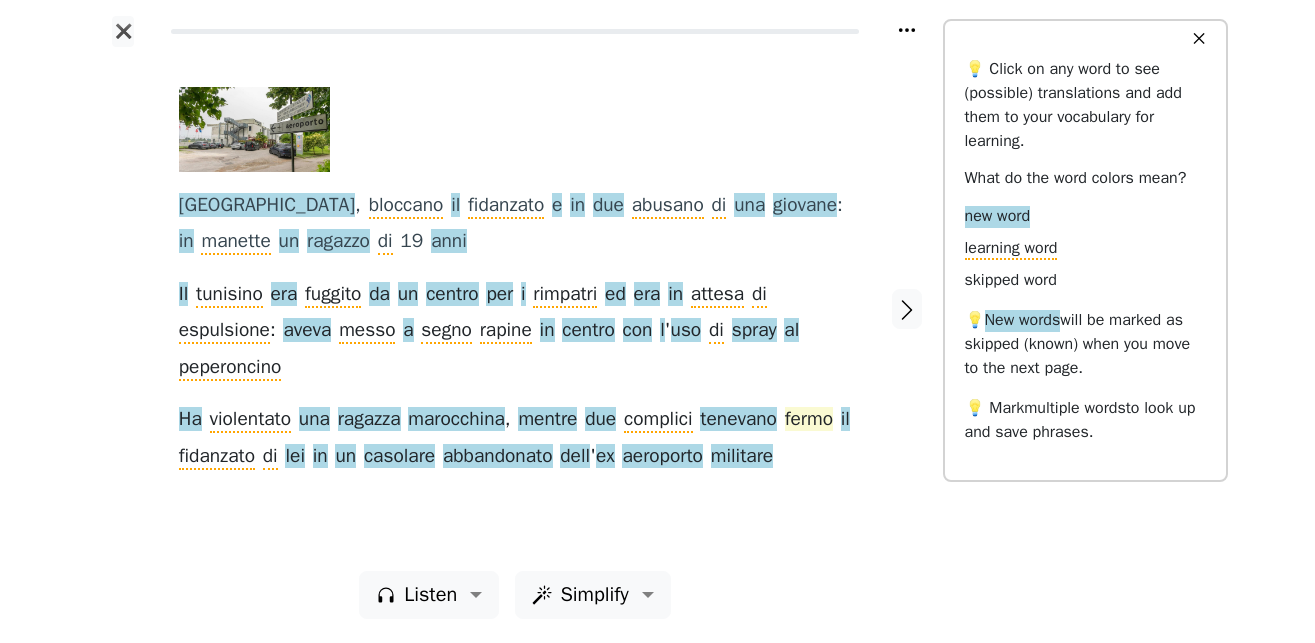 click on "fermo" at bounding box center [809, 420] 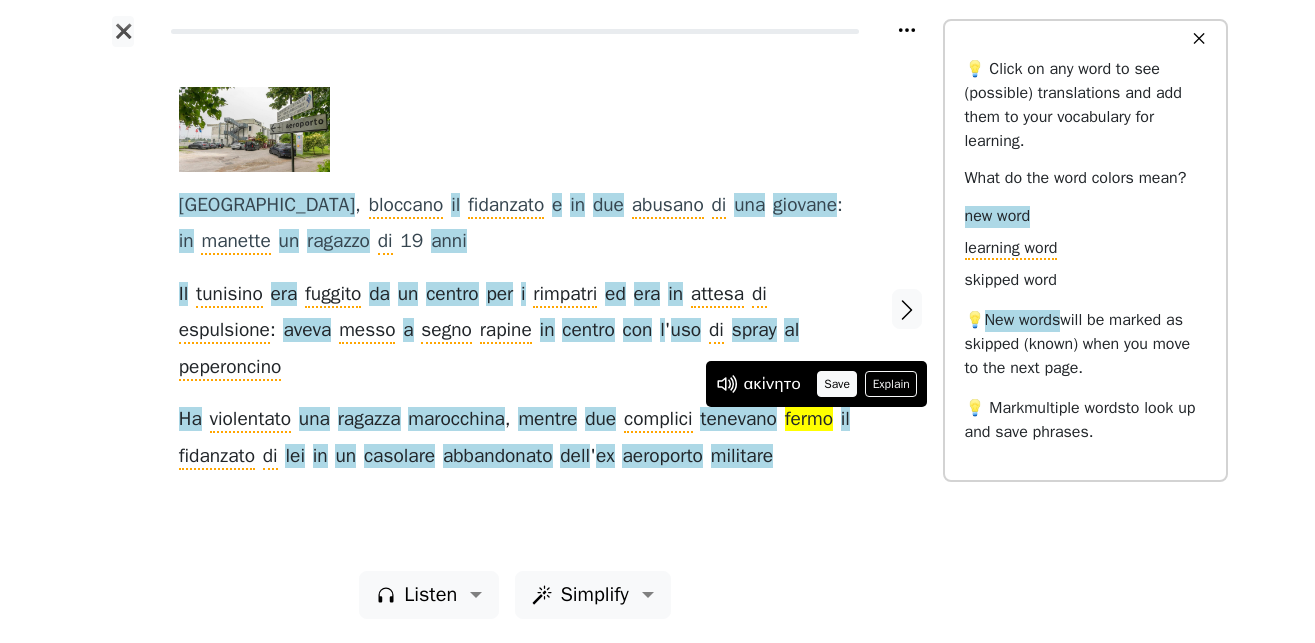 click on "Save" at bounding box center [837, 384] 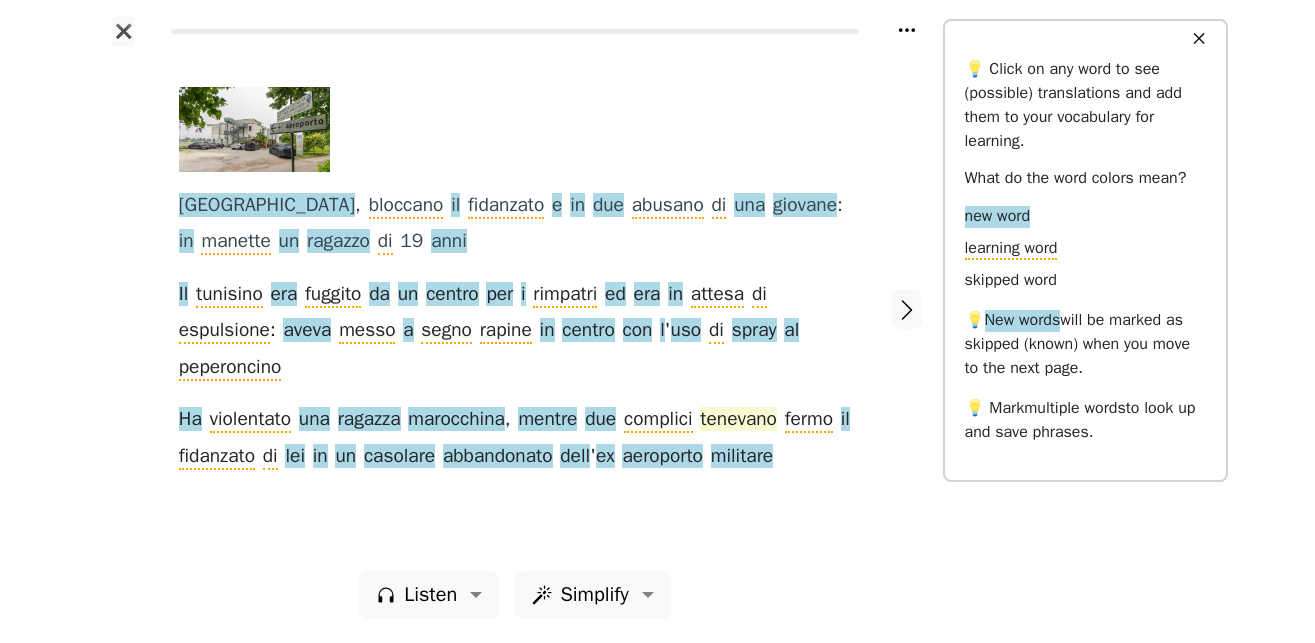 click on "tenevano" at bounding box center [738, 420] 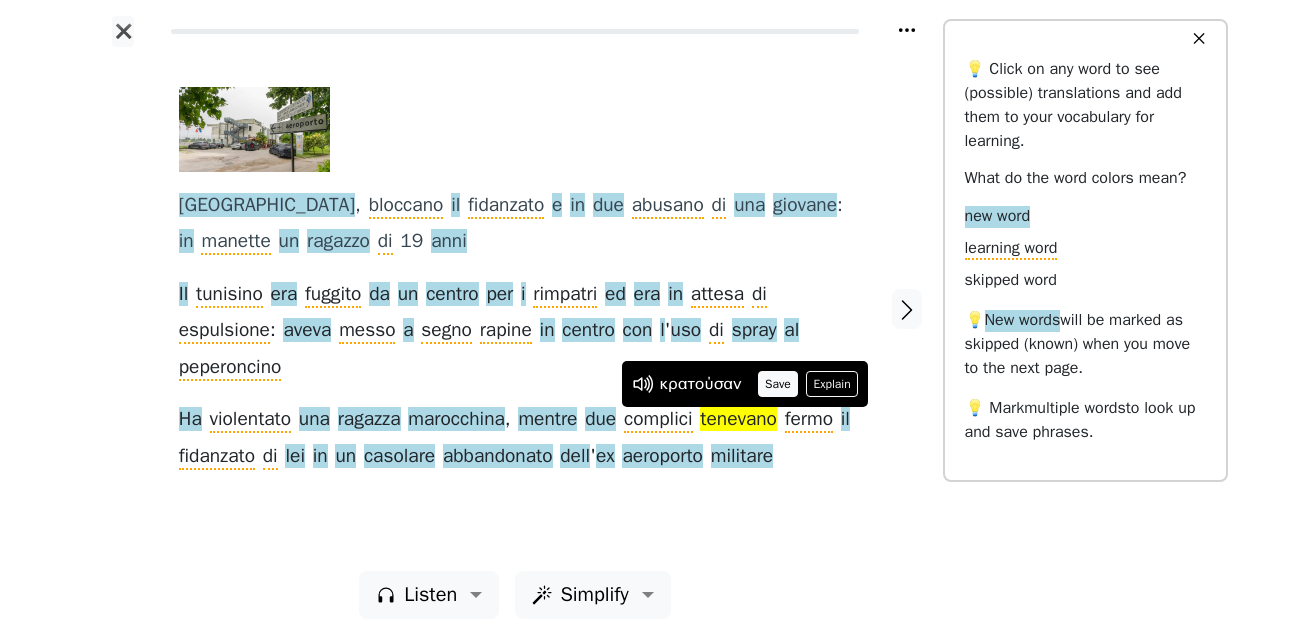 click on "Save" at bounding box center (778, 384) 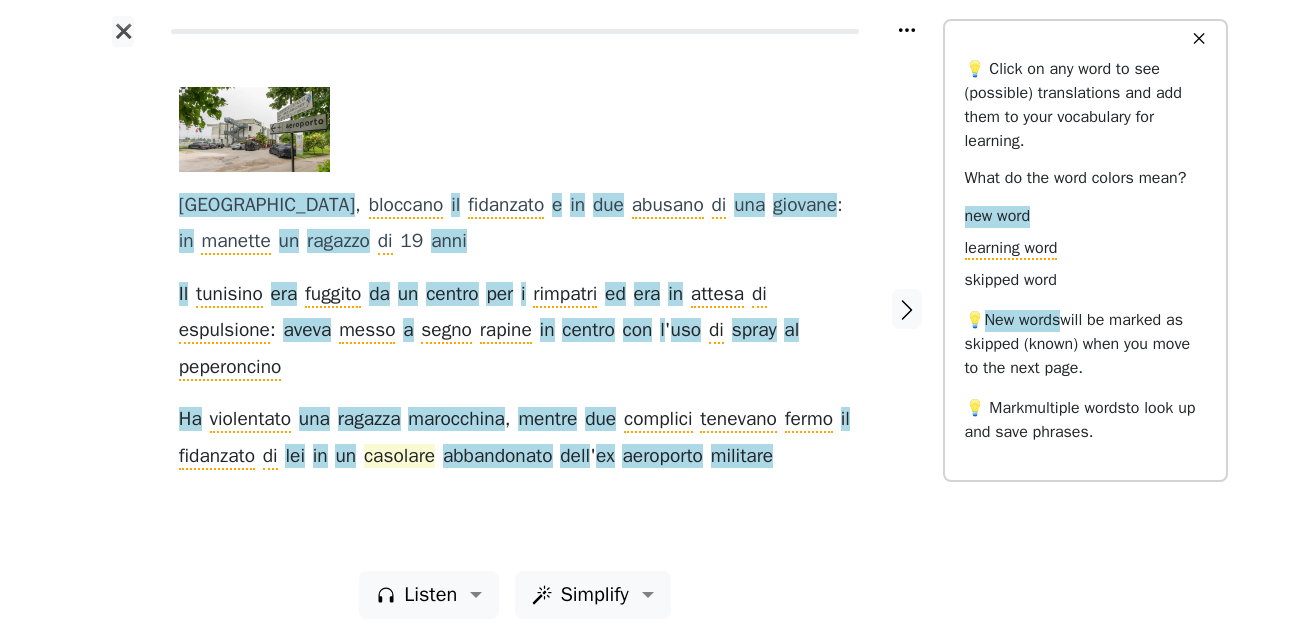 click on "casolare" at bounding box center (399, 457) 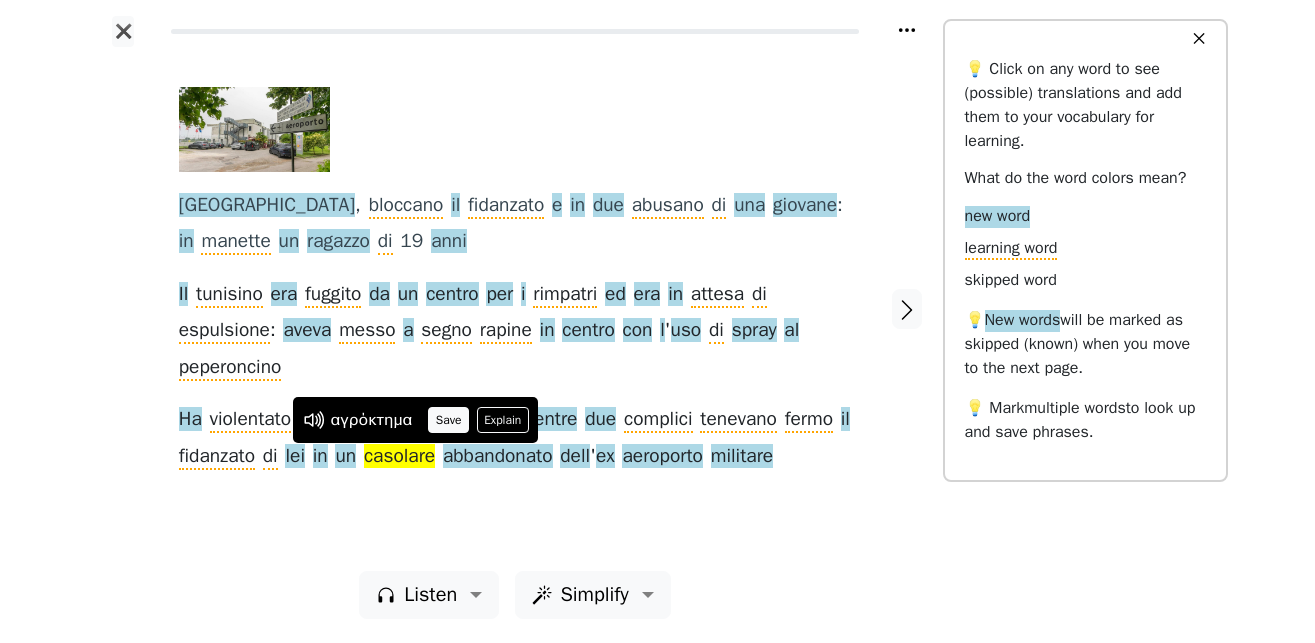click on "Save" at bounding box center [448, 420] 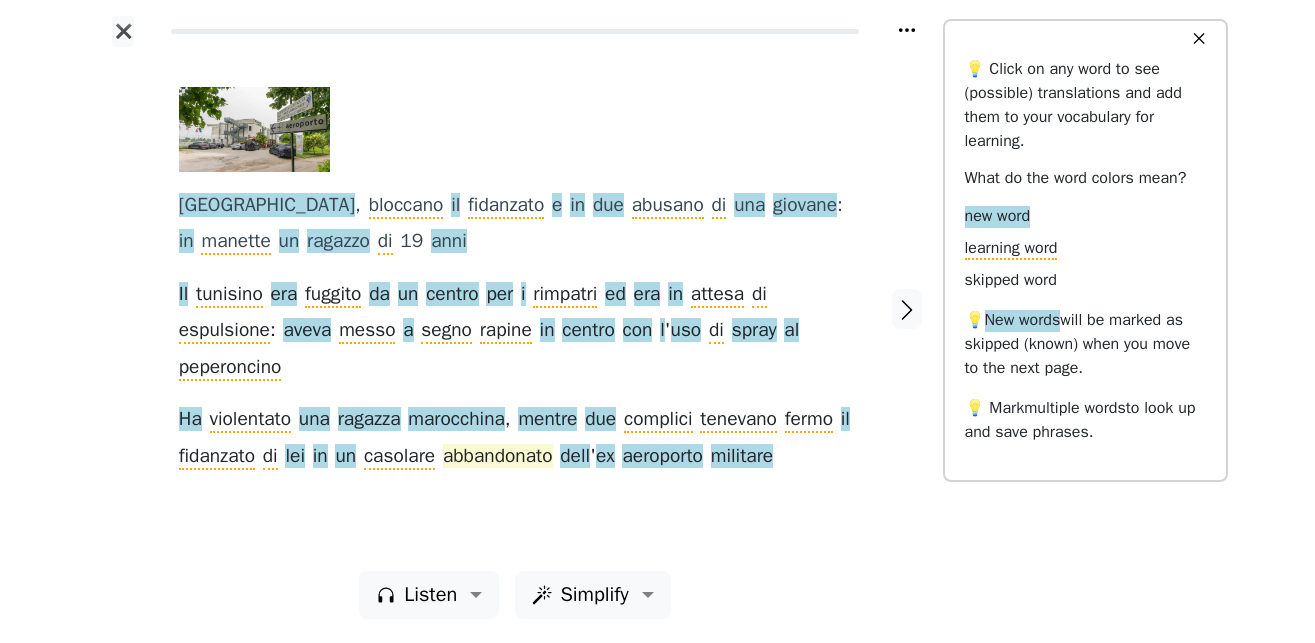 click on "abbandonato" at bounding box center [498, 457] 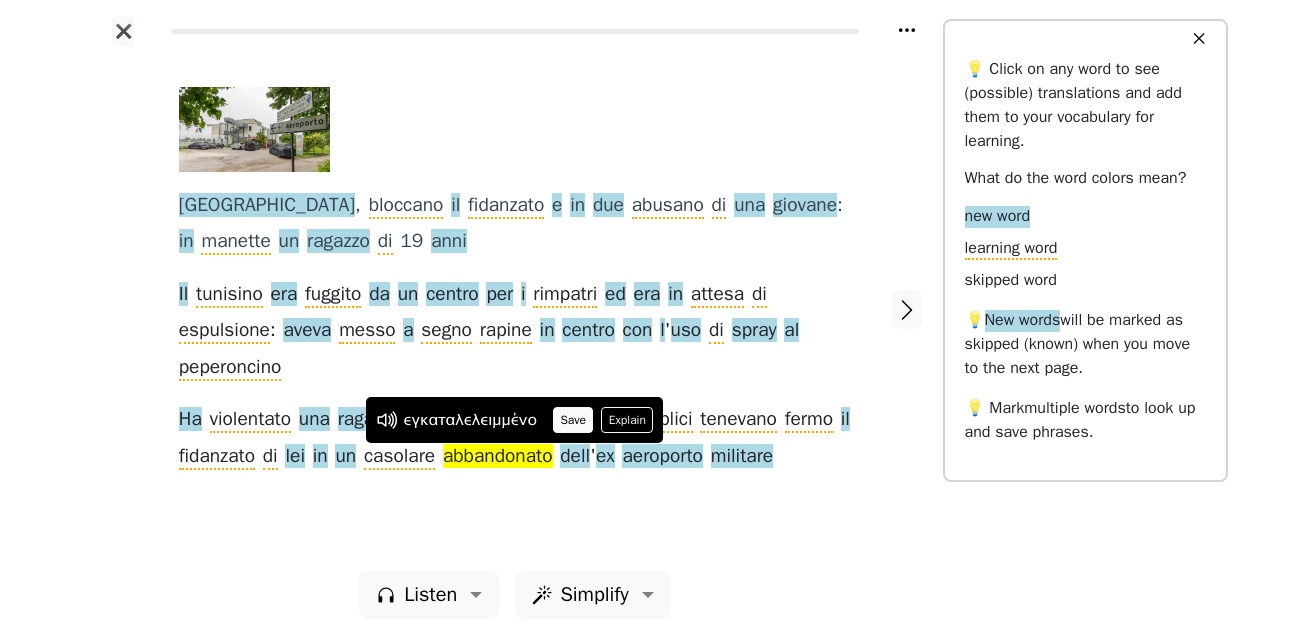 click on "Save" at bounding box center (573, 420) 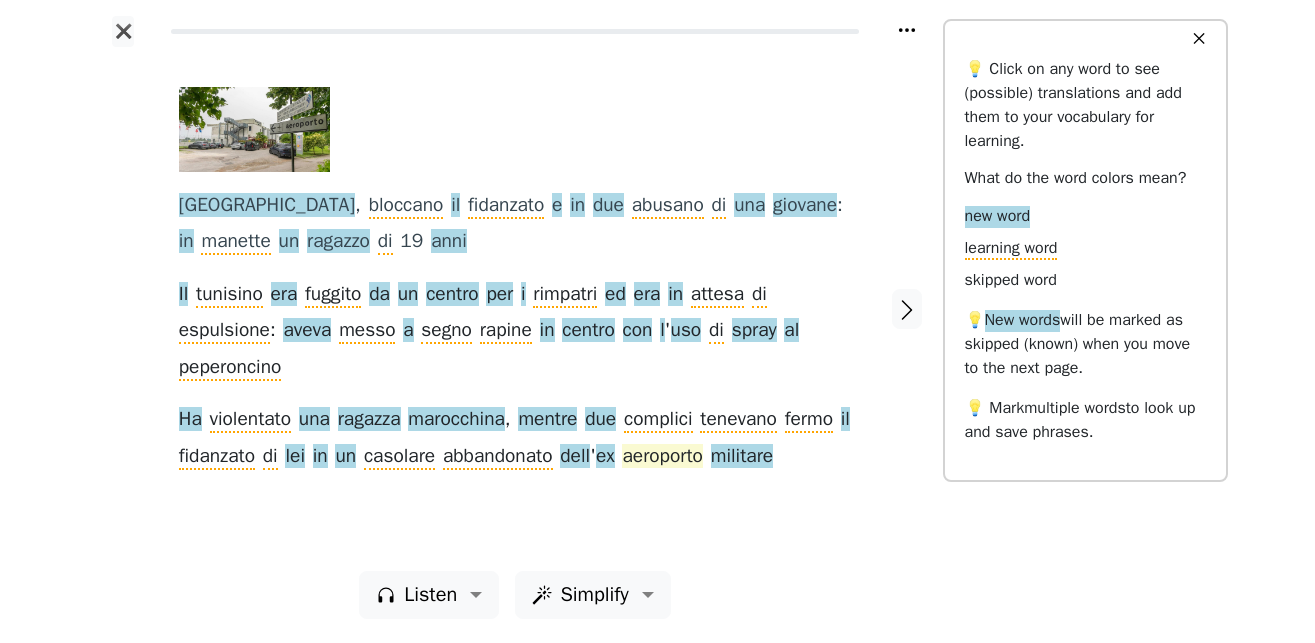 click on "aeroporto" at bounding box center [662, 457] 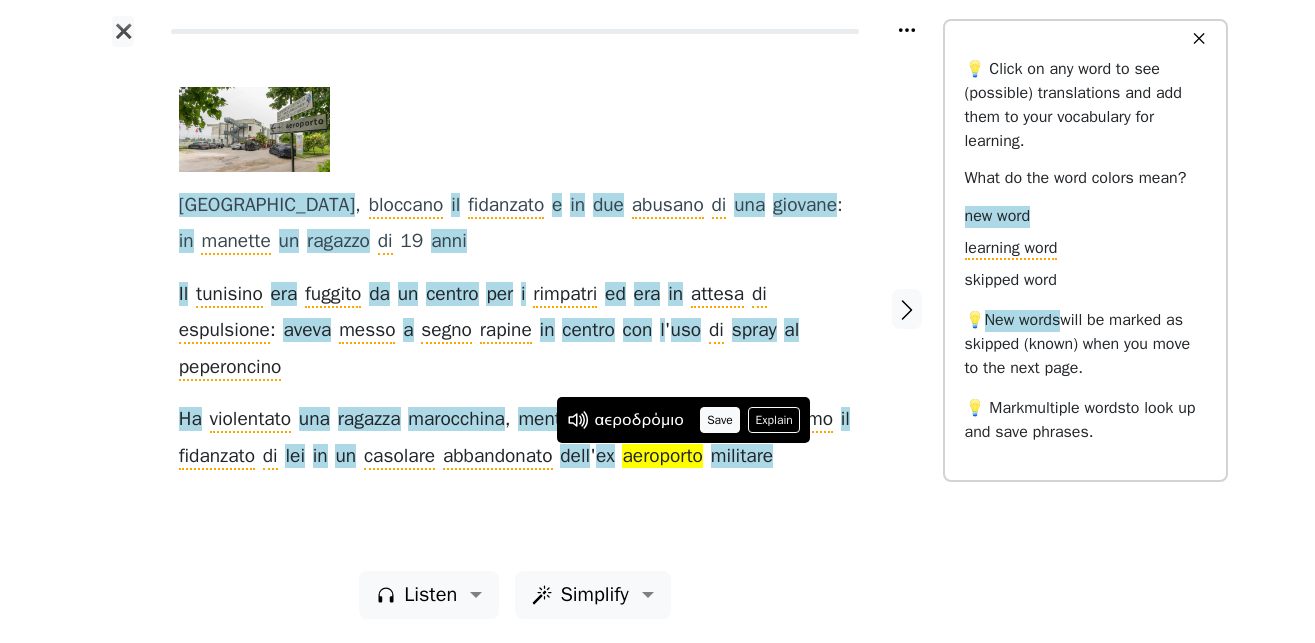 click on "Save" at bounding box center [720, 420] 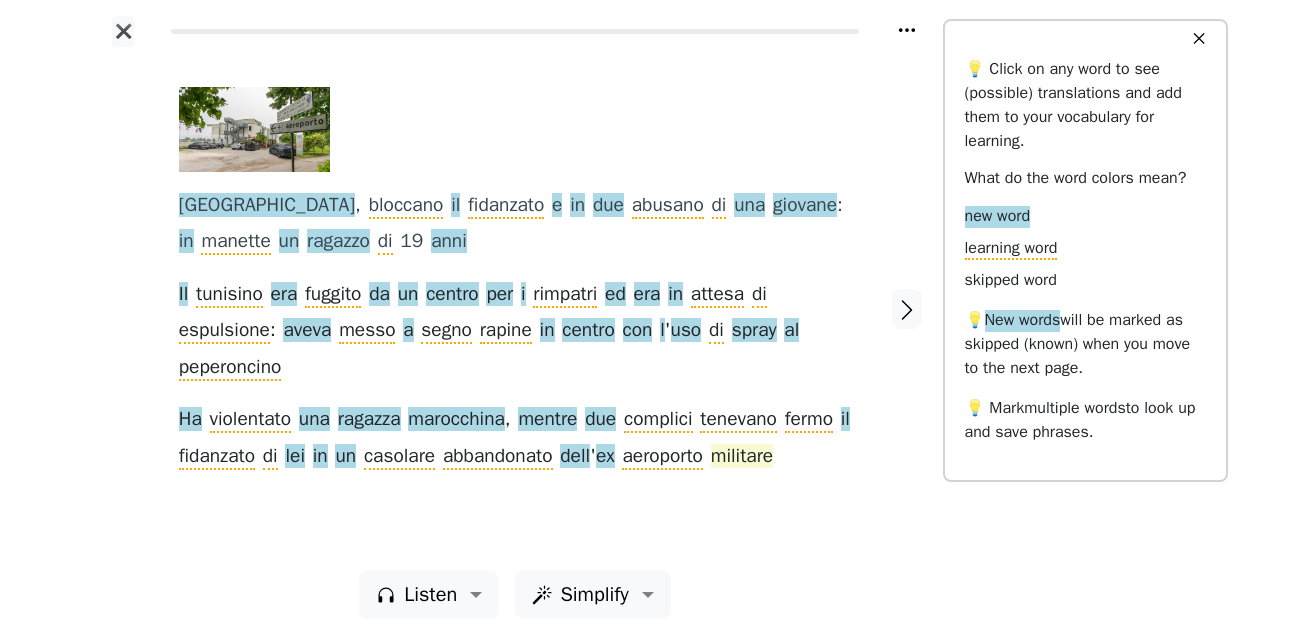 click on "militare" at bounding box center [742, 457] 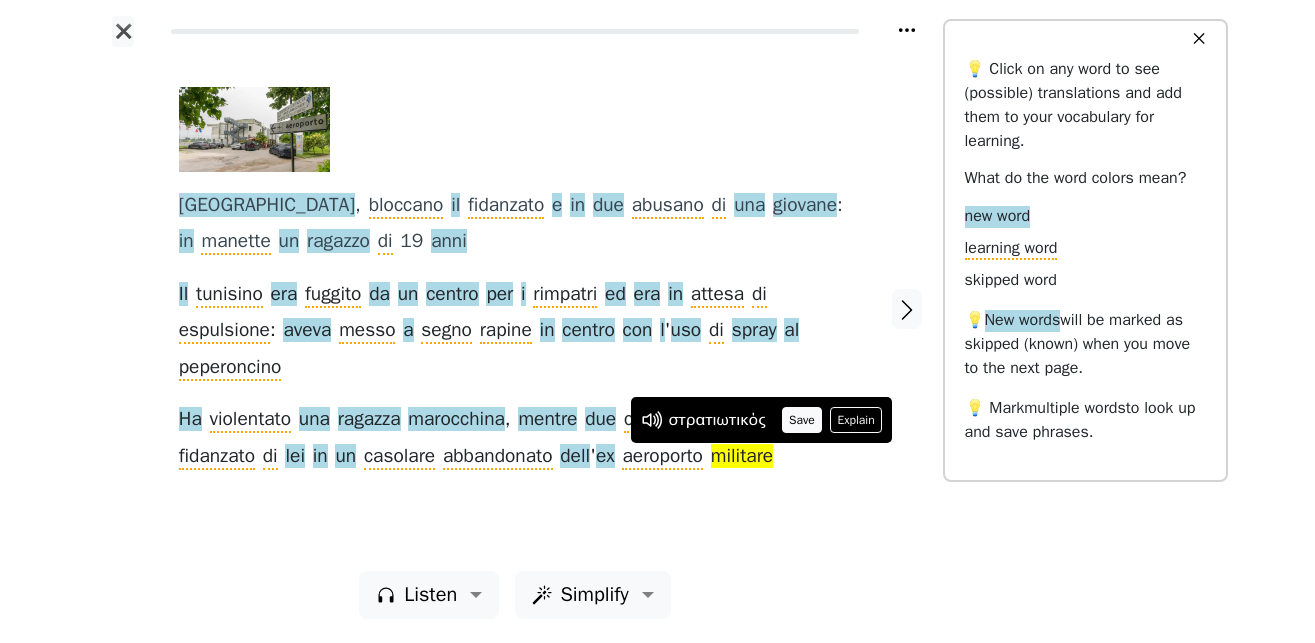 click on "Save" at bounding box center [802, 420] 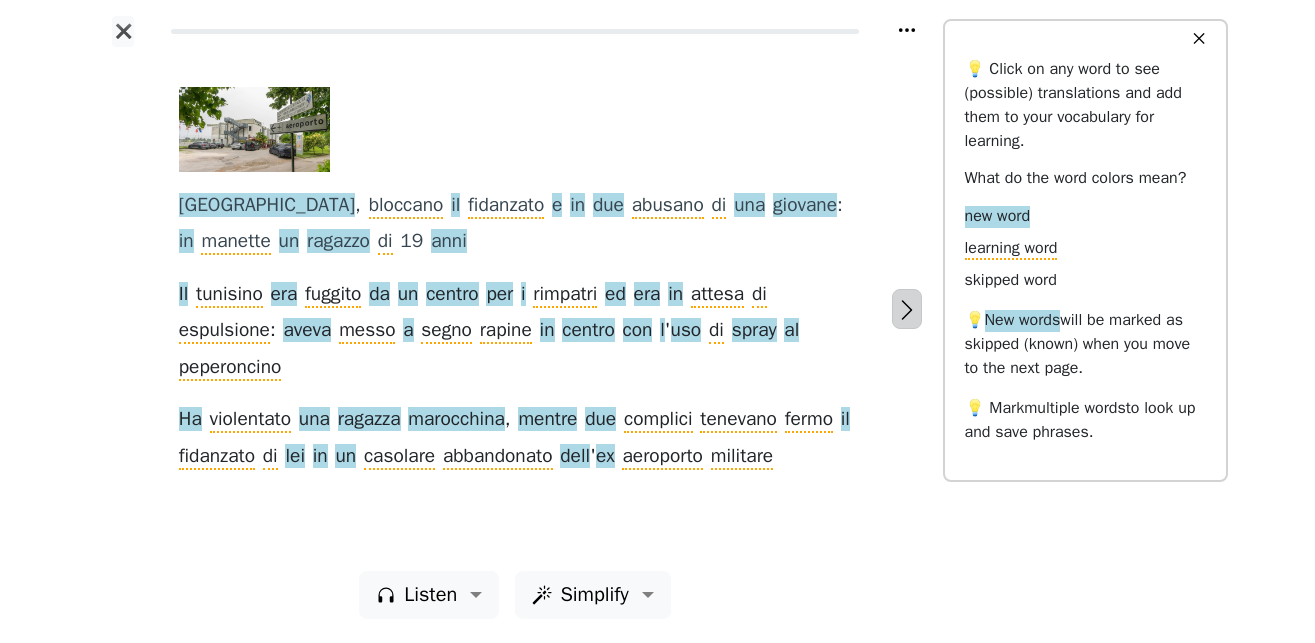 click 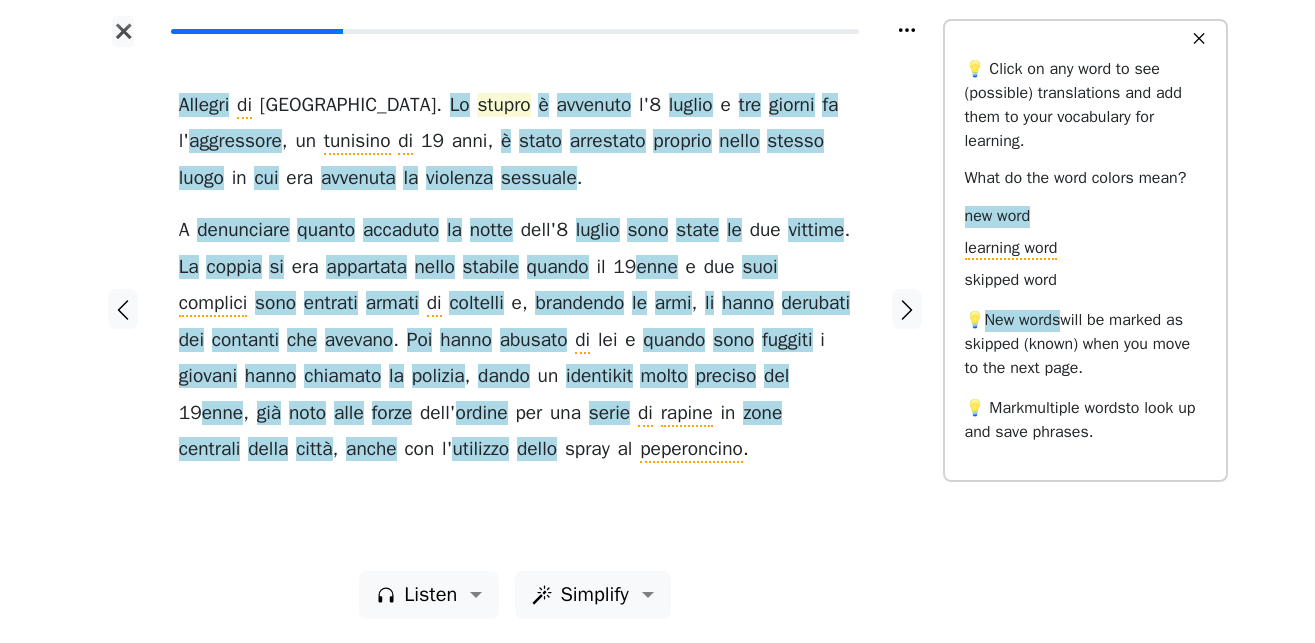 click on "stupro" at bounding box center [503, 106] 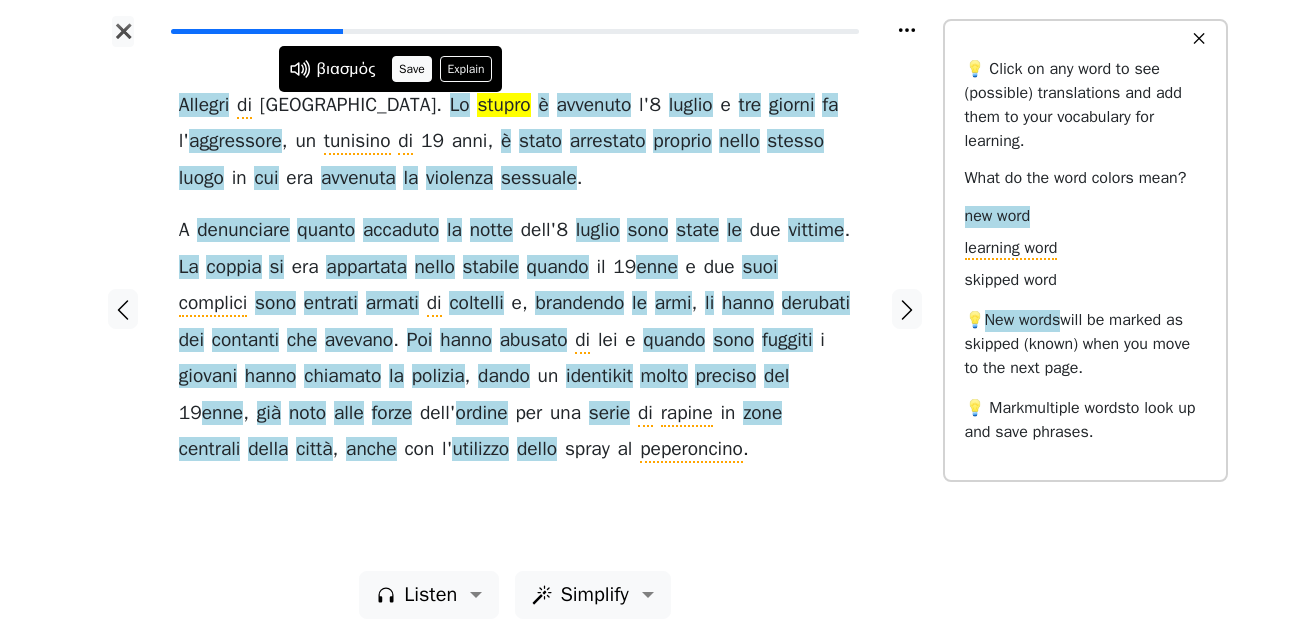 click on "Save" at bounding box center [412, 69] 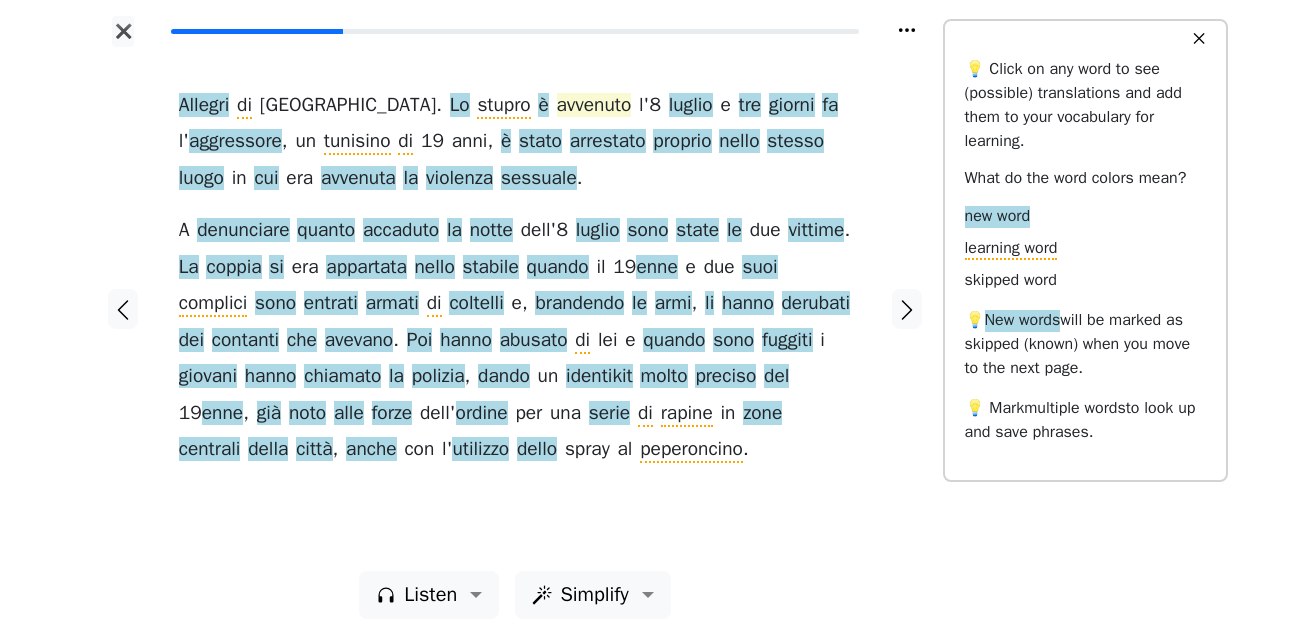 click on "avvenuto" at bounding box center [594, 106] 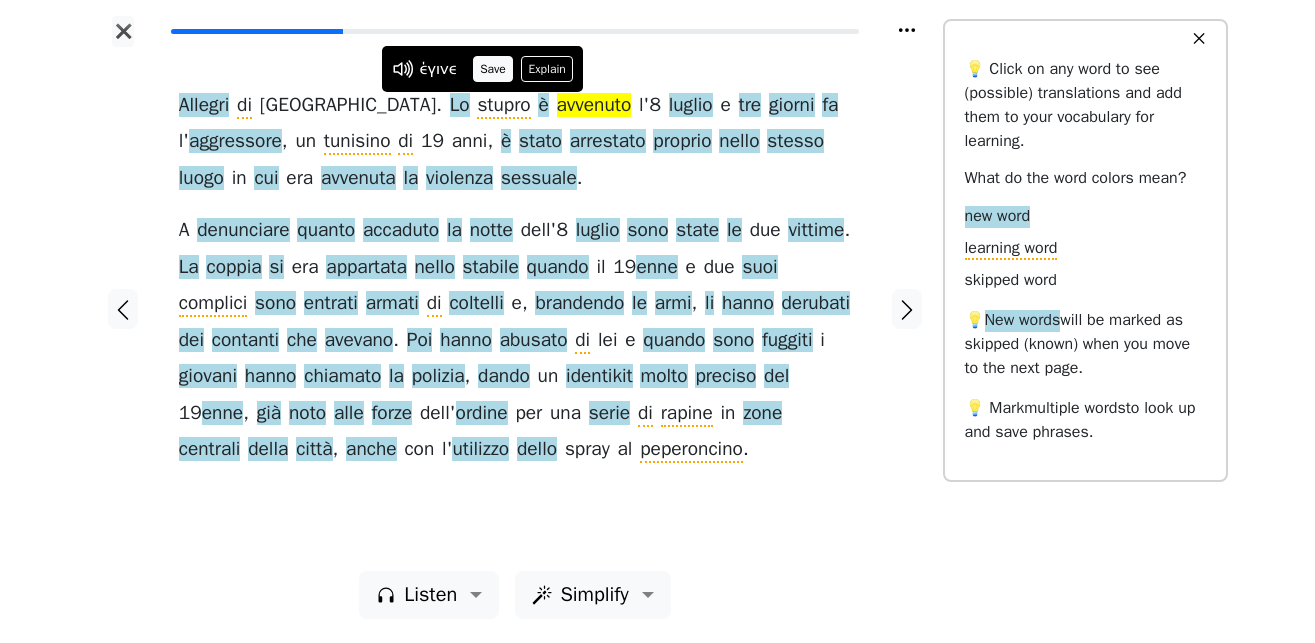 click on "Save" at bounding box center (493, 69) 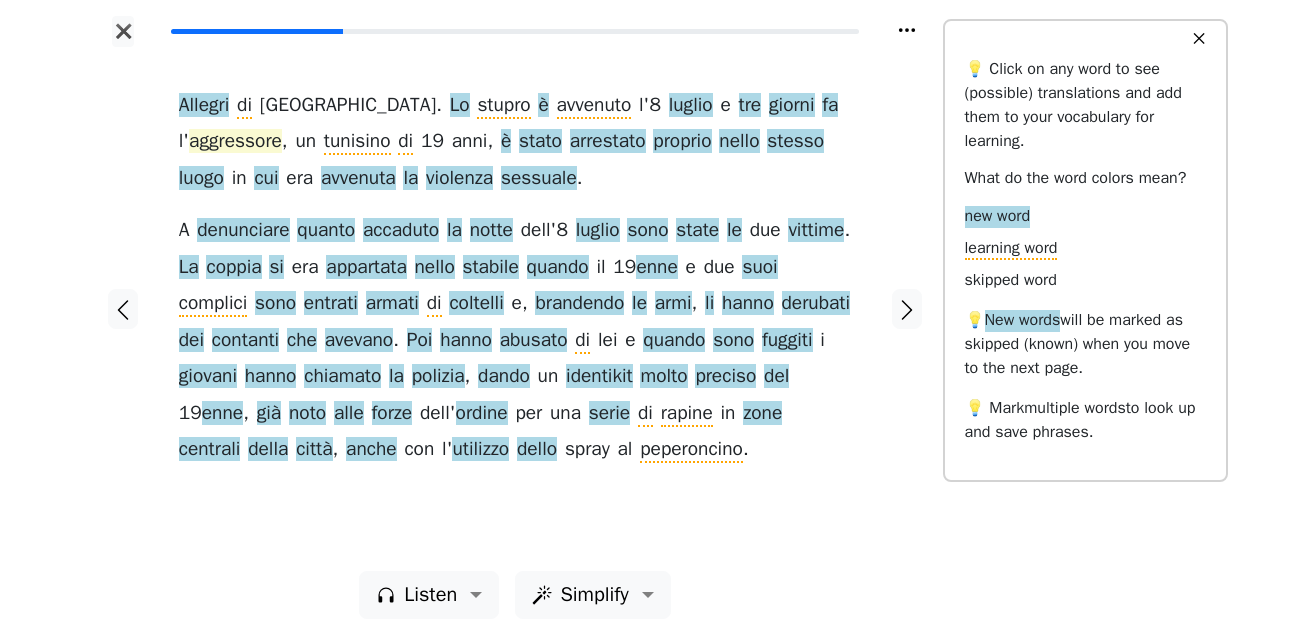 click on "aggressore" at bounding box center [235, 142] 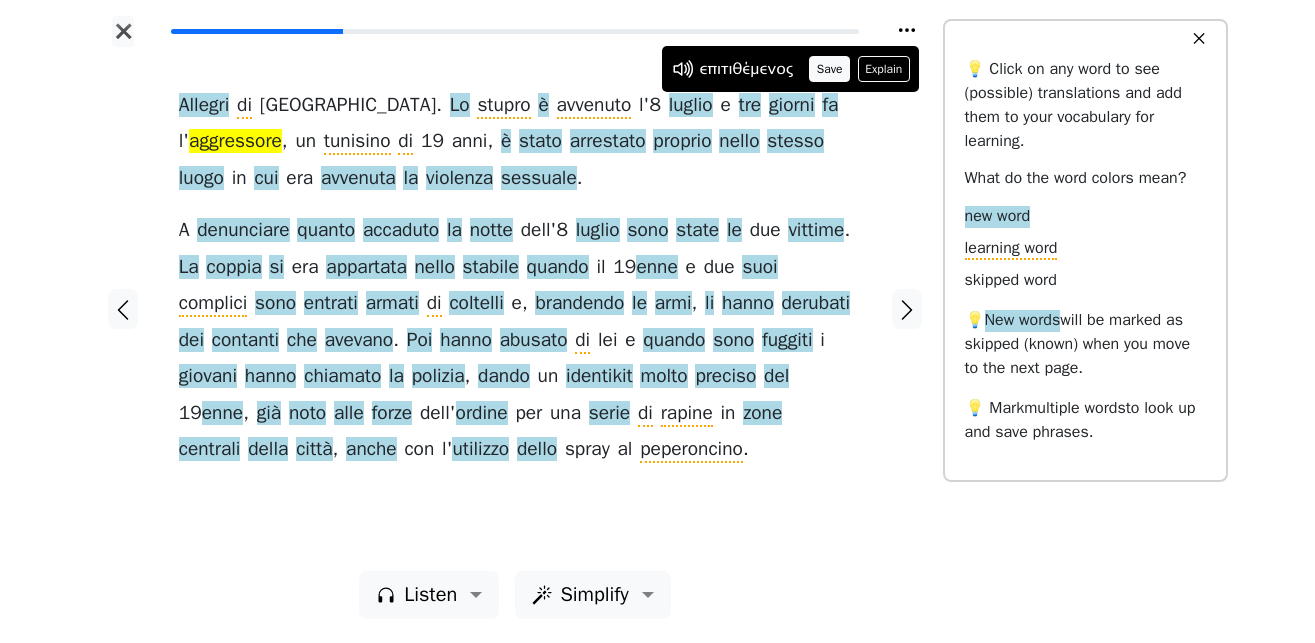 click on "Save" at bounding box center [829, 69] 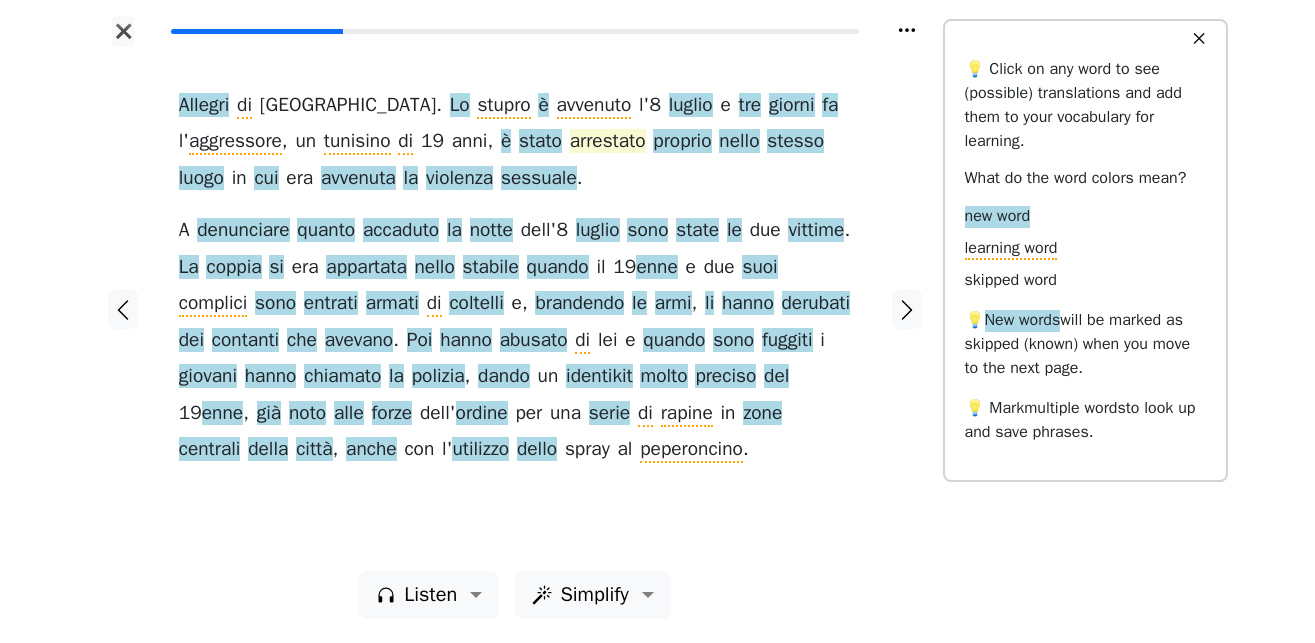 click on "arrestato" at bounding box center (608, 142) 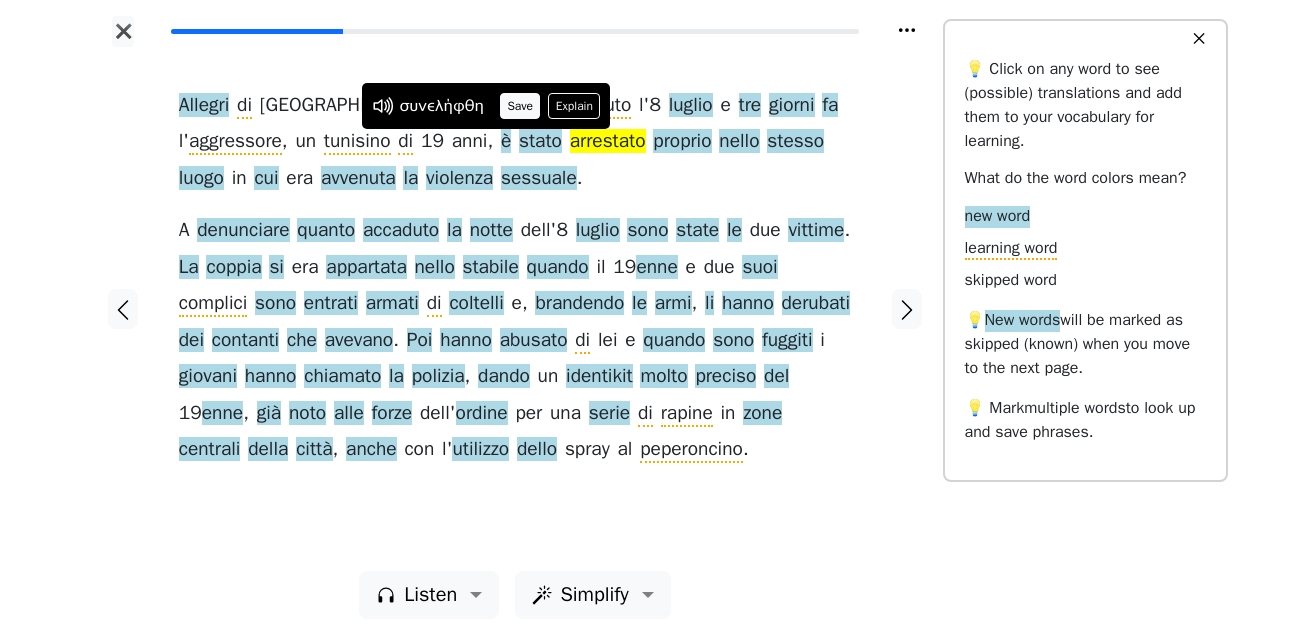 click on "Save" at bounding box center [520, 106] 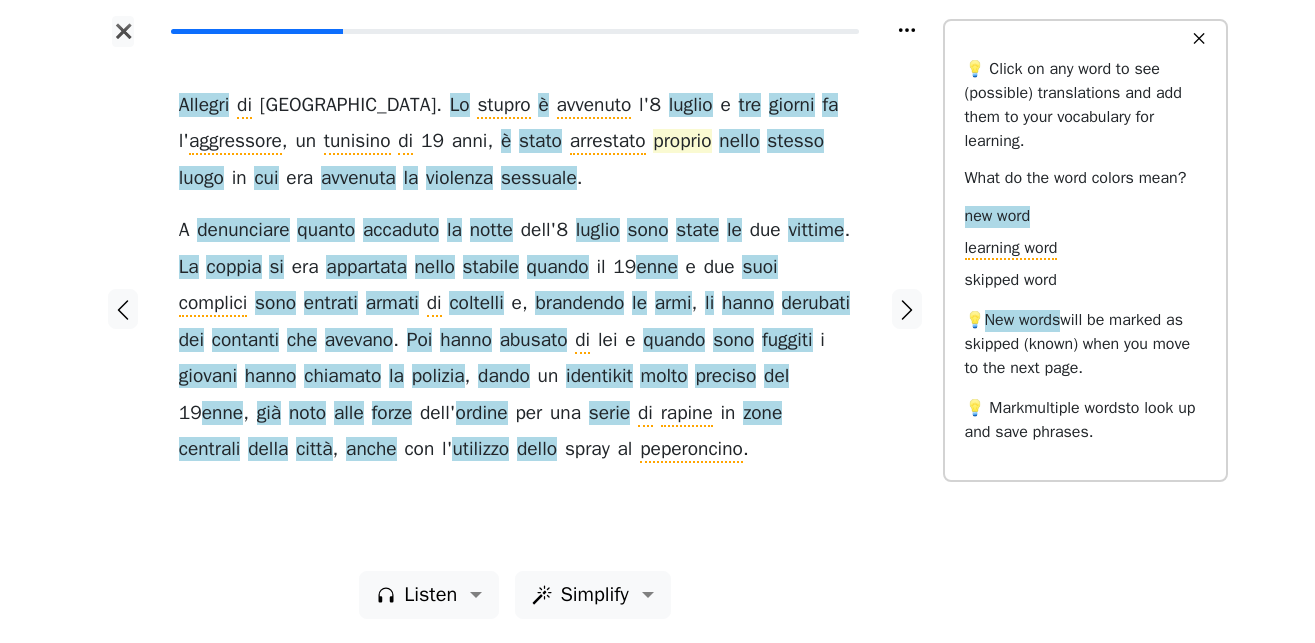 click on "proprio" at bounding box center [682, 142] 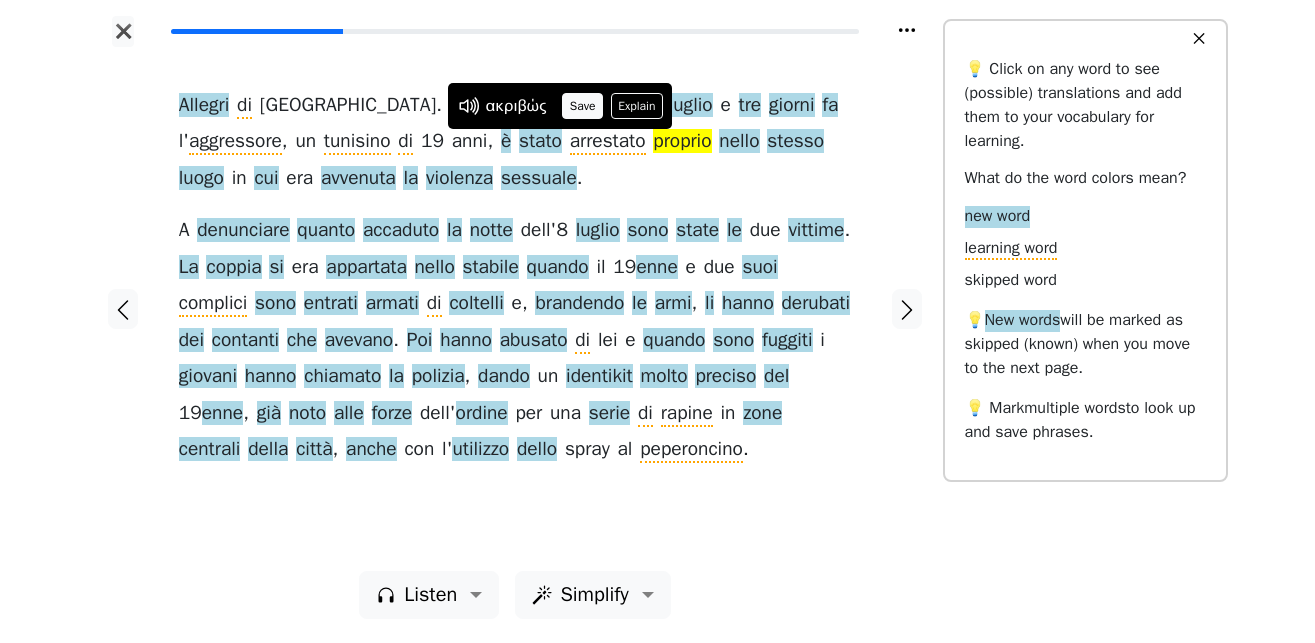 click on "Save" at bounding box center [582, 106] 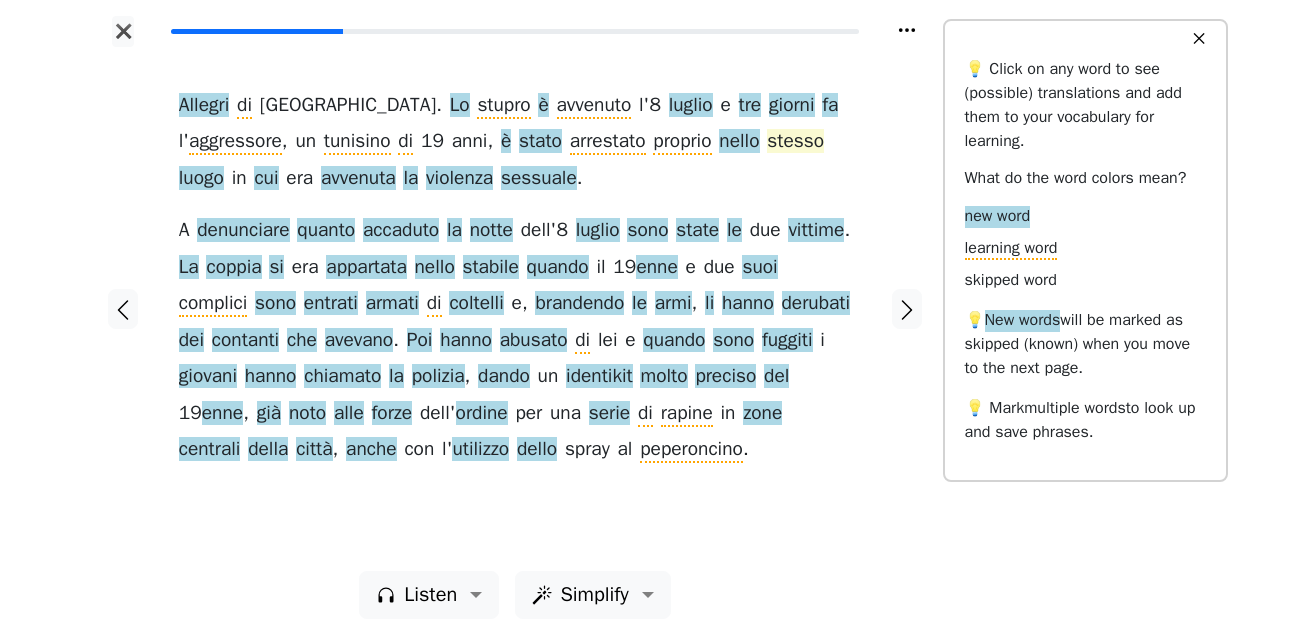 click on "stesso" at bounding box center [795, 142] 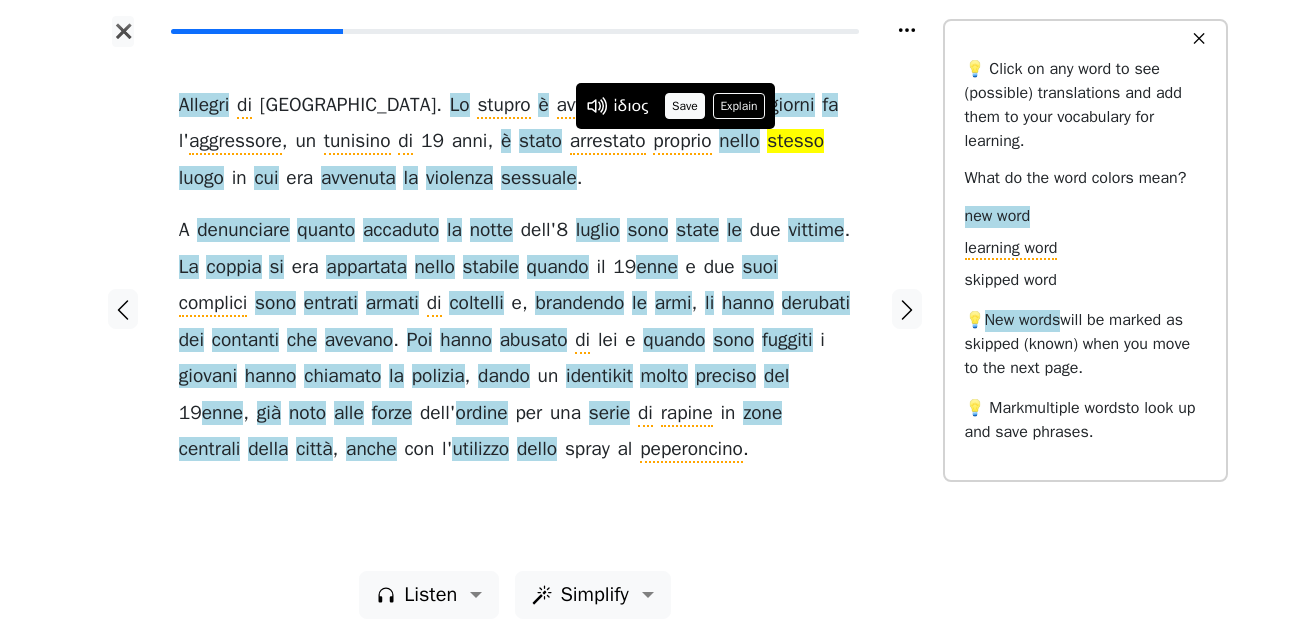 click on "Save" at bounding box center (685, 106) 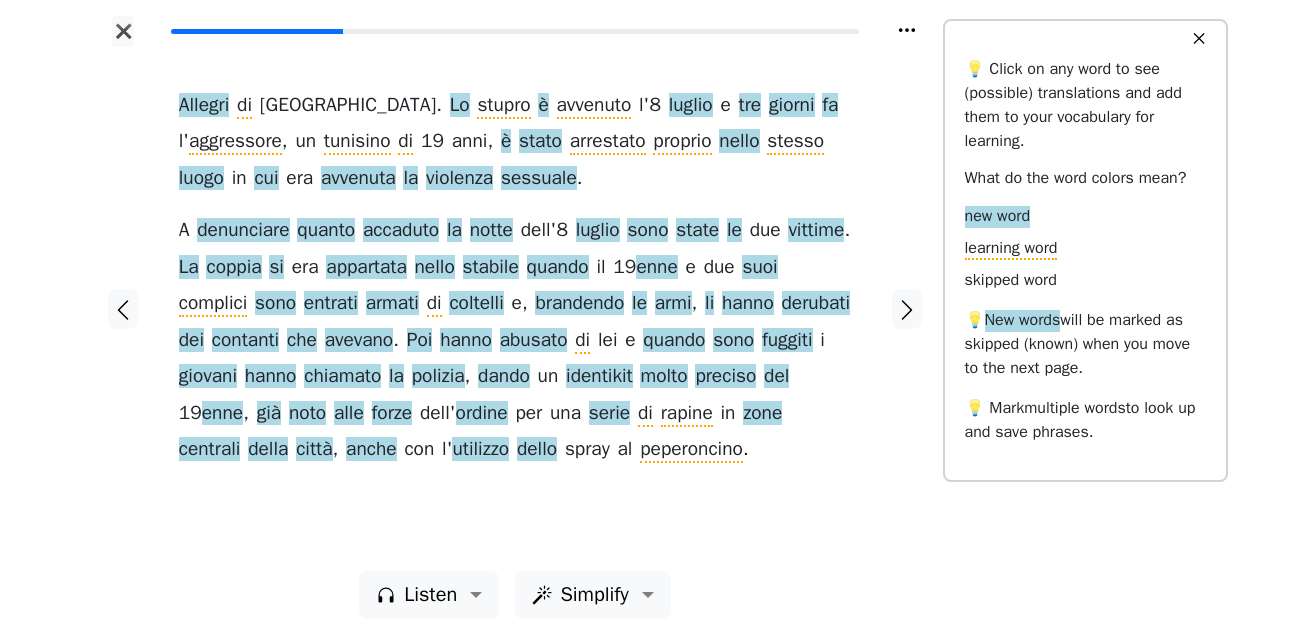 click on "luogo" at bounding box center (201, 179) 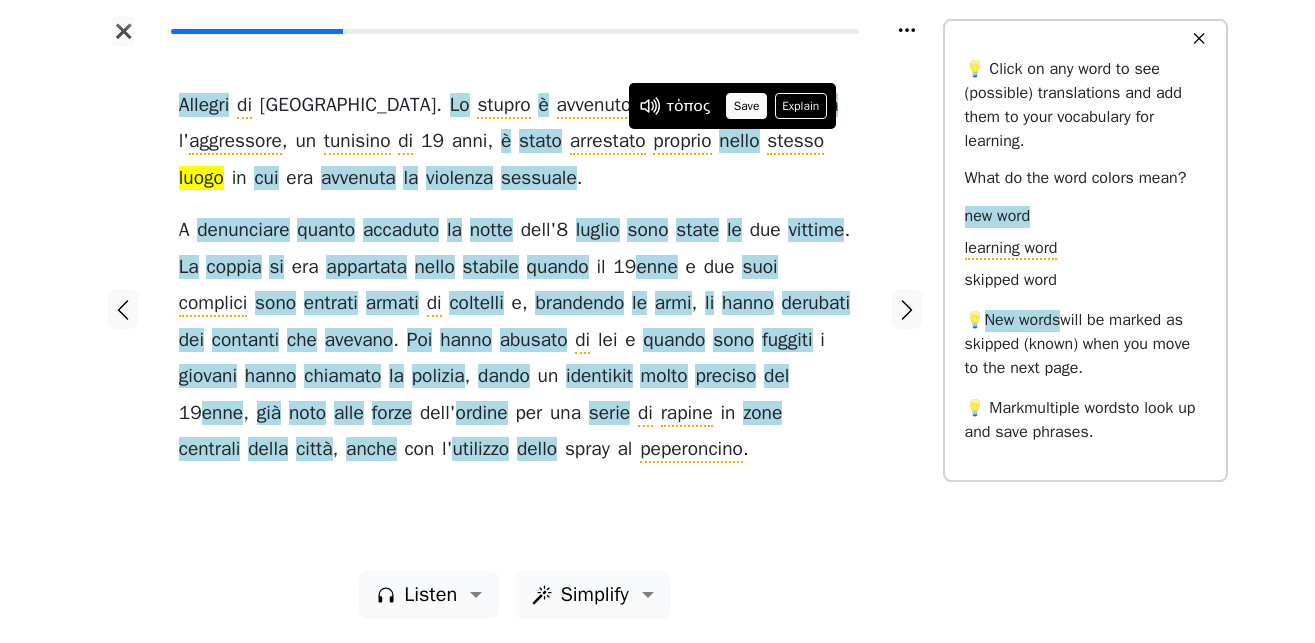 click on "Save" at bounding box center (746, 106) 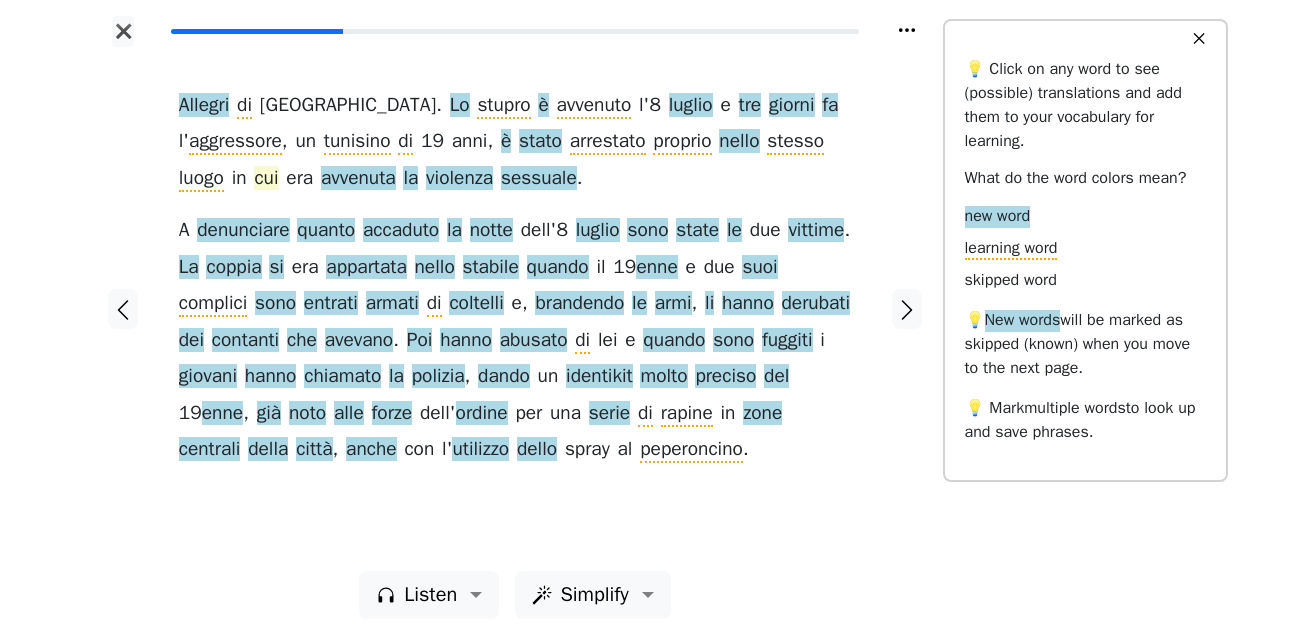 click on "cui" at bounding box center [266, 179] 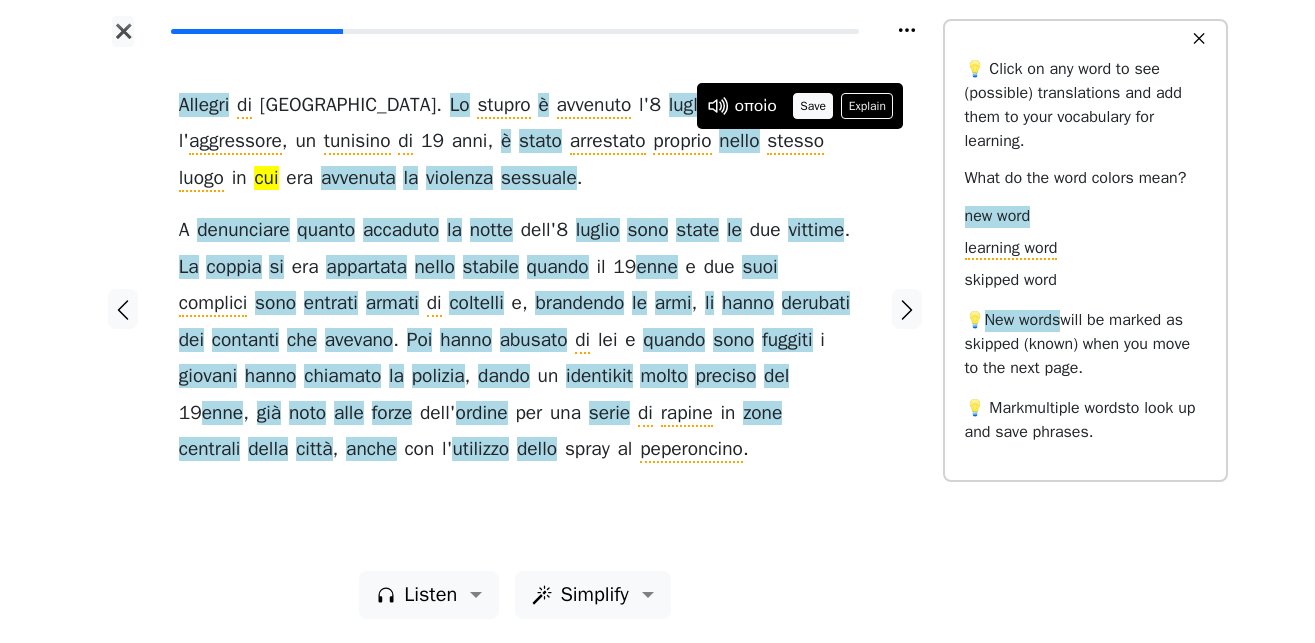 click on "Save" at bounding box center (813, 106) 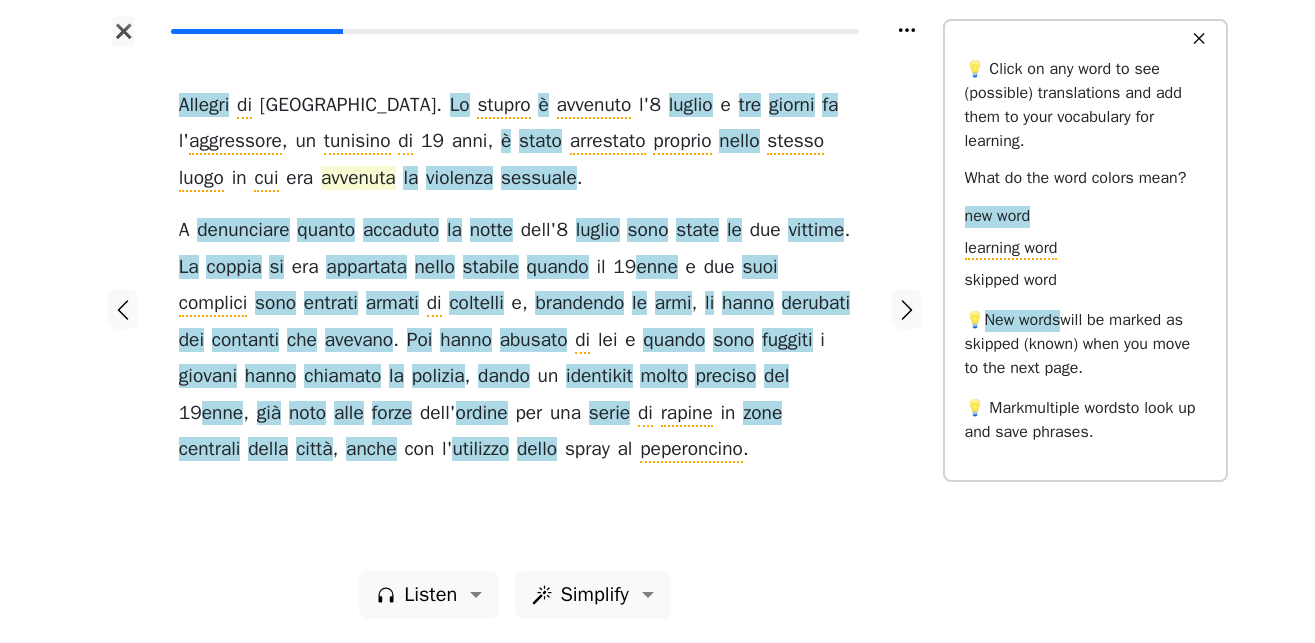 click on "avvenuta" at bounding box center (358, 179) 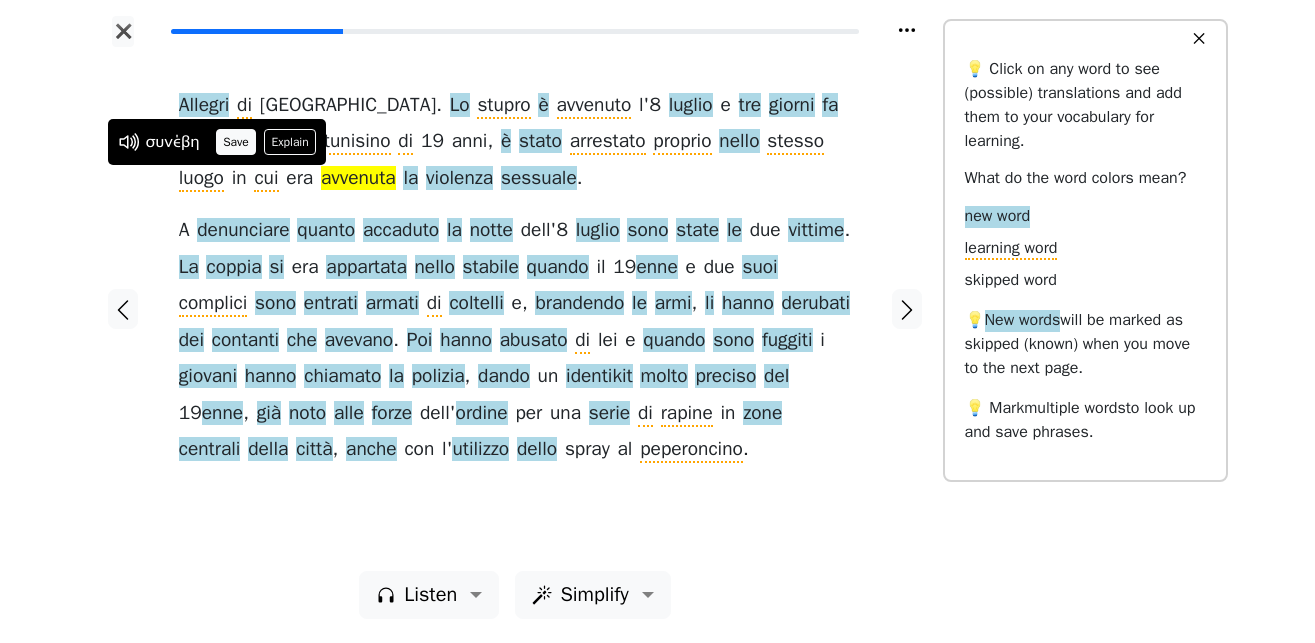 click on "Save" at bounding box center (236, 142) 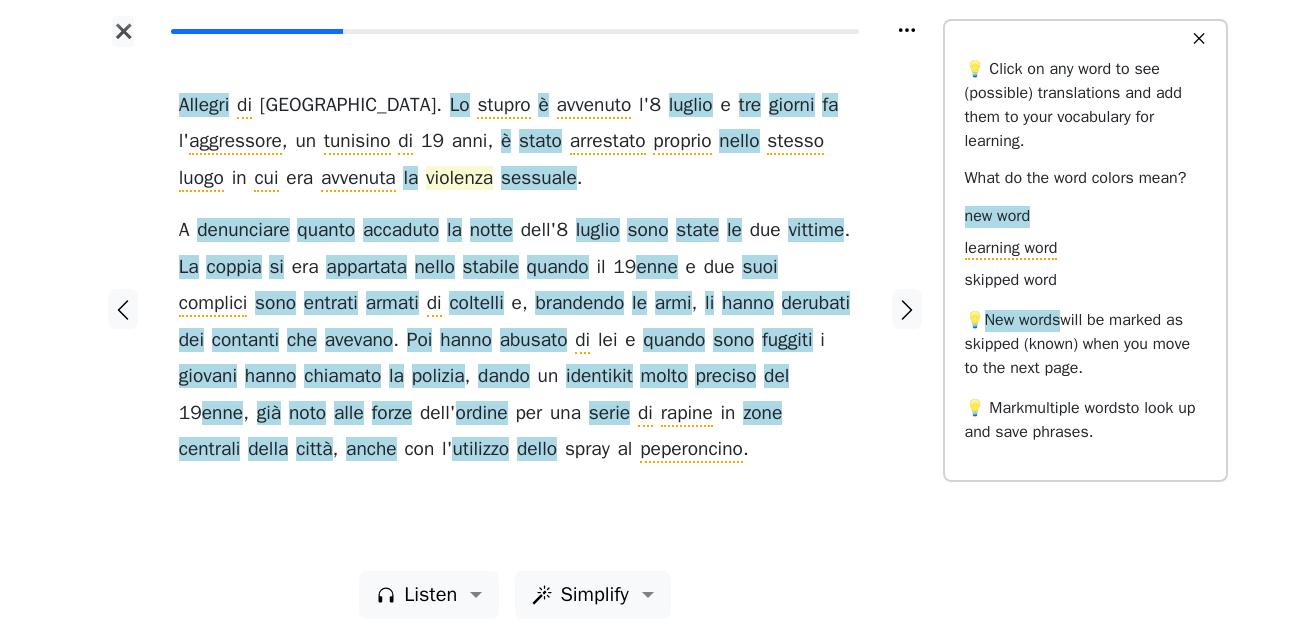 click on "violenza" at bounding box center (459, 179) 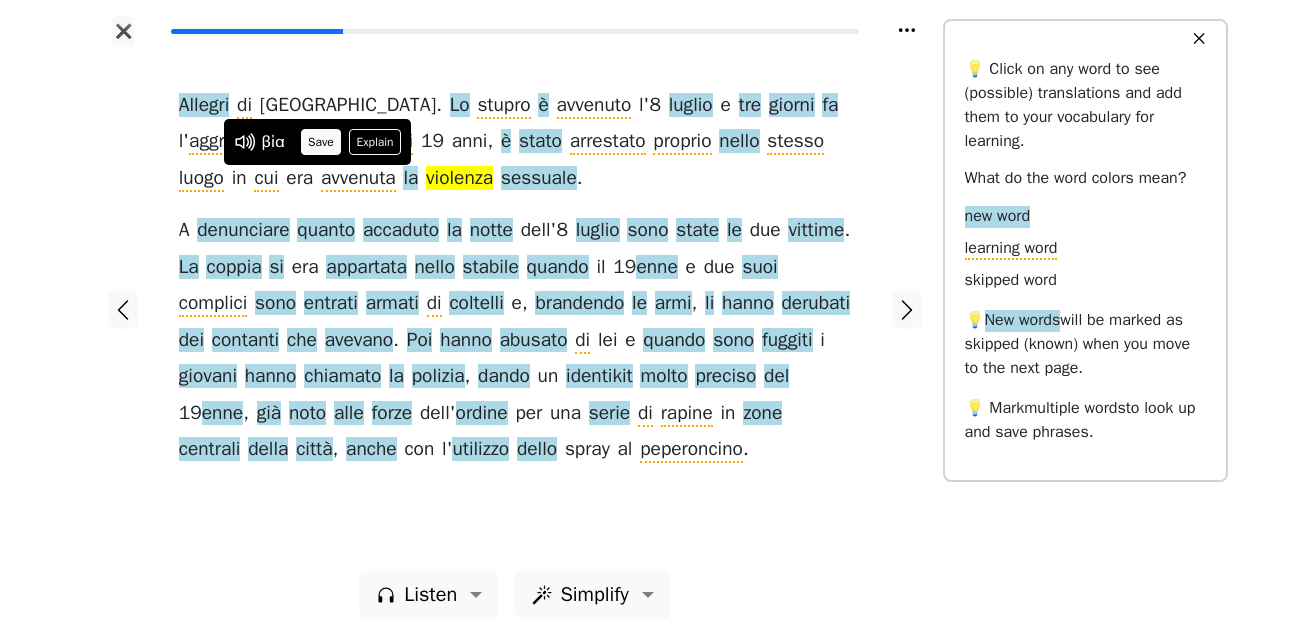 click on "Save" at bounding box center (321, 142) 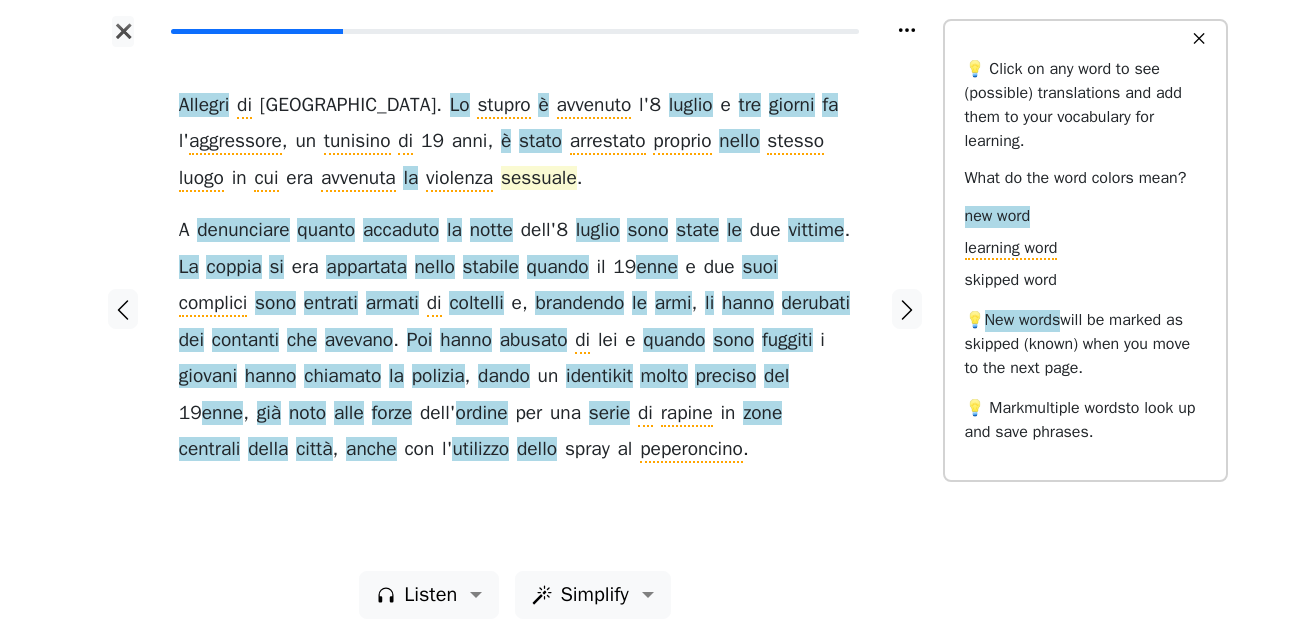 click on "sessuale" at bounding box center [539, 179] 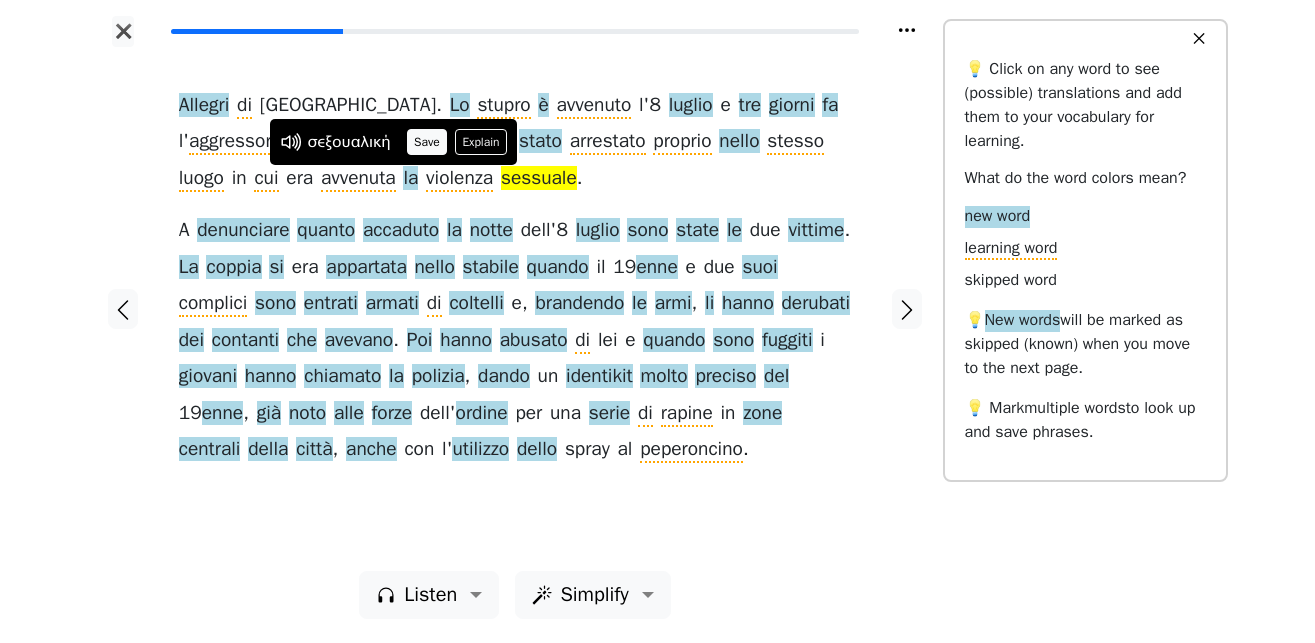 click on "Save" at bounding box center [427, 142] 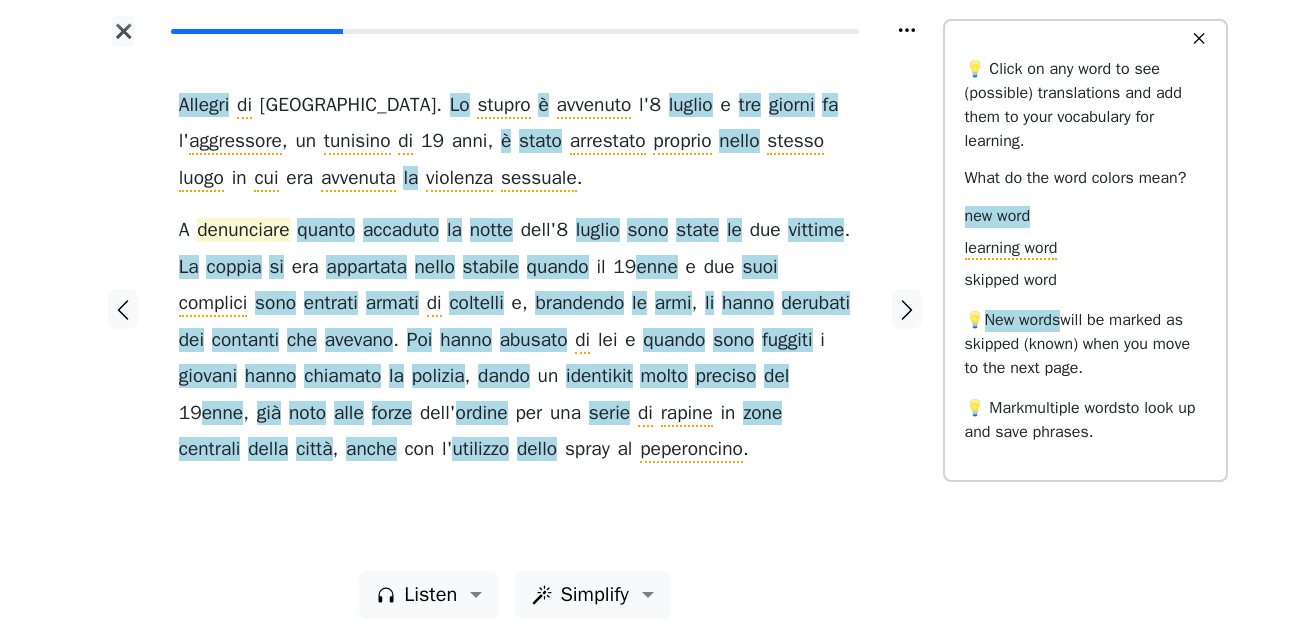 click on "denunciare" at bounding box center (243, 231) 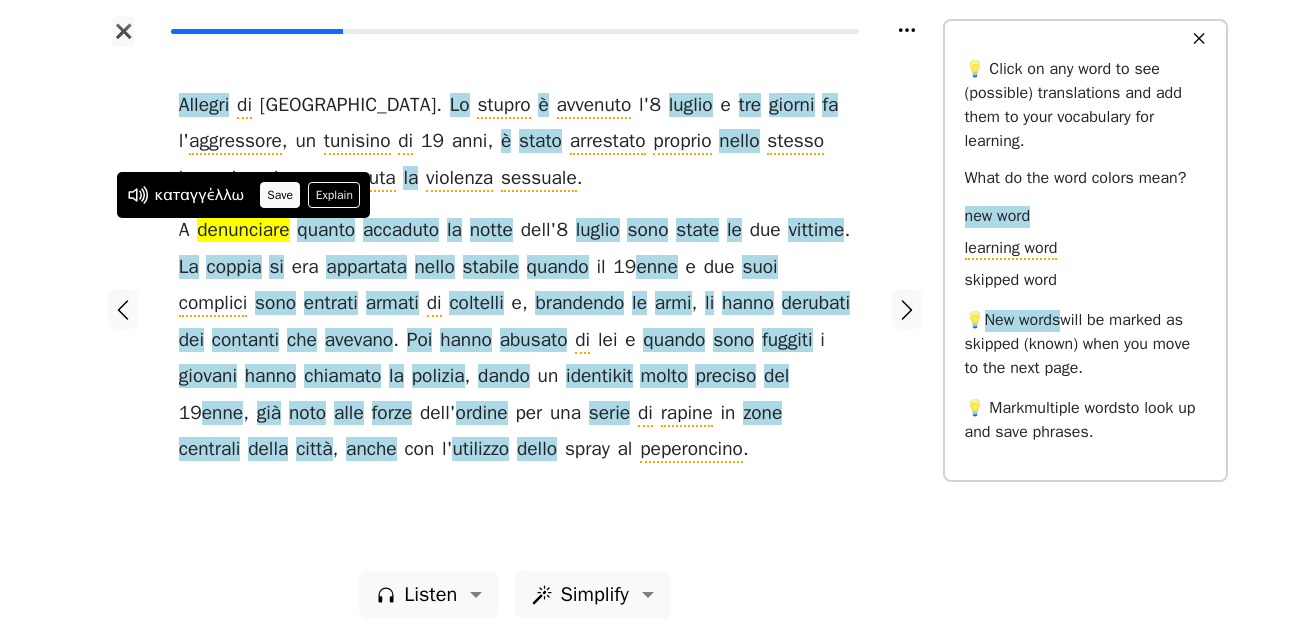 click on "Save" at bounding box center [280, 195] 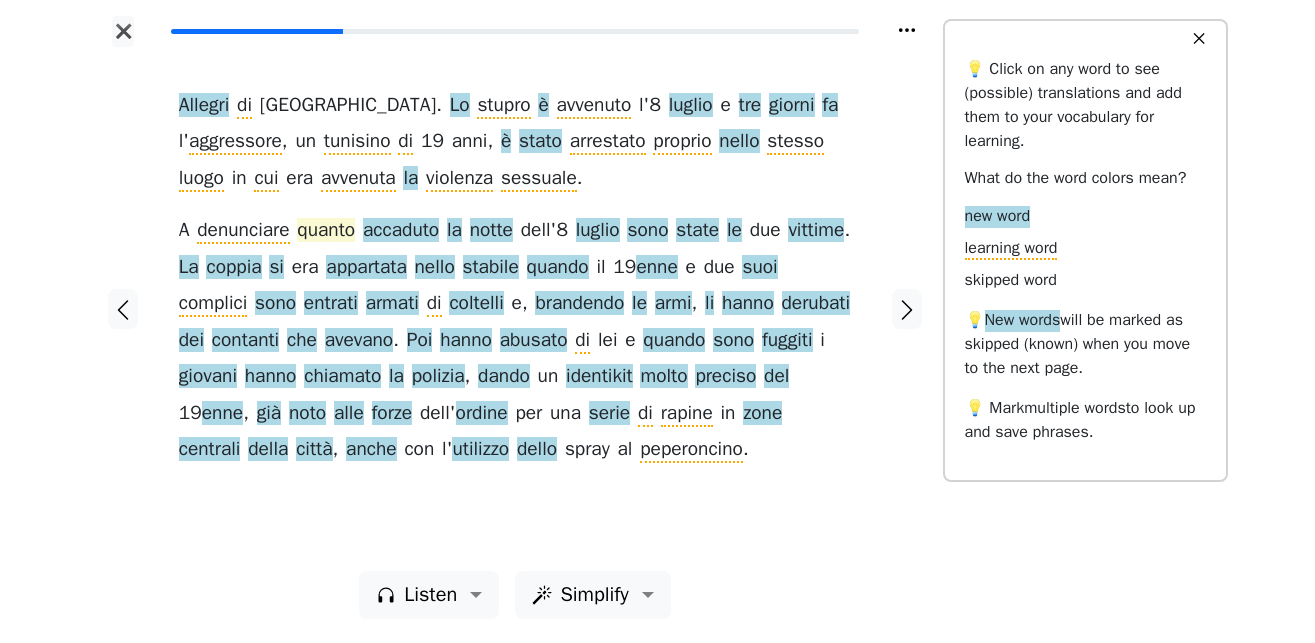 click on "quanto" at bounding box center [326, 231] 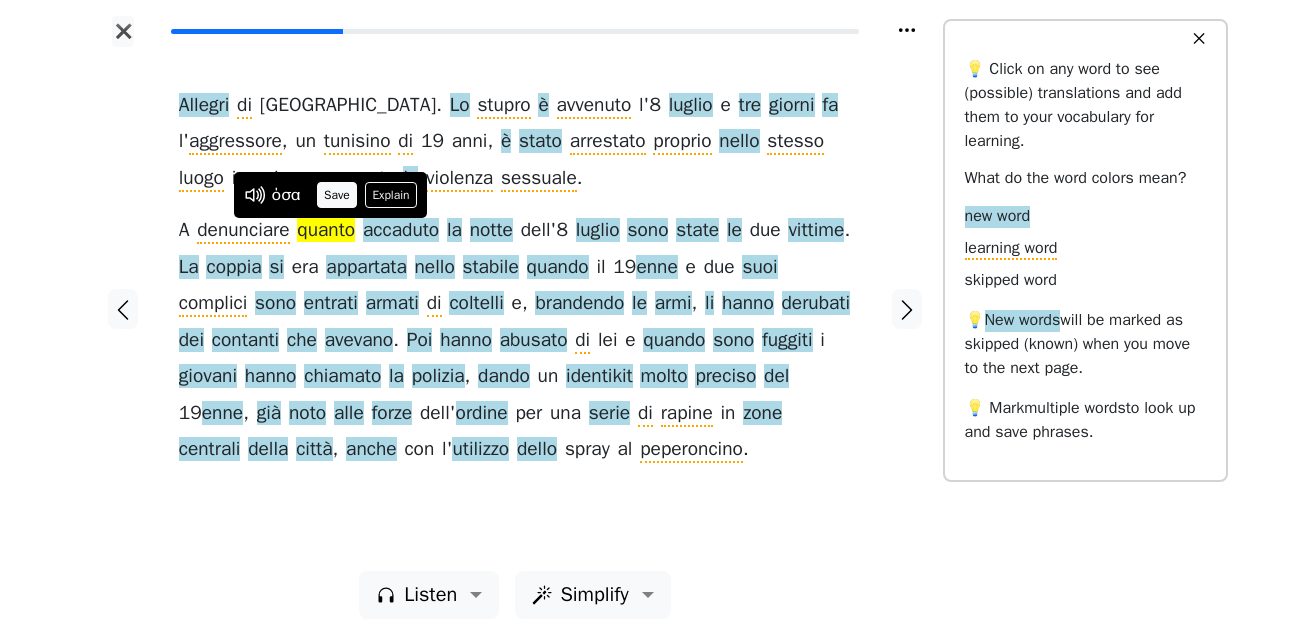 click on "Save" at bounding box center [337, 195] 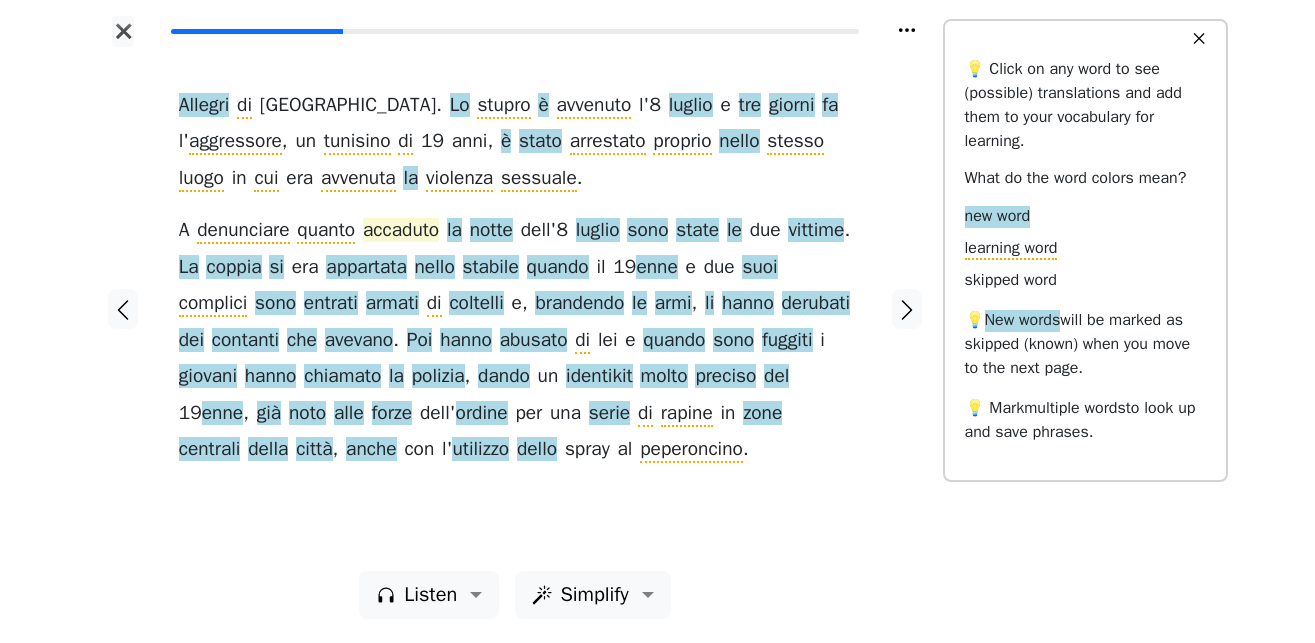 click on "accaduto" at bounding box center (401, 231) 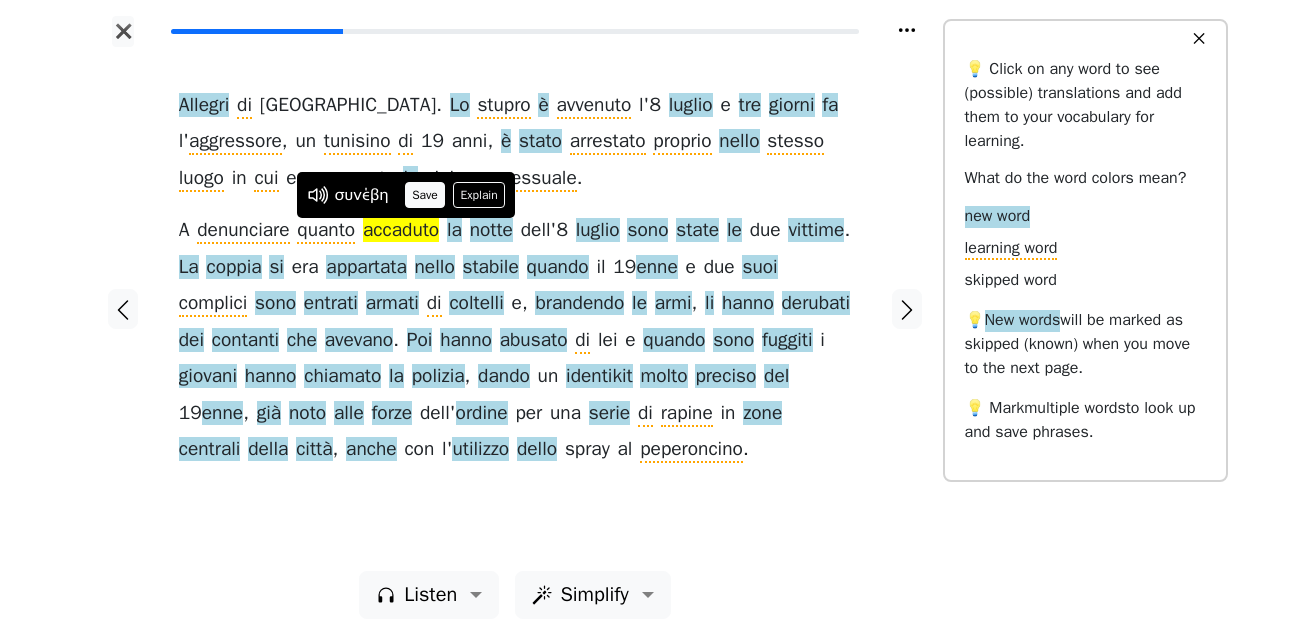 click on "Save" at bounding box center (425, 195) 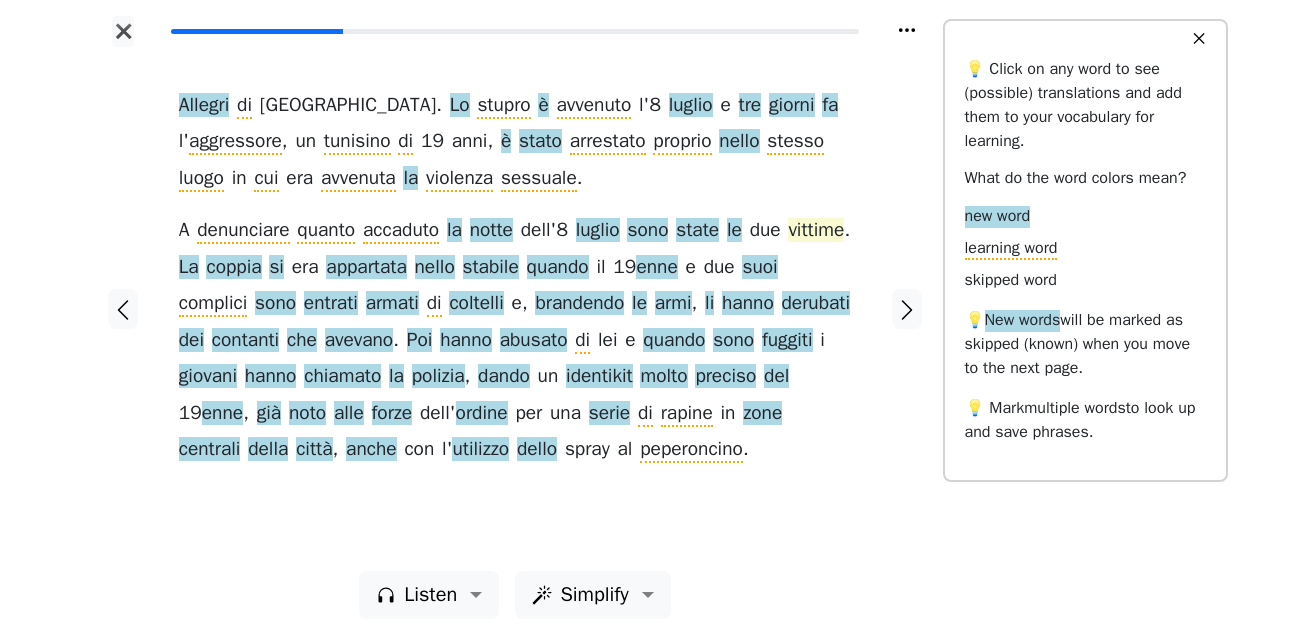 click on "vittime" at bounding box center [816, 231] 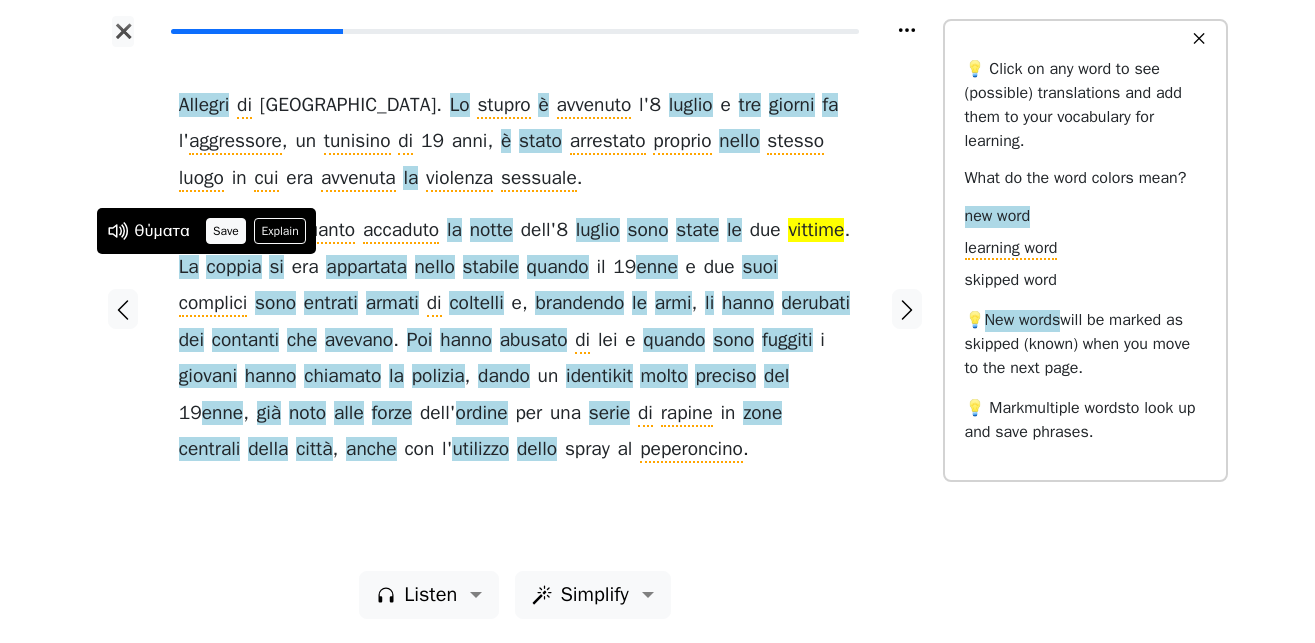 click on "Save" at bounding box center (226, 231) 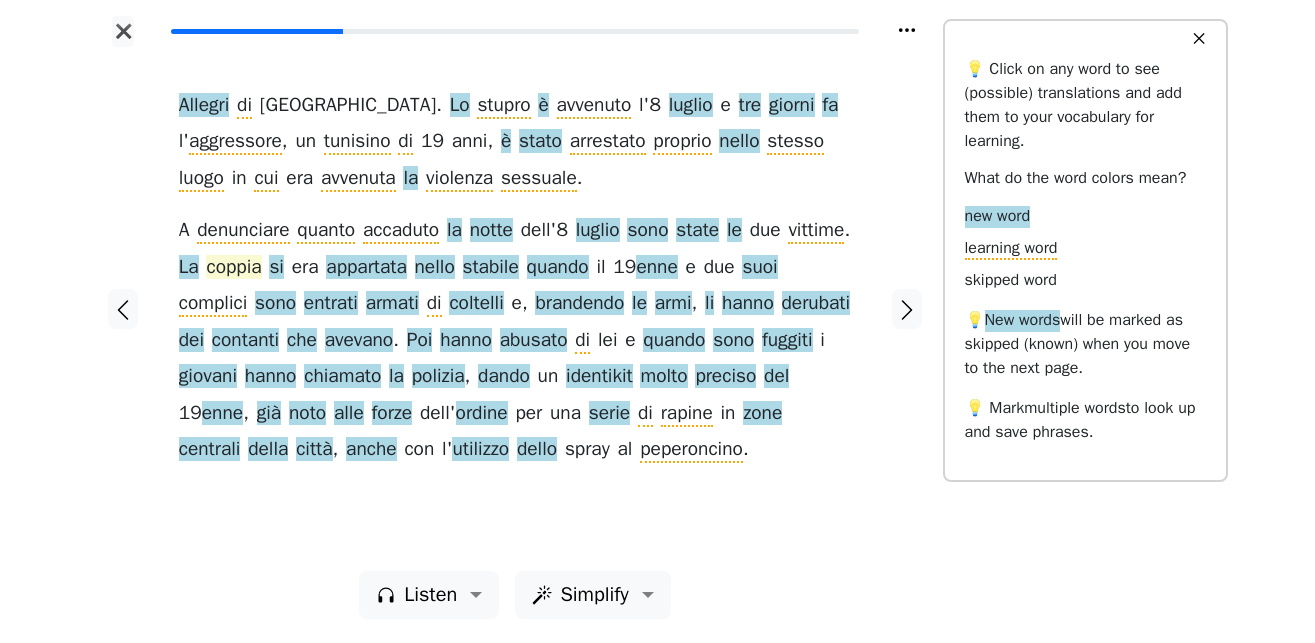 click on "coppia" at bounding box center (233, 268) 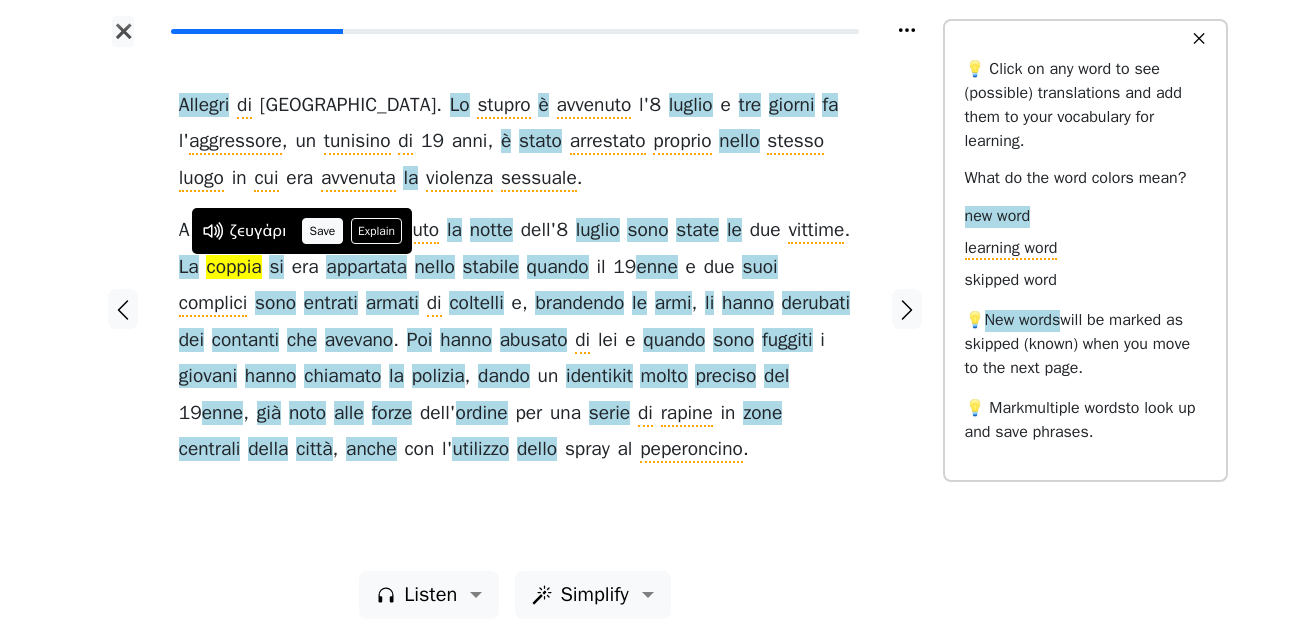 click on "Save" at bounding box center [322, 231] 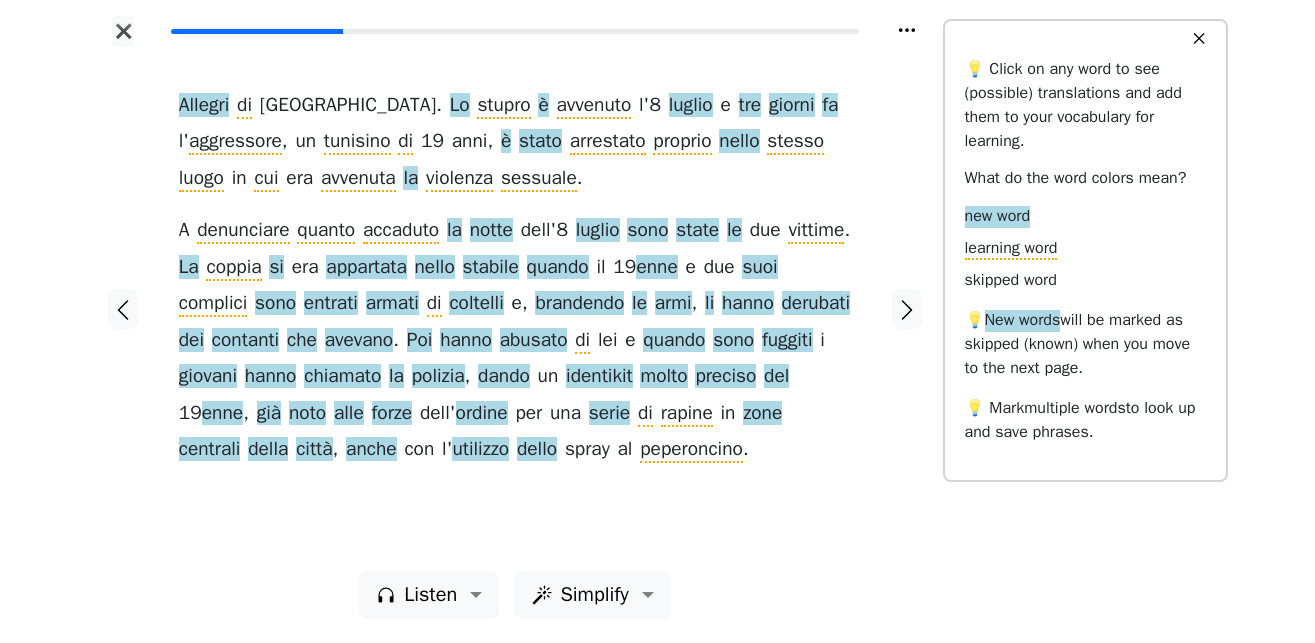 click on "appartata" at bounding box center (366, 268) 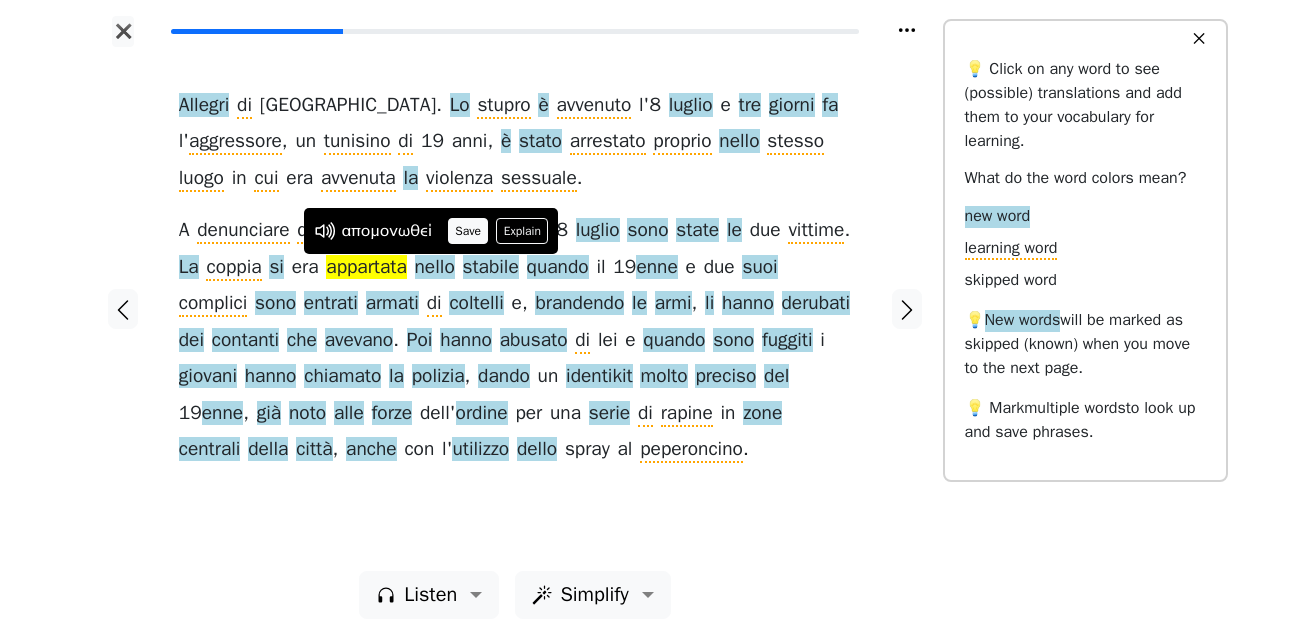 click on "Save" at bounding box center (468, 231) 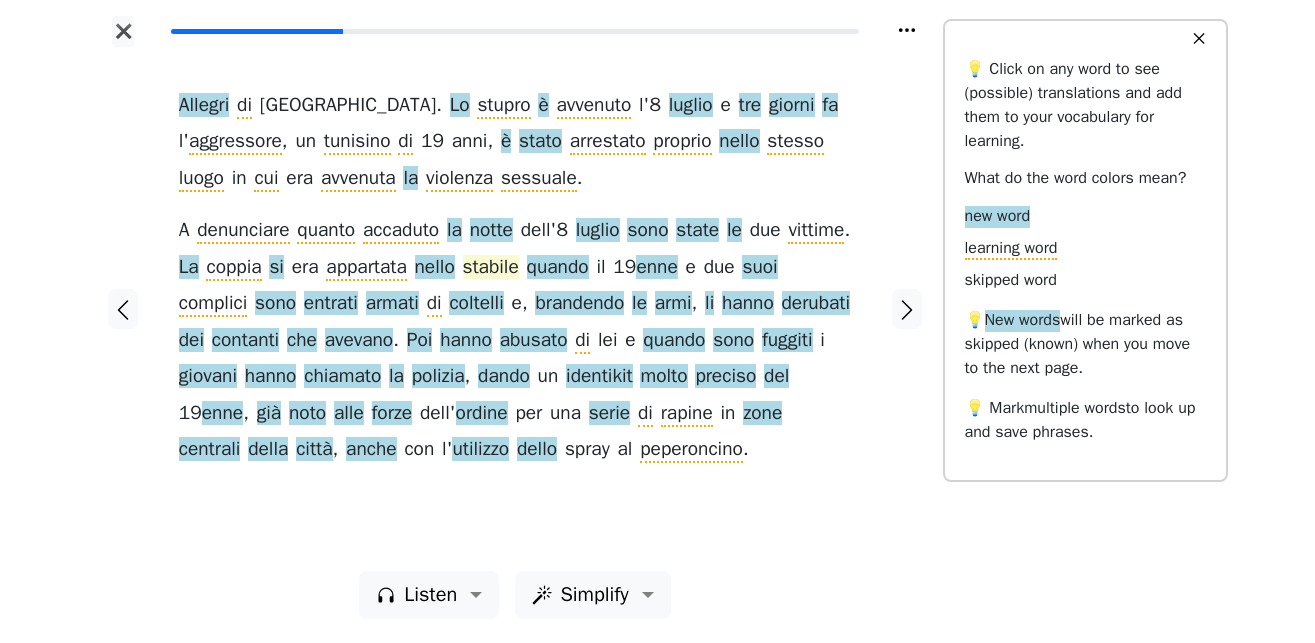 click on "stabile" at bounding box center [491, 268] 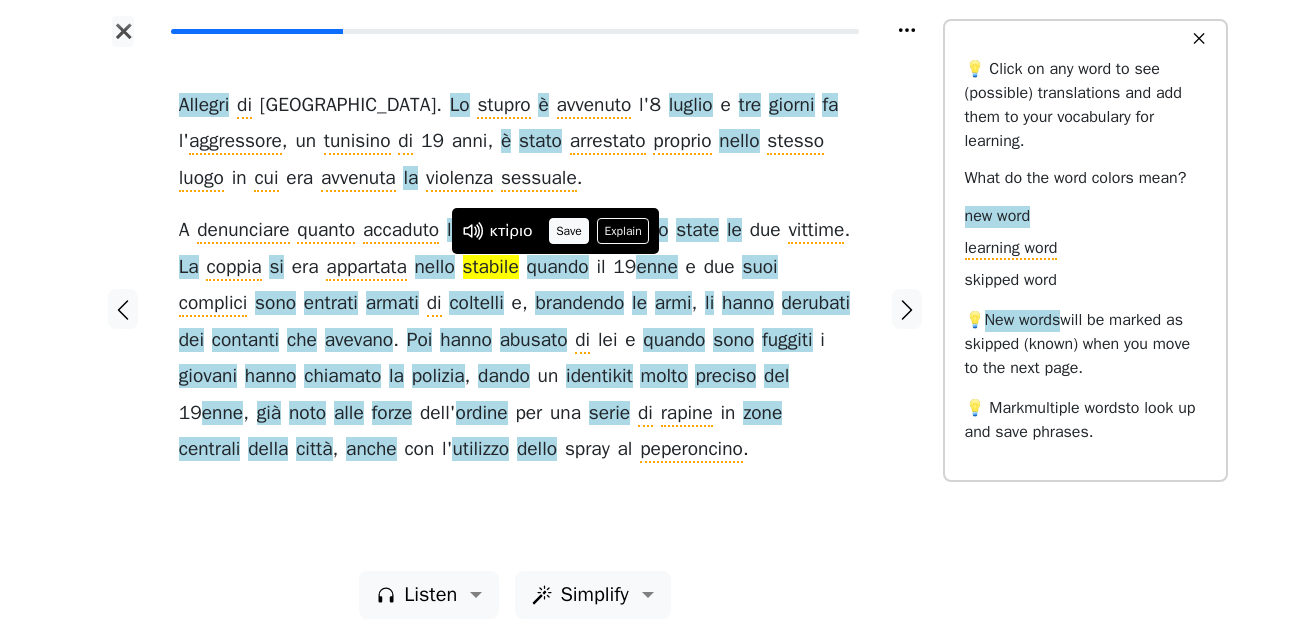 click on "Save" at bounding box center [569, 231] 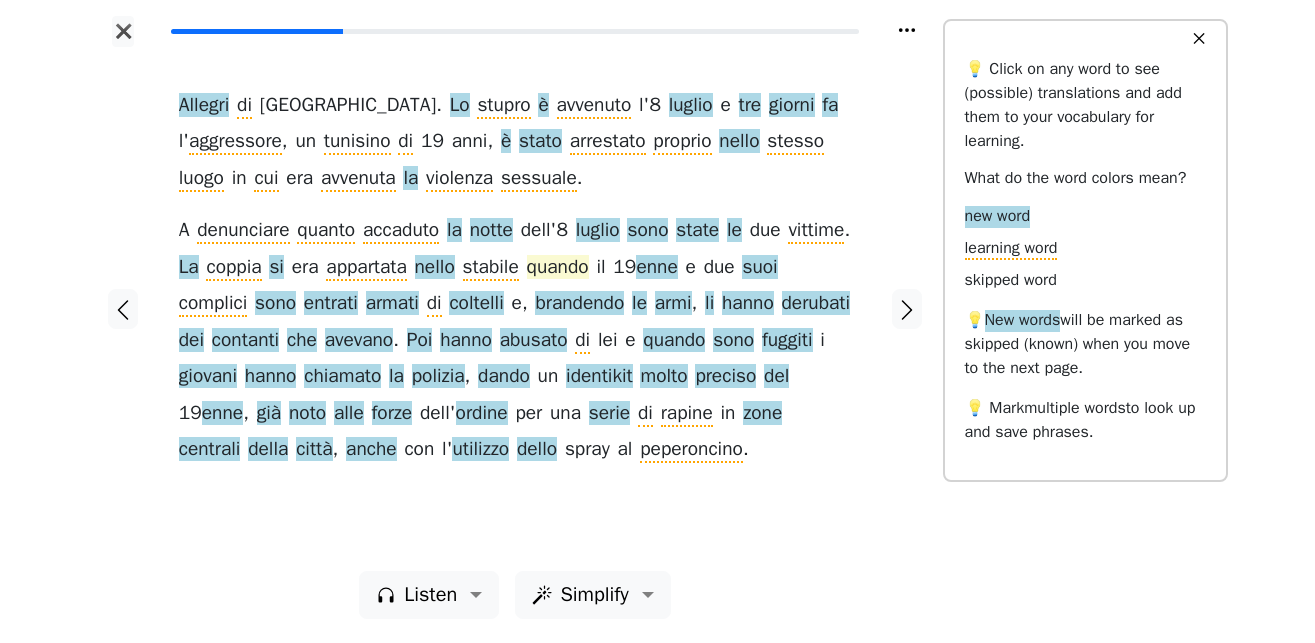 click on "quando" at bounding box center (558, 268) 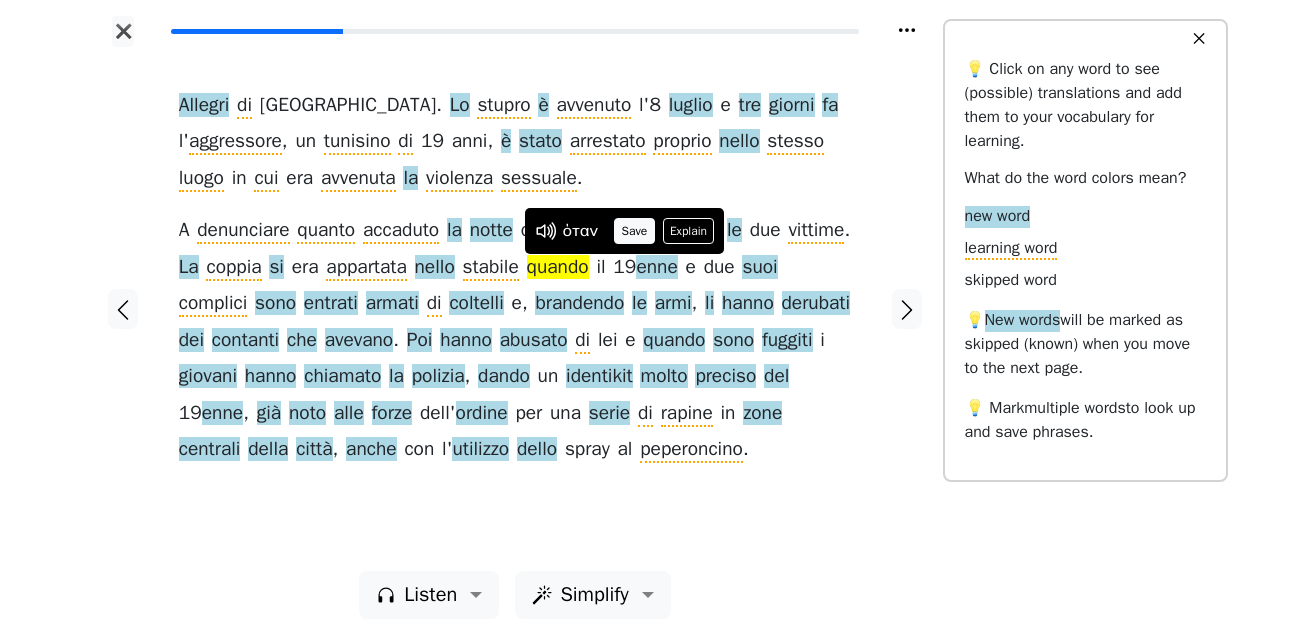 click on "Save" at bounding box center [634, 231] 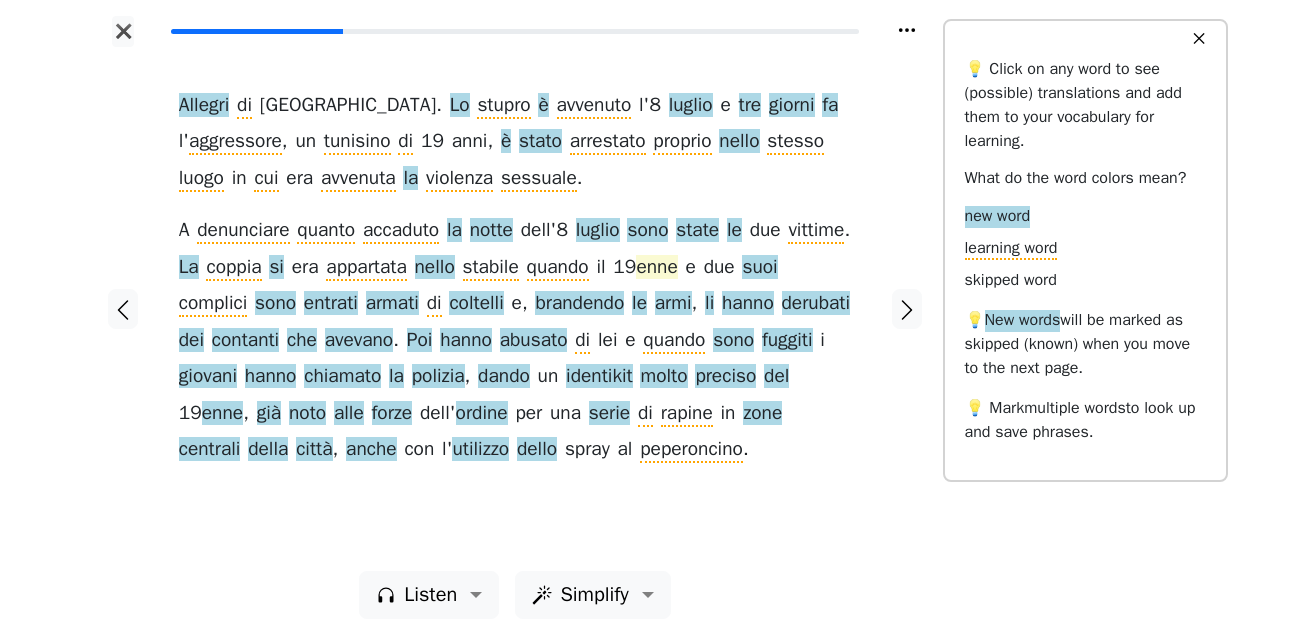 click on "enne" at bounding box center [656, 268] 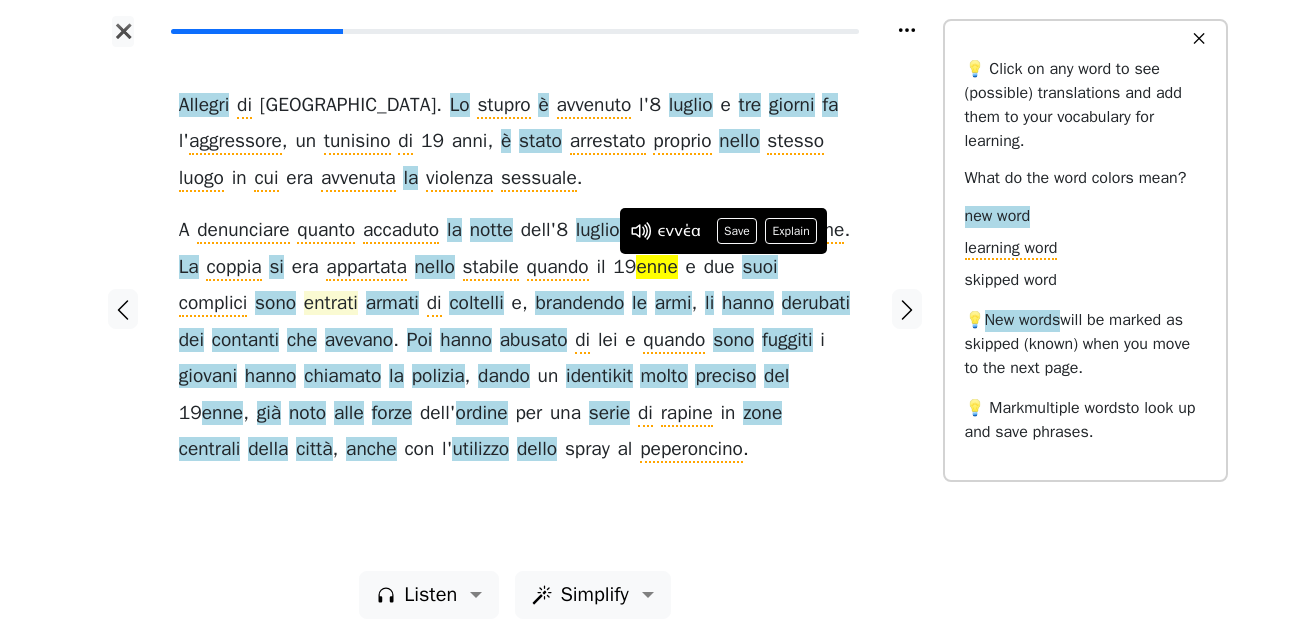 click on "entrati" at bounding box center [331, 304] 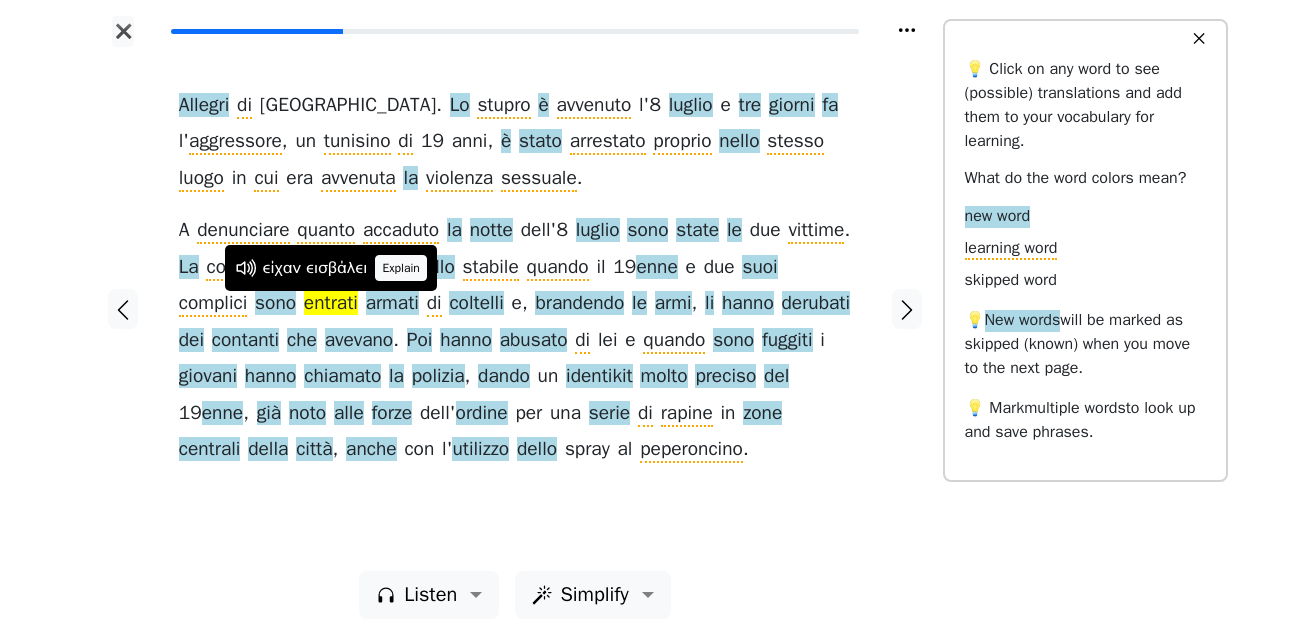 click on "Explain" at bounding box center (401, 268) 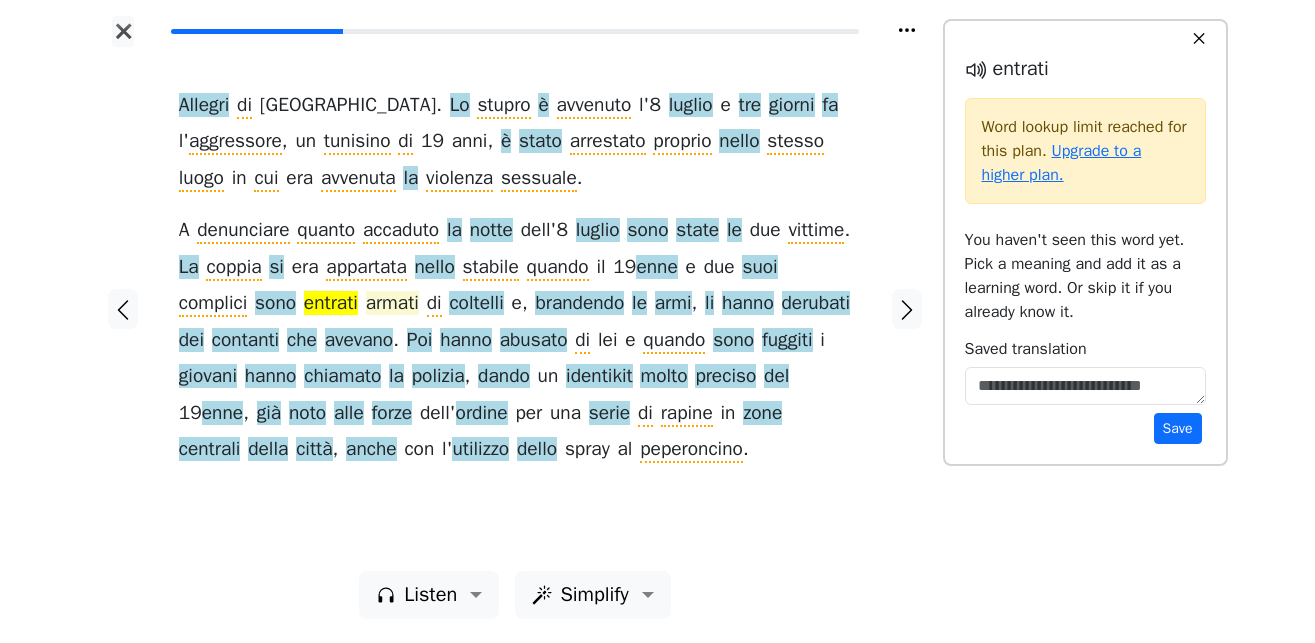 click on "armati" at bounding box center (392, 304) 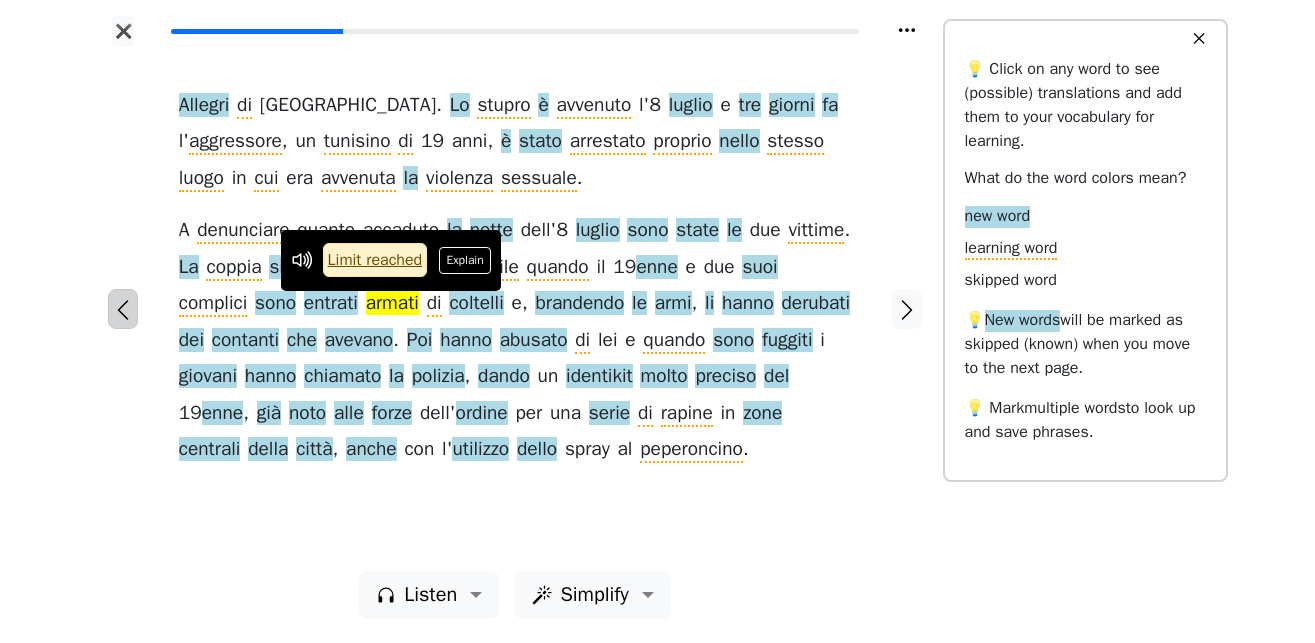 click at bounding box center [123, 309] 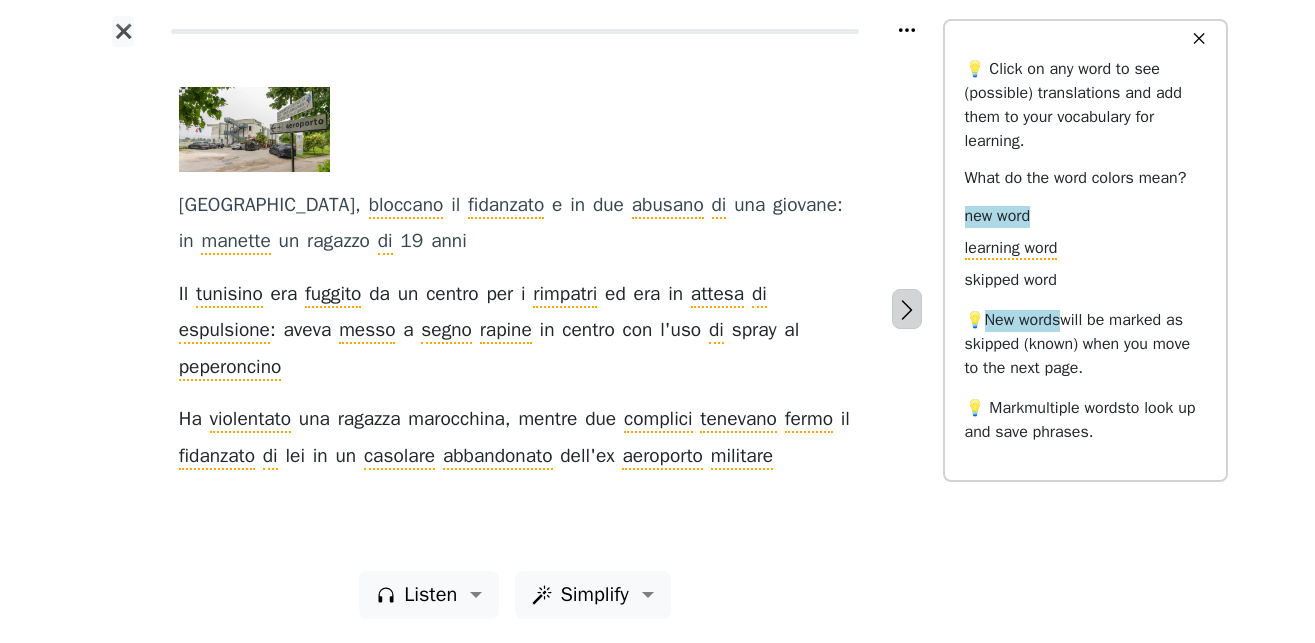 click 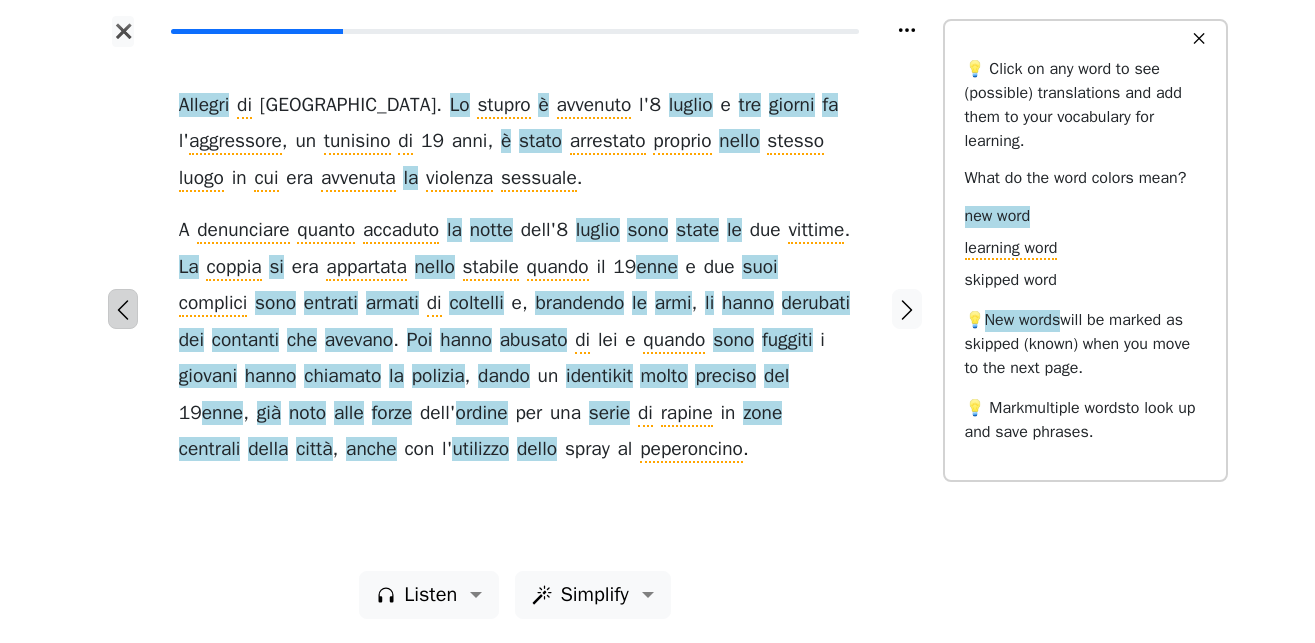 click 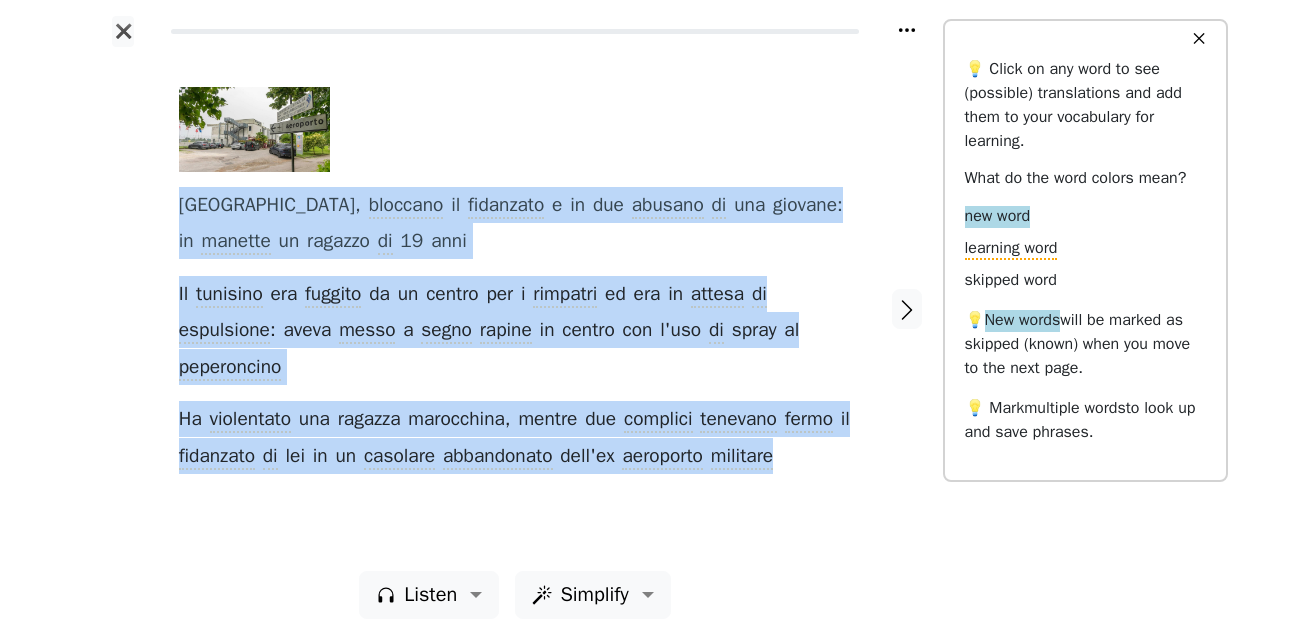 drag, startPoint x: 172, startPoint y: 204, endPoint x: 830, endPoint y: 466, distance: 708.2429 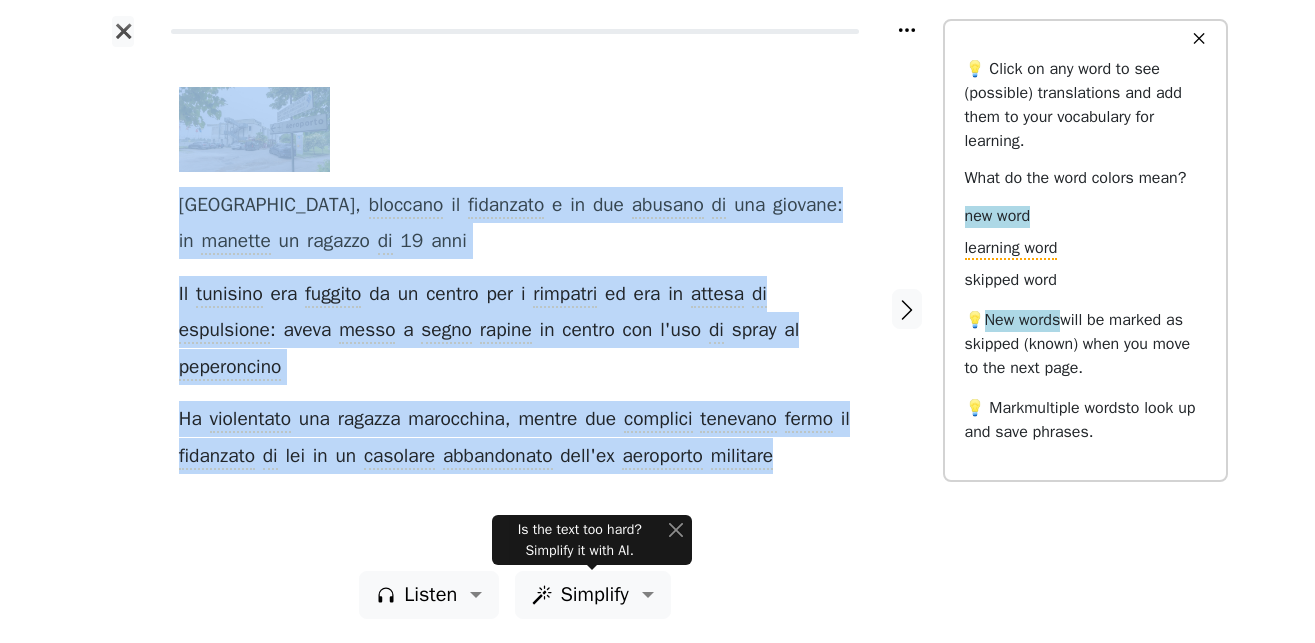 drag, startPoint x: 824, startPoint y: 460, endPoint x: 35, endPoint y: 194, distance: 832.63257 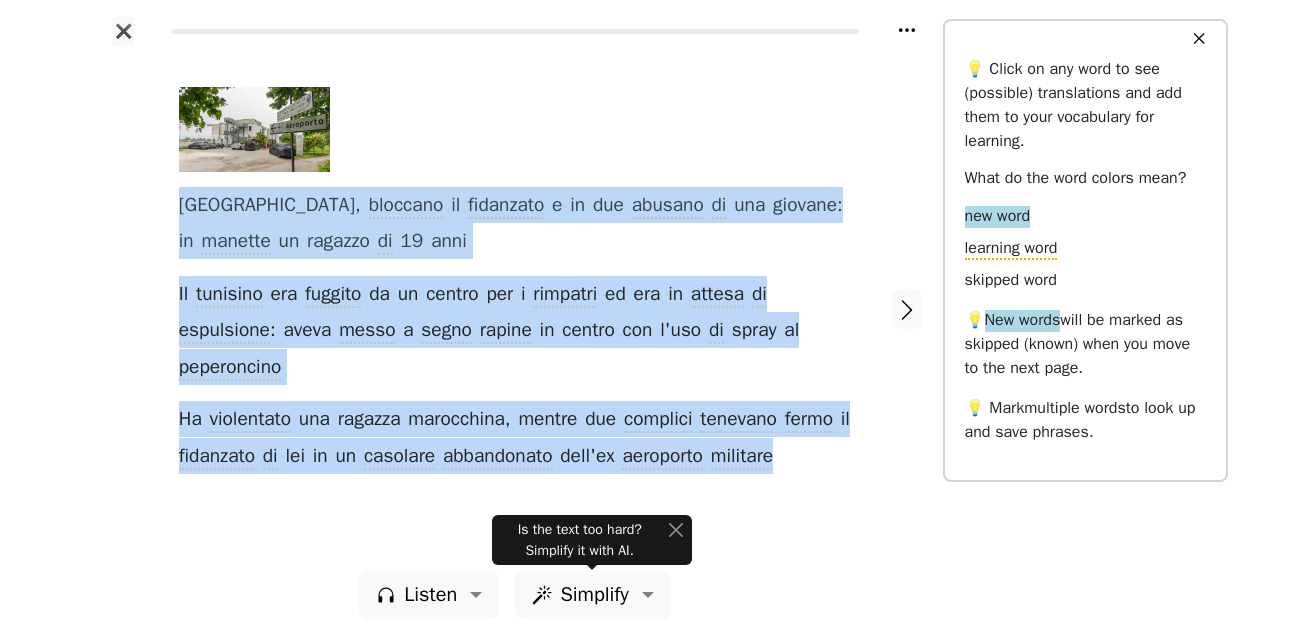 drag, startPoint x: 206, startPoint y: 203, endPoint x: 843, endPoint y: 461, distance: 687.2649 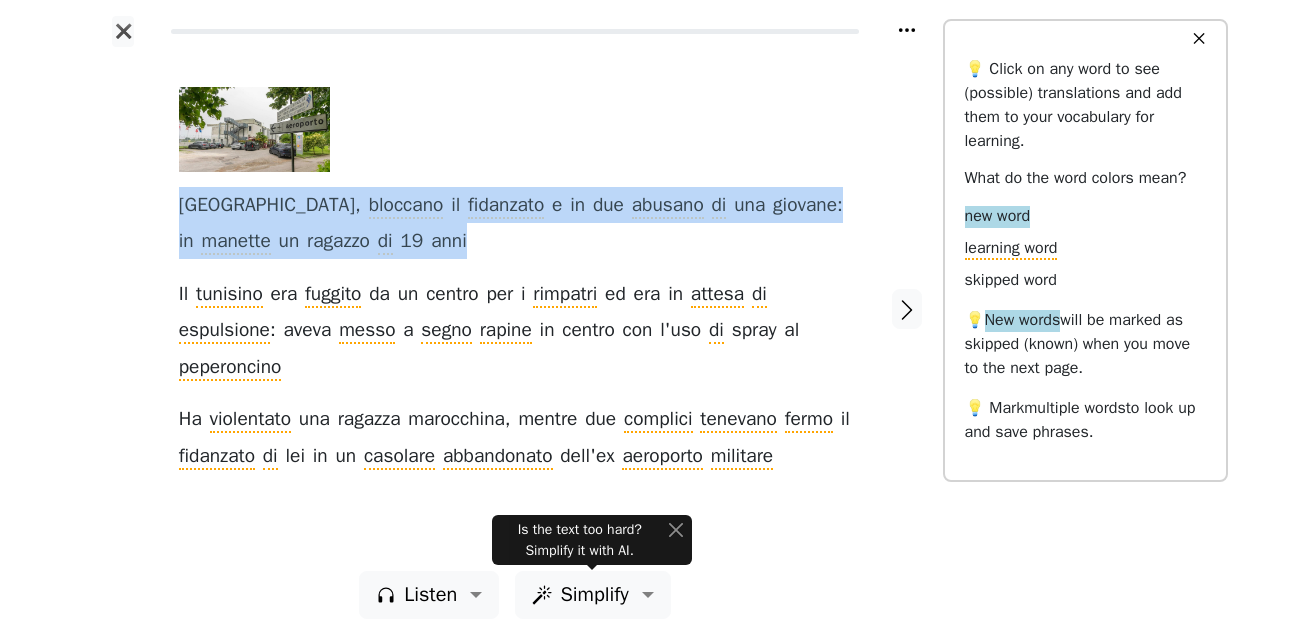 drag, startPoint x: 478, startPoint y: 246, endPoint x: 165, endPoint y: 207, distance: 315.42035 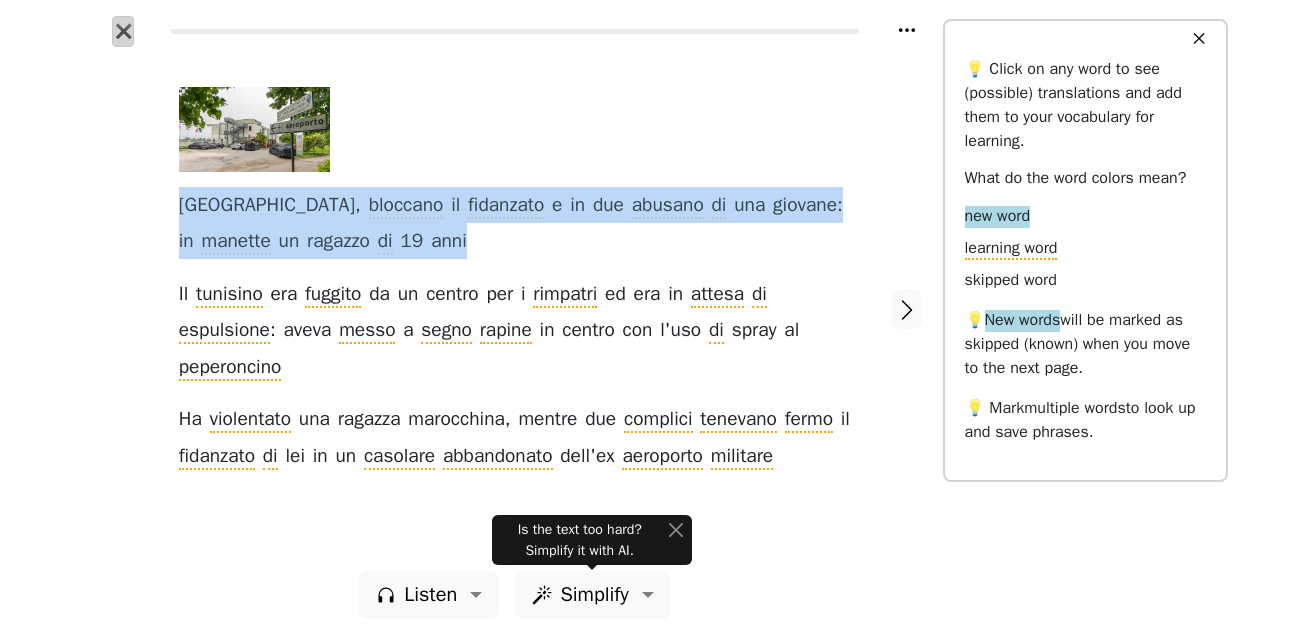 click on "✖" at bounding box center [123, 31] 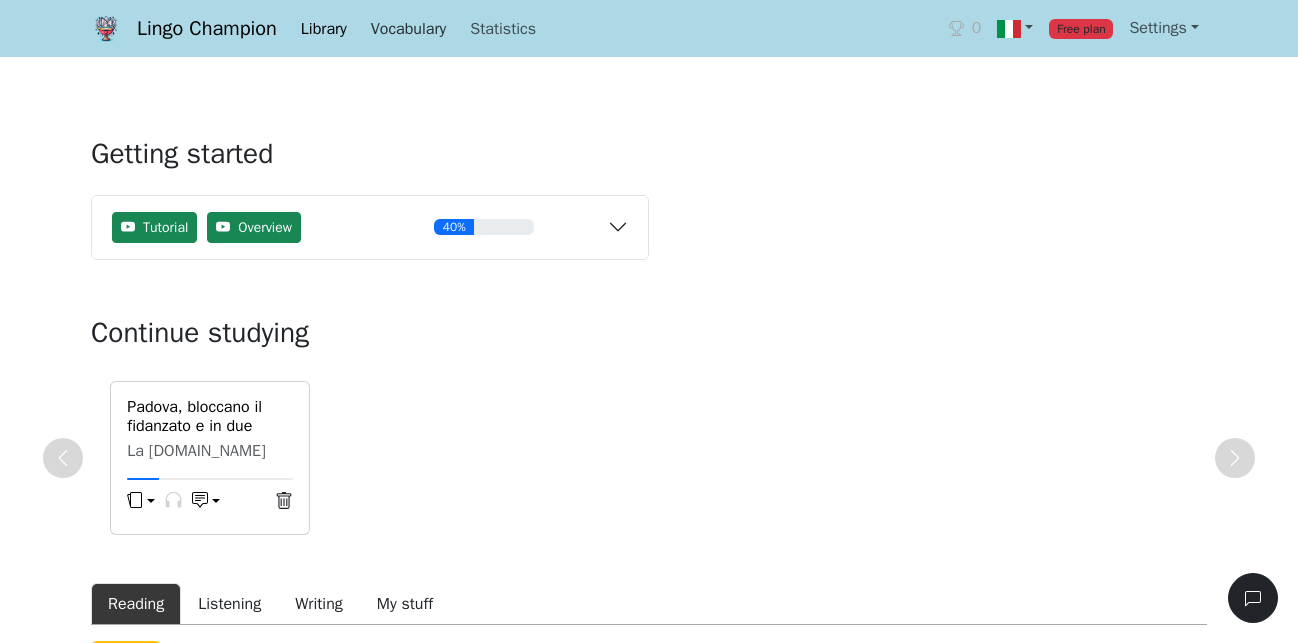 click on "Vocabulary" at bounding box center [408, 29] 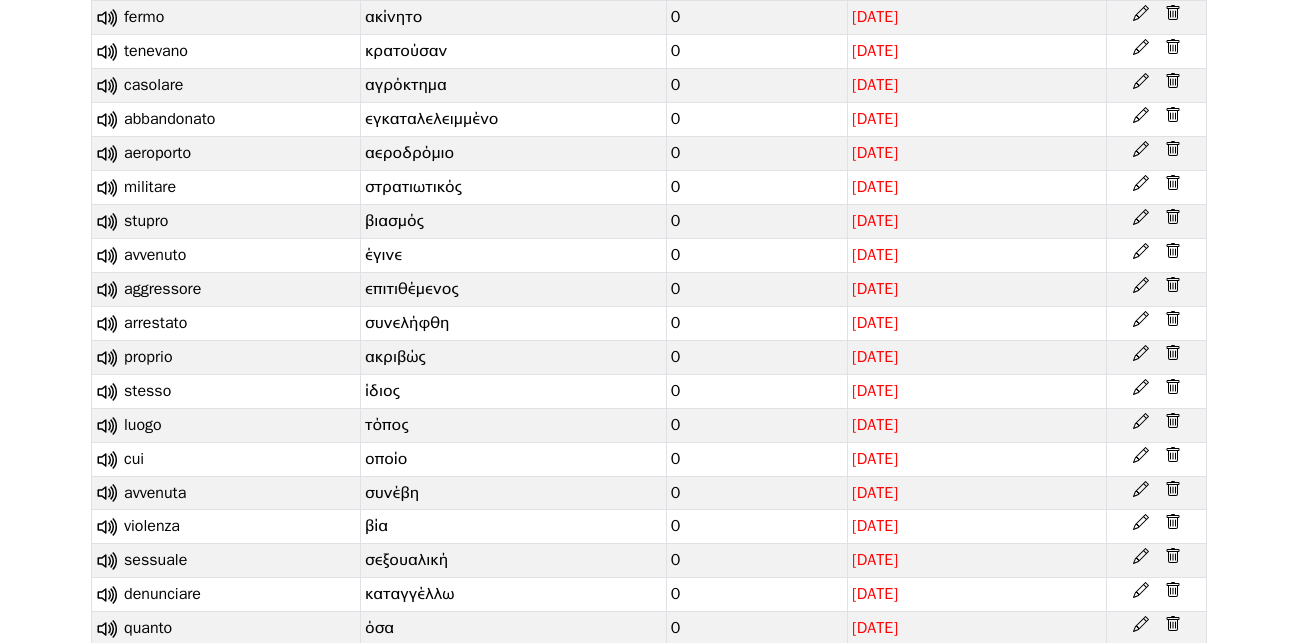 scroll, scrollTop: 0, scrollLeft: 0, axis: both 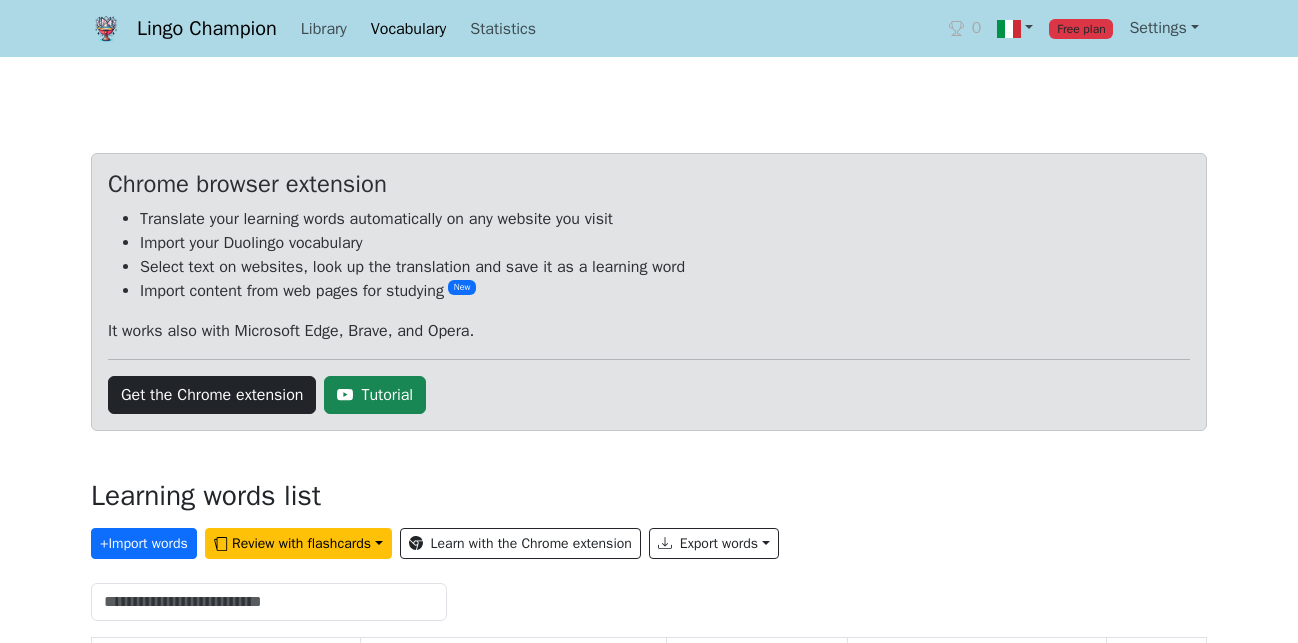 click on "Lingo Champion" at bounding box center (207, 29) 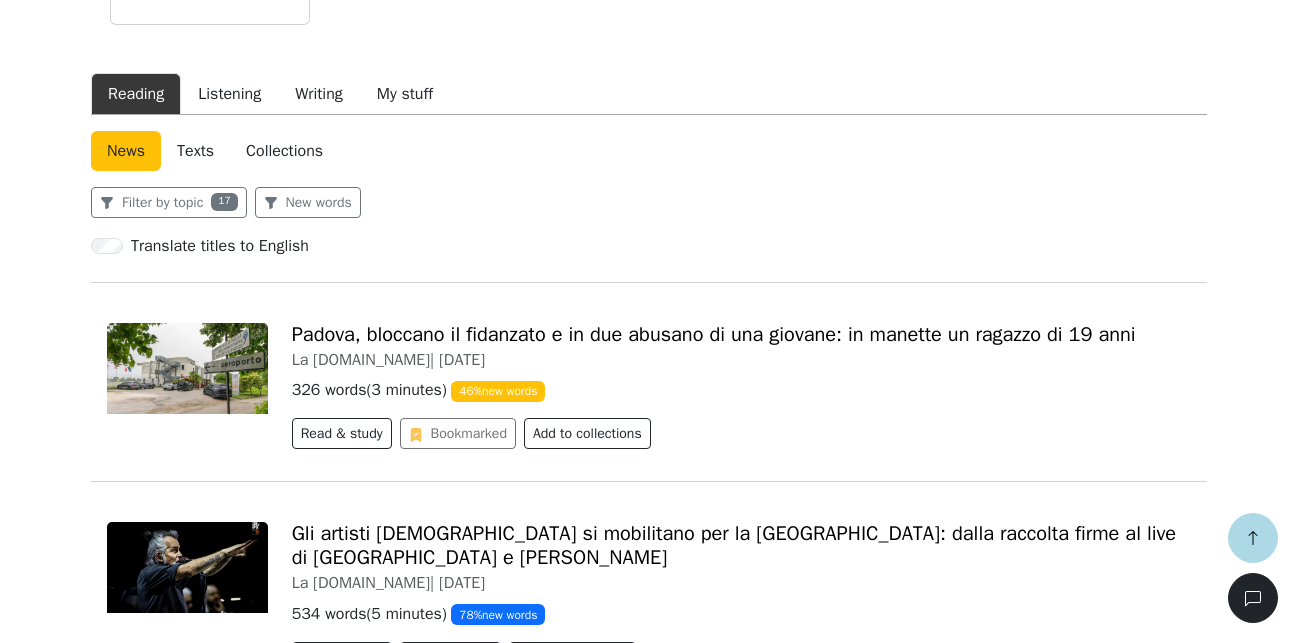 scroll, scrollTop: 612, scrollLeft: 0, axis: vertical 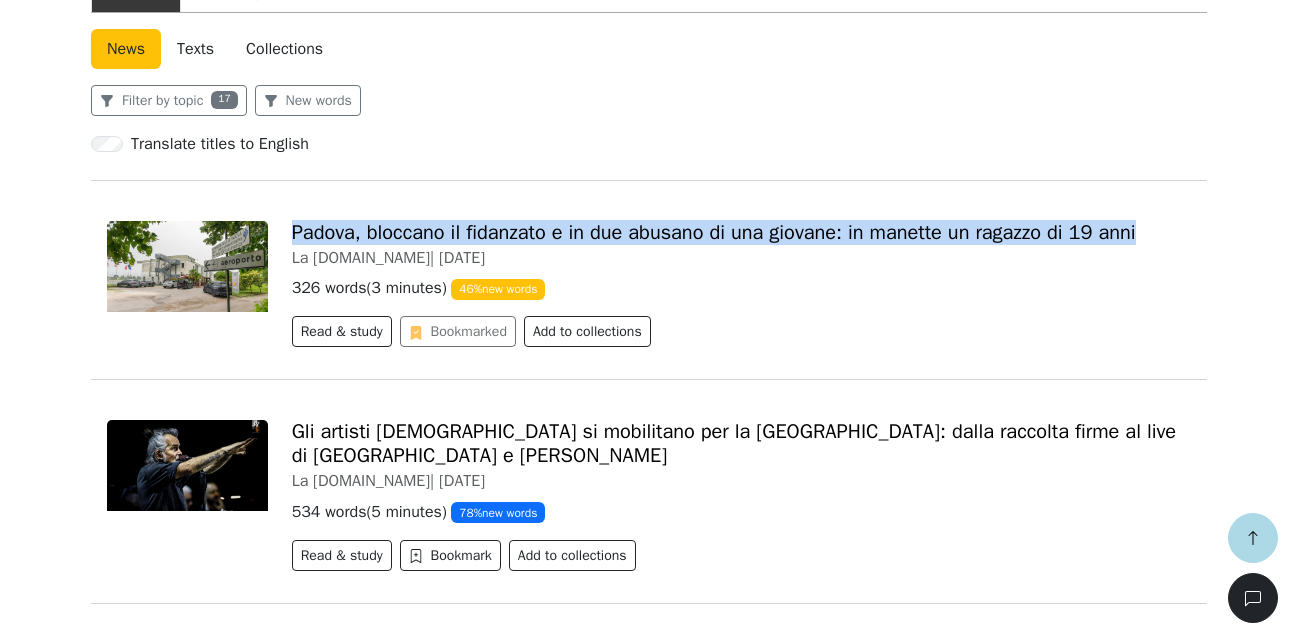 drag, startPoint x: 1100, startPoint y: 237, endPoint x: 305, endPoint y: 231, distance: 795.02264 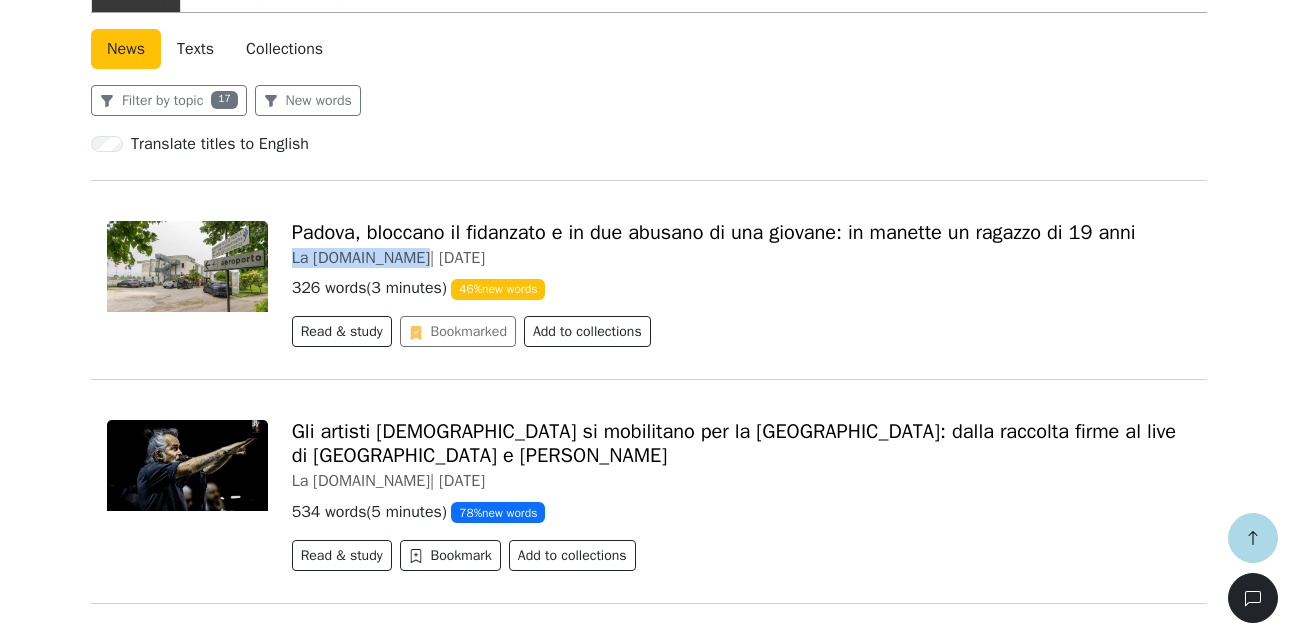 drag, startPoint x: 400, startPoint y: 263, endPoint x: 294, endPoint y: 257, distance: 106.16968 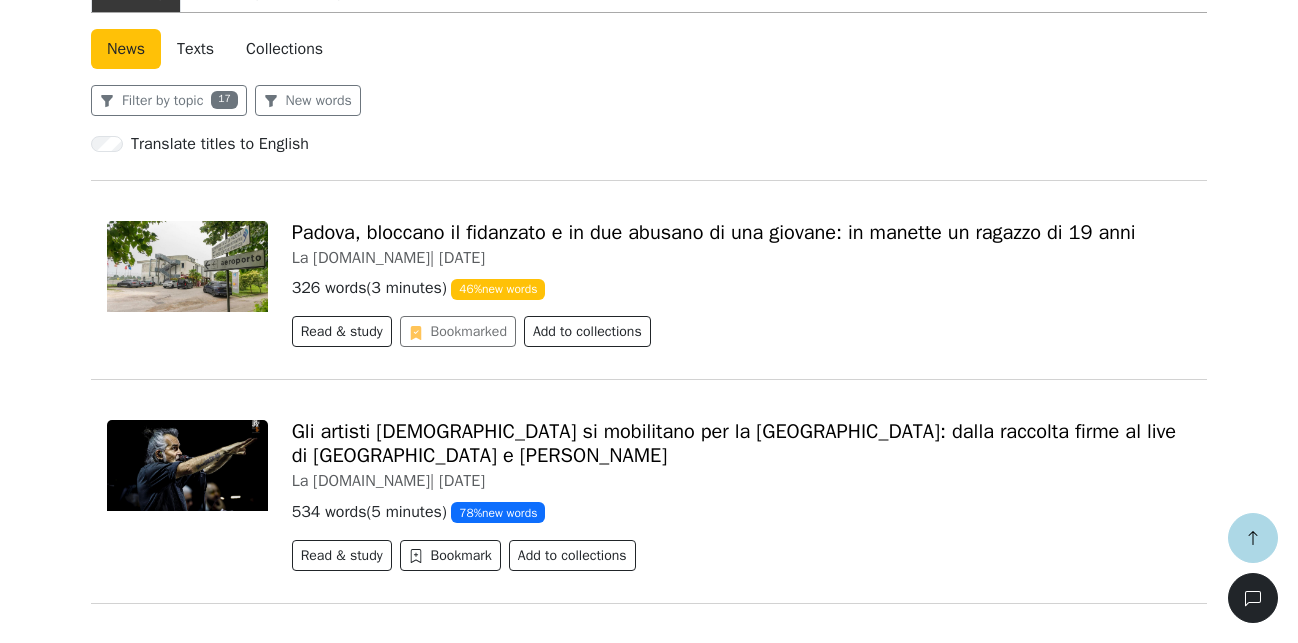 click on "News Texts Collections Filter by topic 17 New words Translate titles to English [GEOGRAPHIC_DATA], bloccano il fidanzato e in due abusano di una giovane: in manette un ragazzo di 19 anni La [DOMAIN_NAME]  |   [DATE] 326   words  ( 3   minutes )   46 %  new words Read & study Bookmarked Add to collections Gli artisti [DEMOGRAPHIC_DATA] si mobilitano per la [GEOGRAPHIC_DATA]: dalla raccolta firme al live di Pelù e Agnelli La [DOMAIN_NAME]  |   [DATE] 534   words  ( 5   minutes )   78 %  new words Read & study Bookmark Add to collections Come spostare i soldi della Postepay al BancoPosta [PERSON_NAME]  |   [DATE] 279   words  ( 3   minutes )   78 %  new words Read & study Bookmark Add to collections ***Temu: Commissione Ue, piattaforma e-commerce cinese vi'ola norme europee - Il Sole 24 ORE Il Sole 24 ORE  |   [DATE] 190   words  ( 2   minutes )   78 %  new words Read & study Bookmark Add to collections Occupazione femminile in [GEOGRAPHIC_DATA]: sfida culturale e infrastrutturale. I numeri Il Sole 24 ORE  |   [DATE] 482   5" at bounding box center (649, 3243) 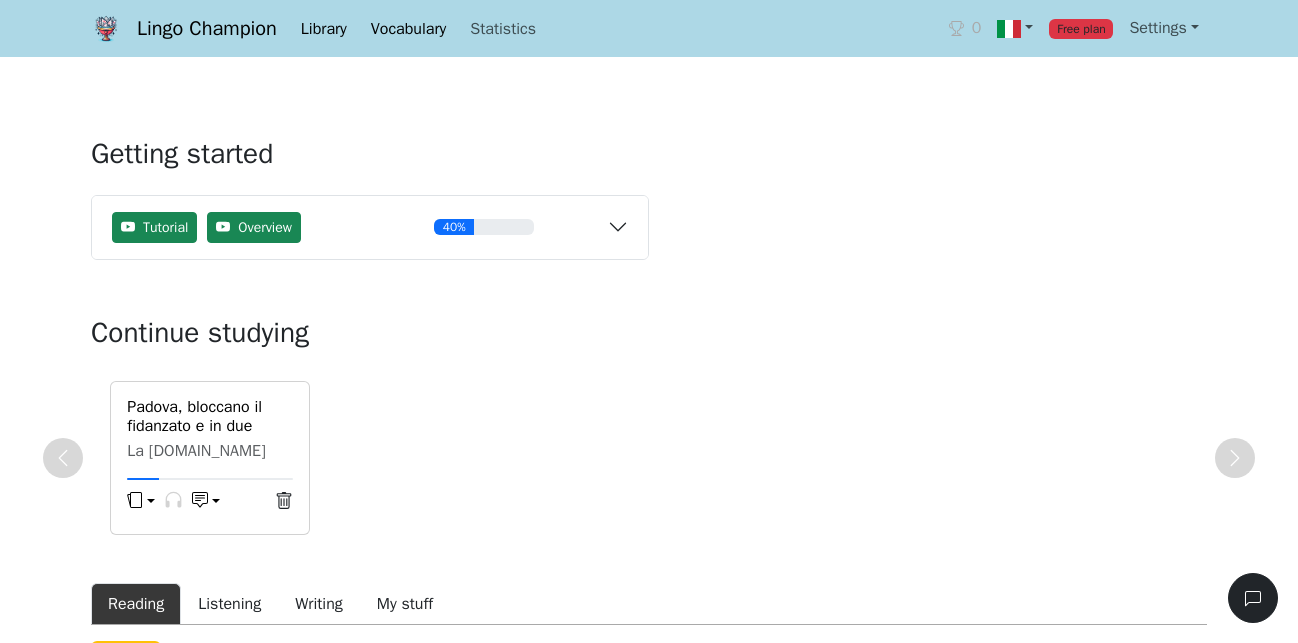 click on "Lingo Champion" at bounding box center (207, 29) 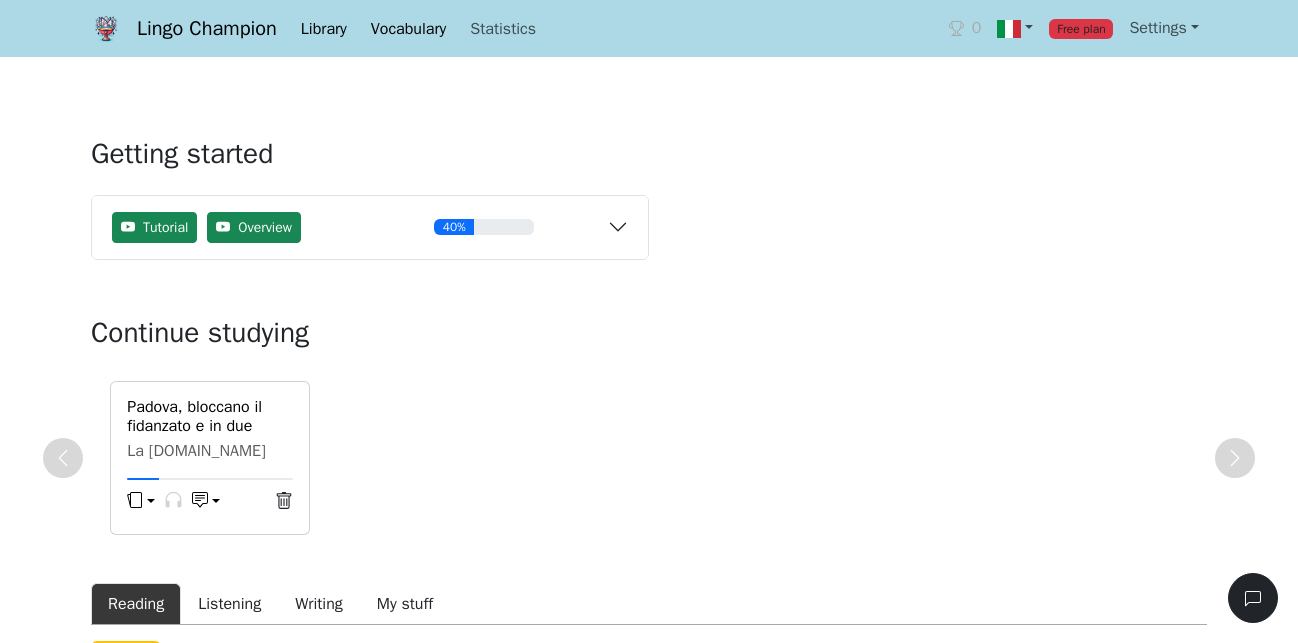 click on "Free plan" at bounding box center [1081, 29] 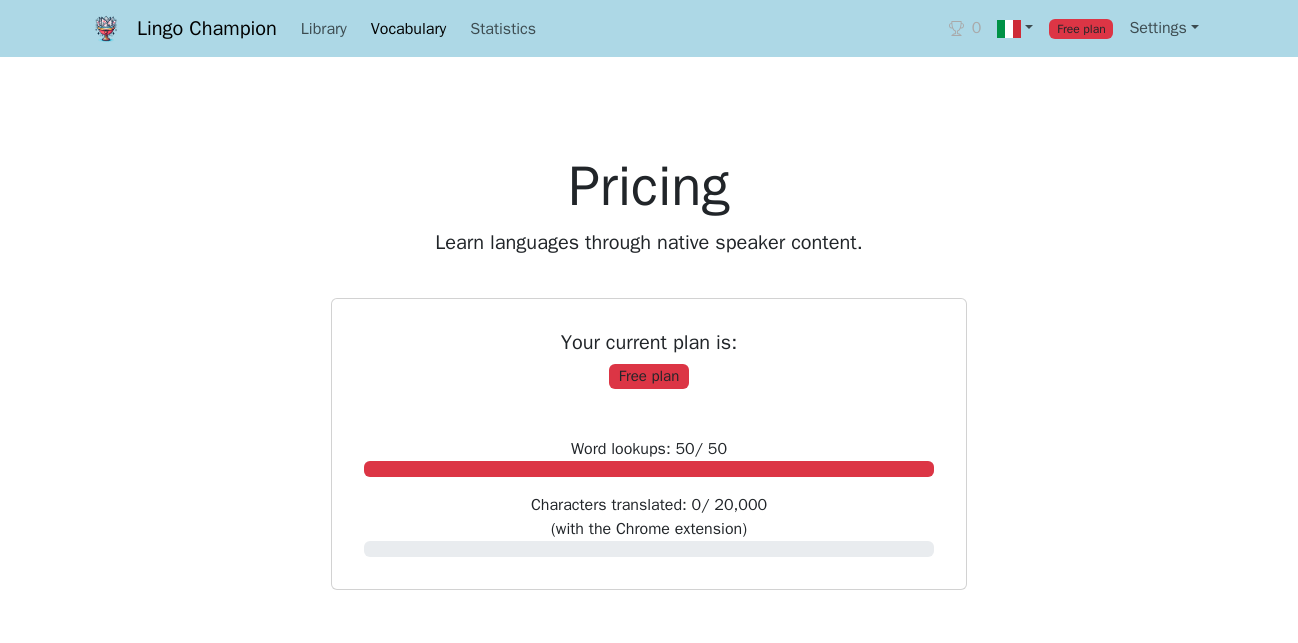 click on "Pricing" at bounding box center (649, 186) 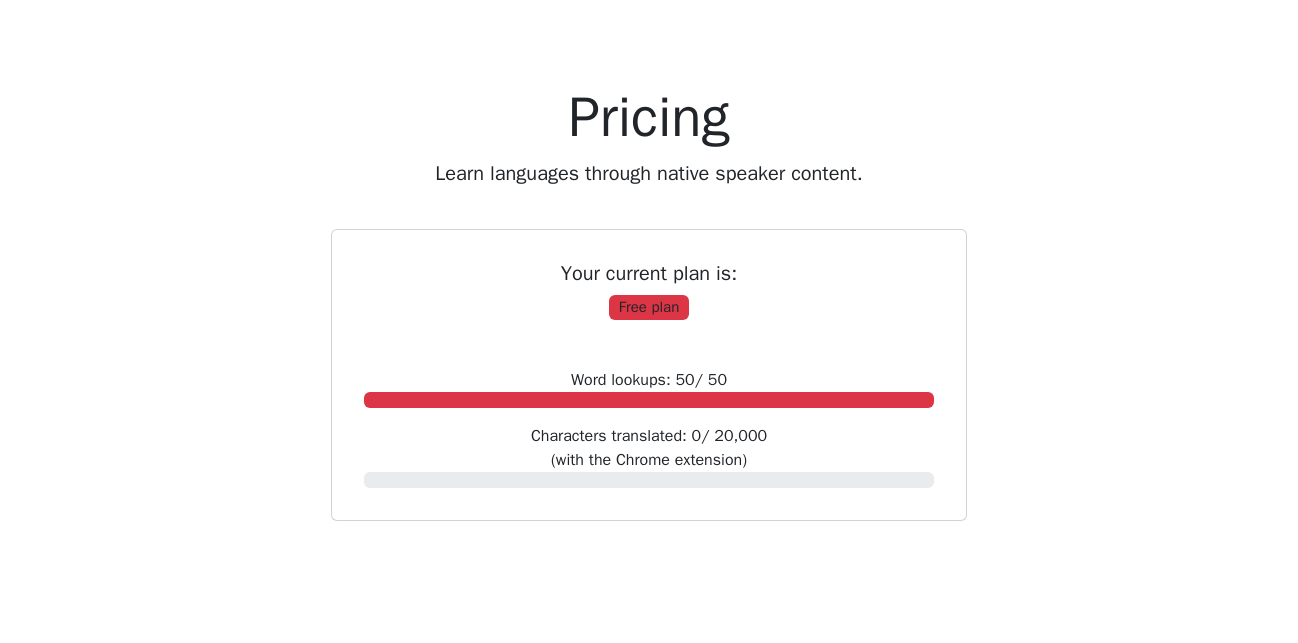 scroll, scrollTop: 0, scrollLeft: 0, axis: both 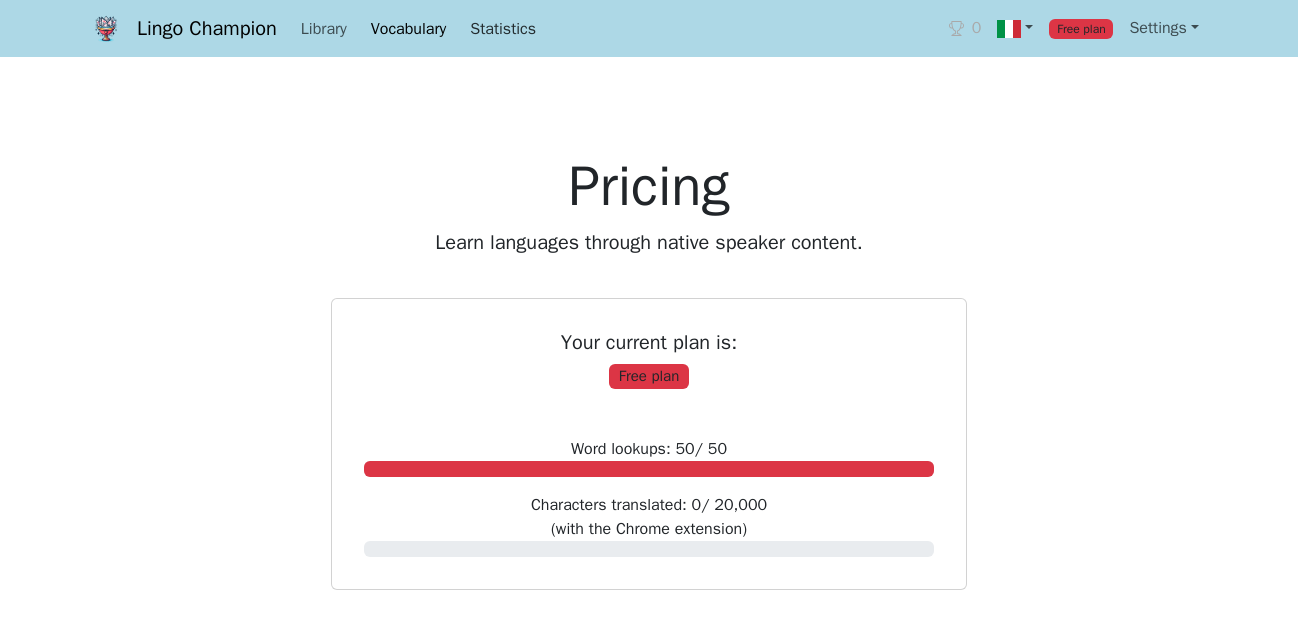 click on "Statistics" at bounding box center (503, 29) 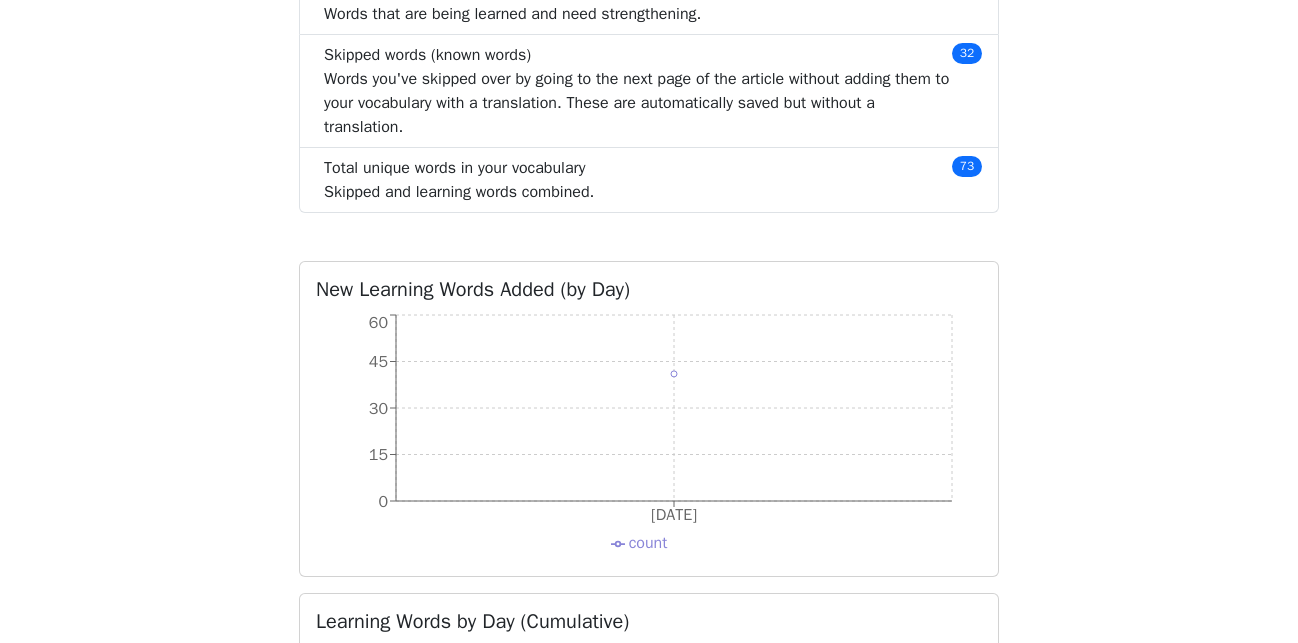 scroll, scrollTop: 1530, scrollLeft: 0, axis: vertical 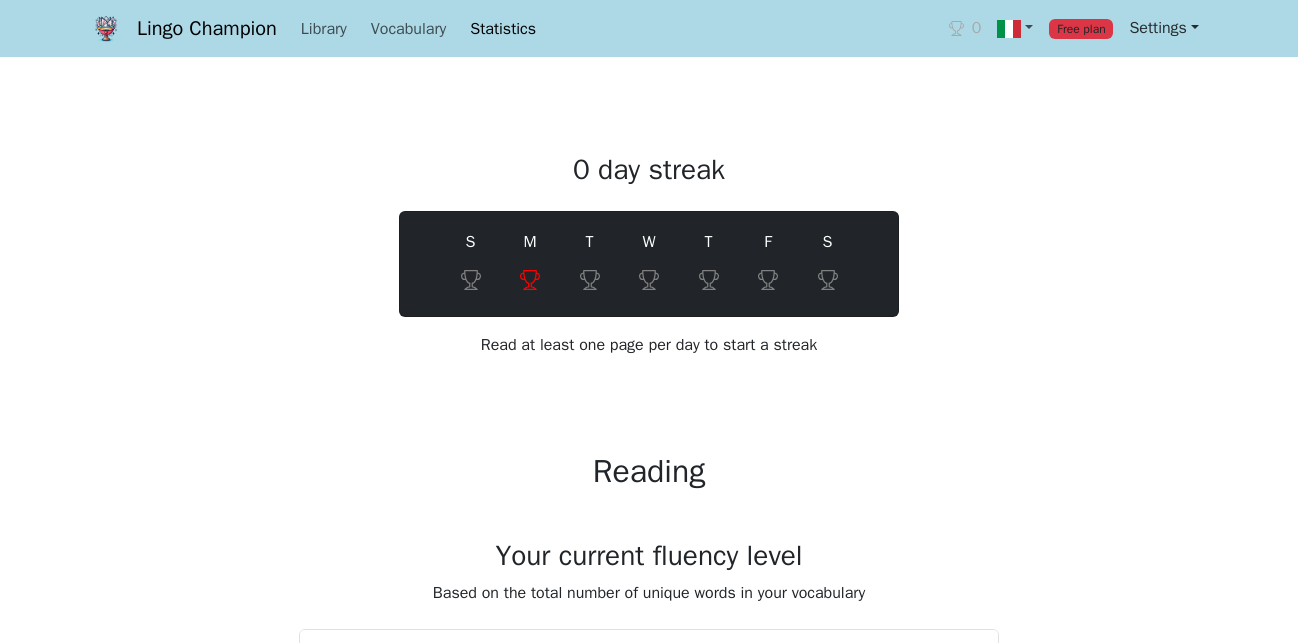 click on "Settings" at bounding box center (1164, 28) 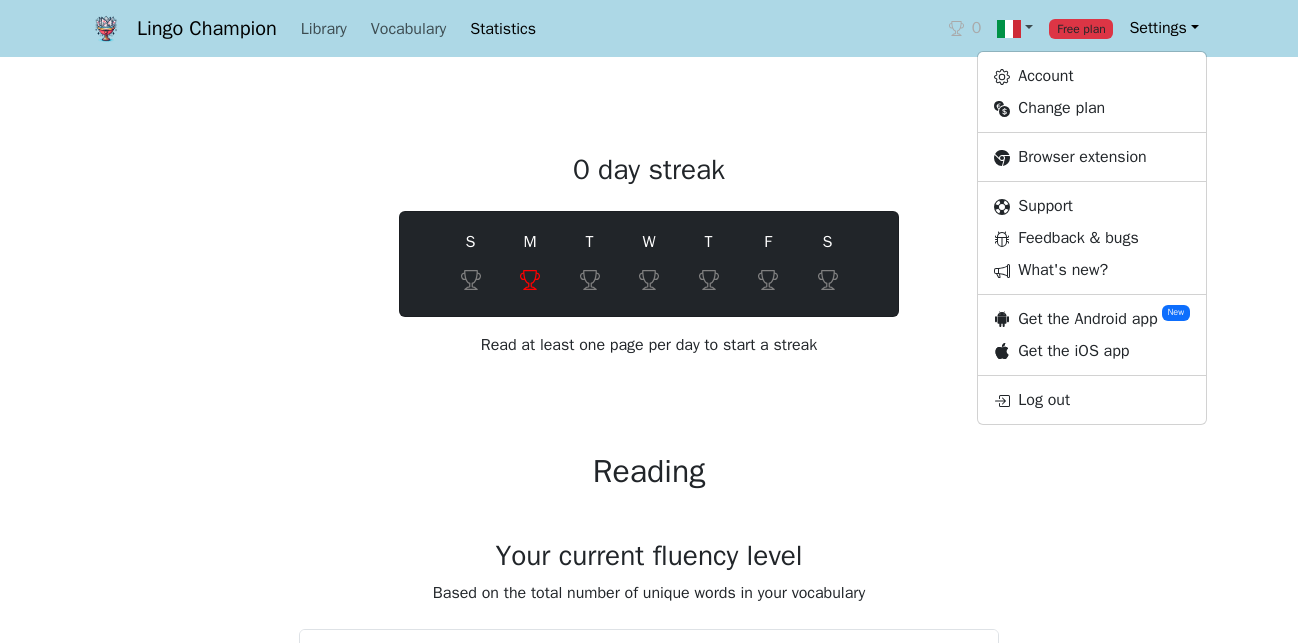 click on "0   day streak S M T W T F S Read at least one page per day to start a streak Reading Your current fluency level Based on the total number of unique words in your vocabulary Newbie  ( 500   words ) 14% A very basic ability to communicate, using simple phrases and everyday expressions for basic needs and introductions, often supplemented by gestures and visual aids. Comprehension and sentence formation are limited to the most straightforward and familiar language. How to get to this level? Learn your first words using apps like Duolingo. Beginner  ( 1000   words ) Can understand and use basic phrases for practical needs and recognize some words in a variety of everyday texts. Cannot understand native speakers usually. How to get to this level? Keep learning words with apps like Duolingo. Watch some children's cartoons. Elementary  ( 2000   words ) How to get to this level? Intermediate  ( 4000   words ) How to get to this level? Upper Intermediate  ( 8000   words ) How to get to this level? Advanced  ( 16000" at bounding box center [649, 2323] 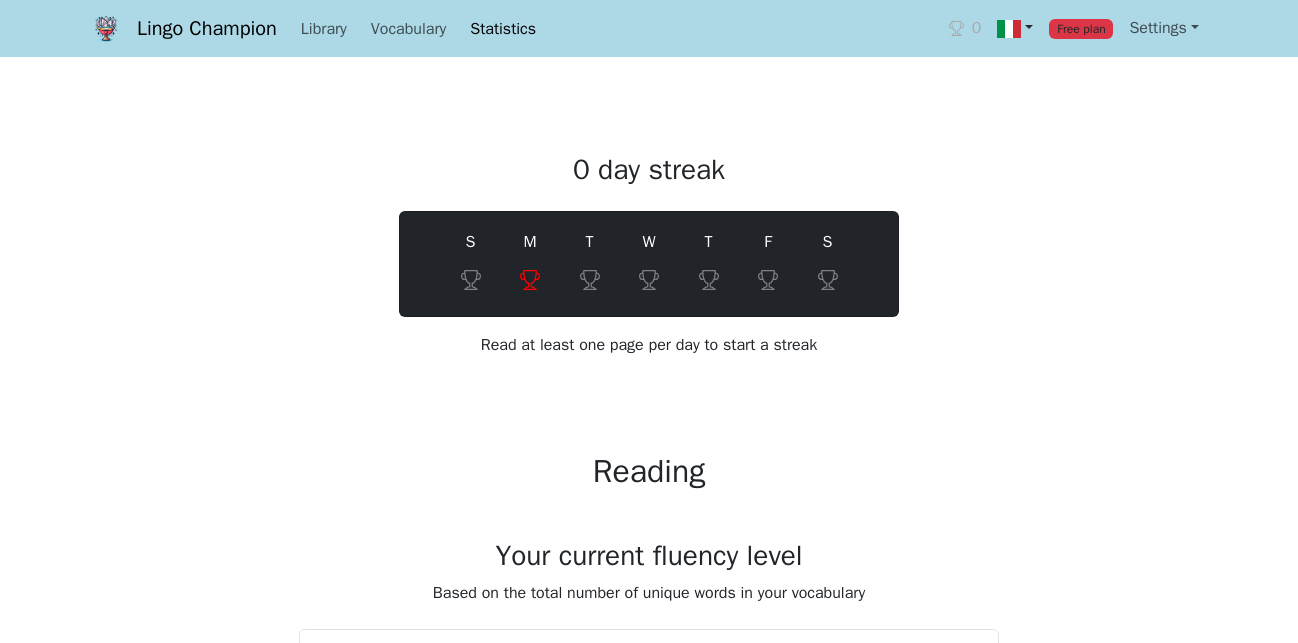 click at bounding box center [1015, 28] 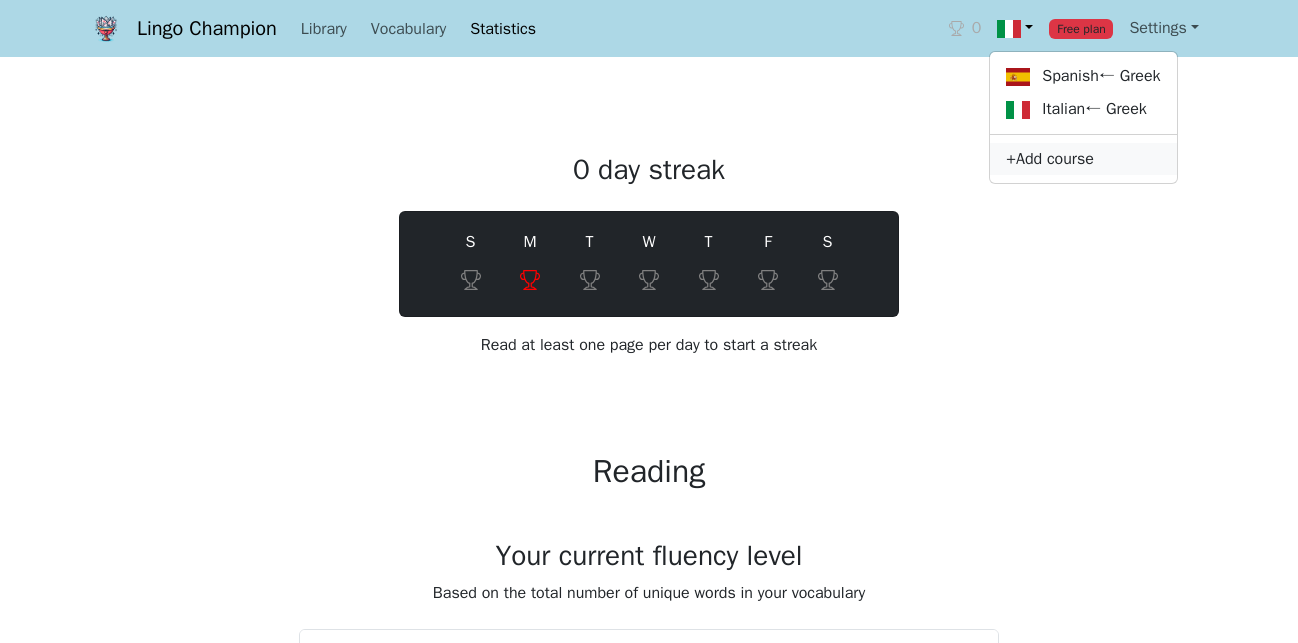 click on "+  Add course" at bounding box center (1083, 159) 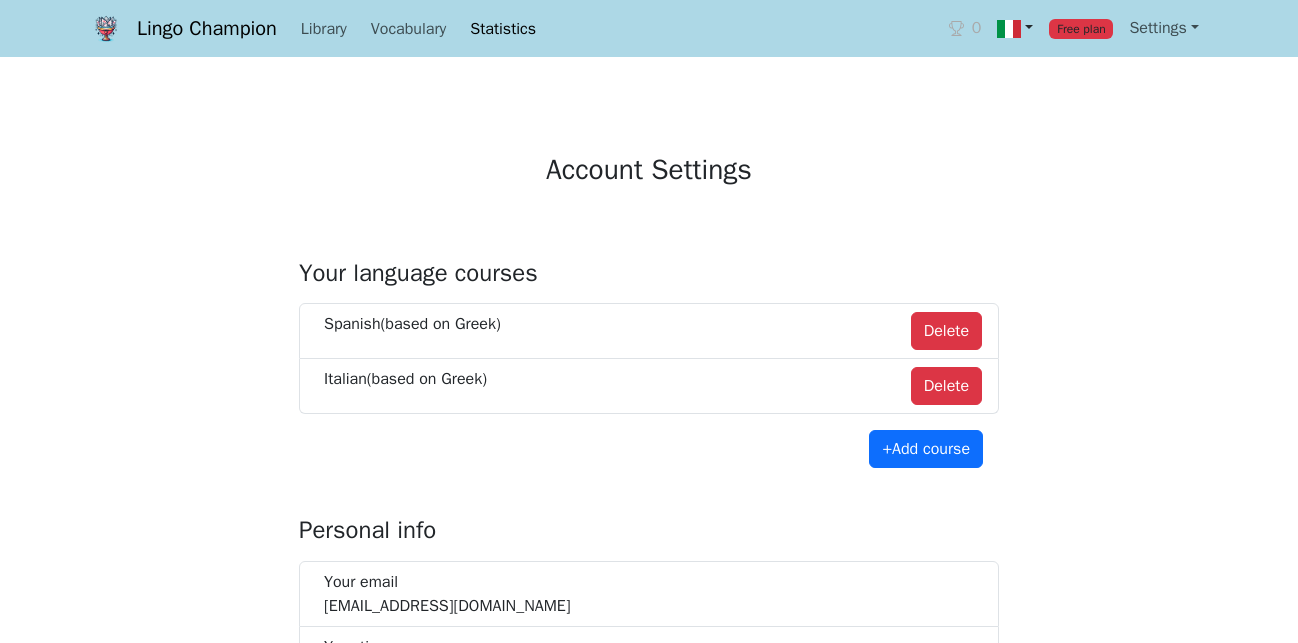 select on "**********" 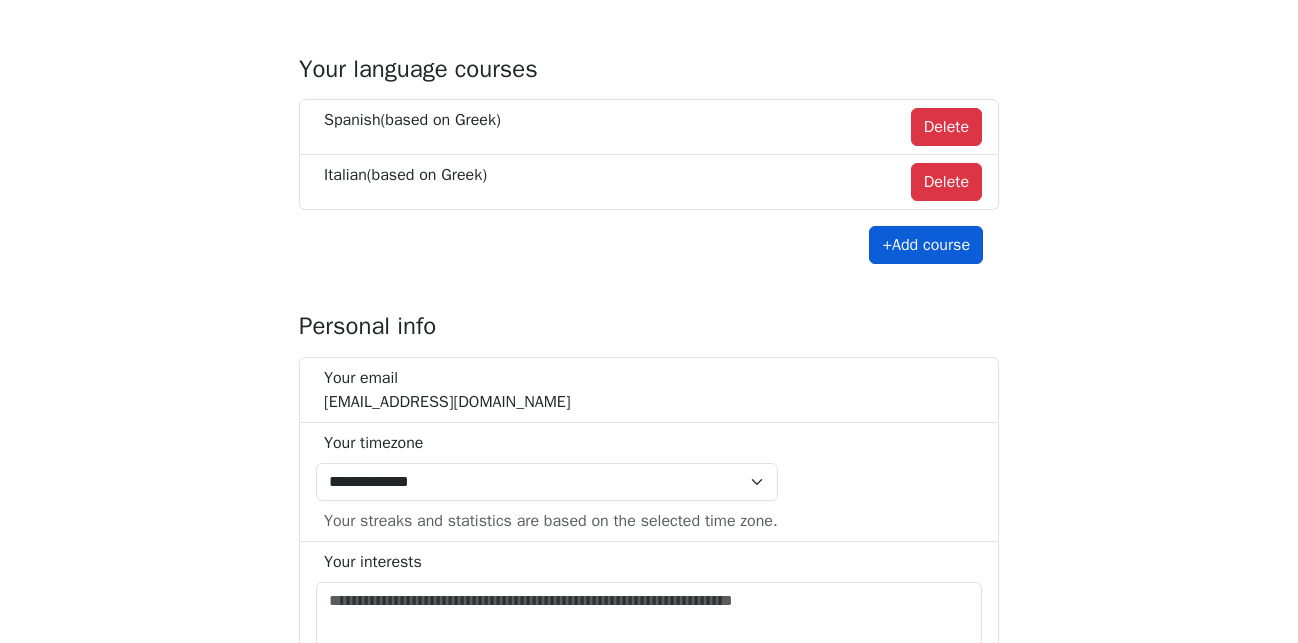 click on "+  Add course" at bounding box center (926, 245) 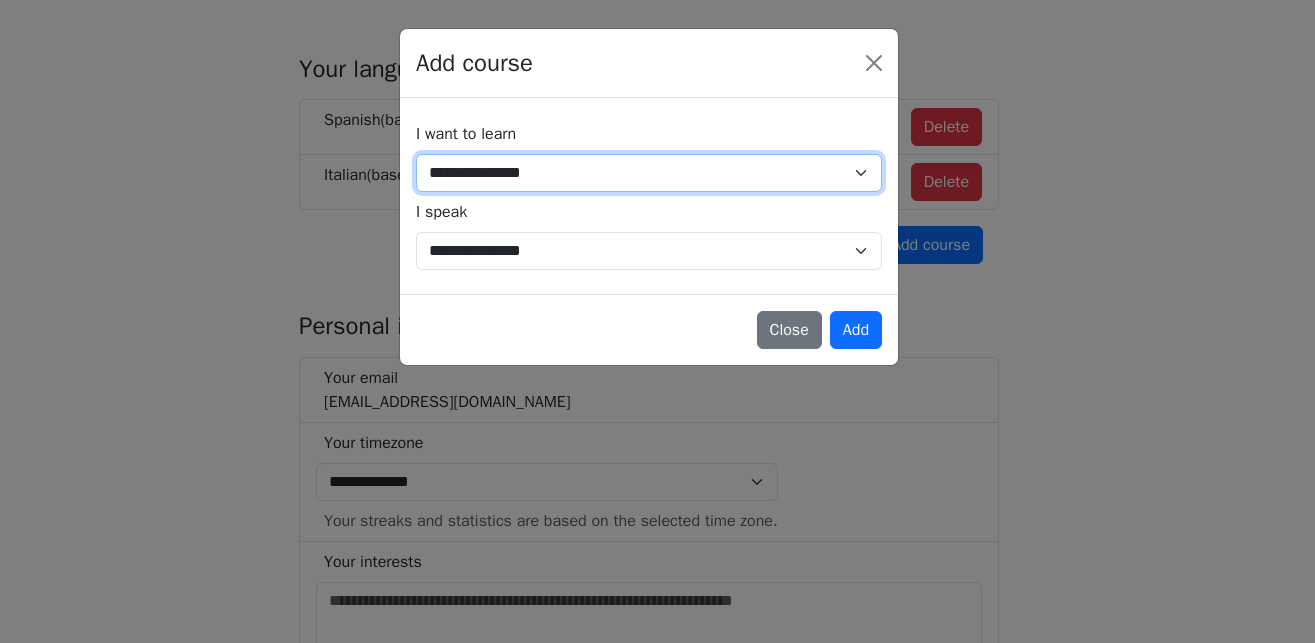 select on "**" 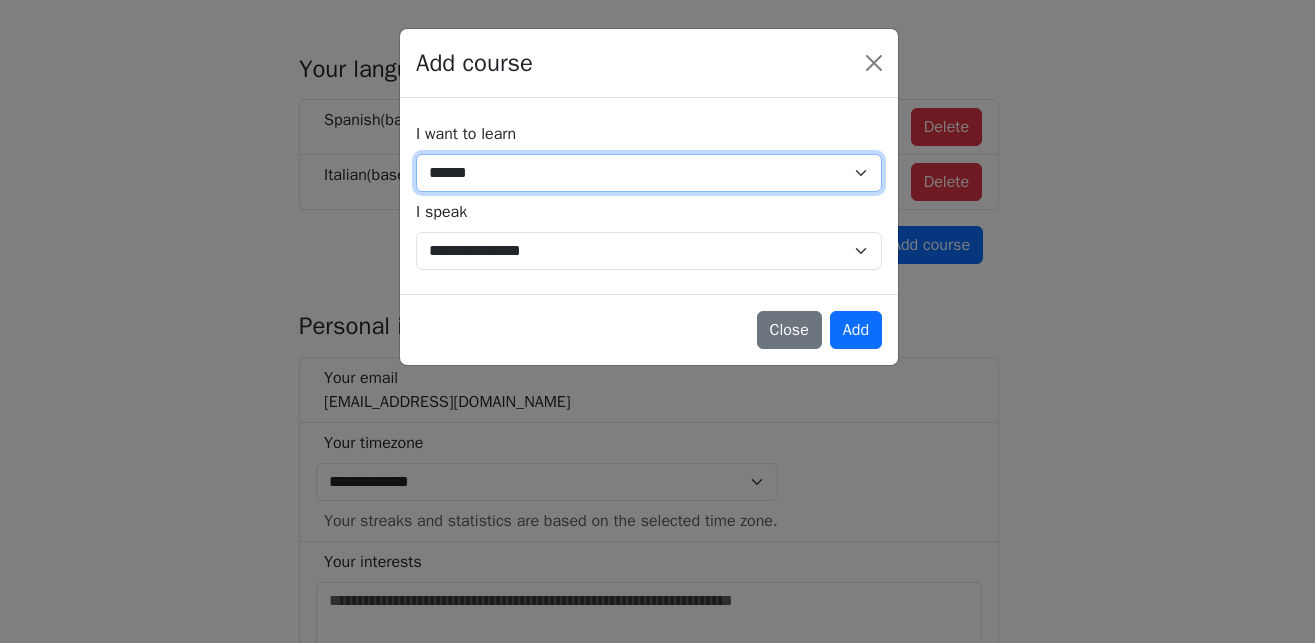 click on "*******" at bounding box center (0, 0) 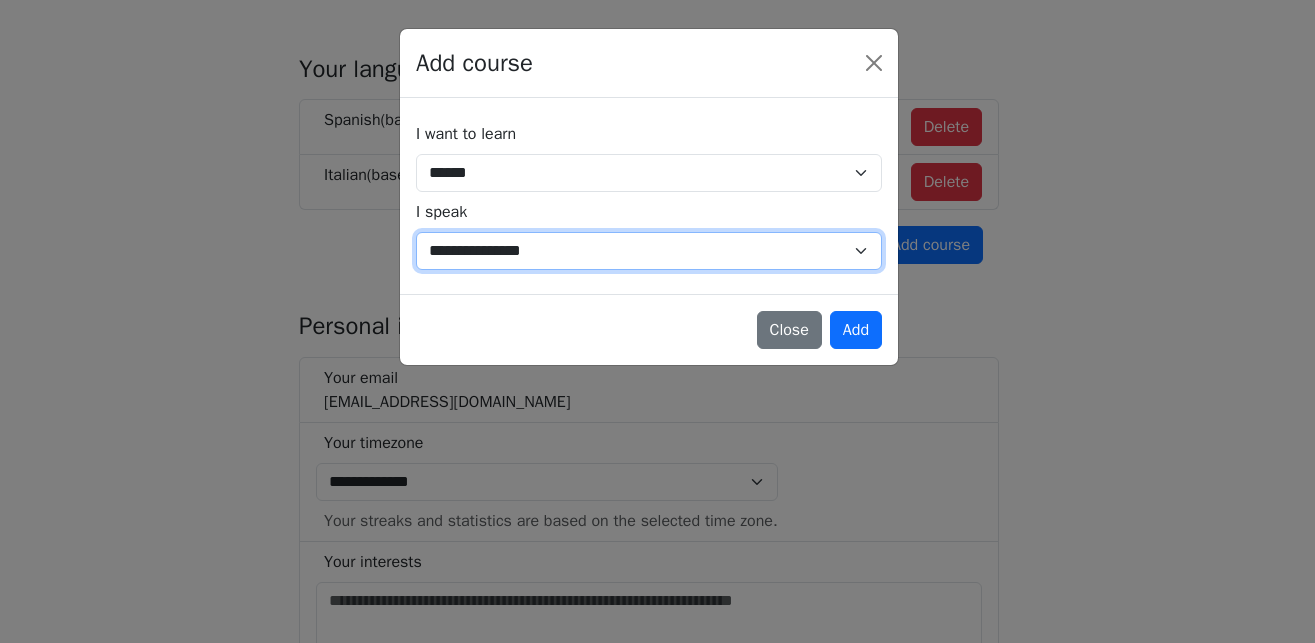 click on "**********" at bounding box center [649, 251] 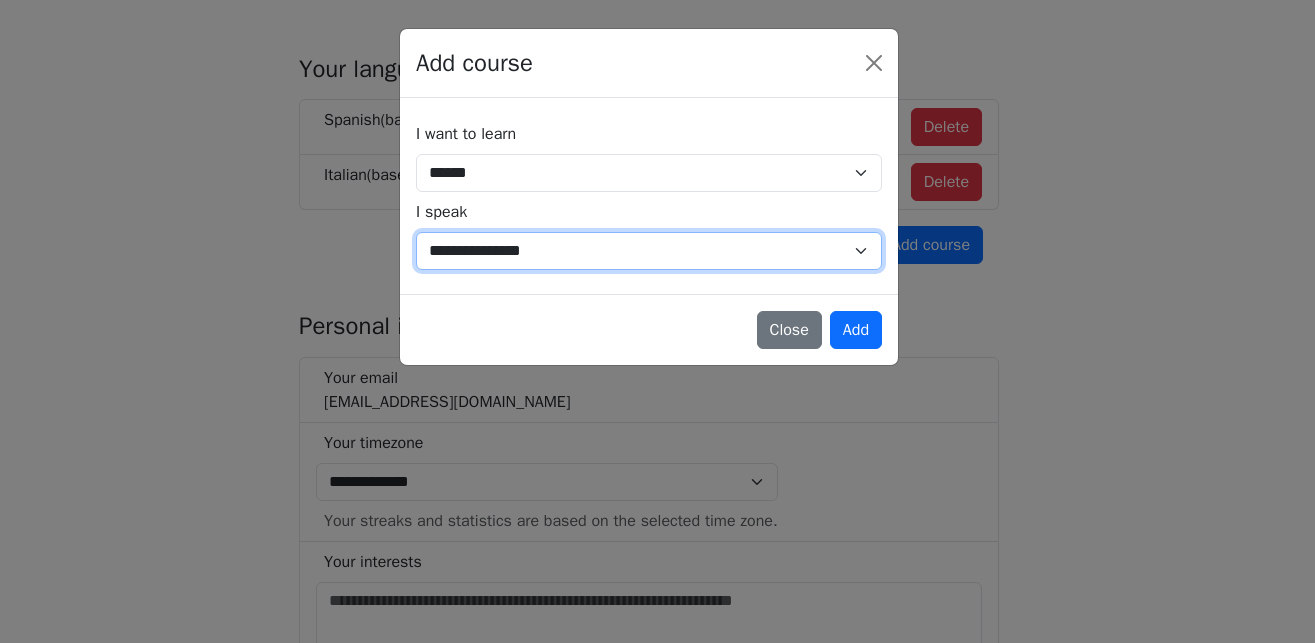 select on "**" 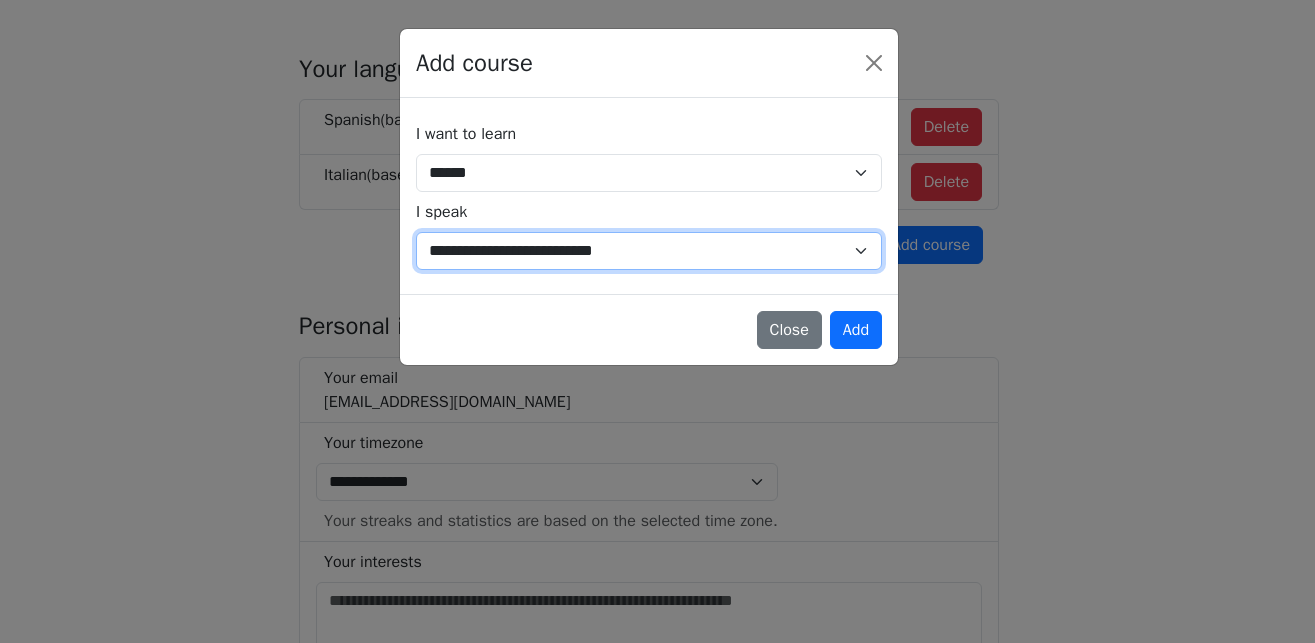 click on "**********" at bounding box center (0, 0) 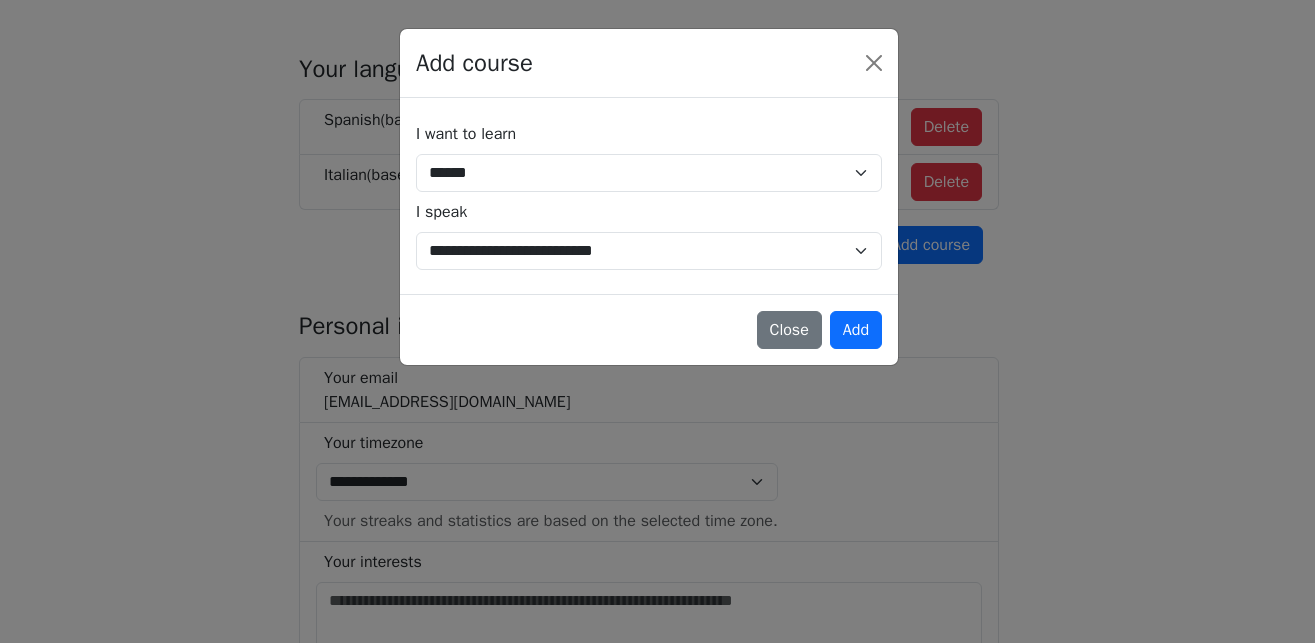 drag, startPoint x: 850, startPoint y: 331, endPoint x: 856, endPoint y: 350, distance: 19.924858 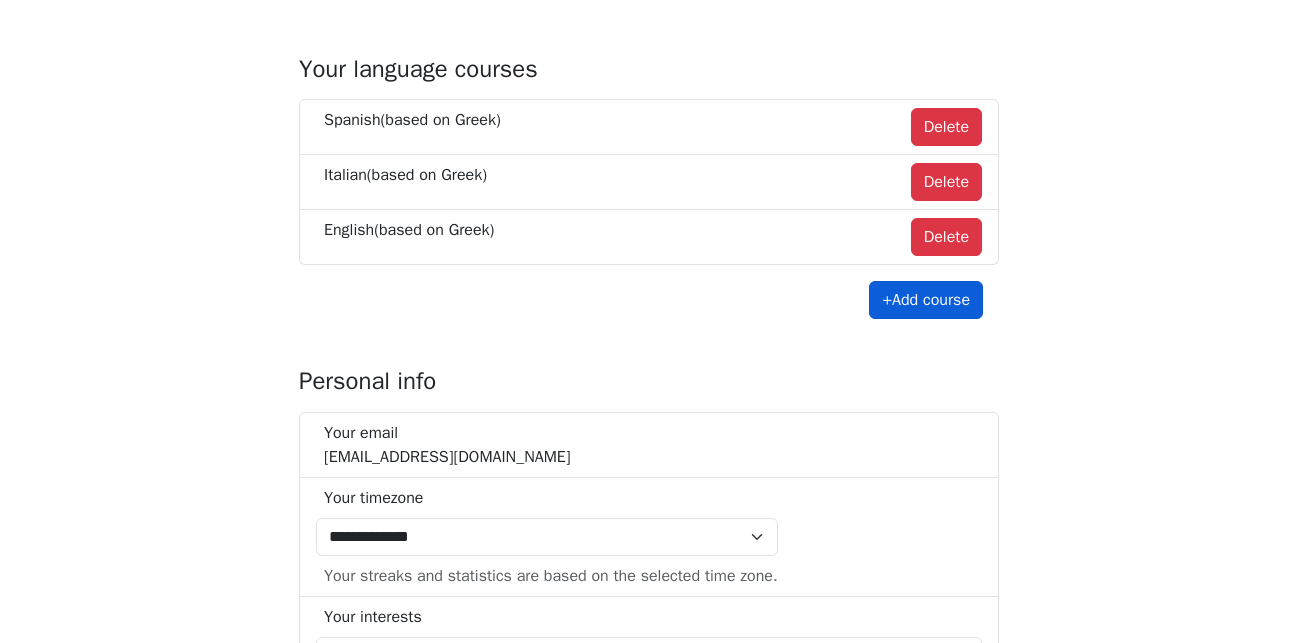 click on "+  Add course" at bounding box center (926, 300) 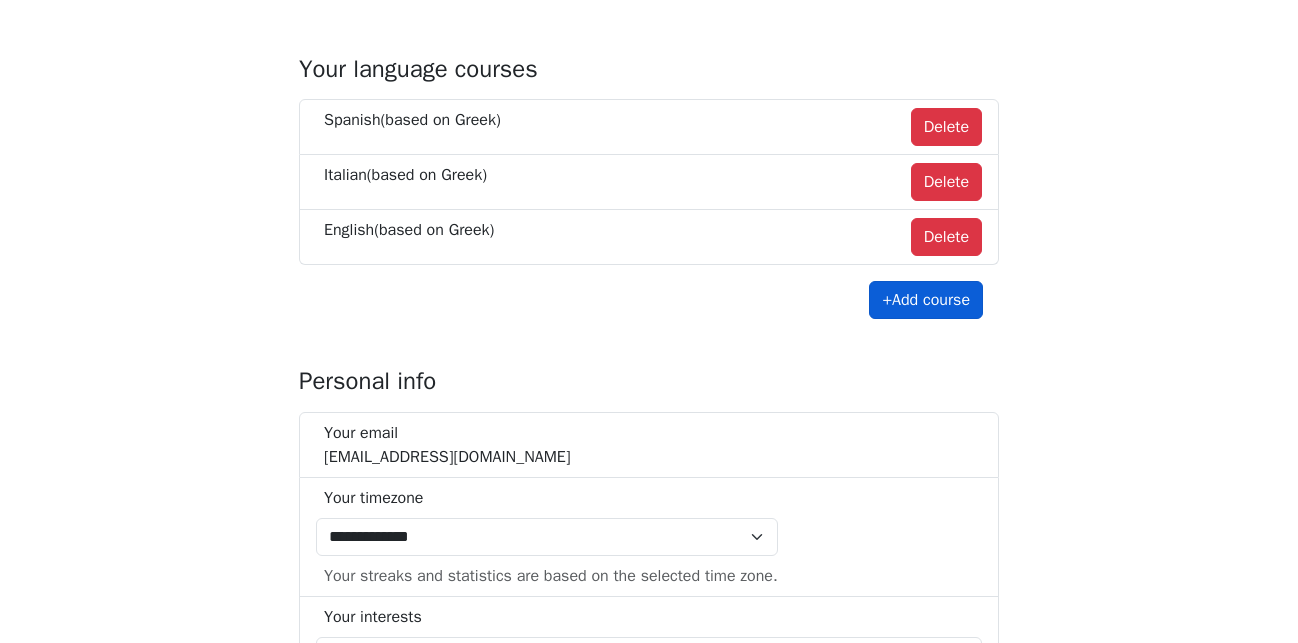 select on "**" 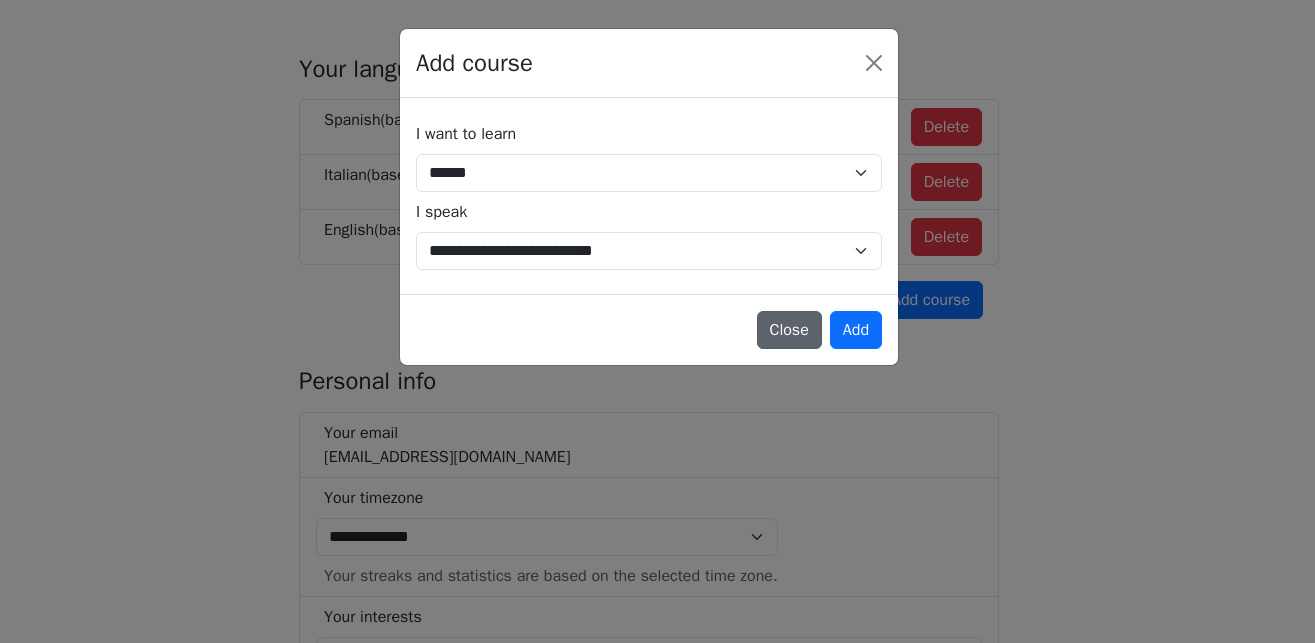 click on "Close" at bounding box center (789, 330) 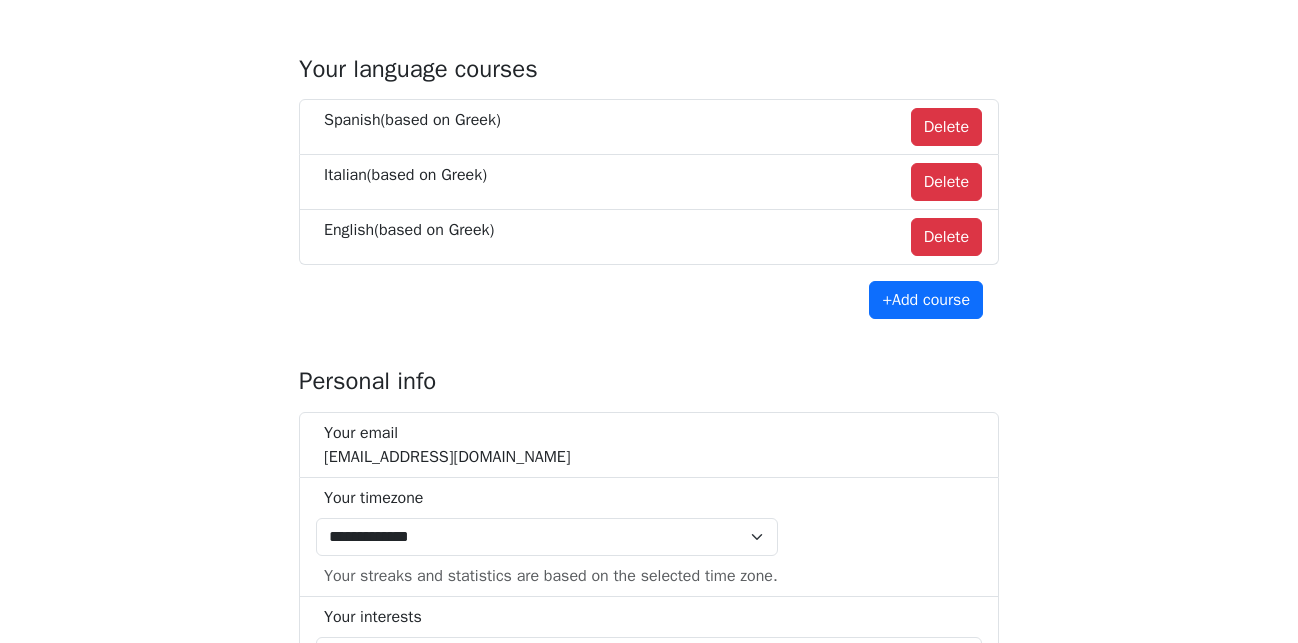 scroll, scrollTop: 0, scrollLeft: 0, axis: both 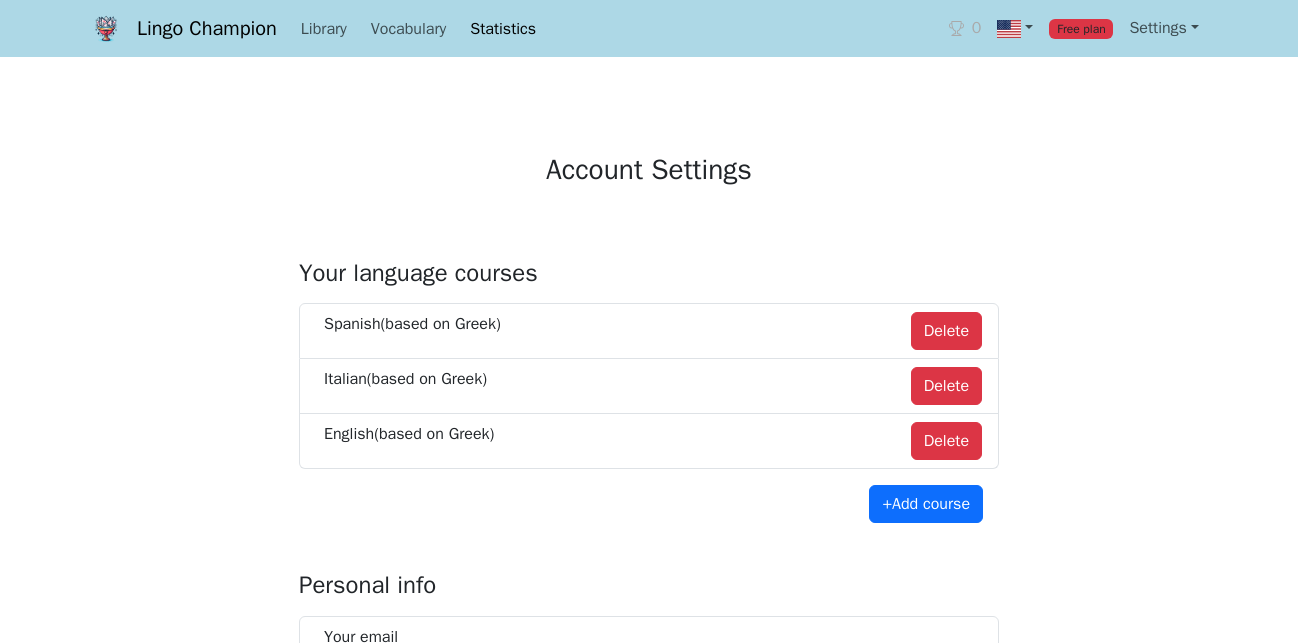 drag, startPoint x: 192, startPoint y: 30, endPoint x: 221, endPoint y: 102, distance: 77.62087 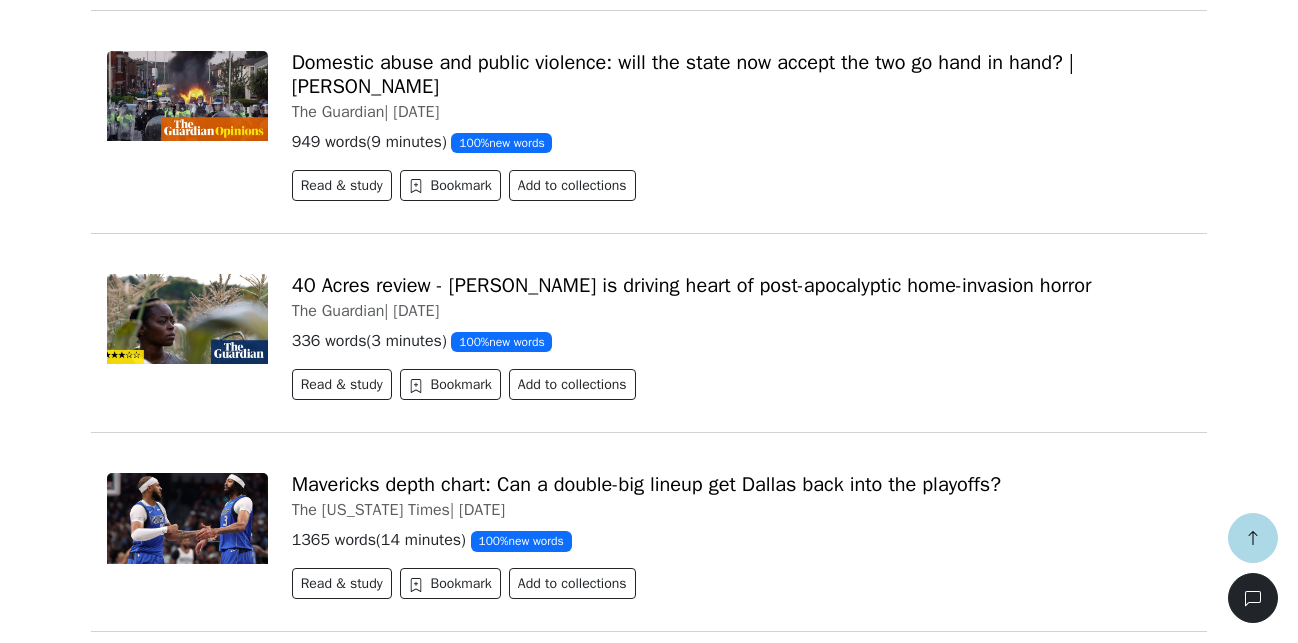 scroll, scrollTop: 6081, scrollLeft: 0, axis: vertical 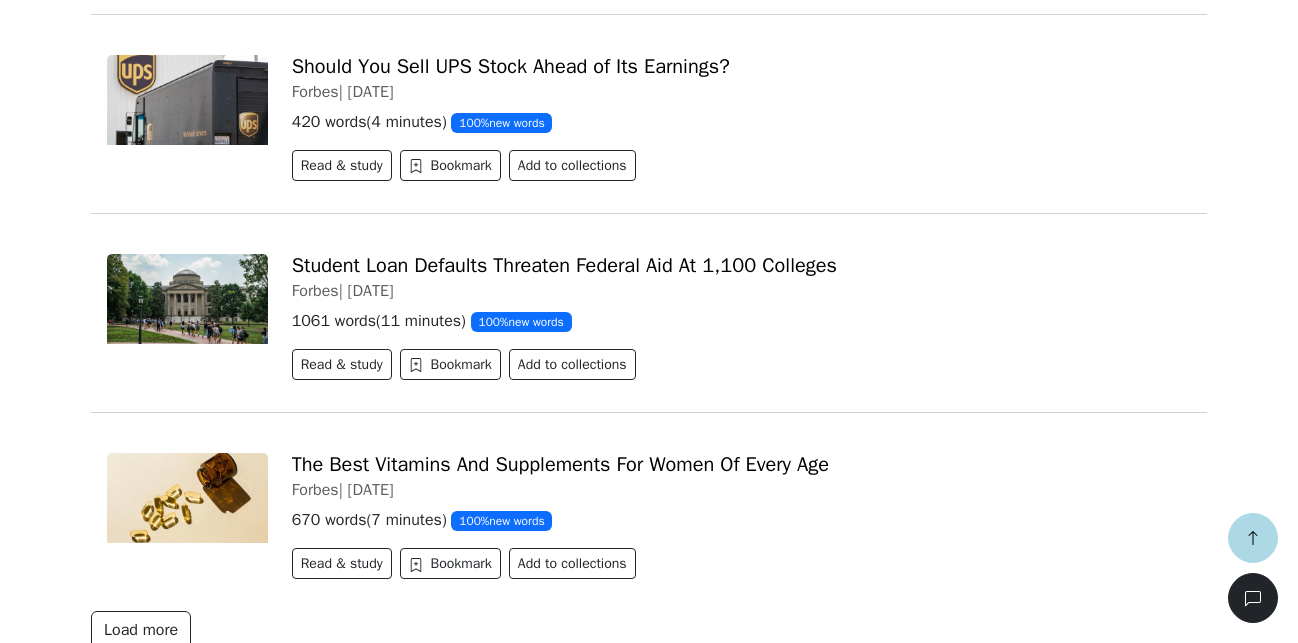 drag, startPoint x: 154, startPoint y: 558, endPoint x: 78, endPoint y: 526, distance: 82.46211 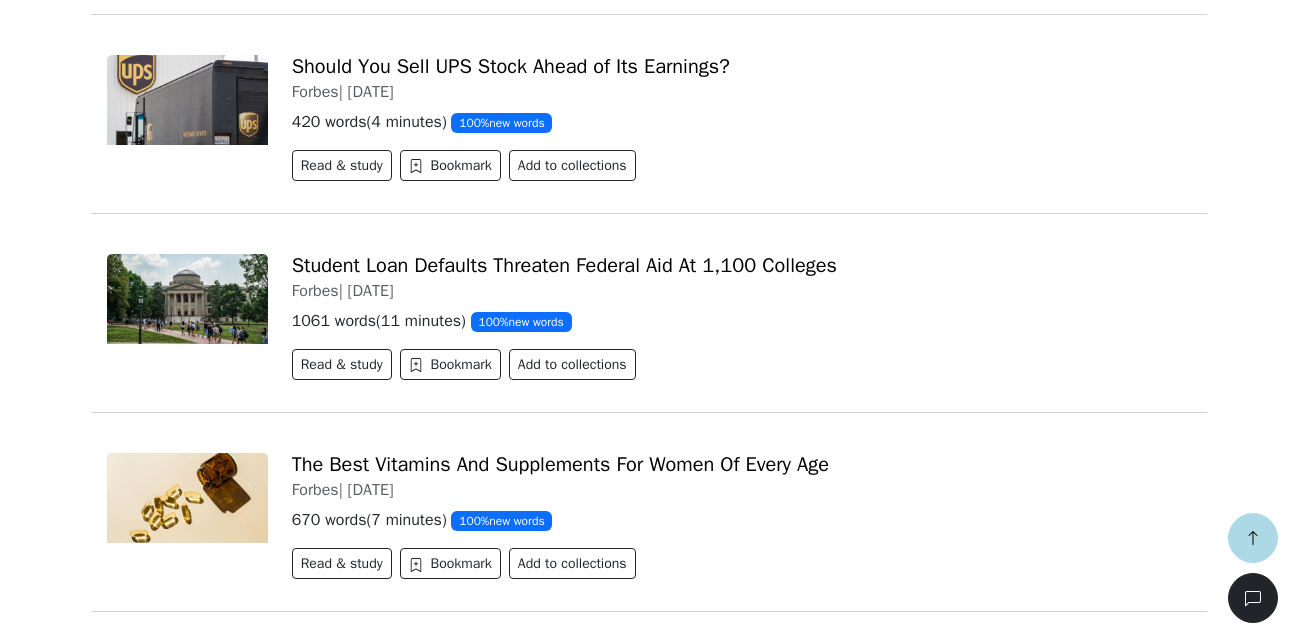 scroll, scrollTop: 12153, scrollLeft: 0, axis: vertical 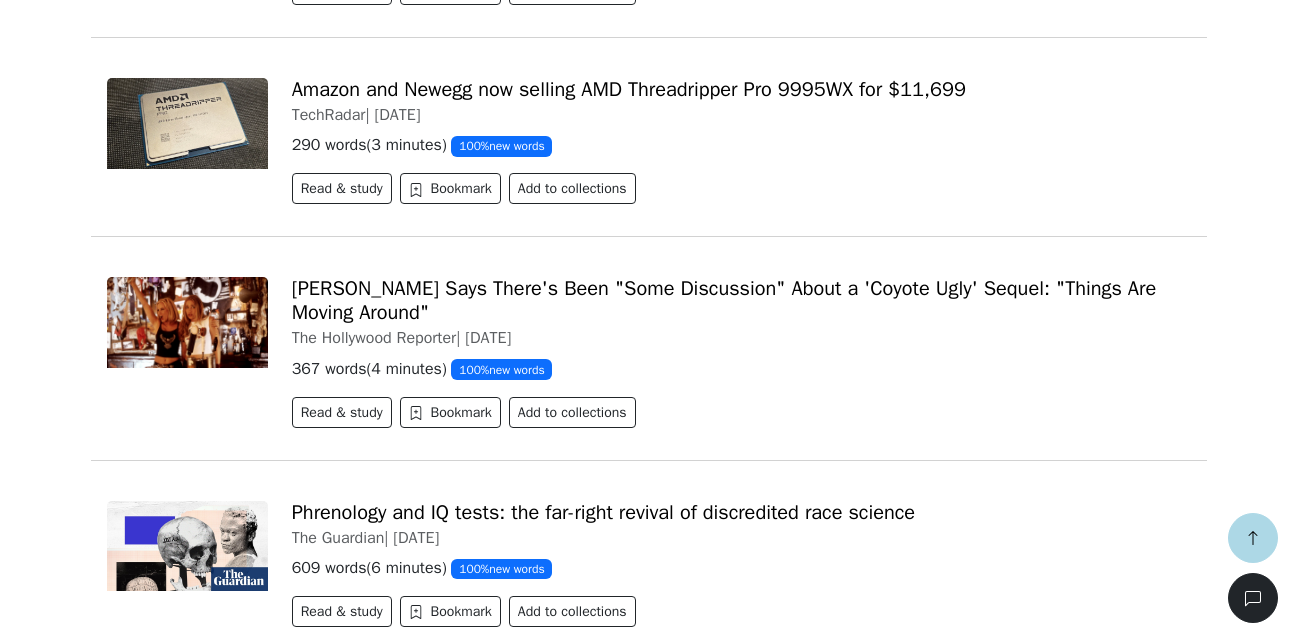 drag, startPoint x: 136, startPoint y: 569, endPoint x: 37, endPoint y: 527, distance: 107.54069 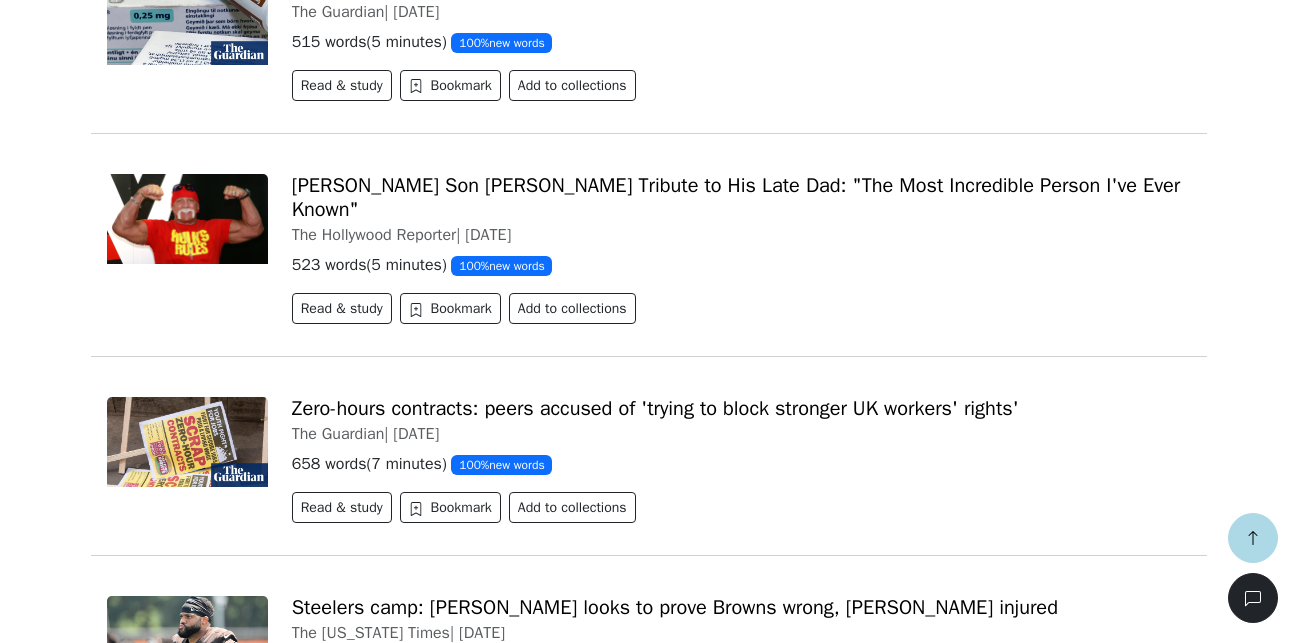 drag, startPoint x: 131, startPoint y: 559, endPoint x: 51, endPoint y: 524, distance: 87.32124 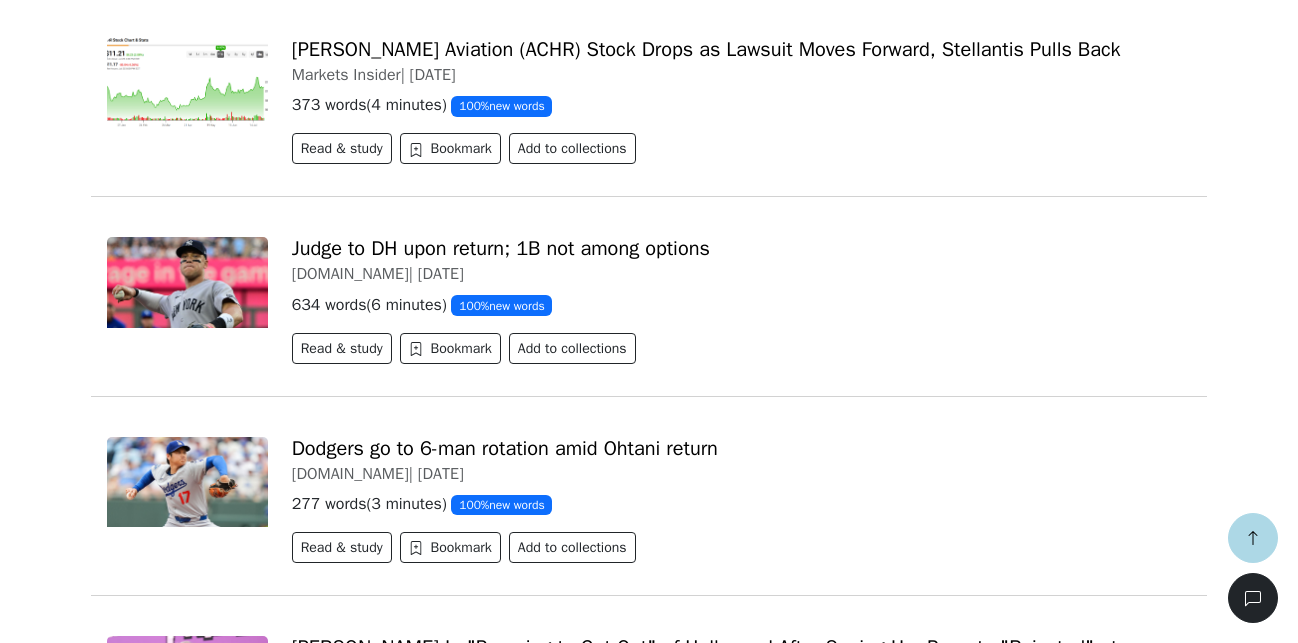 scroll, scrollTop: 24273, scrollLeft: 0, axis: vertical 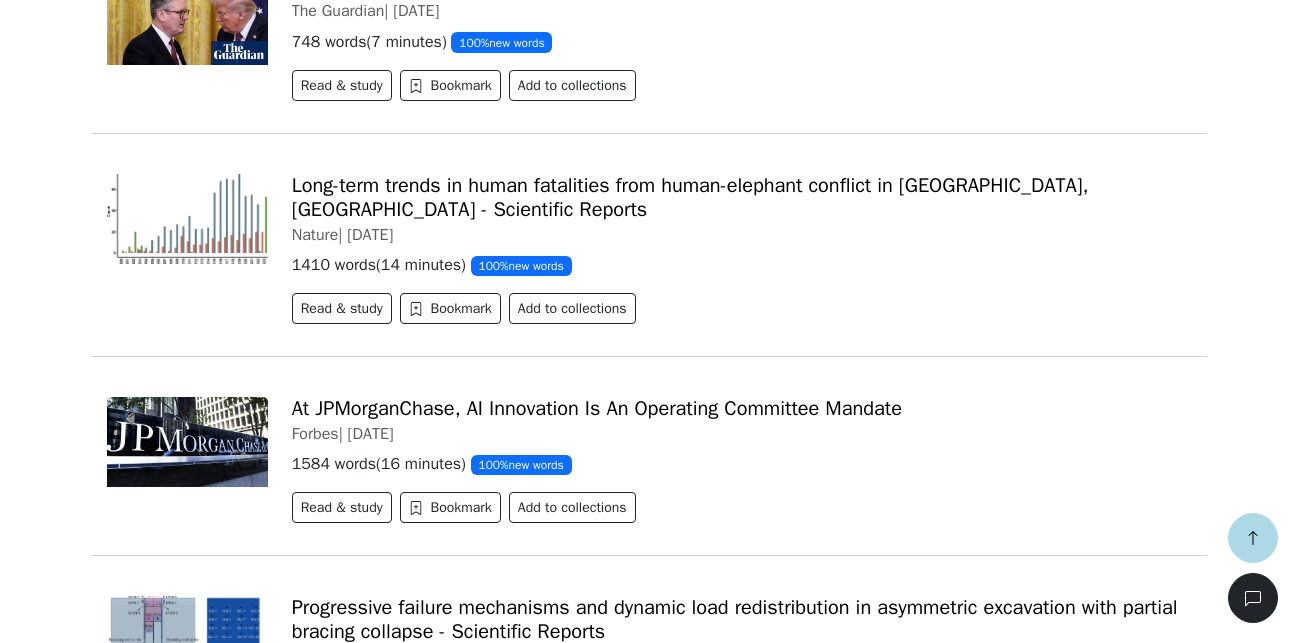 click on "Load more" at bounding box center (141, 797) 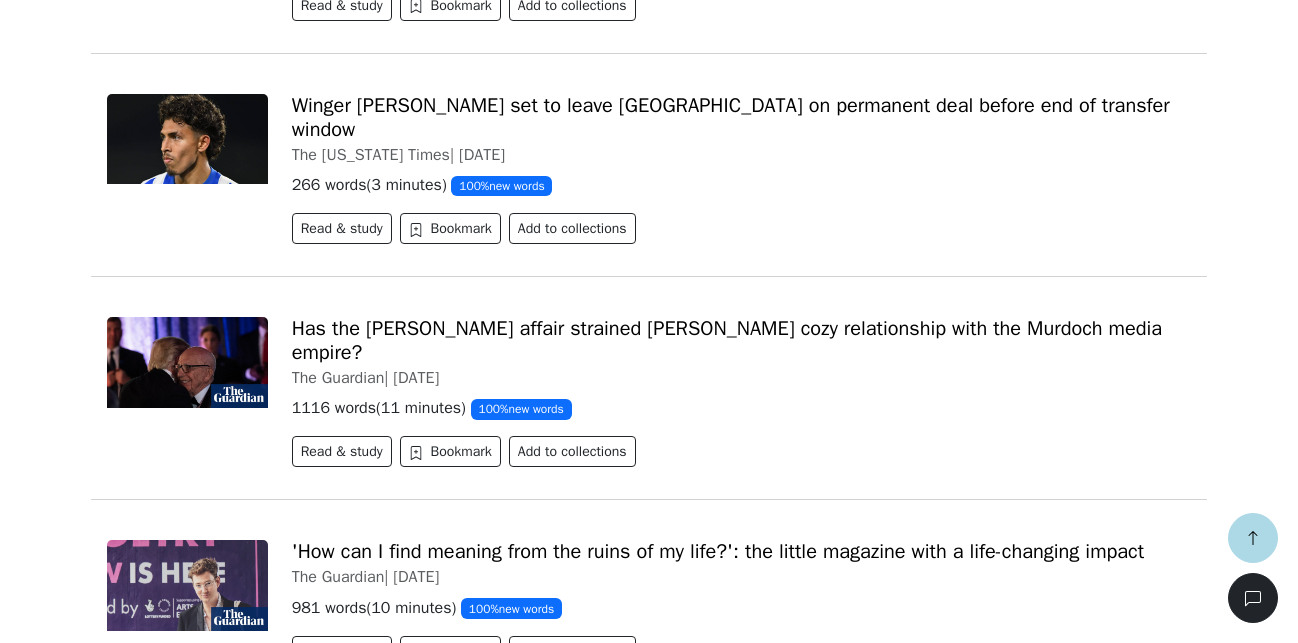 click on "Lingo Champion   Library Vocabulary Statistics 0 Spanish  ←   Greek Italian  ←   Greek English  ←   Greek +  Add course Free plan Settings Account Change plan Browser extension Support Feedback & bugs What's new? Get the Android app New Get the iOS app Log out Browser extension Support 0 Free plan Lingo Champion Account Change plan Browser extension Support Feedback & bugs What's new? Get the Android app New Get the iOS app Log out Library Vocabulary Shortcuts Statistics Settings Getting started Tutorial Overview 40% Read a news article or story Save words to your vocabulary Practice words with flashcards Import or generate your own content Install the mobile app : iOS Android Reading Listening Writing My stuff News Texts Collections Filter by topic 17 Translate titles to English Rukmini Iyer's quick and easy recipe for halloumi, courgette and chickpea fritters | Quick and easy The Guardian  |   [DATE] 313   words  ( 3   minutes )   100 %  new words Read & study Bookmark Add to collections  |" at bounding box center (649, -14673) 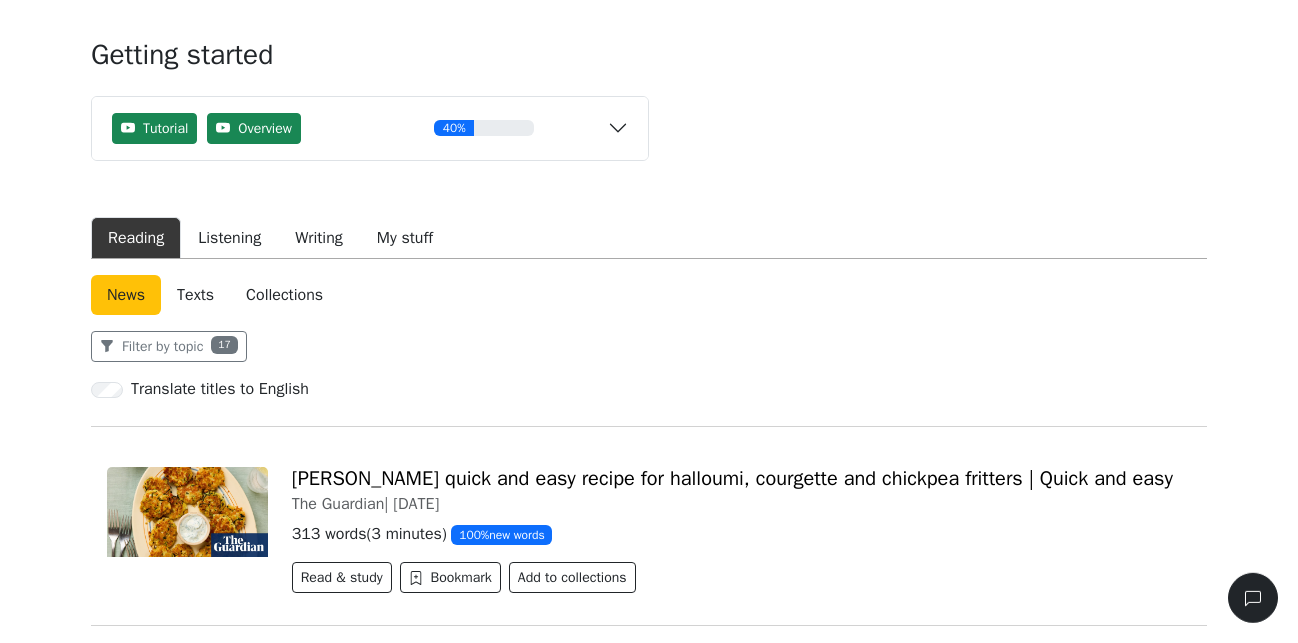 scroll, scrollTop: 204, scrollLeft: 0, axis: vertical 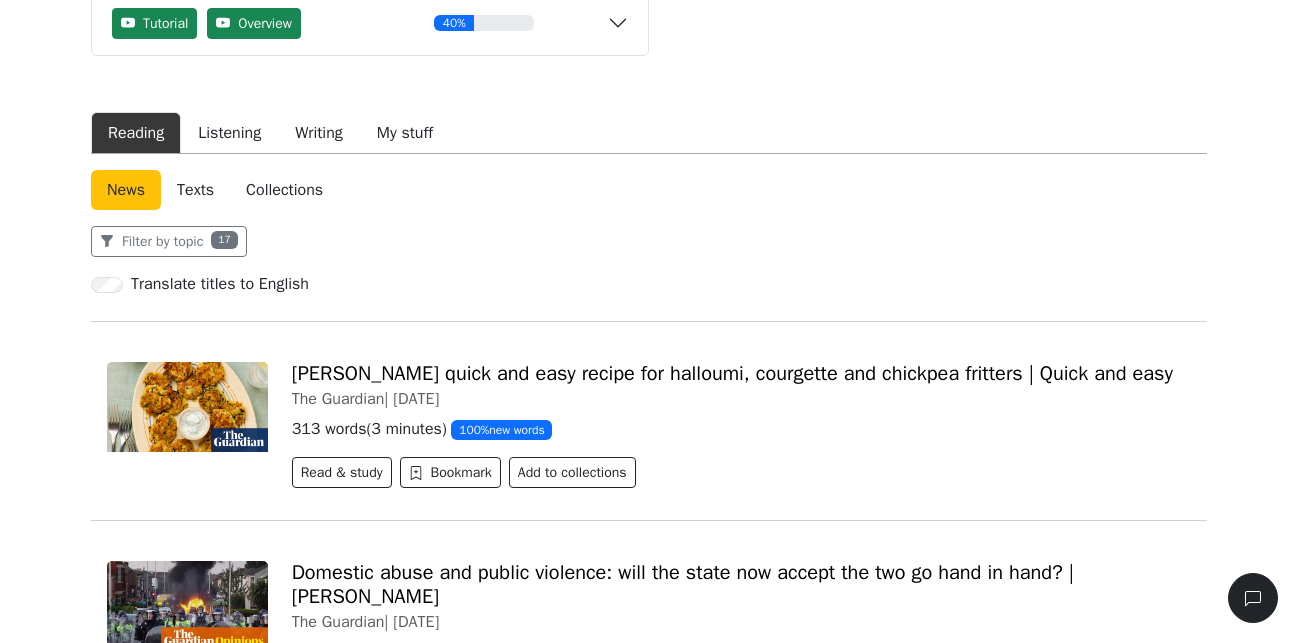 click on "Texts" at bounding box center (195, 190) 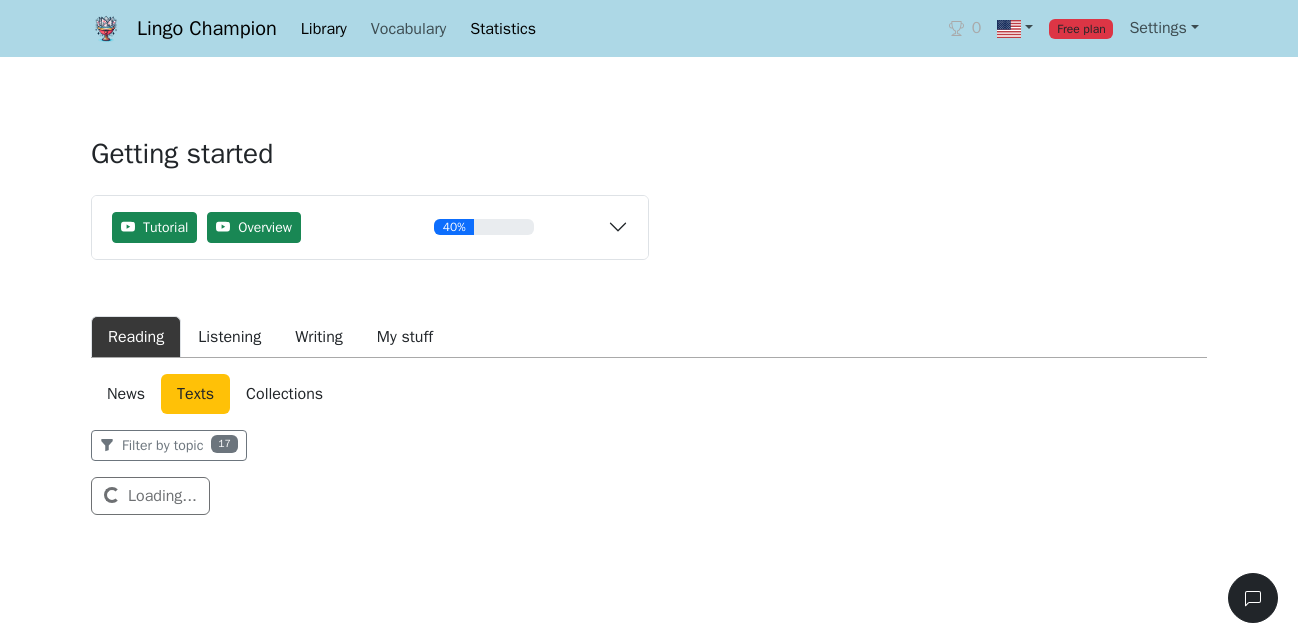 scroll, scrollTop: 0, scrollLeft: 0, axis: both 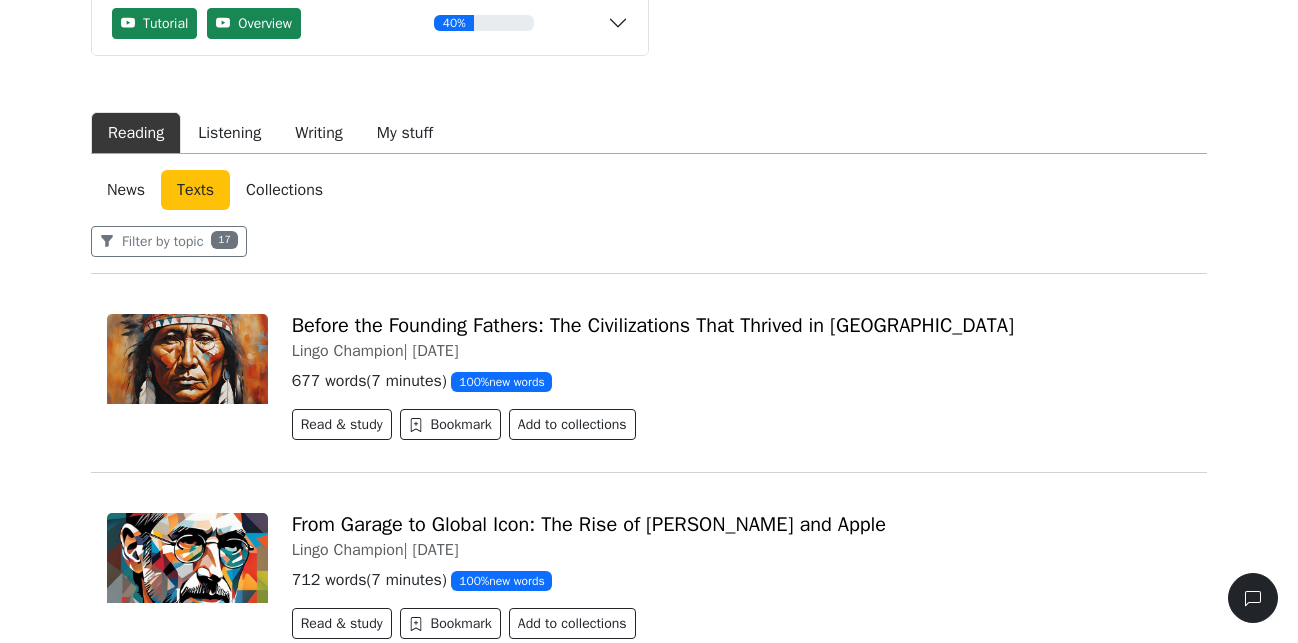 click on "Collections" at bounding box center (284, 190) 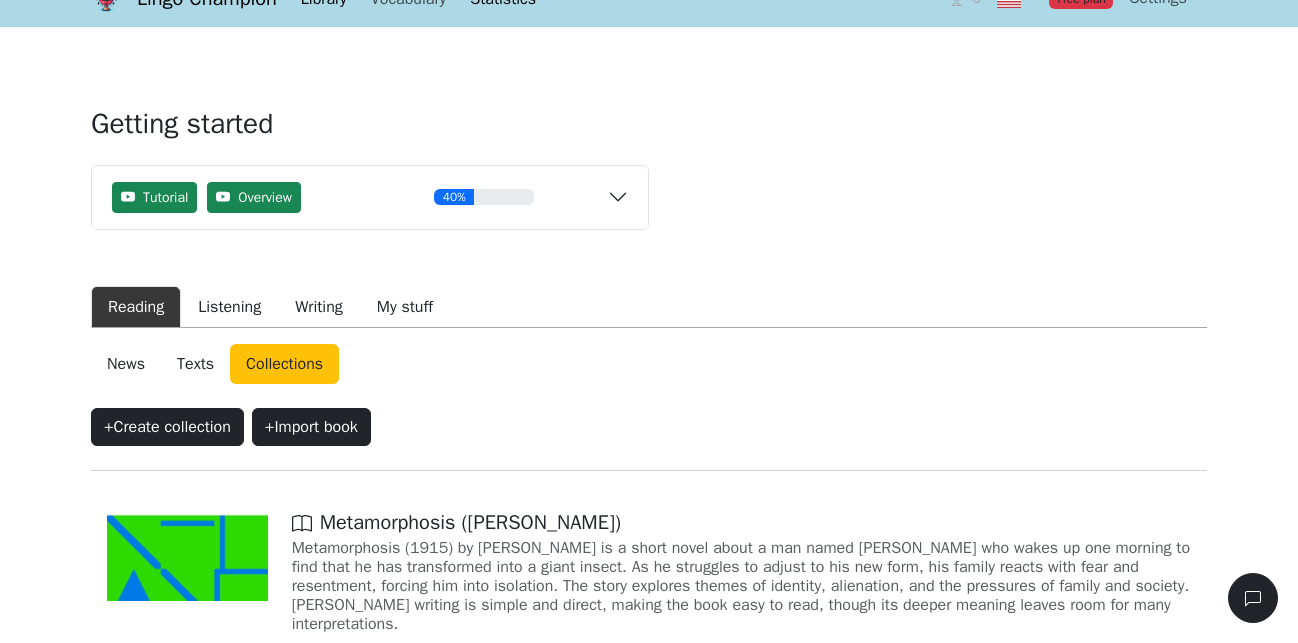 scroll, scrollTop: 234, scrollLeft: 0, axis: vertical 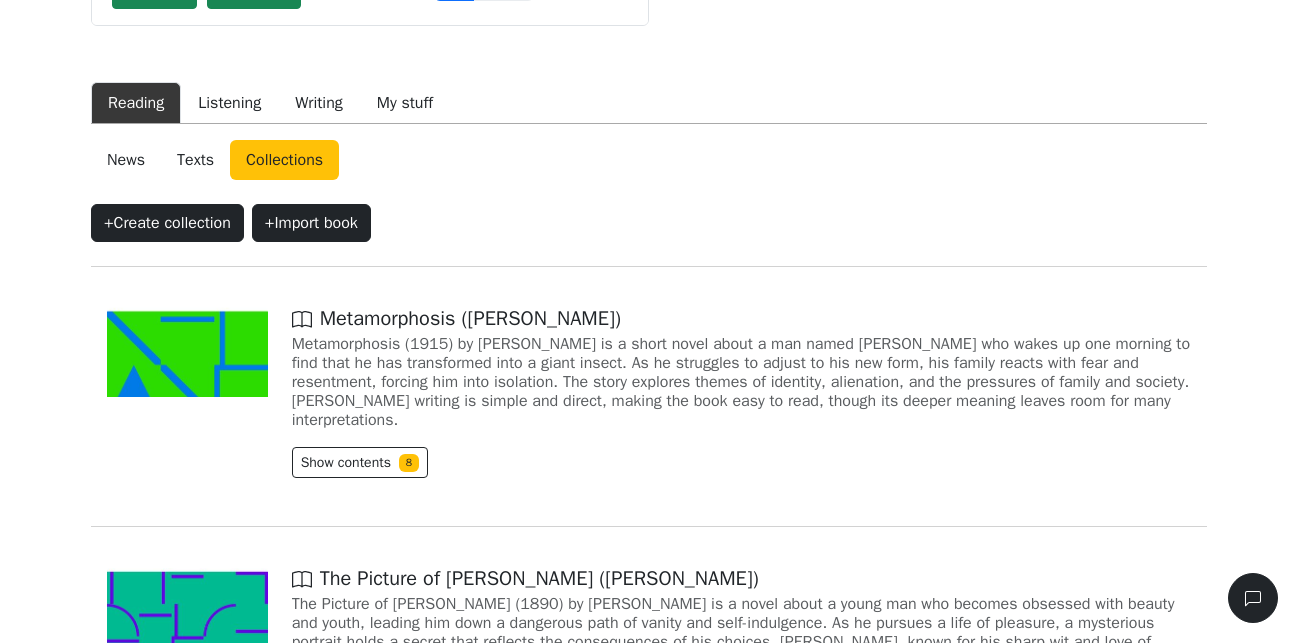 click on "News" at bounding box center (126, 160) 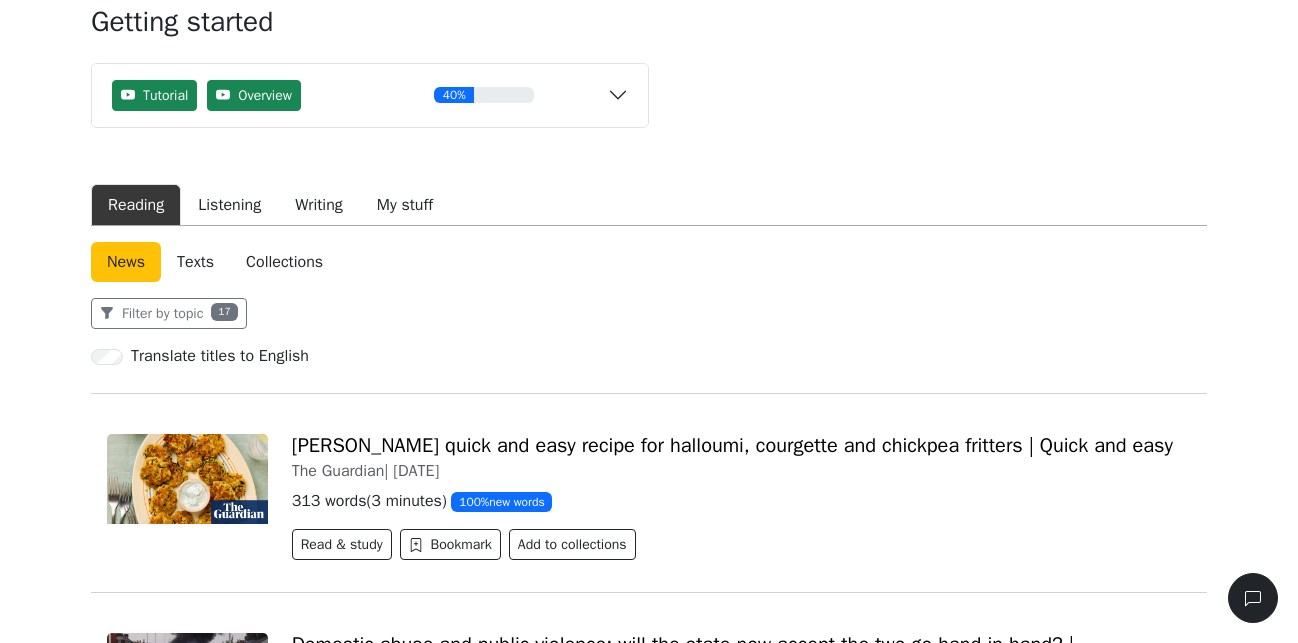 scroll, scrollTop: 0, scrollLeft: 0, axis: both 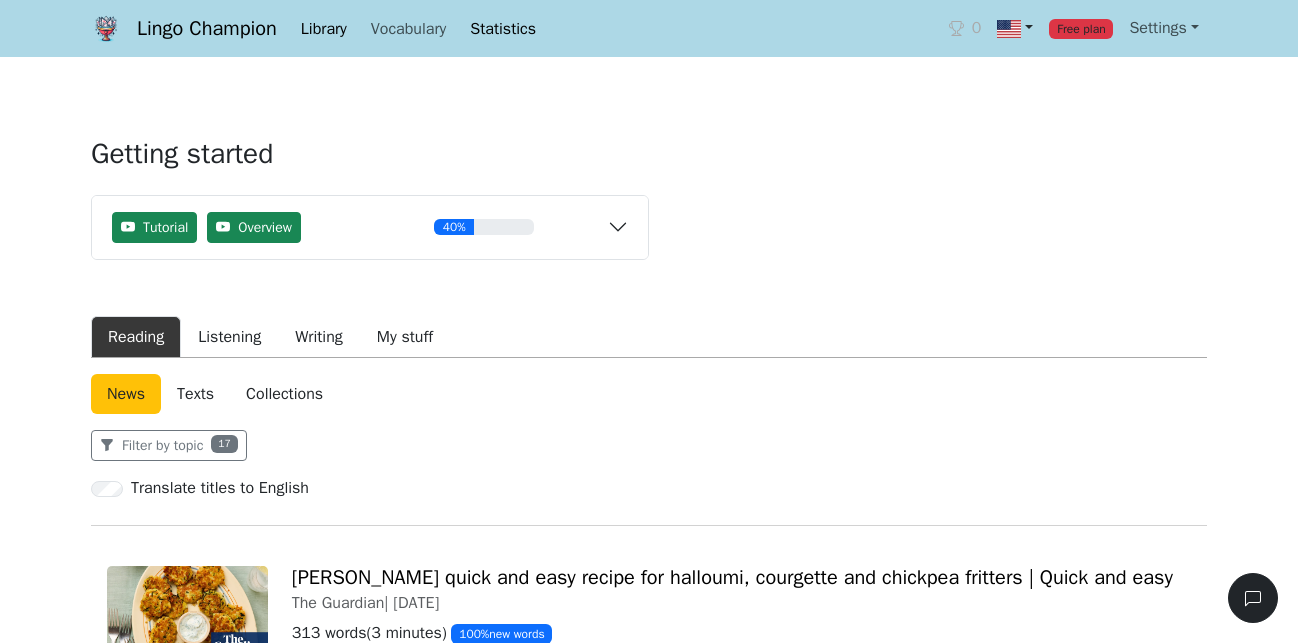 click at bounding box center (1015, 28) 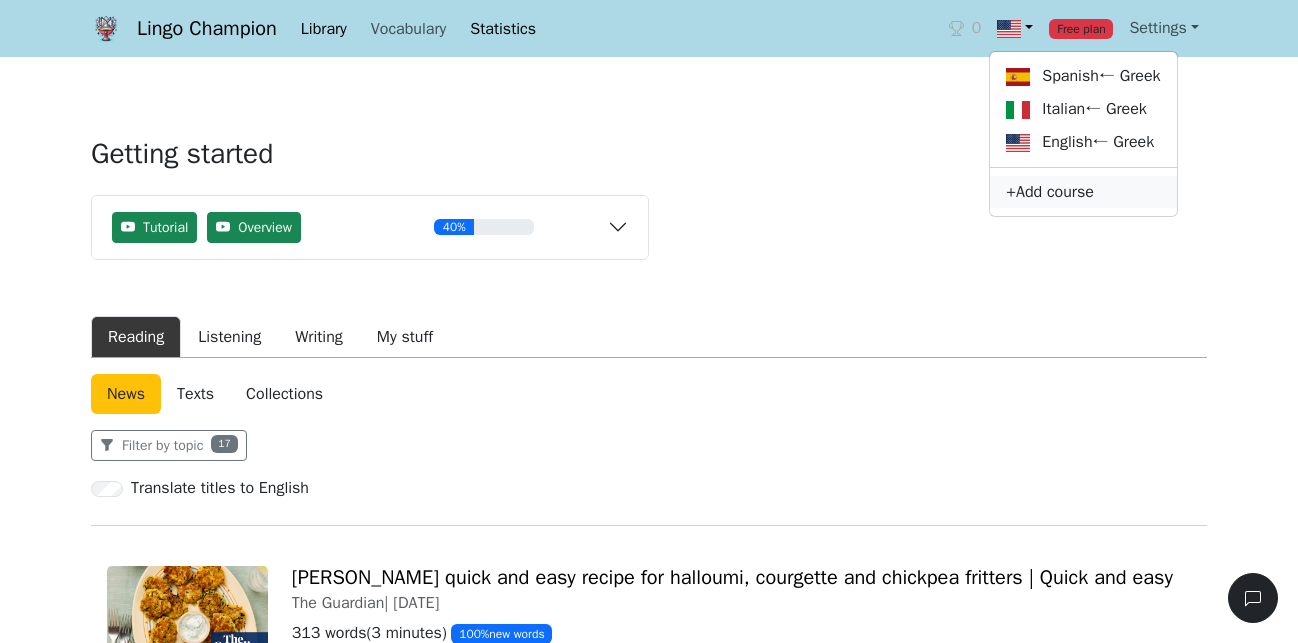 click on "+  Add course" at bounding box center [1083, 192] 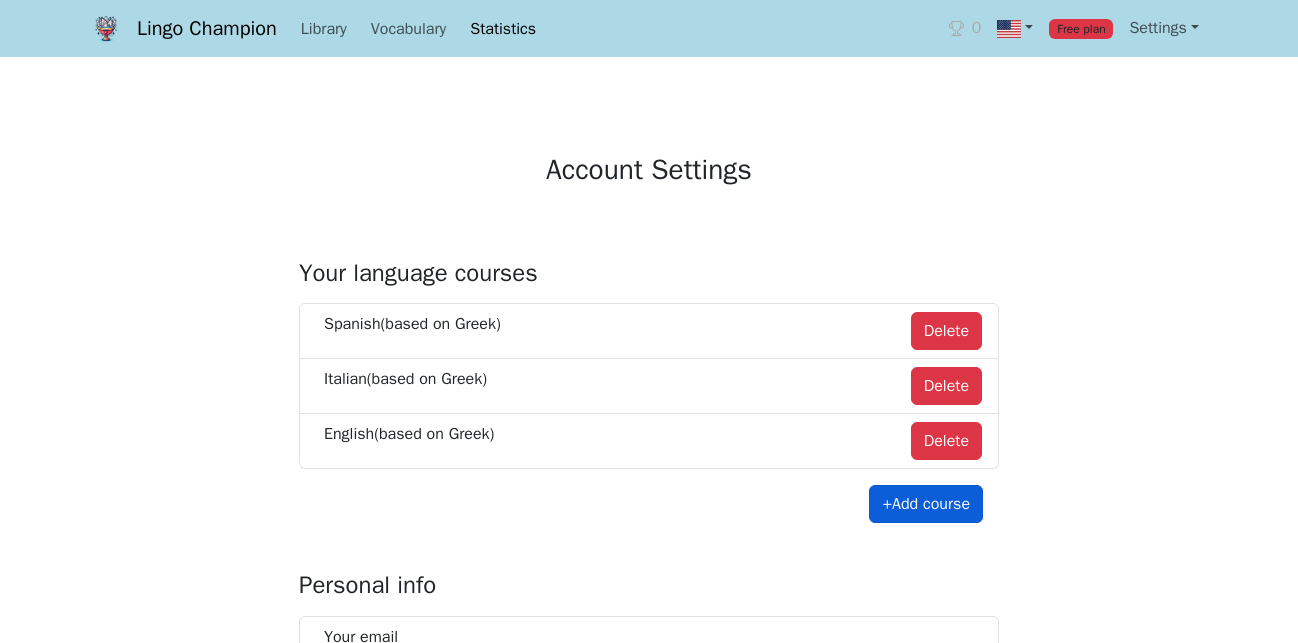click on "+  Add course" at bounding box center (926, 504) 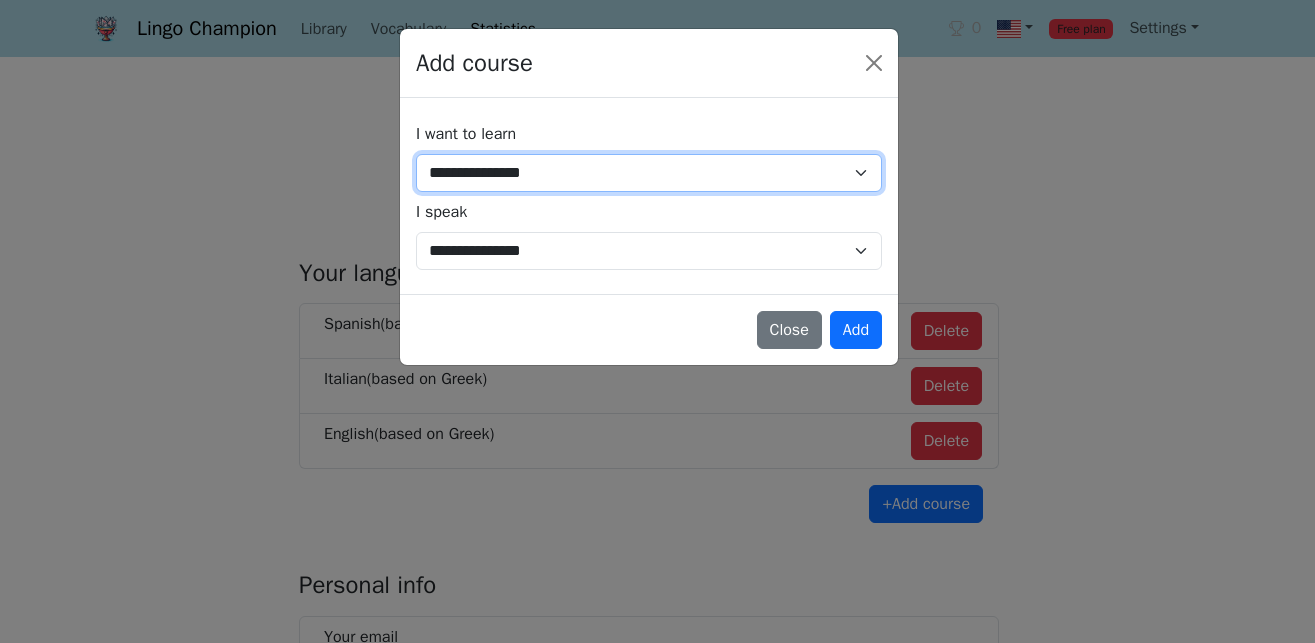 click on "**********" at bounding box center [649, 173] 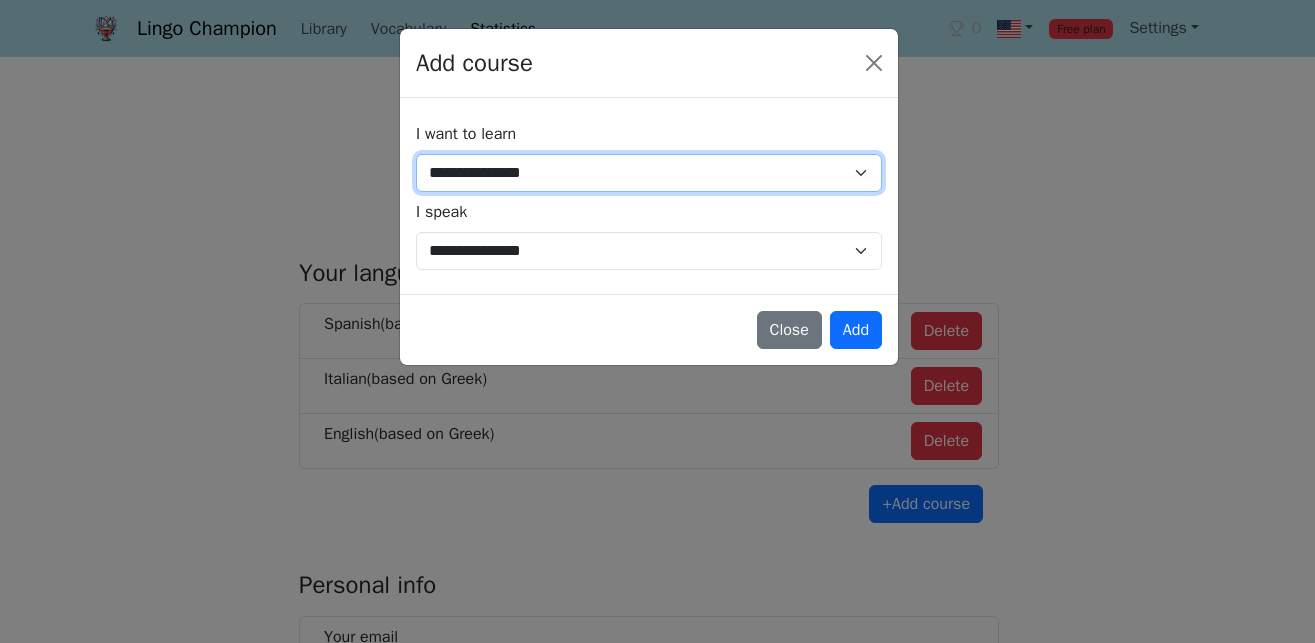 select on "**" 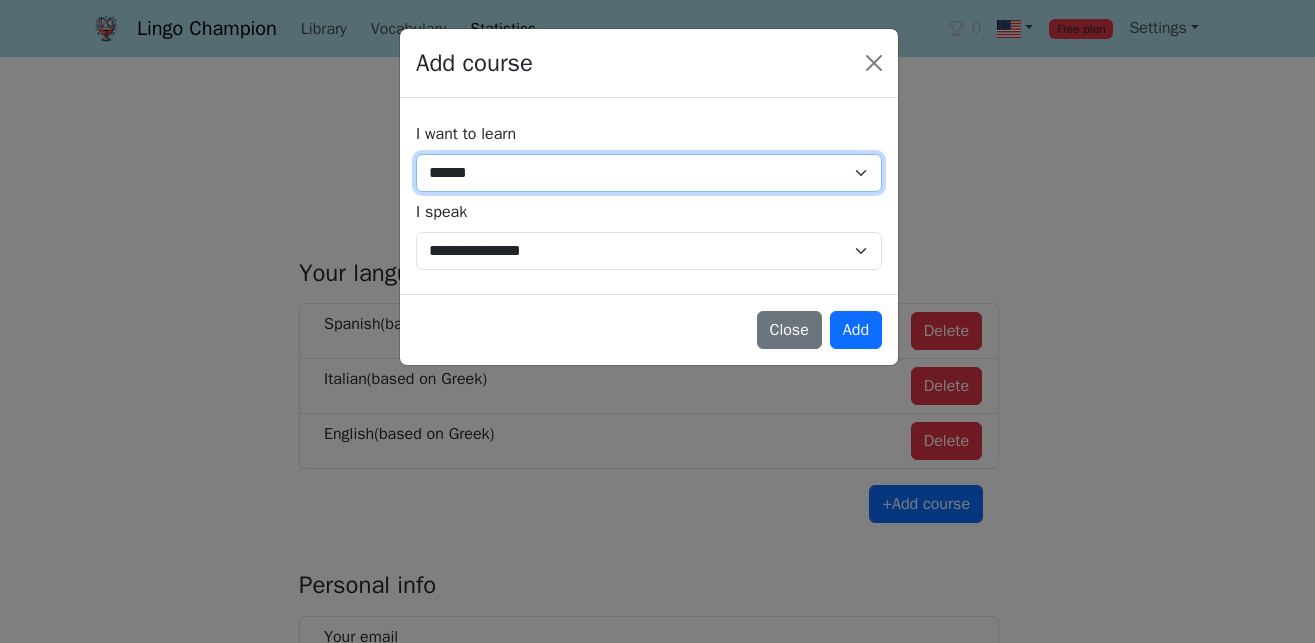 click on "******" at bounding box center (0, 0) 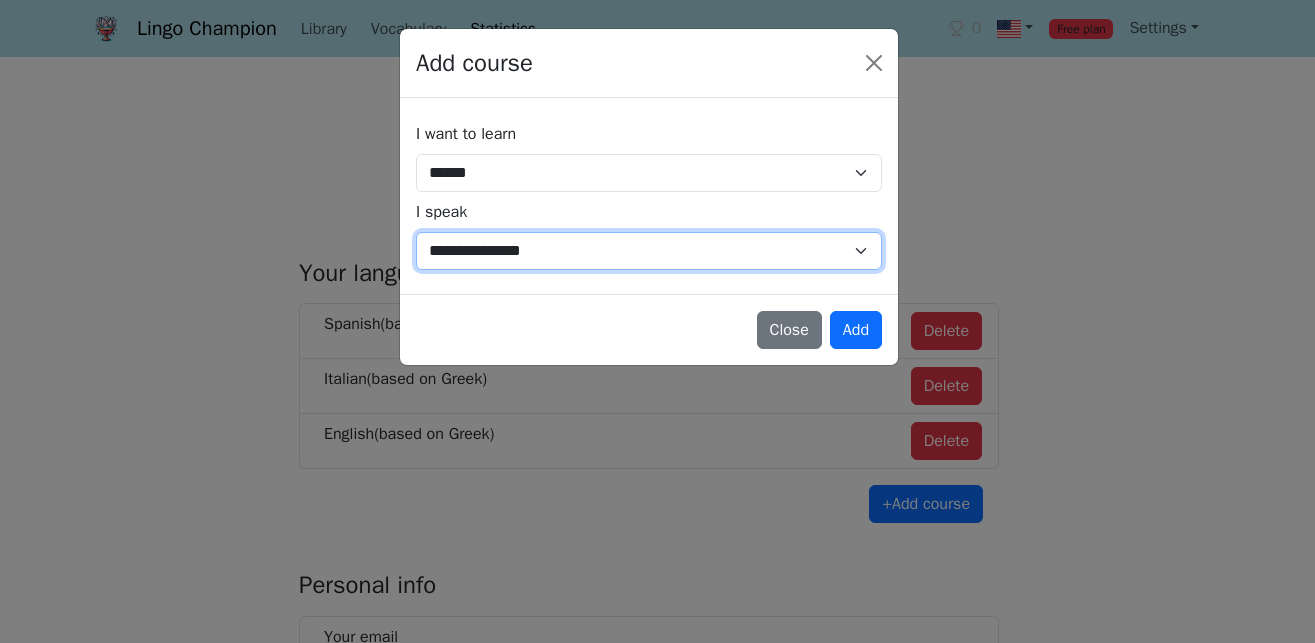 click on "**********" at bounding box center [649, 251] 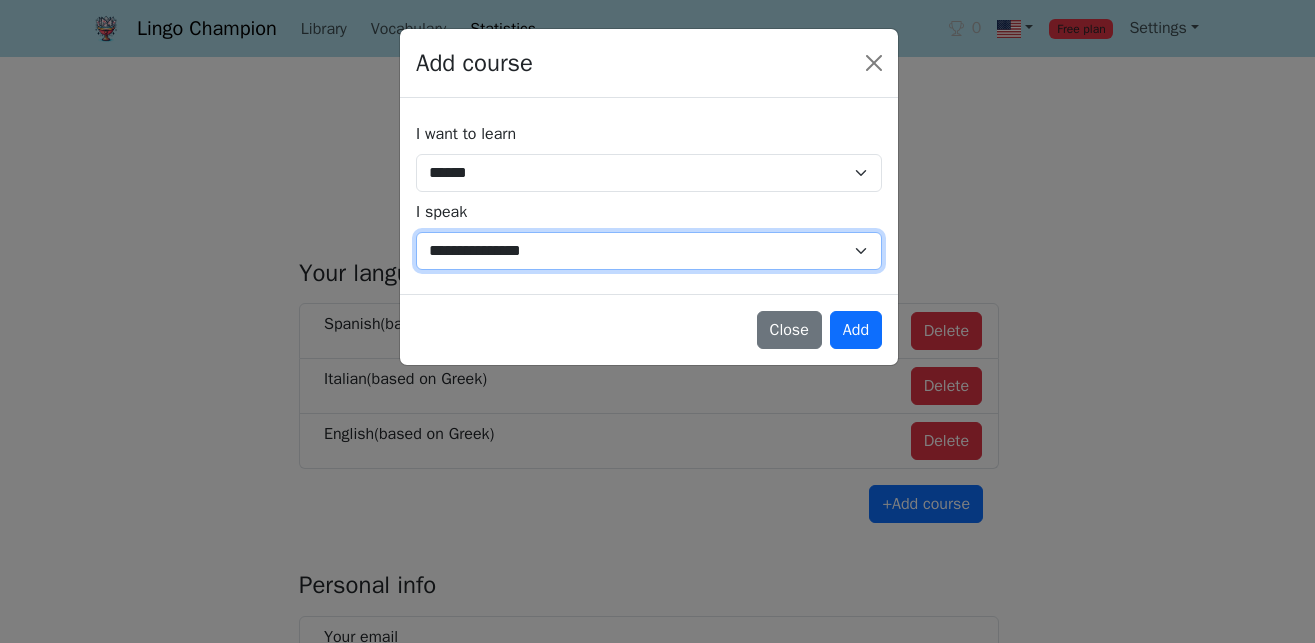select on "**" 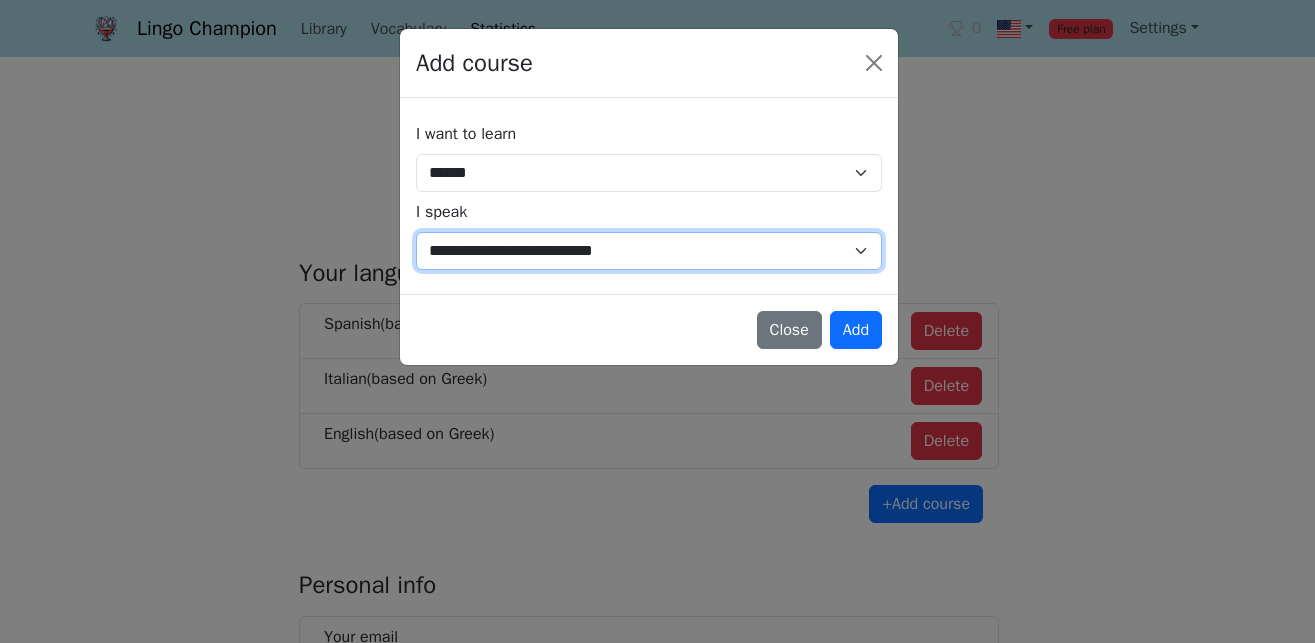 click on "**********" at bounding box center (0, 0) 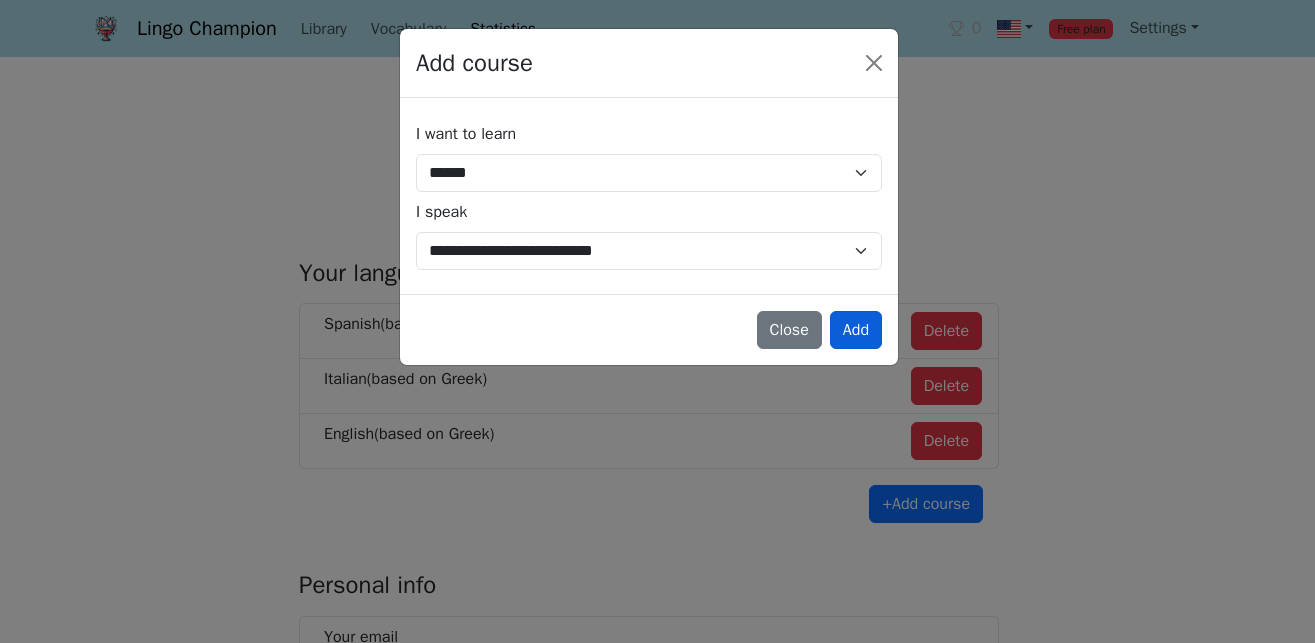 click on "Add" at bounding box center [856, 330] 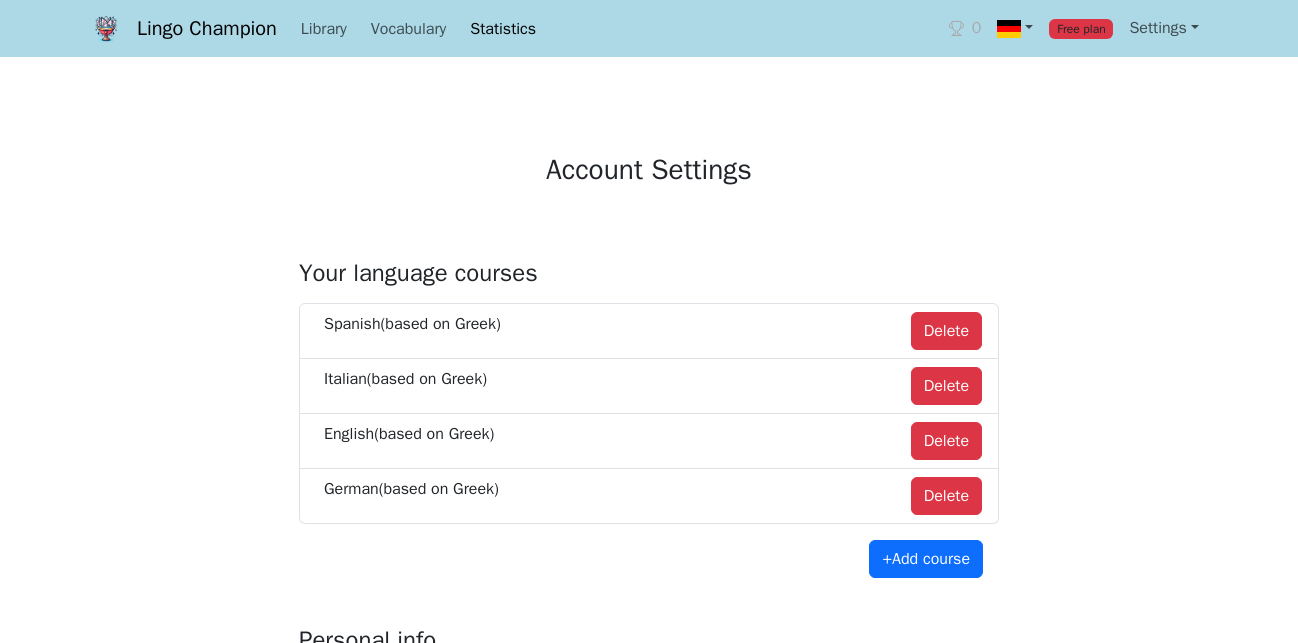 click on "**********" at bounding box center (649, 1120) 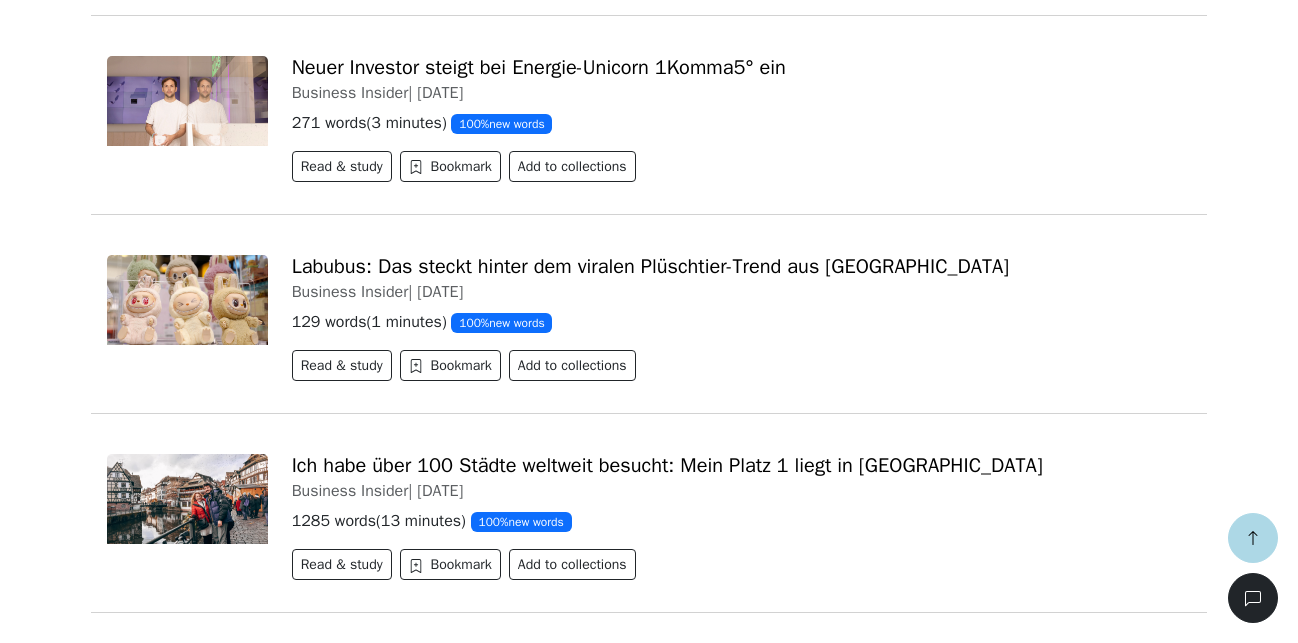 scroll, scrollTop: 408, scrollLeft: 0, axis: vertical 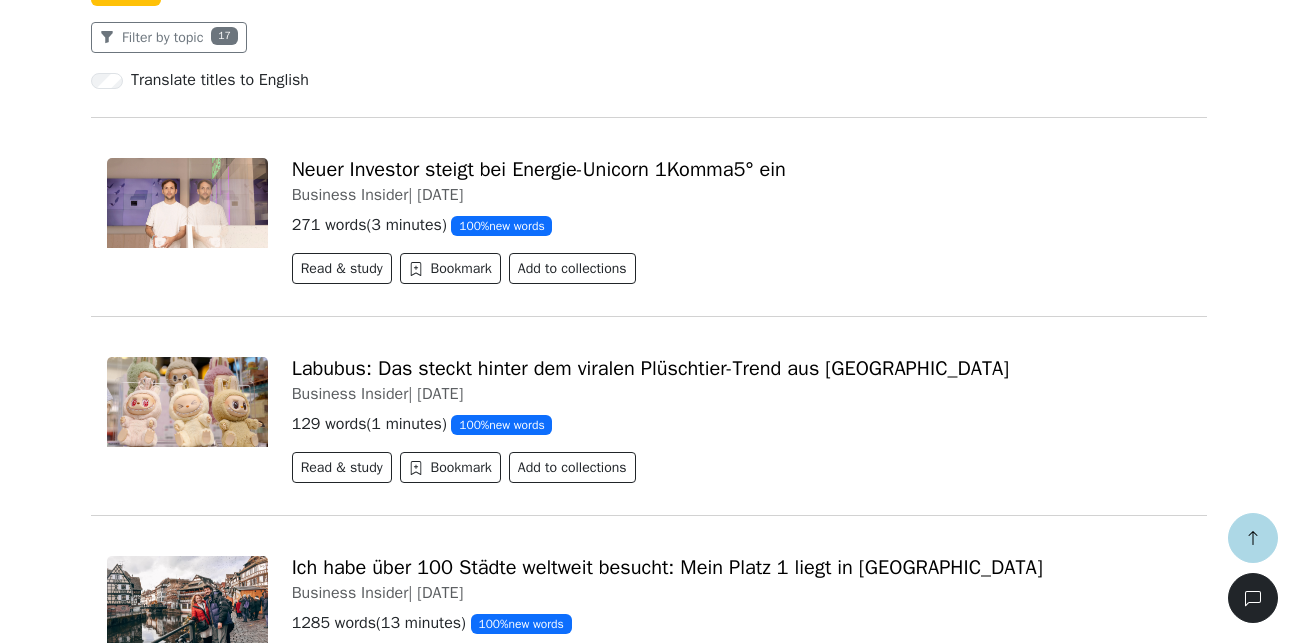 click on "Neuer Investor steigt bei Energie-Unicorn 1Komma5° ein" at bounding box center (539, 169) 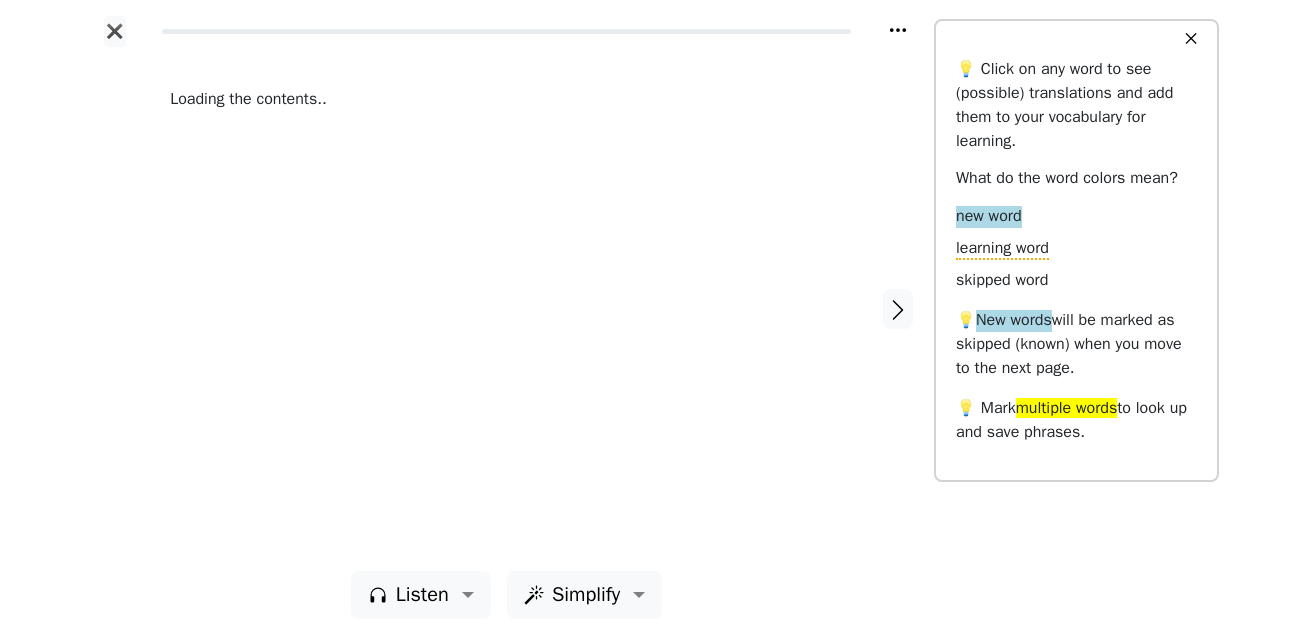 scroll, scrollTop: 0, scrollLeft: 0, axis: both 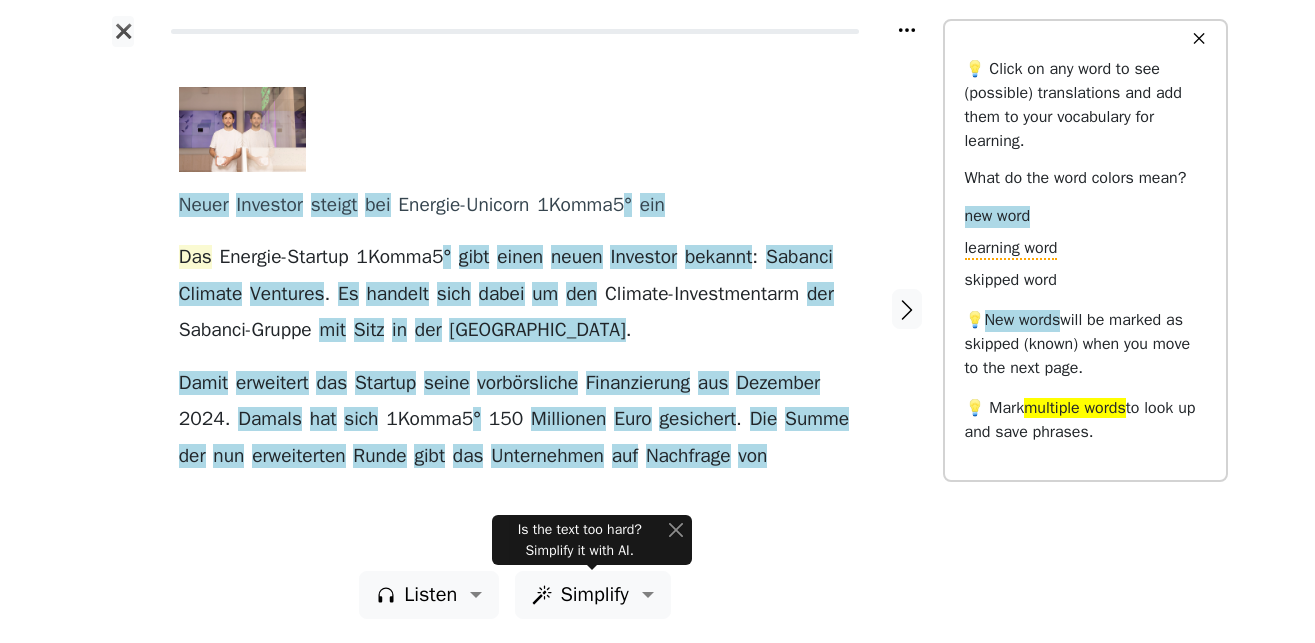 click on "Das" at bounding box center [195, 258] 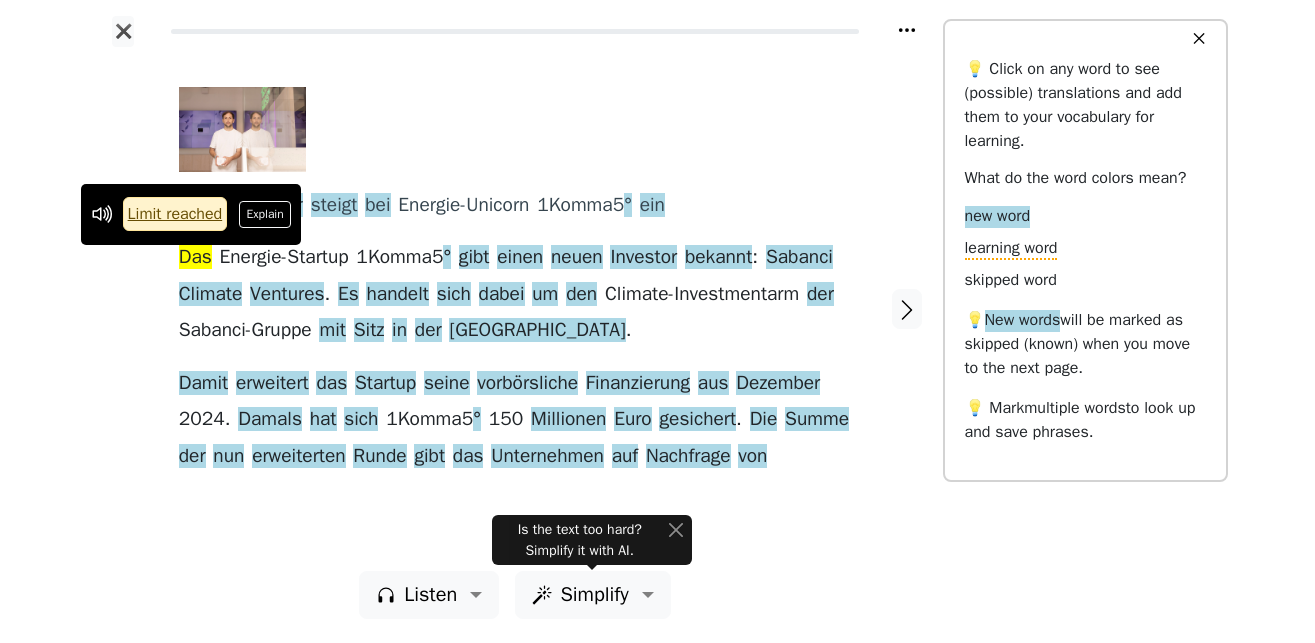 click at bounding box center (123, 309) 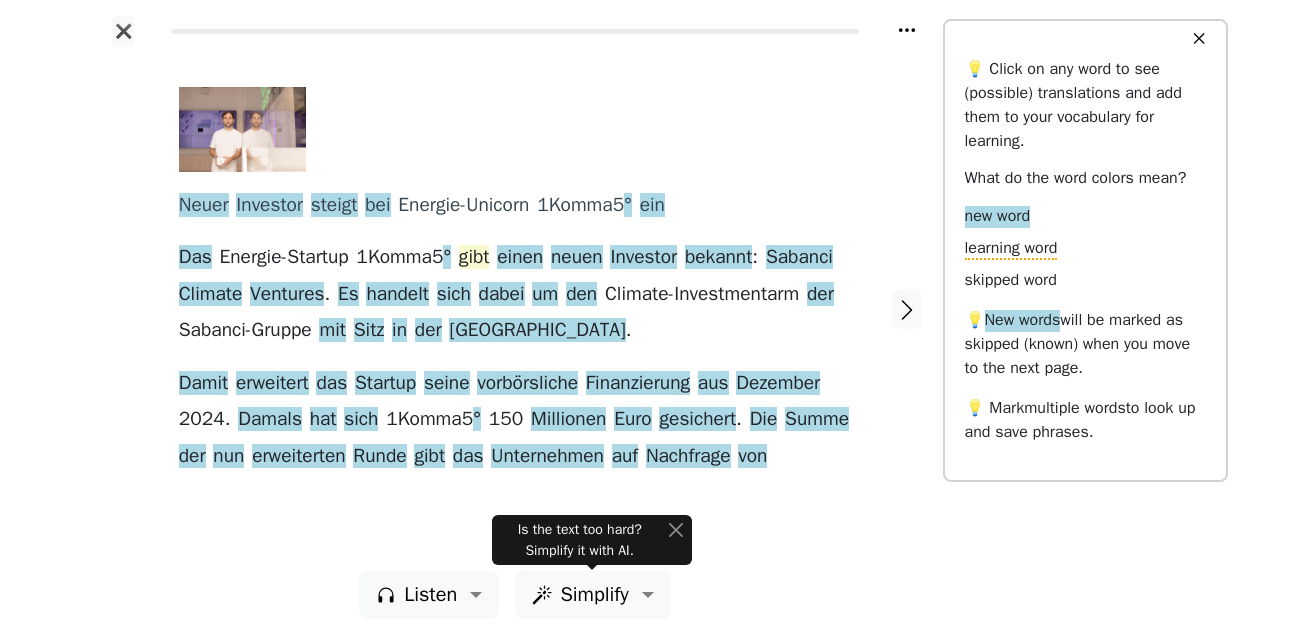 click on "gibt" at bounding box center (474, 258) 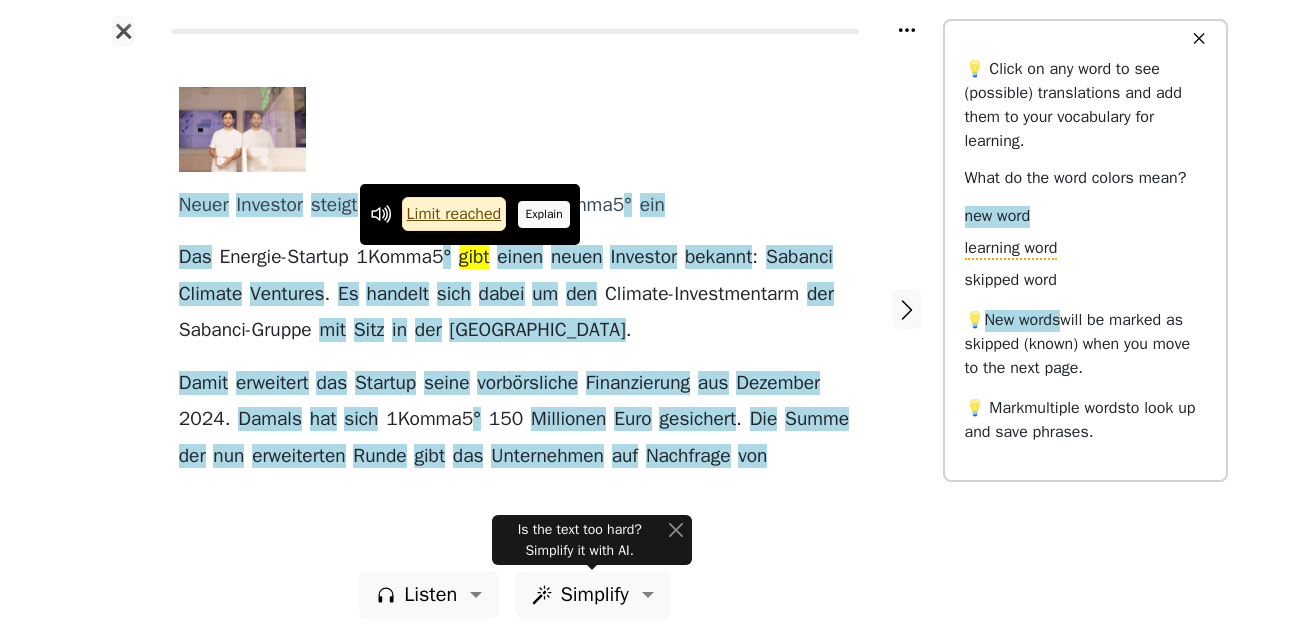 click on "Explain" at bounding box center [544, 214] 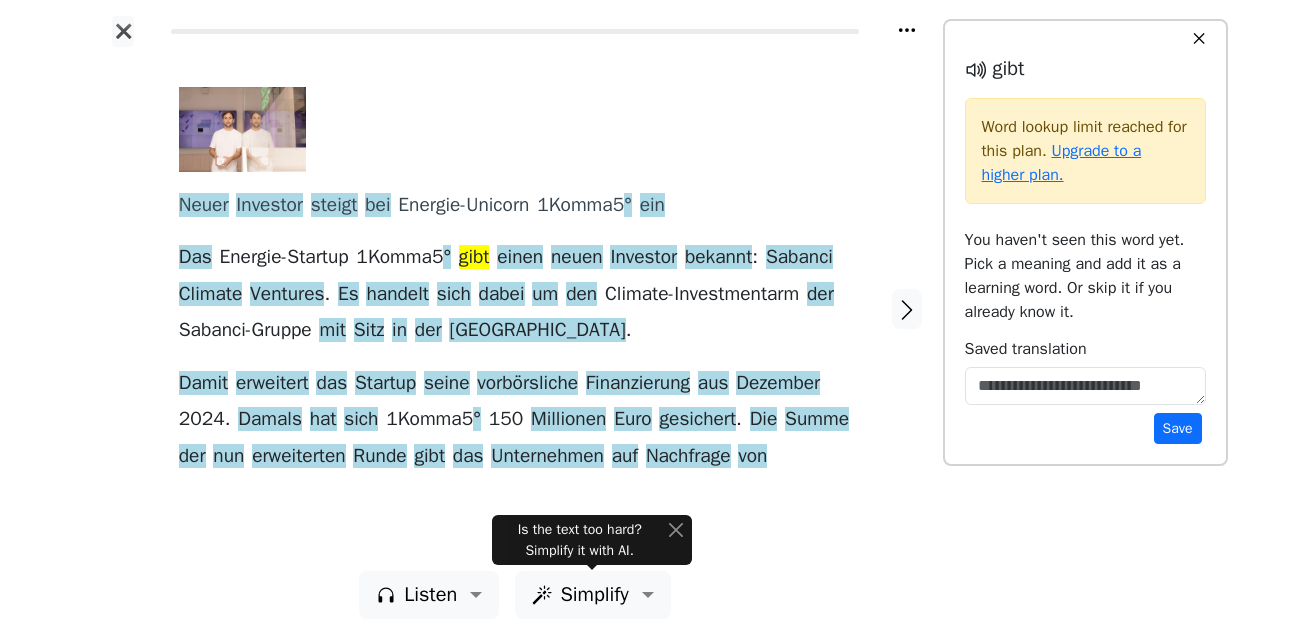 click on "✕" at bounding box center (1199, 39) 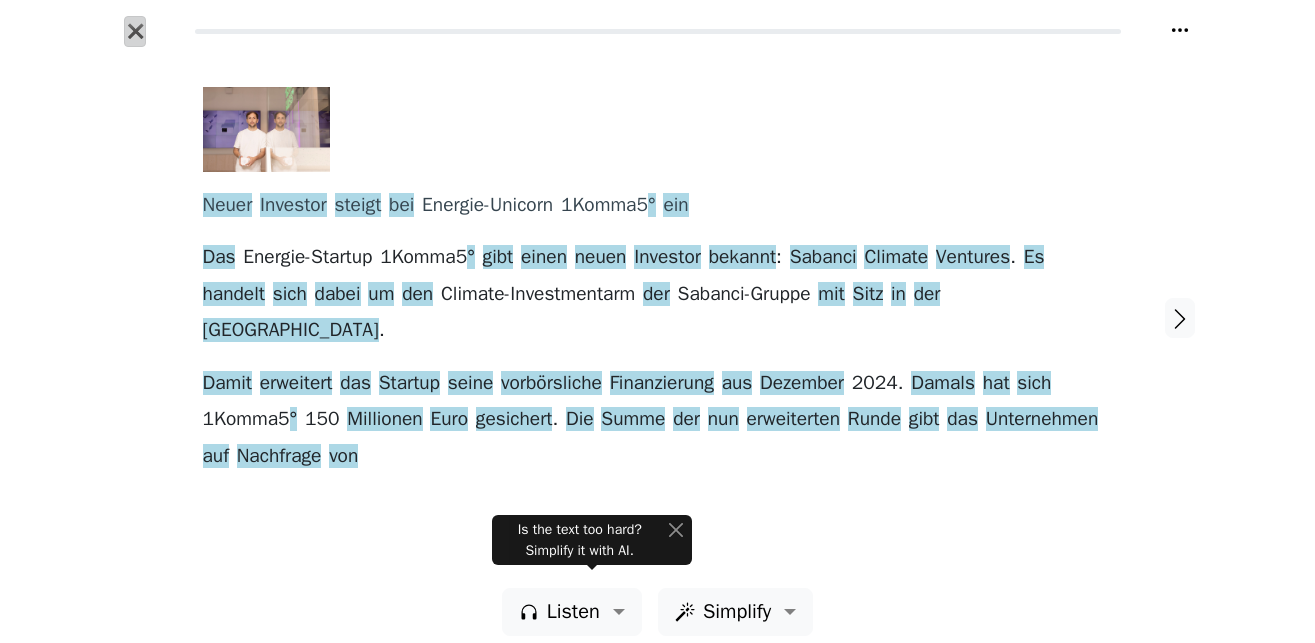 click on "✖" at bounding box center (135, 31) 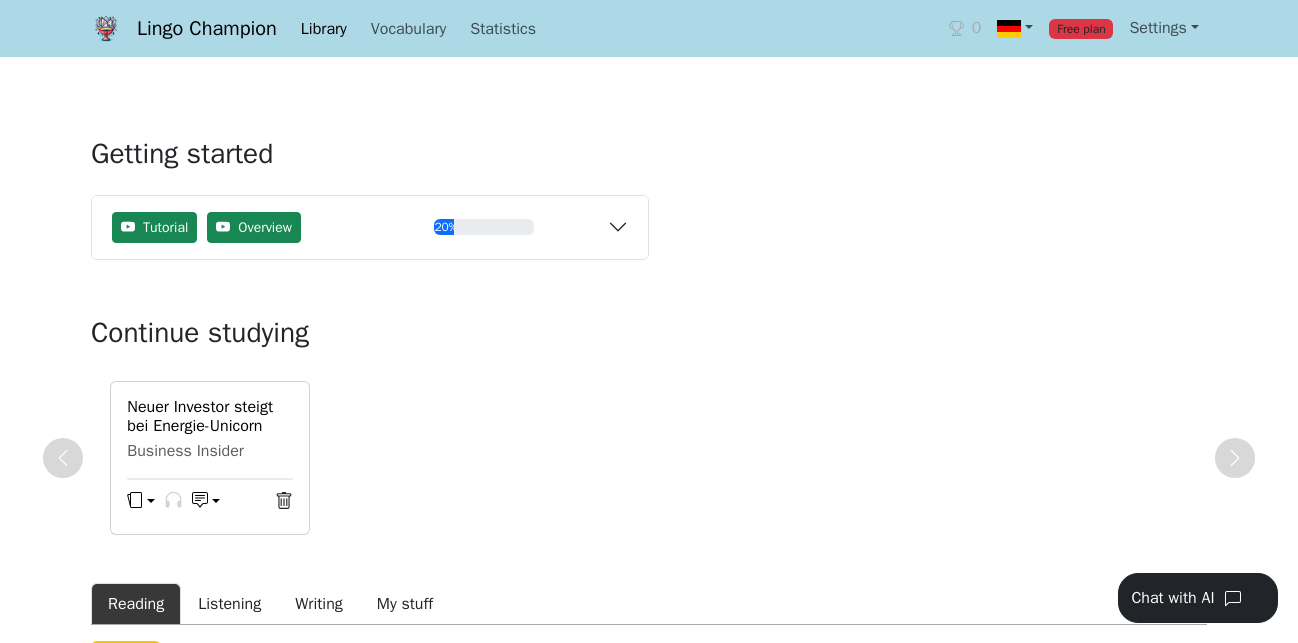 click on "Lingo Champion   Library Vocabulary Statistics 0 Free plan Settings Browser extension Support 0 Free plan Lingo Champion Account Change plan Browser extension Support Feedback & bugs What's new? Get the Android app New Get the iOS app Log out Library Vocabulary Shortcuts Statistics Settings Getting started Tutorial Overview 20% Read a news article or story Save words to your vocabulary Practice words with flashcards Import or generate your own content Install the mobile app : iOS Android Continue studying Neuer Investor steigt bei Energie-Unicorn 1Komma5° ein Business Insider Reading Listening Writing My stuff News Texts Collections Filter by topic 17 Translate titles to English Neuer Investor steigt bei Energie-Unicorn 1Komma5° ein Business Insider  |   [DATE] 271   words  ( 3   minutes )   100 %  new words Read & study Bookmarked Add to collections Labubus: Das steckt hinter dem viralen Plüschtier-Trend aus China Business Insider  |   [DATE] 129   words  ( 1   minutes )   100 %  new words  |" at bounding box center [649, 3447] 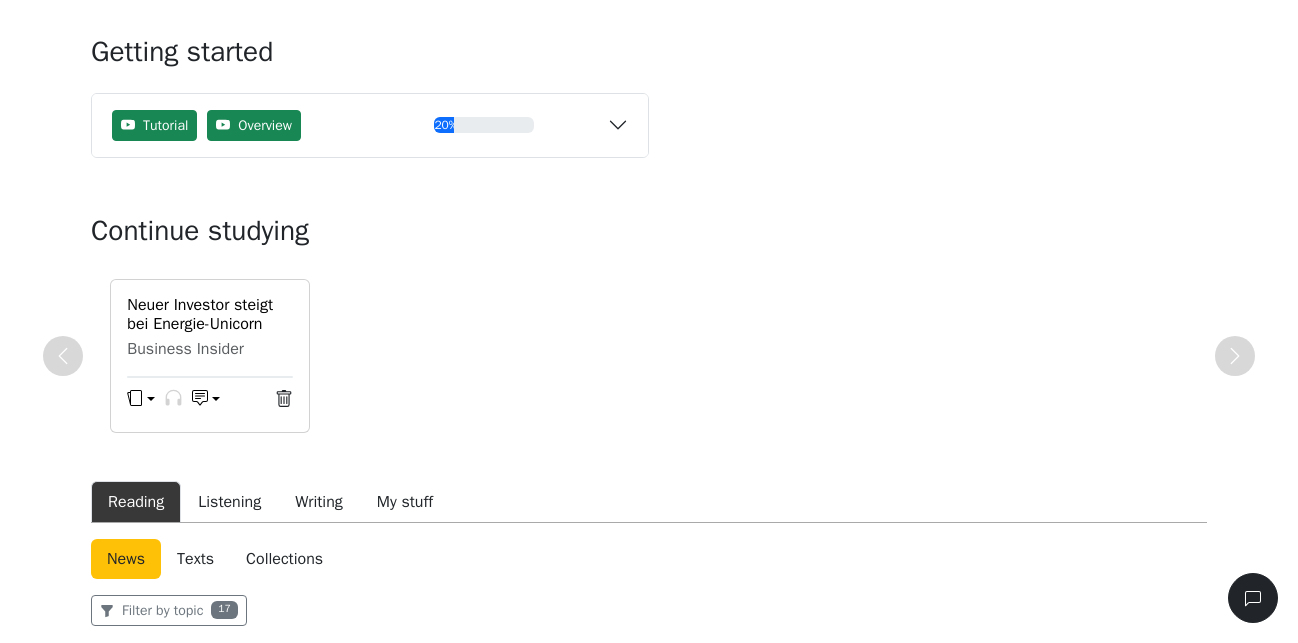 scroll, scrollTop: 0, scrollLeft: 0, axis: both 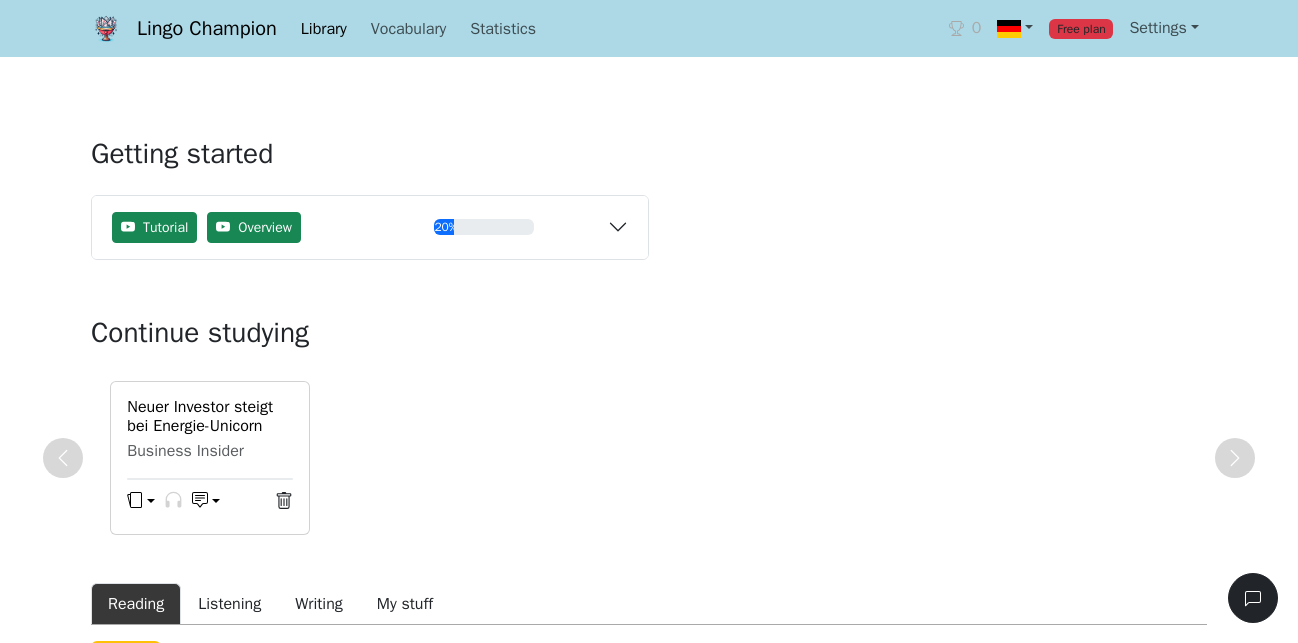 click on "Free plan" at bounding box center (1081, 29) 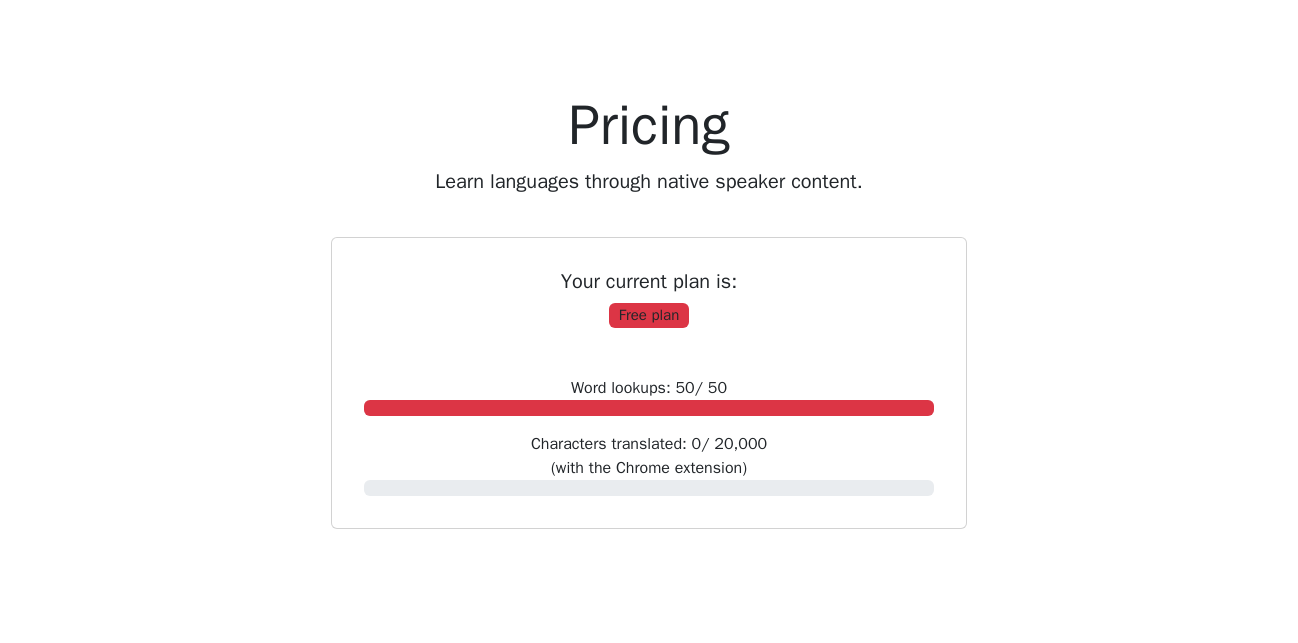 scroll, scrollTop: 0, scrollLeft: 0, axis: both 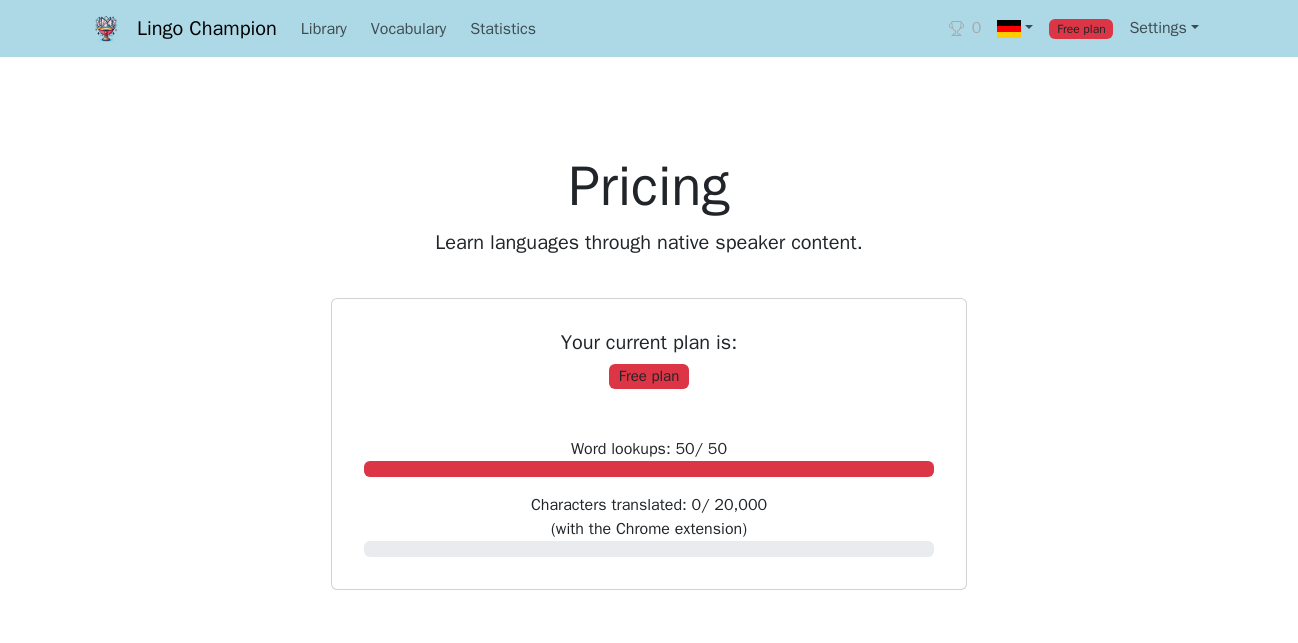 click at bounding box center (106, 29) 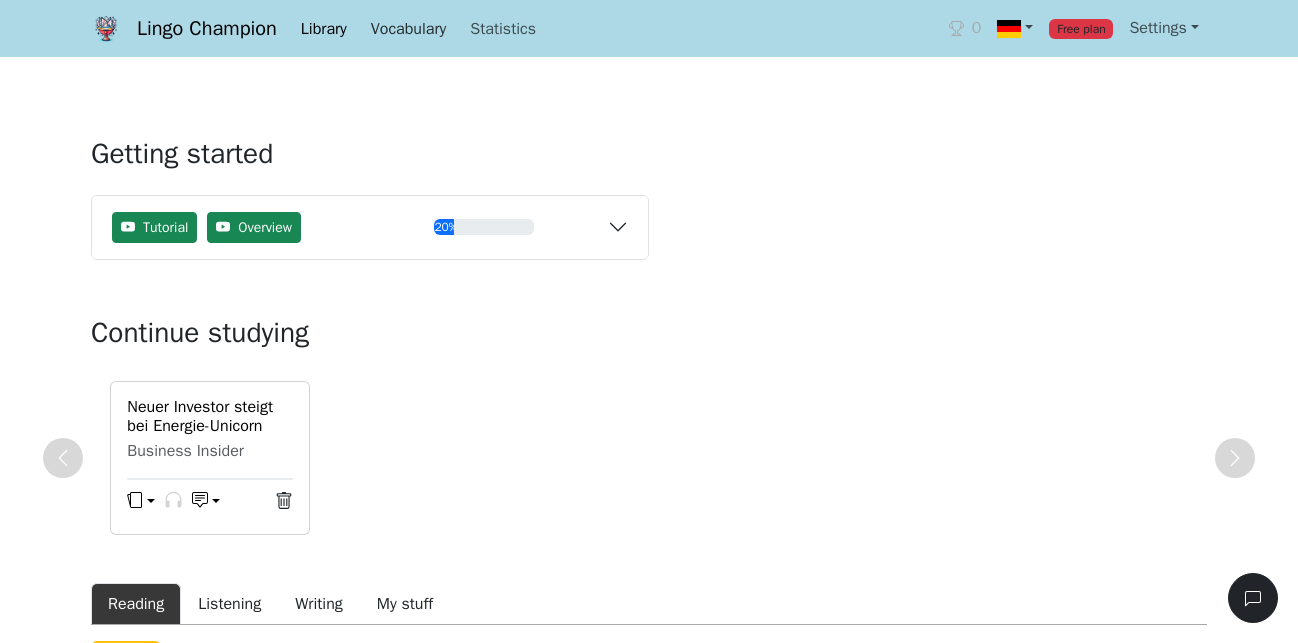 click on "Vocabulary" at bounding box center (408, 29) 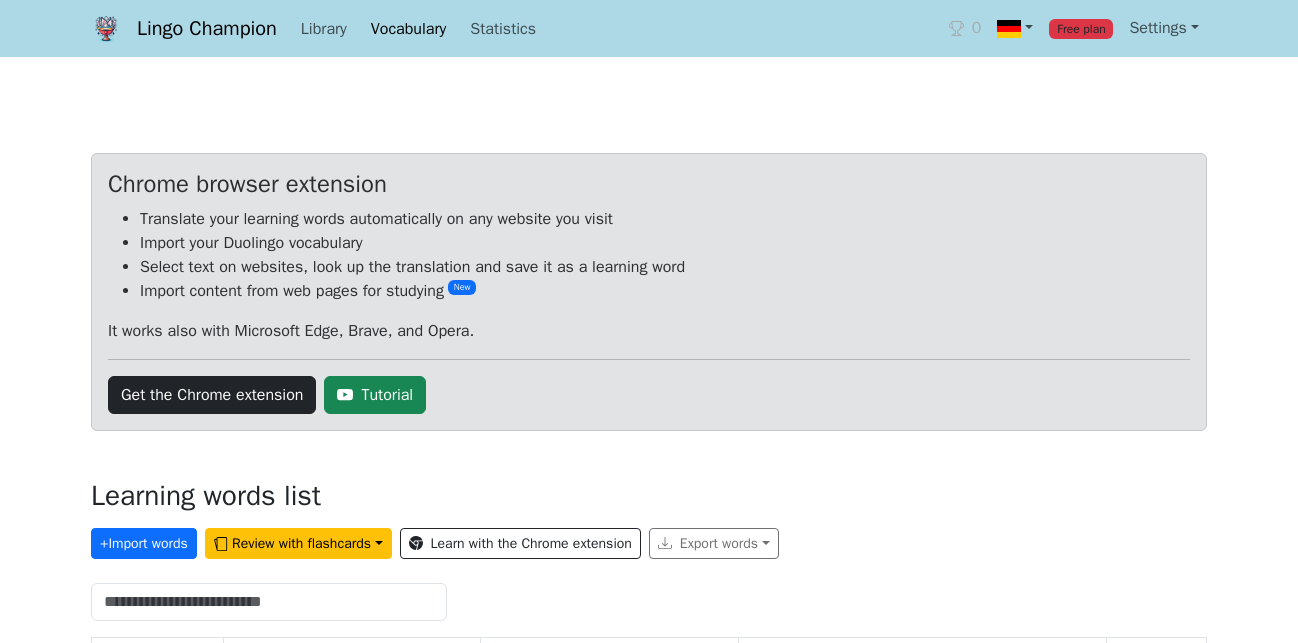 scroll, scrollTop: 64, scrollLeft: 0, axis: vertical 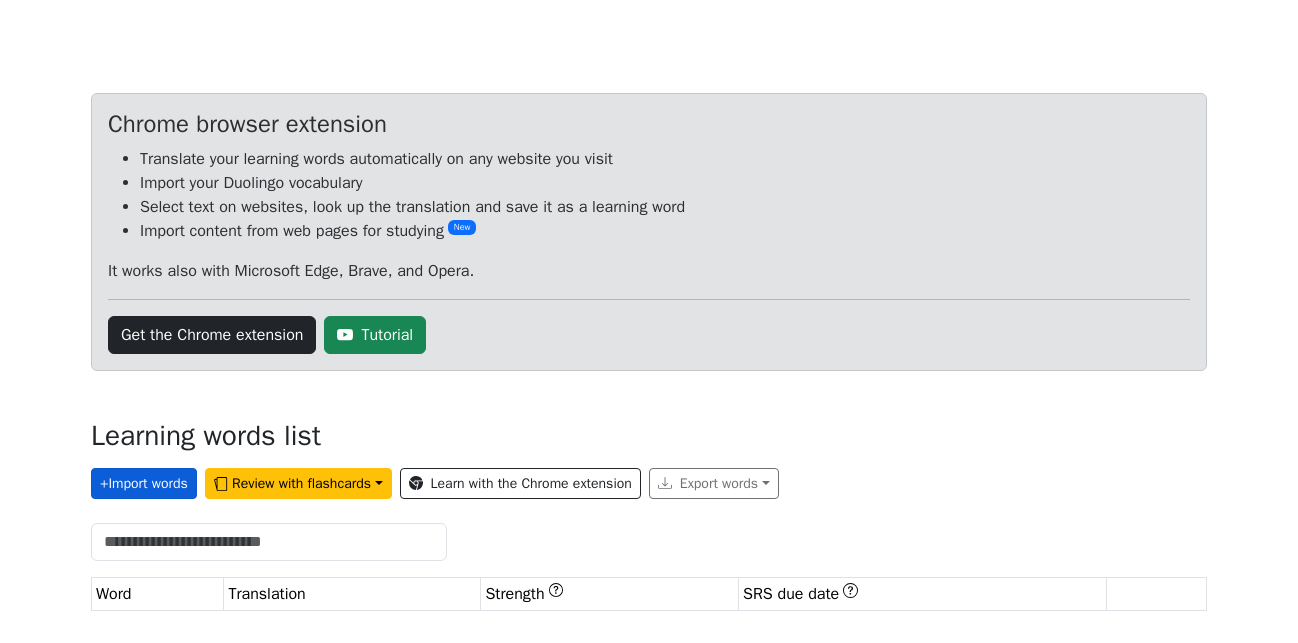 click on "+  Import words" at bounding box center (144, 483) 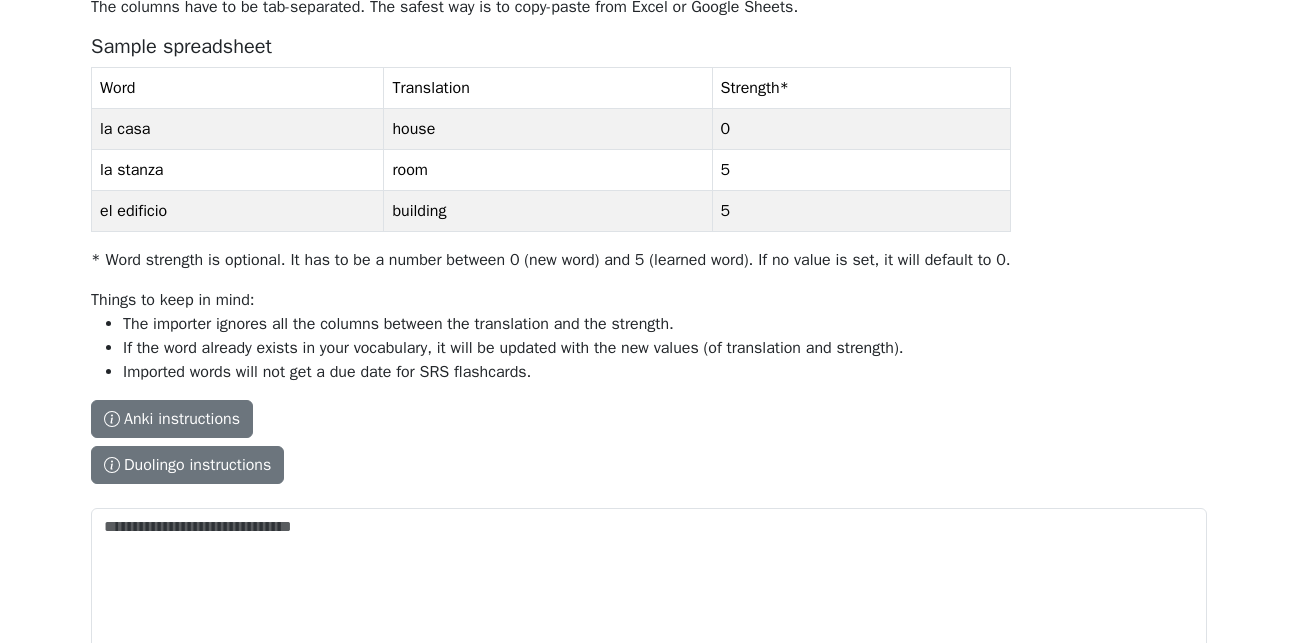 scroll, scrollTop: 0, scrollLeft: 0, axis: both 